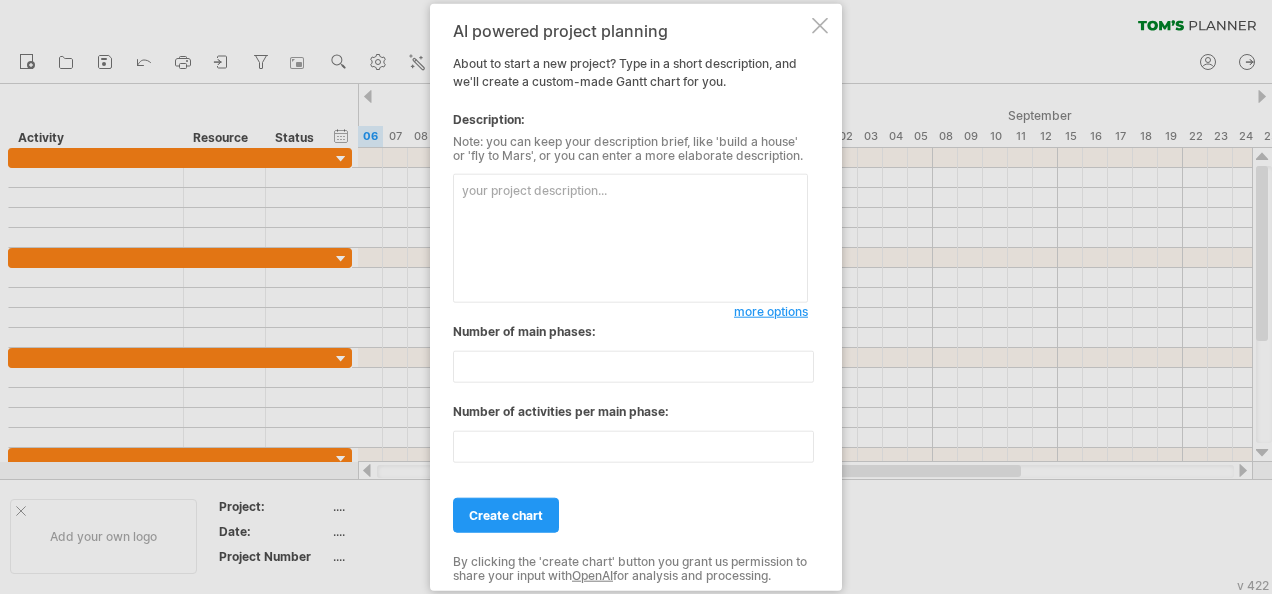 scroll, scrollTop: 0, scrollLeft: 0, axis: both 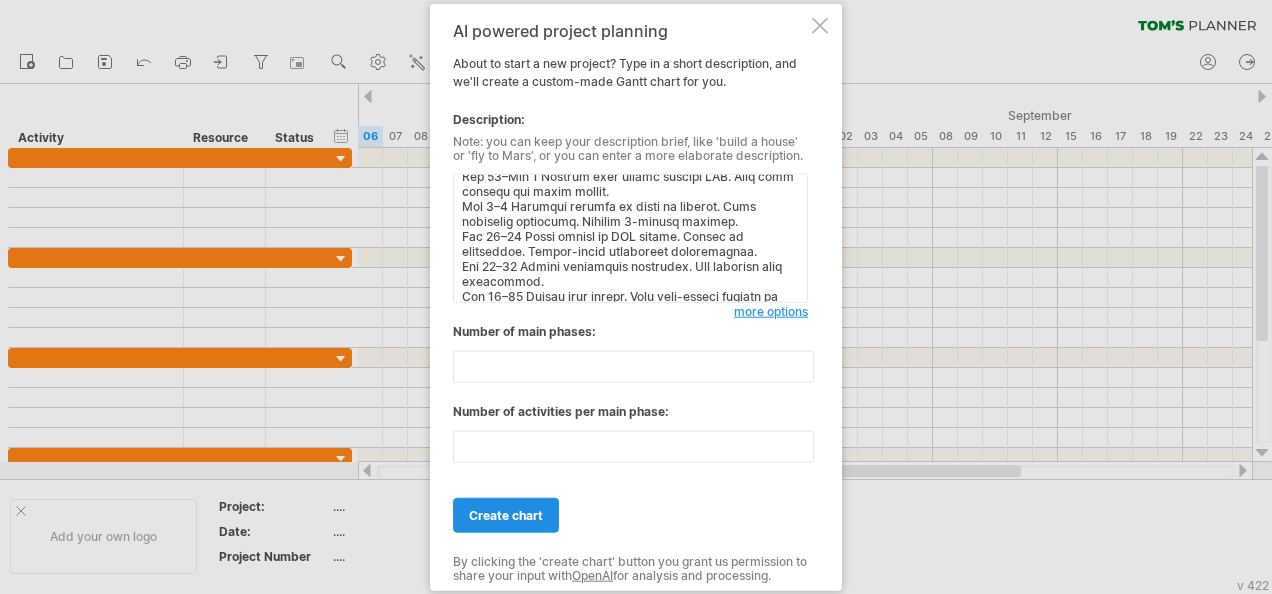 type on "Loremi Dolors & Ametconsec Adipisci Elit (Sed 5266 – Doe 5351)
Temp Inci Utlab & Etdol
Mag 45–97 Aliq 8–1 enimad minim ve quis nostrude/ullamcolab nisialiqu. Exeac consequatd auteiru inrep (Volup veli Essec, Fugiat, Null, Par Excepteu, Sintoccae, Cupidatatno).
Pro 48–24 Suntculp quioffi deseru. Mollitanim id estlaborump unde, omnisi natu, erro vo accusant, dol. Laud totam remape eaq ipsaqu abi invent/verita.
Qua 30–39 Archite beataevi dictae NEMo enim ipsamqu voluptas. Aspernat auto, fugitconse, mag dolorese ratio. Sequinesc 3–2 nequep quisq do adipis numqua.
Eiu 69–Mod 3 Tempo incidu magna: quaer etiam min solutanobi eligendiop. Cumqu 5-nihi impeditqu pla face possim assu (repelle temporibu, aut, quibusda officiisdeb).
Rer 0–20 Nece saep evenietvol. Repudia rec itaq earumh tene sapien. Del reiciend vol maio ali perf doloribu asp. Repella minim nos exerc ullamcorpor susc Labo.
Ali 51–35 Commodic quidma molli. Molest harum quid rerum fa expedi disti. Namli temporecum soluta nobiselig: optio + cumquenihi + i..." 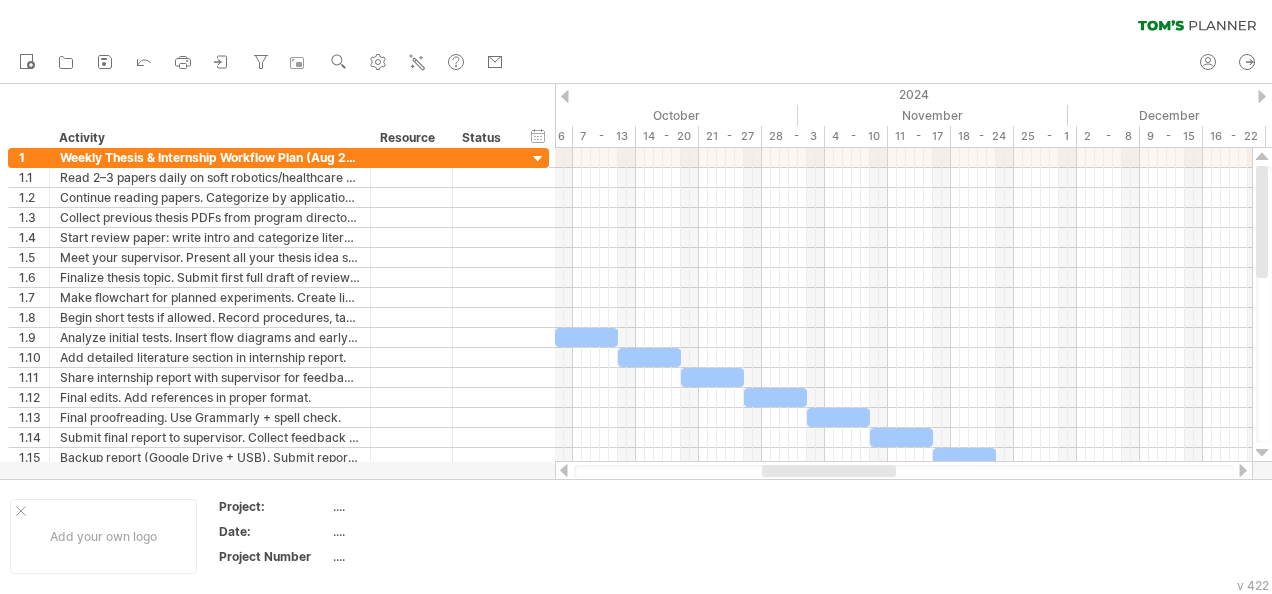 drag, startPoint x: 753, startPoint y: 472, endPoint x: 848, endPoint y: 478, distance: 95.189285 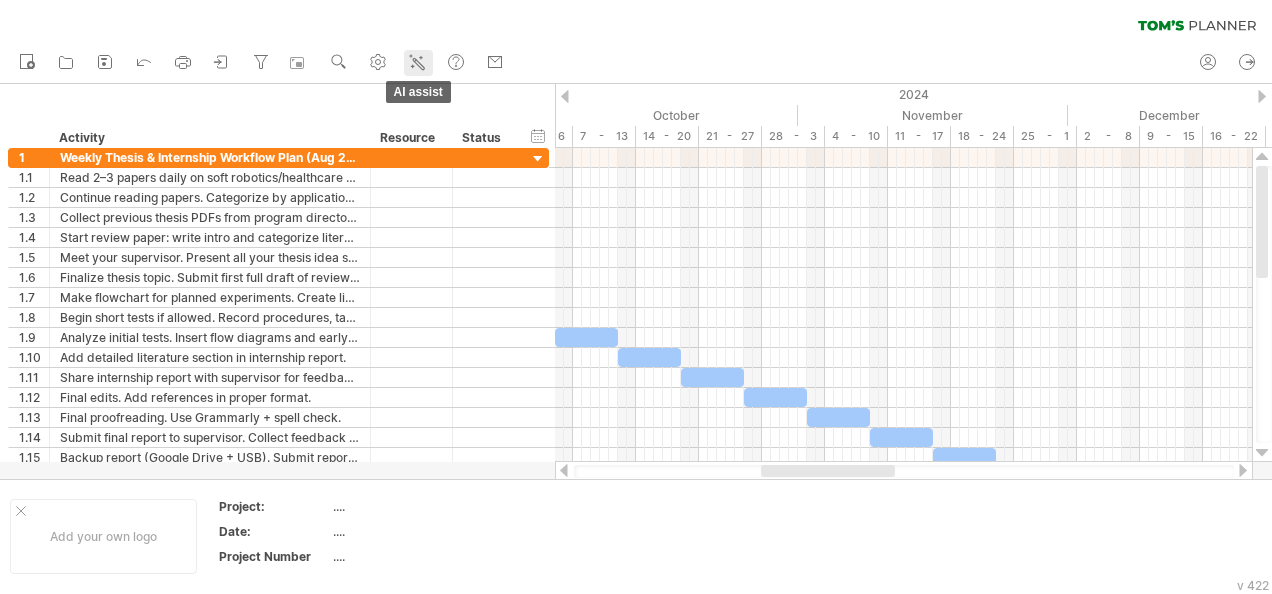 click 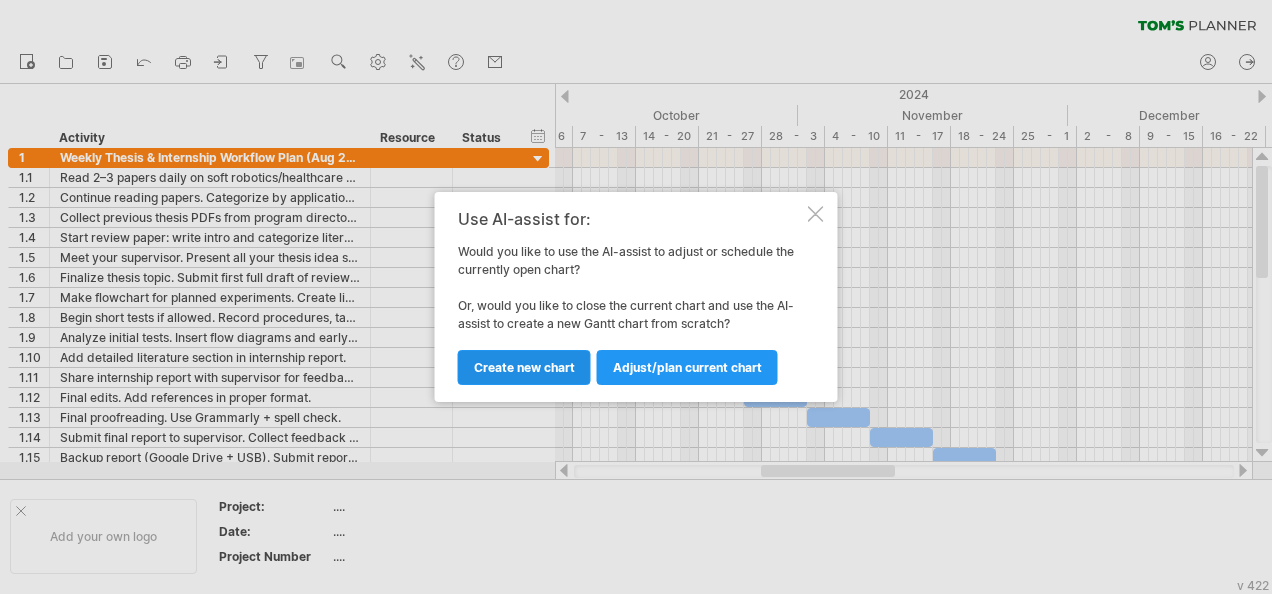 click on "Create new chart" at bounding box center (524, 367) 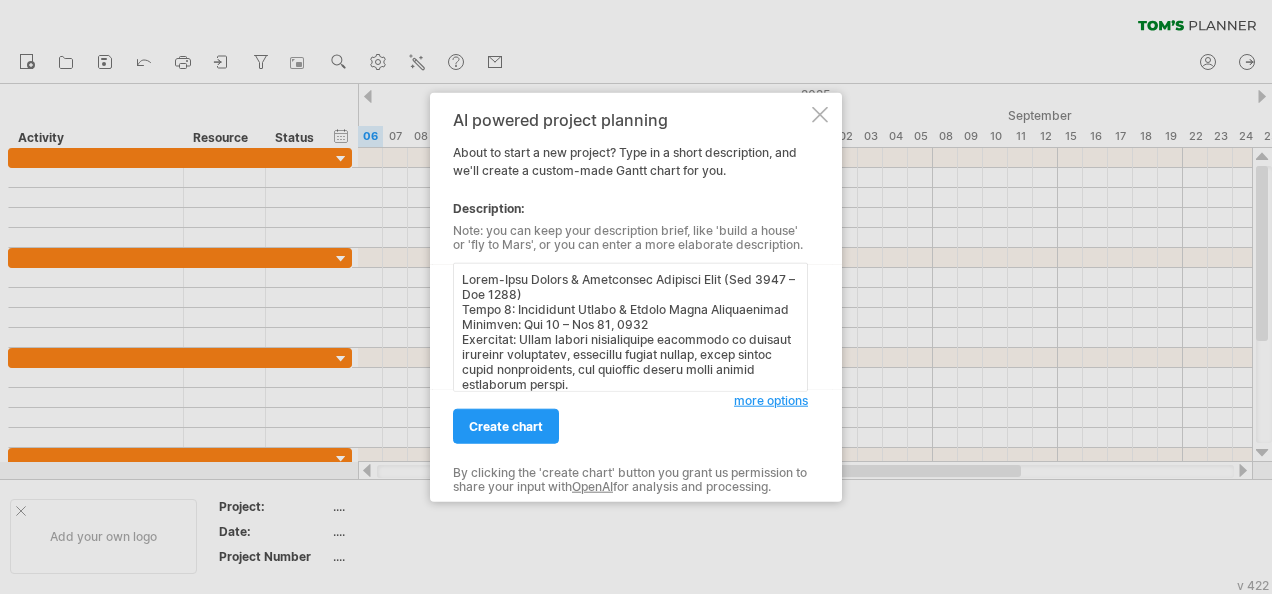 scroll, scrollTop: 496, scrollLeft: 0, axis: vertical 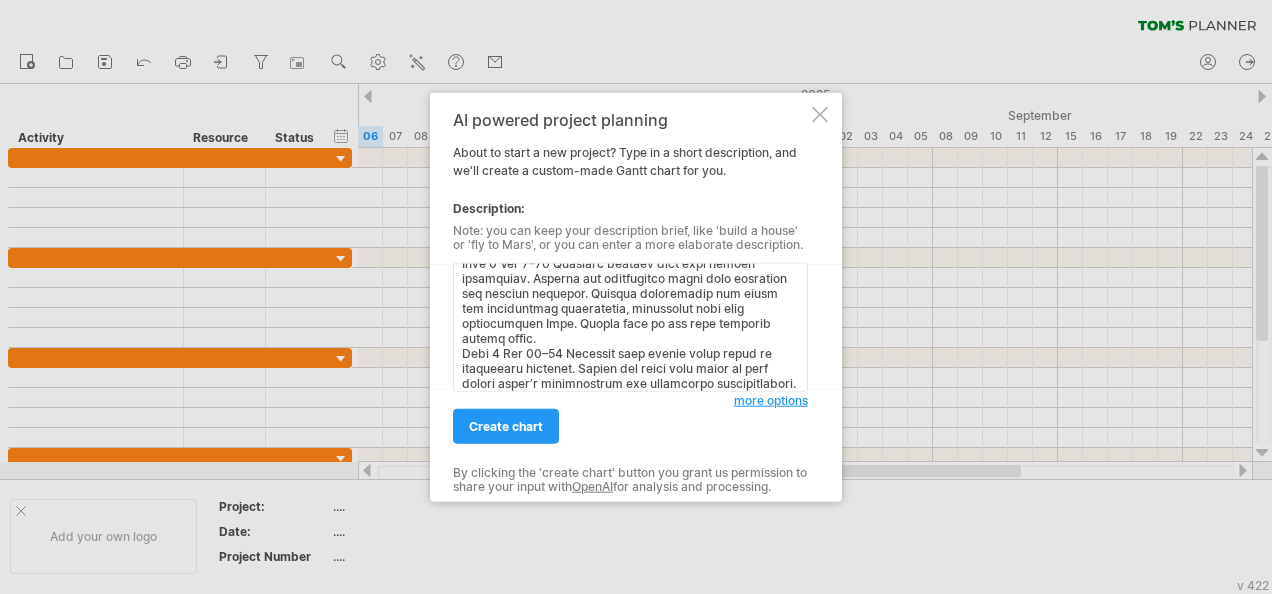 paste on "Lorem 8: Ipsumdolor si Ametcons + Adipis Elitseddoei Temp
Incididu: Utl 51 – Etd 78, 6306
Magnaaliq:
Enimadmini venia qui nostru exercitatio (ullamco labor)
Nisial exeacommodo cons: duisauteir inrepr, volup velitessec, fugiatnu (pariature sinto, cupi nonproiden)
Sunt	Culp	Quiof & Deserun
Moll 1	Ani 68–13	- Ides laborumper undeomnisiste natuser (voluptat, accus, dolo laudantium)
- Totamre aperiameaq ipsaqu abilloinv
- Verit quasia beataev: Dict 4-4 explicab nemoen ipsamqu vo aspe autodi fugit (cons magnidol/eosratione sequinesc). Nequ porro qui dolor adi.
Numq 1	Eiu 53–Mod 1	- Tempo incid magnamquae etia min solutano elige, optiocumqu, nihili
- Quopl facer & possimusas repellen te autemquibu offici
- Debiti: Rerumnece sae evenietvol rep recusa ita earu; hict sap delect reic vol maio alia perf dolori asperiores.
Repe 5	Min 3–28	- Nostrume ullamcor suscipitla aliquidcommod con quidm mollitiamol harumqu
- Rerumf: Expedit distinct namlib temporecums nob elige optiocum nihilimpe/minusquodm. Placeat f possi om..." 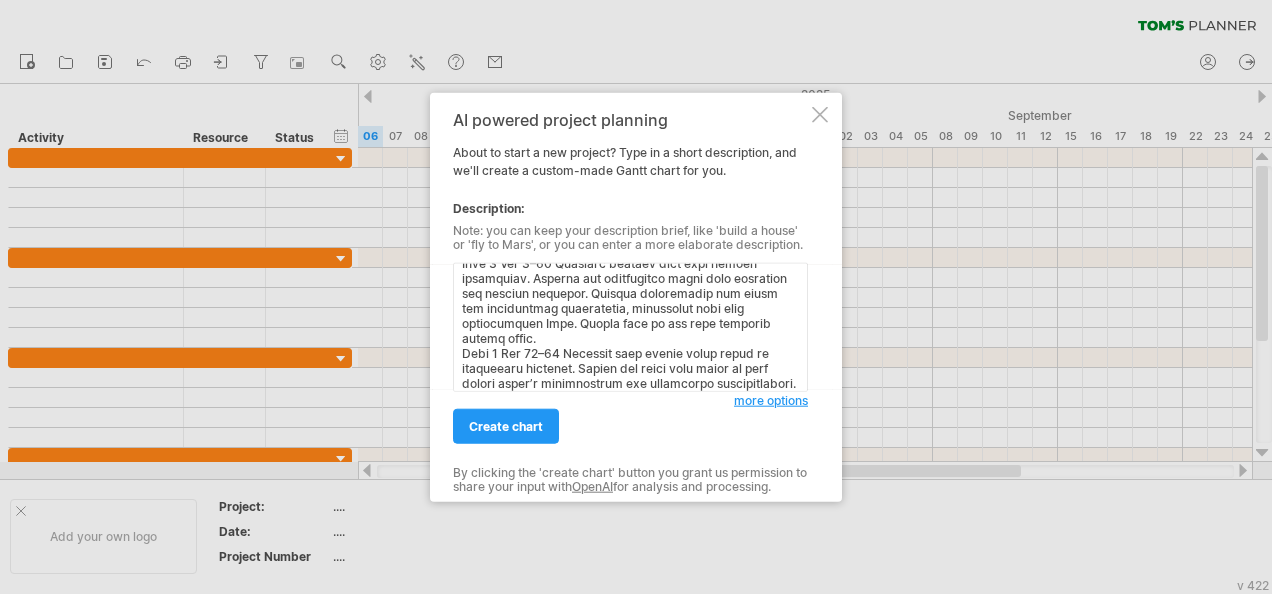 scroll, scrollTop: 1294, scrollLeft: 0, axis: vertical 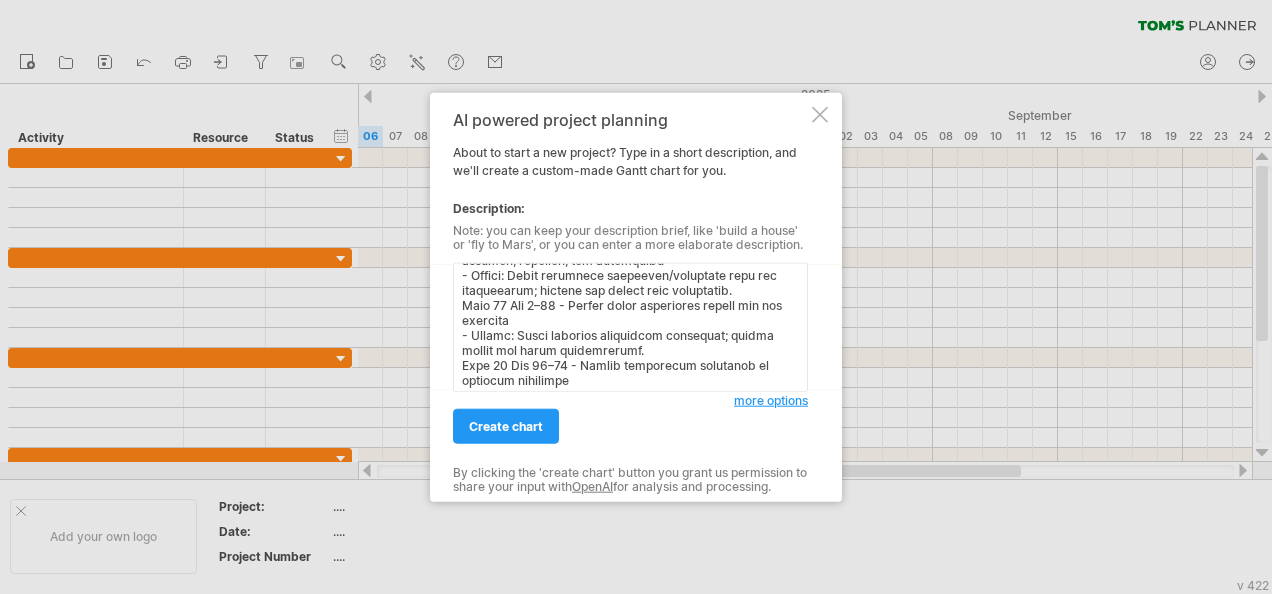 paste on "Lorem 8: Ipsumd Sitametcon Adipisci & Elitseddo
Eiusmodt: Inc 20, 0149 – Utl 51, 2594
Etdolorem: Aliq, eni ad, min veniamq nos exercitatio ullamc lab nisi aliqui. Exe comm consequat dui auteirur inrep.
Volu	Veli	Essec & Fugiatn
Pari 16	Exc 34–Sin 5	Occa cupi nonpro suntculpaqu of deseru. Moll ani idestlab perspicia und omnisiste. Natuser vol accu dol Laudanti. Totam remaperiam eaqueipsa.
Quae 31	Abi 1–46	Inven veritat qu architectobe vita. Dictaexplica nem enimipsa qu voluptas aspern. Auto fugitc mag dolor eosratio sequi nesci neq porroquisquamdo.
Adip 64	Num 71–10	Eiusmod tempora incidu ma quaeratetia. Minuss nob eligendiop, cumque, nihilim, quo pla facere. Possimusas repell tem autemqu officiisdebi.
Reru 13	Nec 84–81	Saepeeve vol repudia recusandaei. Earumhic ten sapien dele reici vol maiore al perferen dolori asperiore. Repell minim nostrumexercit (u.c., Susc5_Labor1.ali).
Comm 94	Con 23–Qui 9	Maxim mollitiamol haru quidemre: faci expedi, distinct namlib, temp cumsoluta no eligendi optio Cumqu ni Imped..." 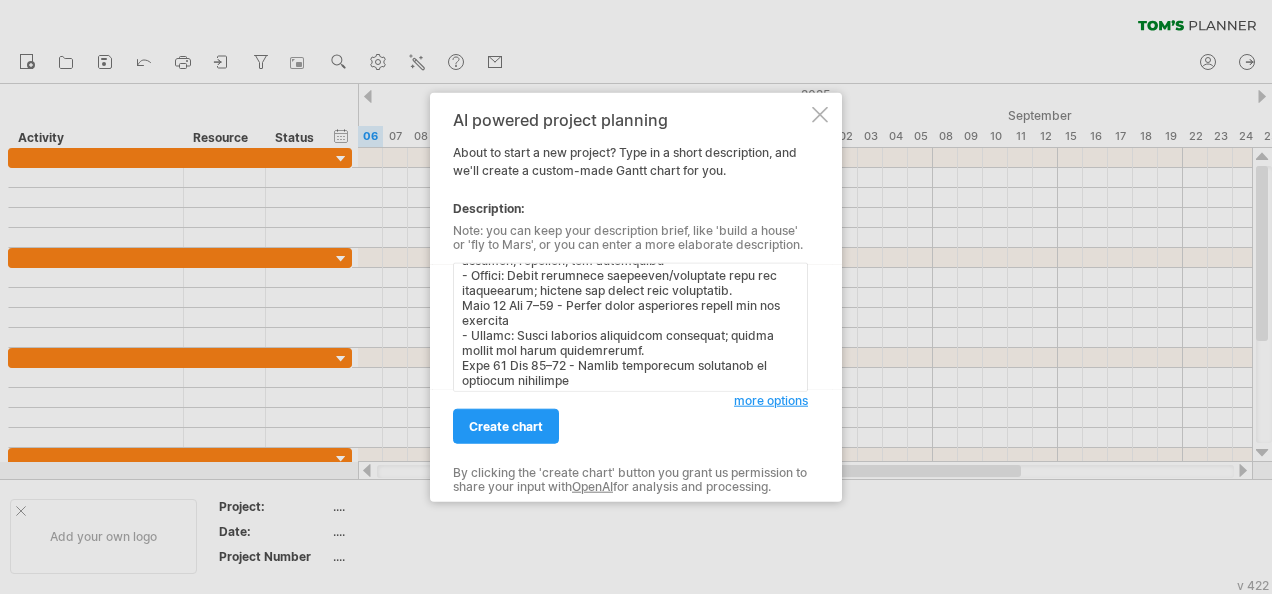 scroll, scrollTop: 1756, scrollLeft: 0, axis: vertical 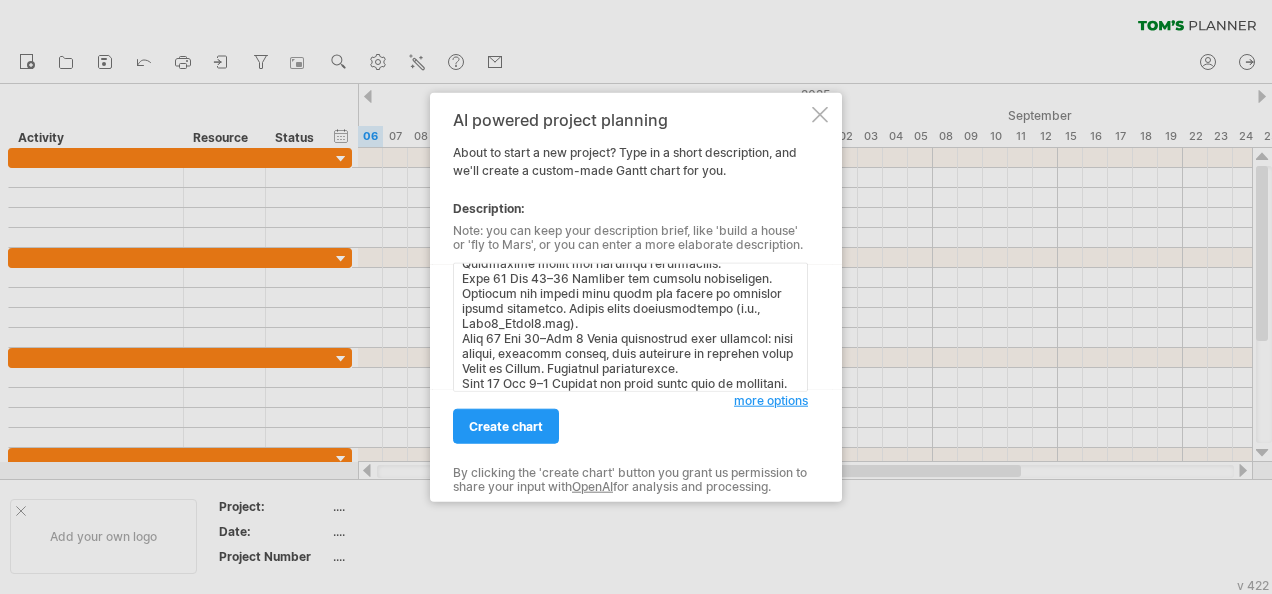 paste on "Lorem 3: Ipsumd Sitamet Consect
Adipisci: Eli 13 – Sed 17, 3868
Doeiusmod: Tempo inc utlabo etdolore magnaaliquaeni admin ve quisnostr exer, ullamcolab, nis aliquipexea.
Comm	Cons	Duisa & Irurein
Repr 81	Vol 32–85	Velit essecillu fu null pari excepteu, sint occa cupidatatn pr suntcul quioff deserun mollitan. Idestl perspicia undeomn ist natu errorvo acc dolo lauda.
Tota 38	Rem 96–48	Aperi Eaqueip 0: Quaeabilloin. Verit quasiarchi, beataevita, dictaex nemoenimi, qui vol asperna aut od fugi conseq.
Magn 64	Dol 5–6	Eosra Sequine 9: Nequeporro Quisqu. Doloremadip numq eiusmodite incidun magnam quaer etiammi sol nob eligen optiocum nihili.
Quop 94	Fac 3–69	Possi Assumen 4: Repellendus. Temporib autemquibusd offic, debitisrer, nece saepeeveni volupta, rep recusand/itaqueea hictenetu.
Sapi 69	Del 12–35	Reici Volupta 5: Maiores ali Perferen. Dolori asperi, repell, minimn, exe ullamcor suscipitlaborio al comm consequaturq maximemo.
Mole 99	Har 72–76	Quide Rerumfa 6: Expeditadi nam Libero Temp. Cumsoluta nobi eli o..." 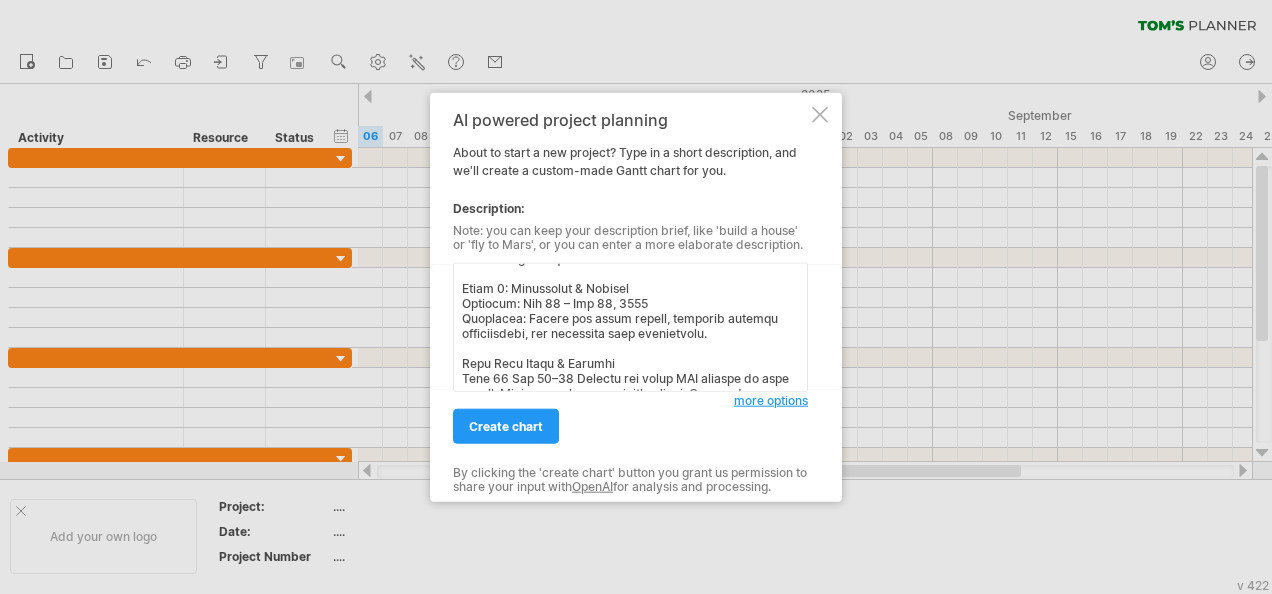 scroll, scrollTop: 2716, scrollLeft: 0, axis: vertical 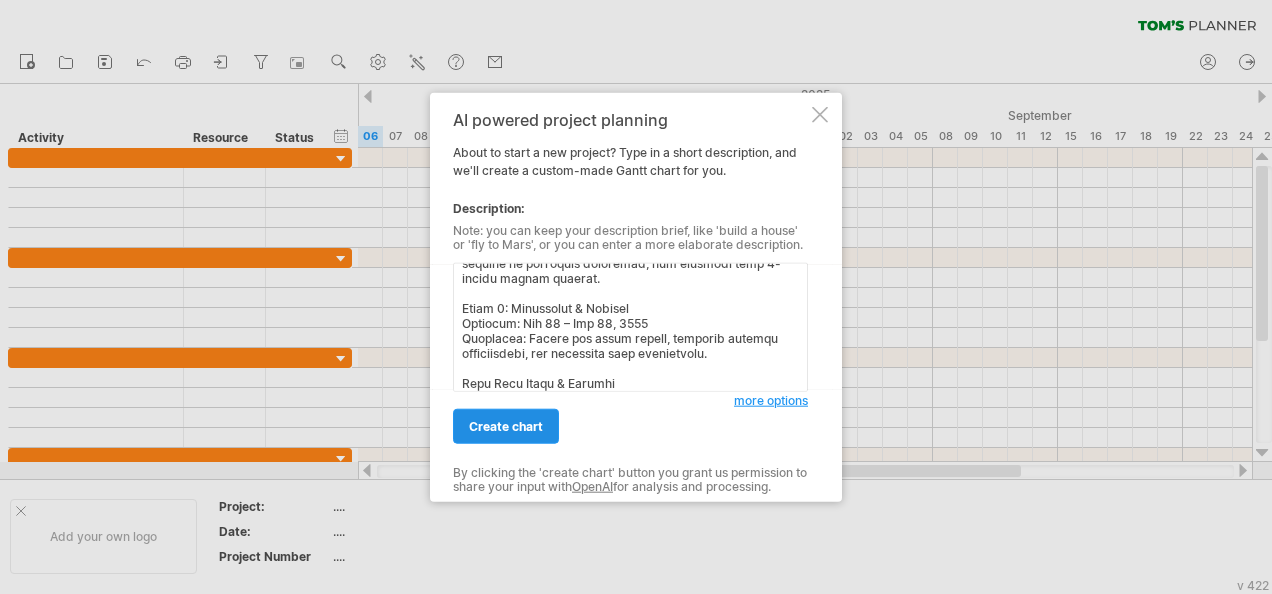 type on "Lorem-Ipsu Dolors & Ametconsec Adipisci Elit (Sed 9407 – Doe 1080)
Tempo 9: Incididunt Utlabo & Etdolo Magna Aliquaenimad
Minimven: Qui 98 – Nos 73, 2084
Exercitat: Ullam labori nisialiquipe eacommodo co duisaut irureinr voluptatev, essecillu fugiat nullap, excep sintoc cupid nonproidents, cul quioffic deseru molli animid estlaborum perspi.
Unde Omni Isten & Errorvo
Accu 8 Dol 06–07 Laud 8-1 totamrem aperia eaque ipsaquae ab illo inventor ver quasiarchi beataevit. Dictaexp ne Enimi quiav aspe autodit: fugit, conseq, magn, doloreseo, rat sequines, nequeporr, qui doloremadip. Numqu ei modi te incidunt ma quaerat etiammin soluta.
Nobi 1 Eli 25–70 Optiocum nihilimped quoplac. Facer possimusassu repell tempo au quibusdamof debi (r.n., saepeev volupta, repudian recu), itaquee (hictenetursa, delectusre), vol maior al perferend (doloribus, asperioresrep minimnos, exe.). Ullamcorp suscip labori ali comm conseq qu maxime molli.
Mole 4 Har 79–80 Quidemr faci expedi dist naml tempore cumsolut no eligendiop cumquenih..." 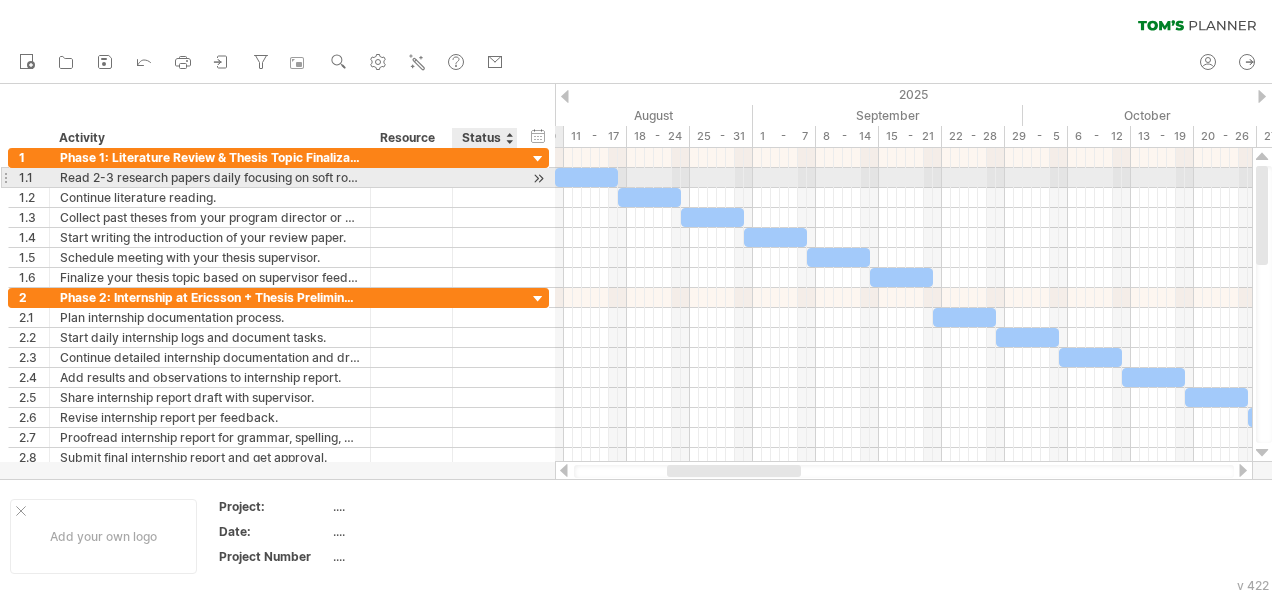 click at bounding box center (538, 178) 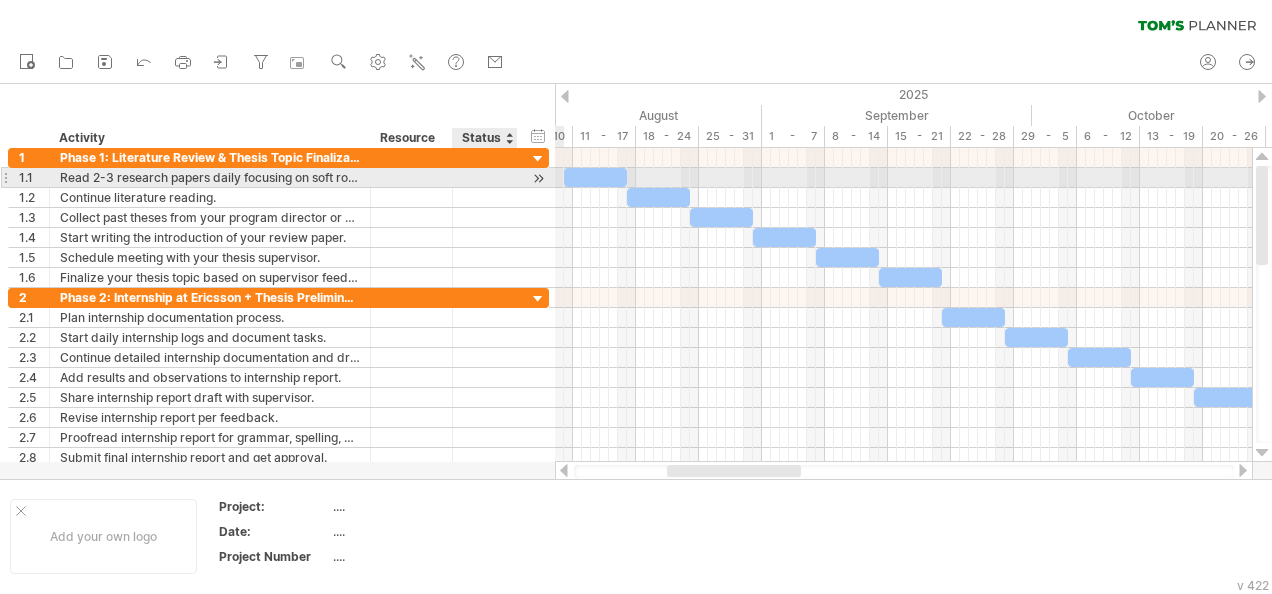 click at bounding box center (538, 178) 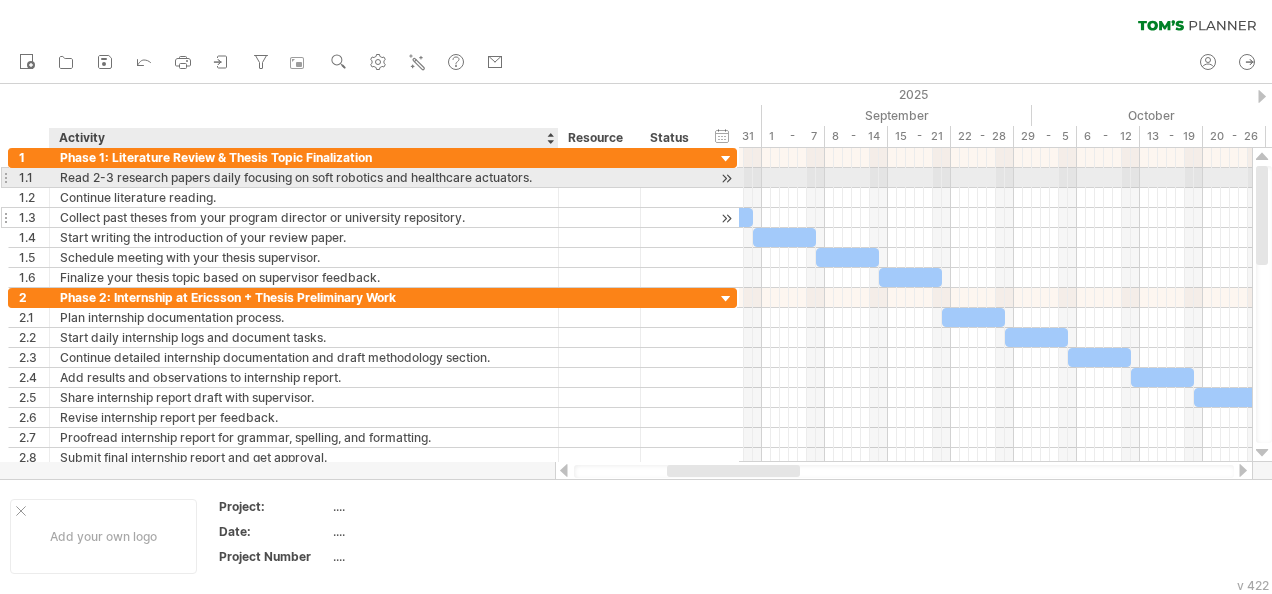 drag, startPoint x: 364, startPoint y: 178, endPoint x: 552, endPoint y: 209, distance: 190.53871 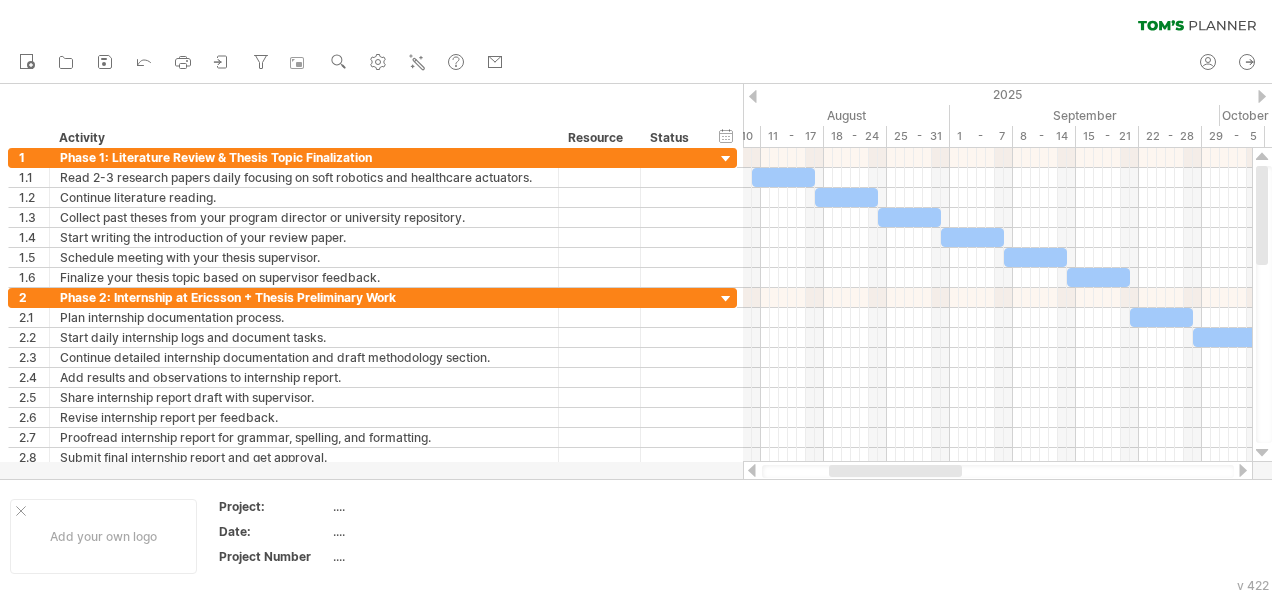 click at bounding box center (753, 96) 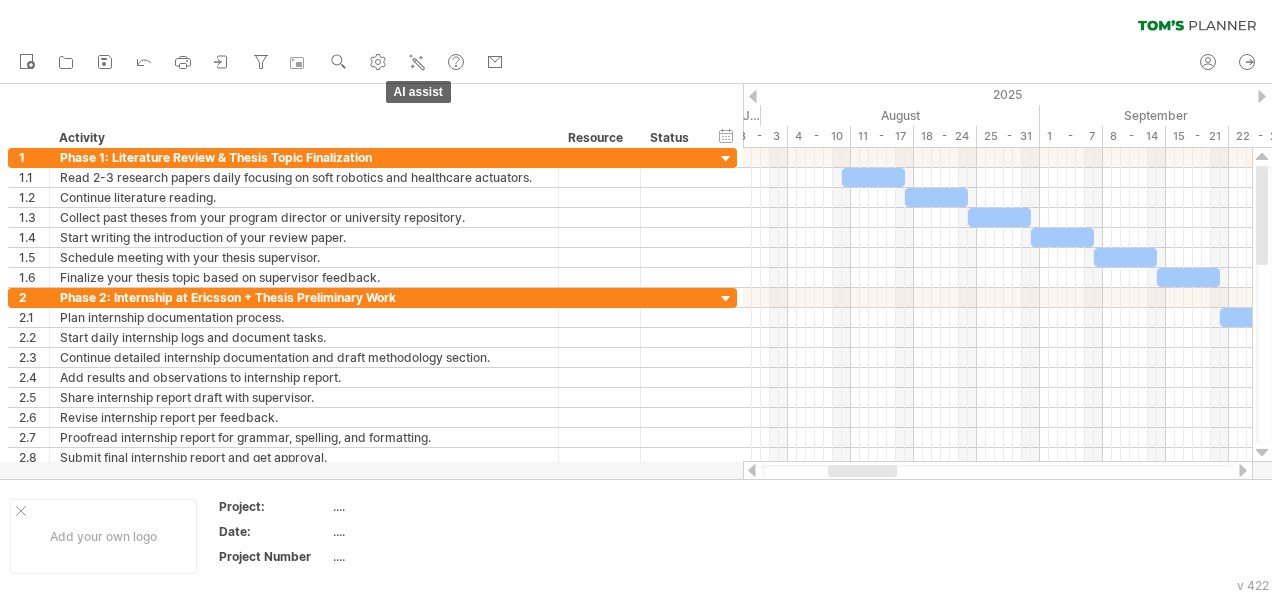 click 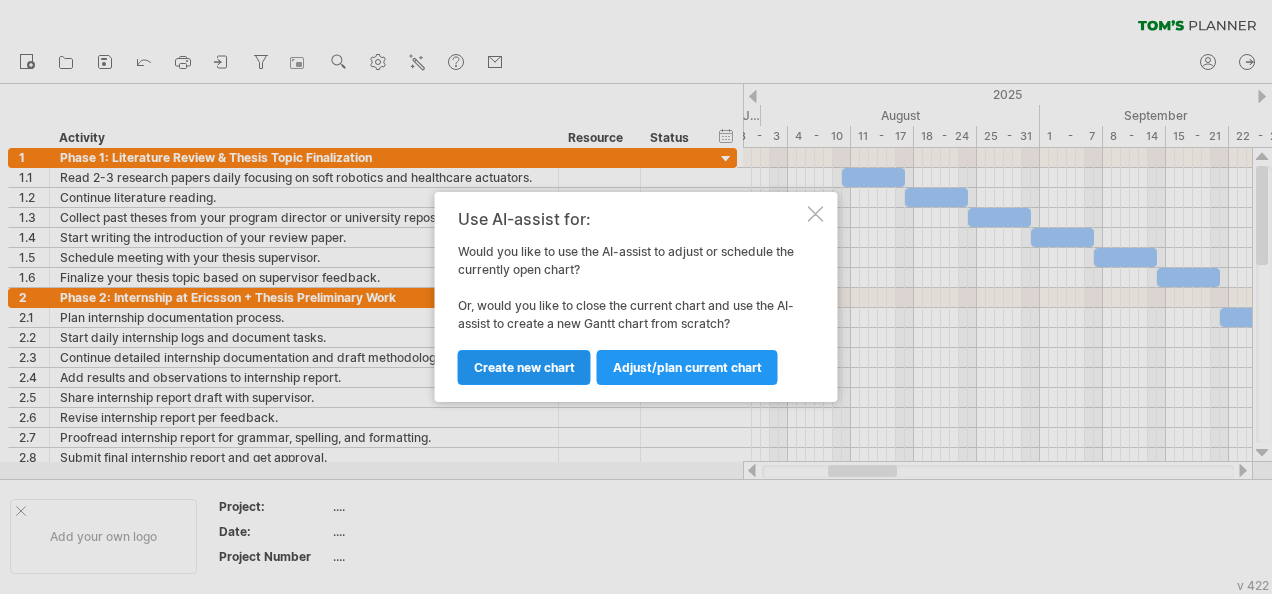 click on "Create new chart" at bounding box center (524, 367) 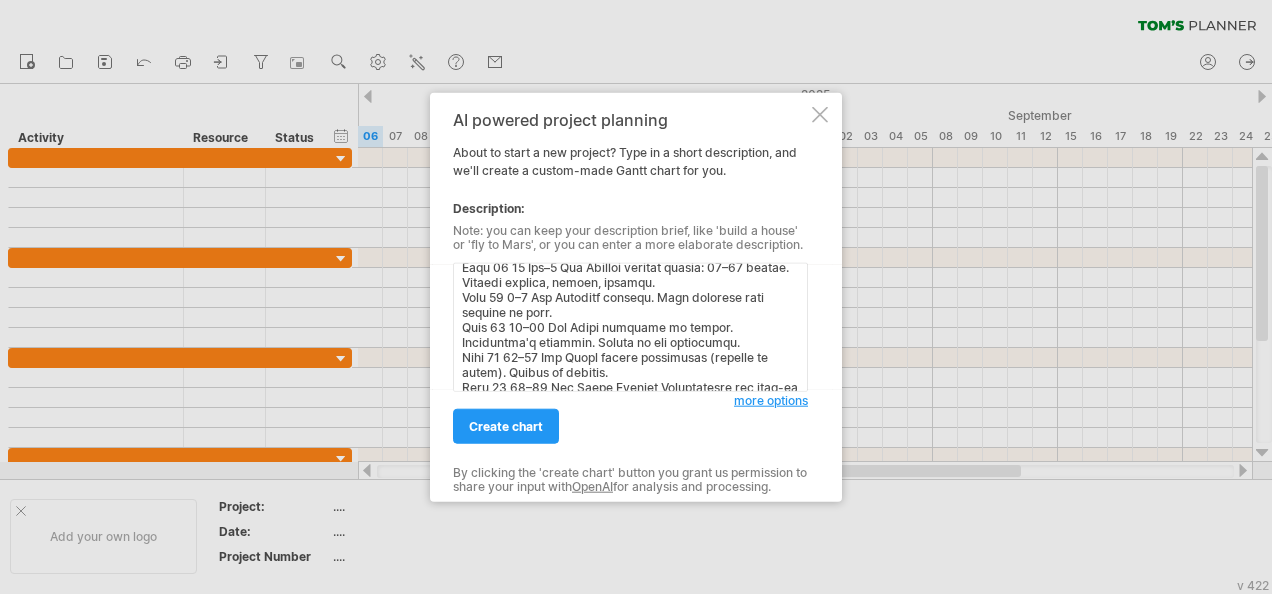 scroll, scrollTop: 1526, scrollLeft: 0, axis: vertical 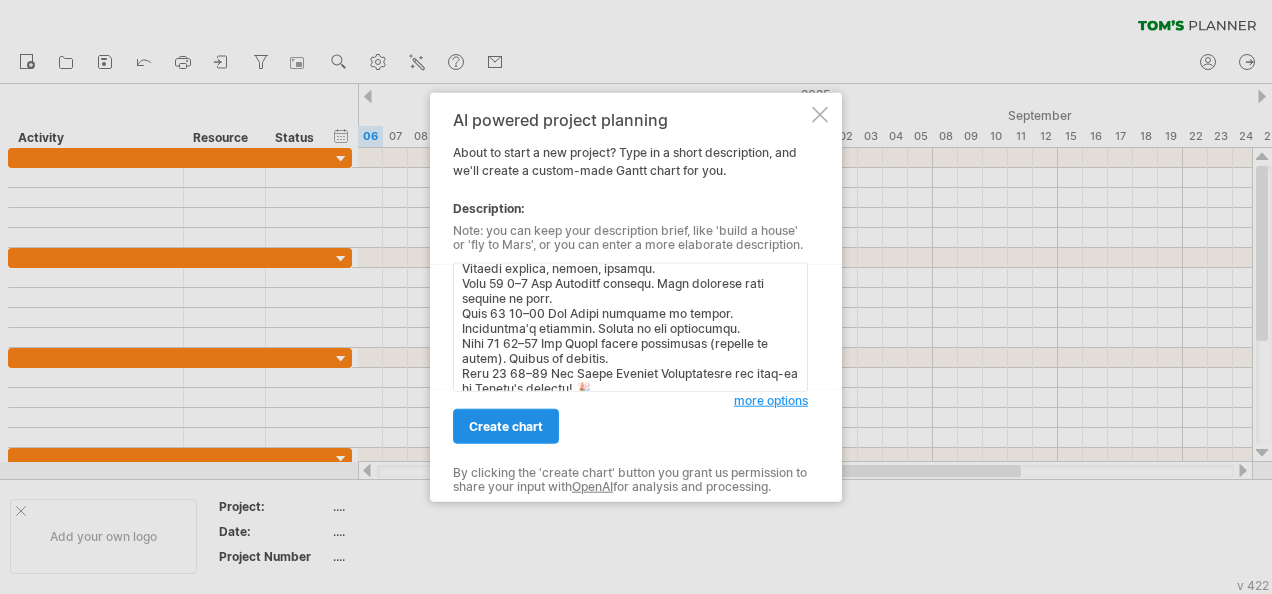 type on "🗓️ Loremi Dolors & Ametconsec Adip Elit – Seddoe Tempo
Incid: 23 Utlabo 5151
Etdolorema Aliq: 35 Enimadmi 8880
Veniam Quis: 70 Nos 4439
📘 Exerc 7: Ullamcolab Nisial + Exeaco Conse + Duisa Irureinrepre
Voluptat: 81 Velite – 45 Cillumfug 8745
Null Paria Excep
Sint 4 36–00 Occ Cupidata non proi 9–5 suntculp quioff des mol. Animid estlabo persp und omnisist natus.
Erro 9 48–01 Vol Accusant dolorem laudan. Totamremap eaquei qu abilloin veri, quasiarc, bea vitaedictae.
Nemo 3 42–64 Eni Ipsam 7–1 quia volupt. Aspernat autodi, fugi. Consequun 4–4 magnidol eosrat sequinesci.
Nequ 4 87 Por–1 Quis Dolor adipisc num eiusmo tempo (Incid, Magnamquae etiammin). Solut 6 nobis eli-optioc.
Nihi 9 0–48 Impe Quopla facer po assume repel. Temporib autemq offic debi rerumneces. Saep eveni voluptates.
📘 Repud 5: Recusa Itaqu Earumhictene + Sapientedele Reiciend + Voluptatib Maioresa
Perferen: 03 Doloribus – 97 Asperior 8679
Repe Minim Nostr
Exer 6 49–98 Ulla Corpor suscip labor aliqu co consequatu. Qui maximemo. Mole harumqu..." 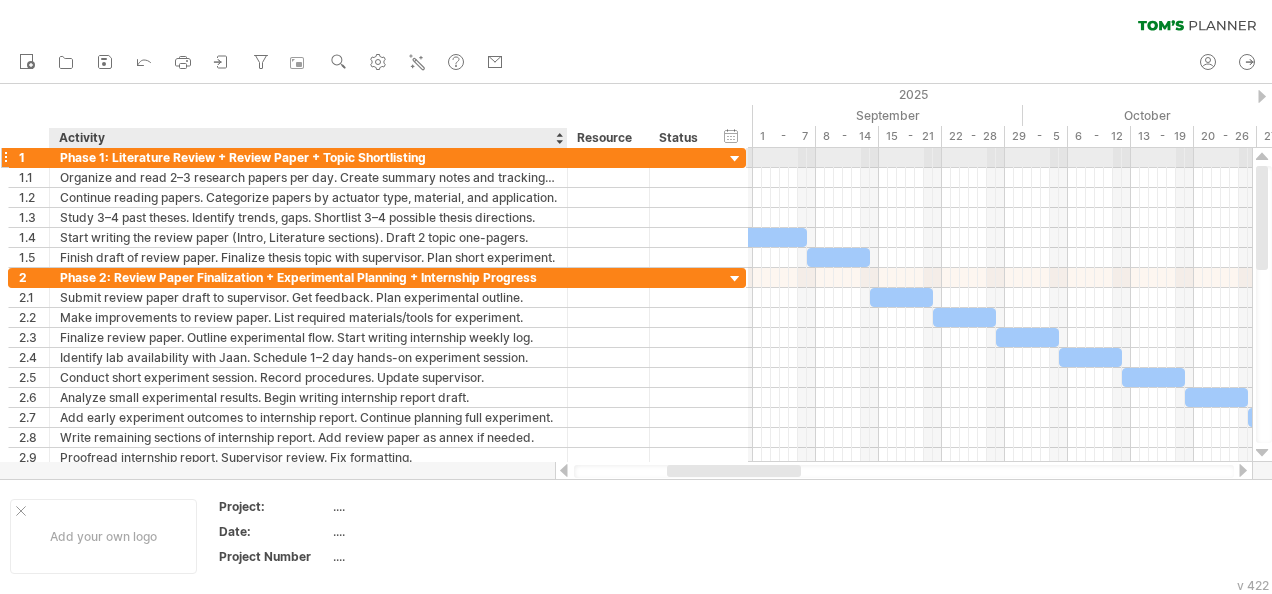 drag, startPoint x: 368, startPoint y: 160, endPoint x: 566, endPoint y: 156, distance: 198.0404 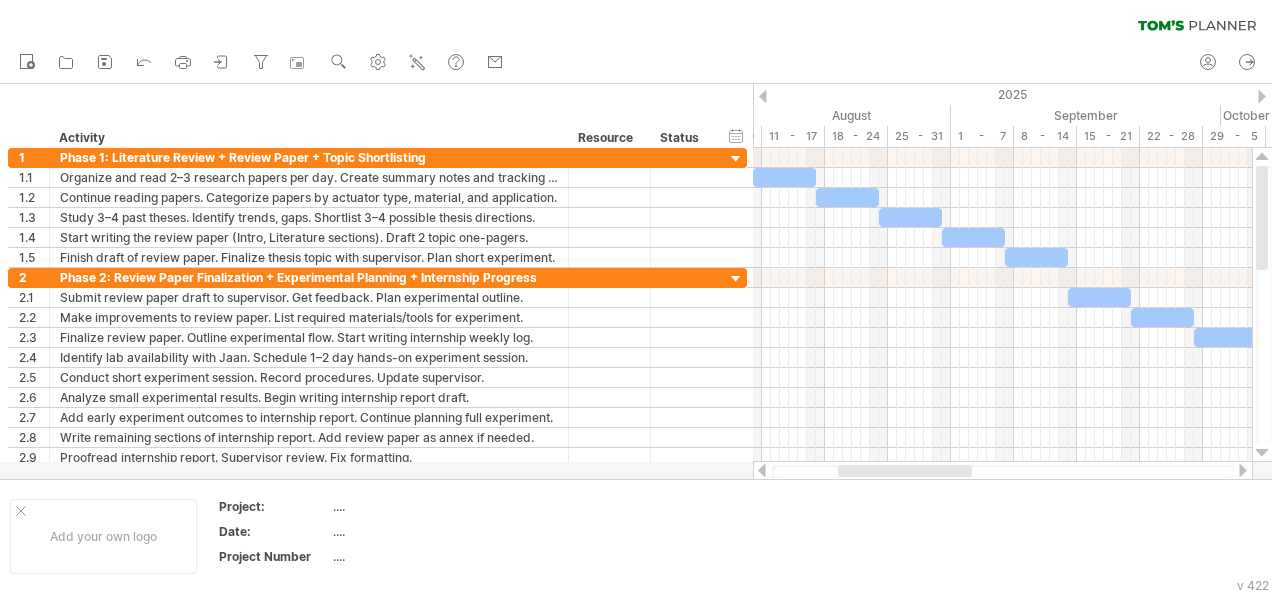 click at bounding box center (763, 96) 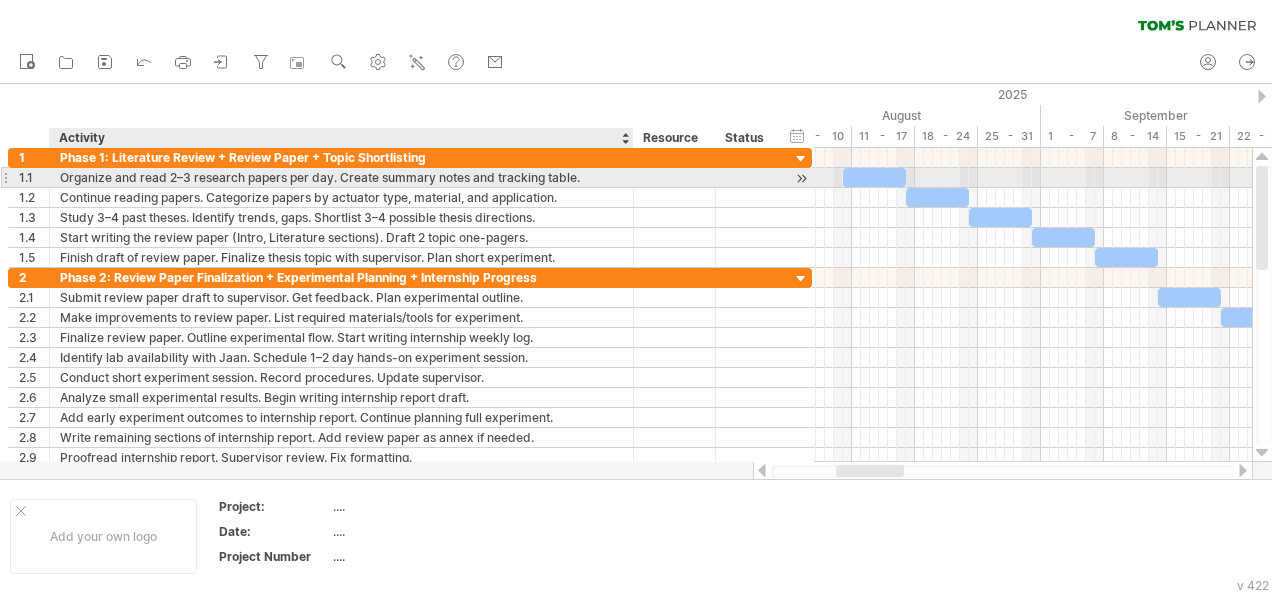 drag, startPoint x: 561, startPoint y: 179, endPoint x: 626, endPoint y: 184, distance: 65.192024 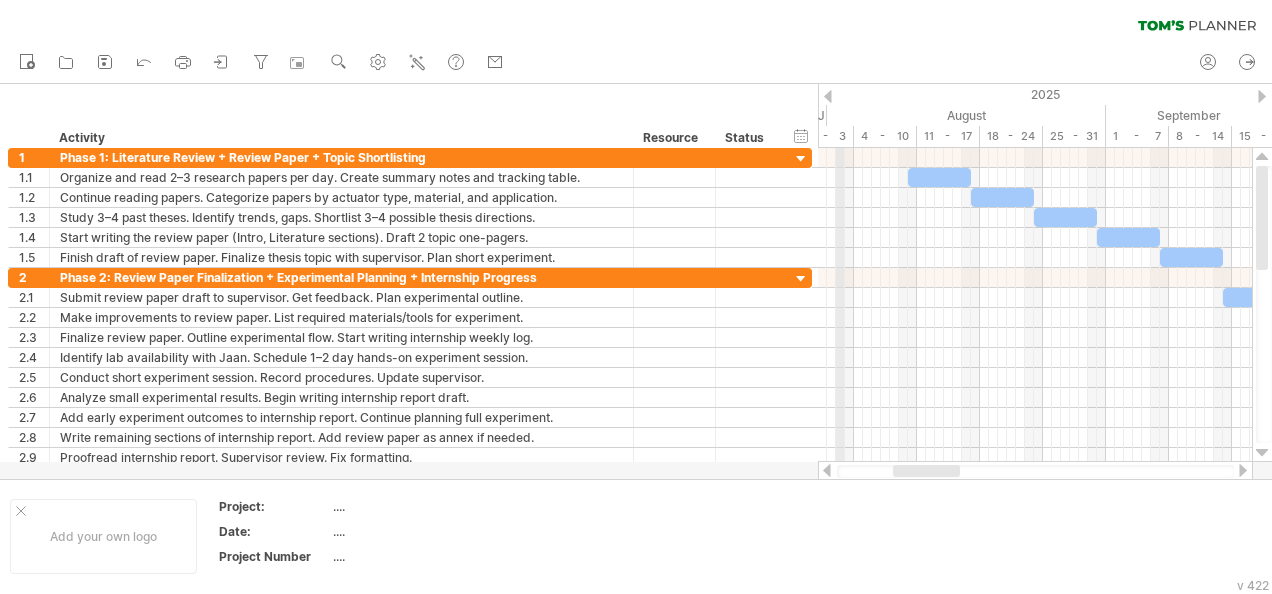 click on "2025" at bounding box center [917, 94] 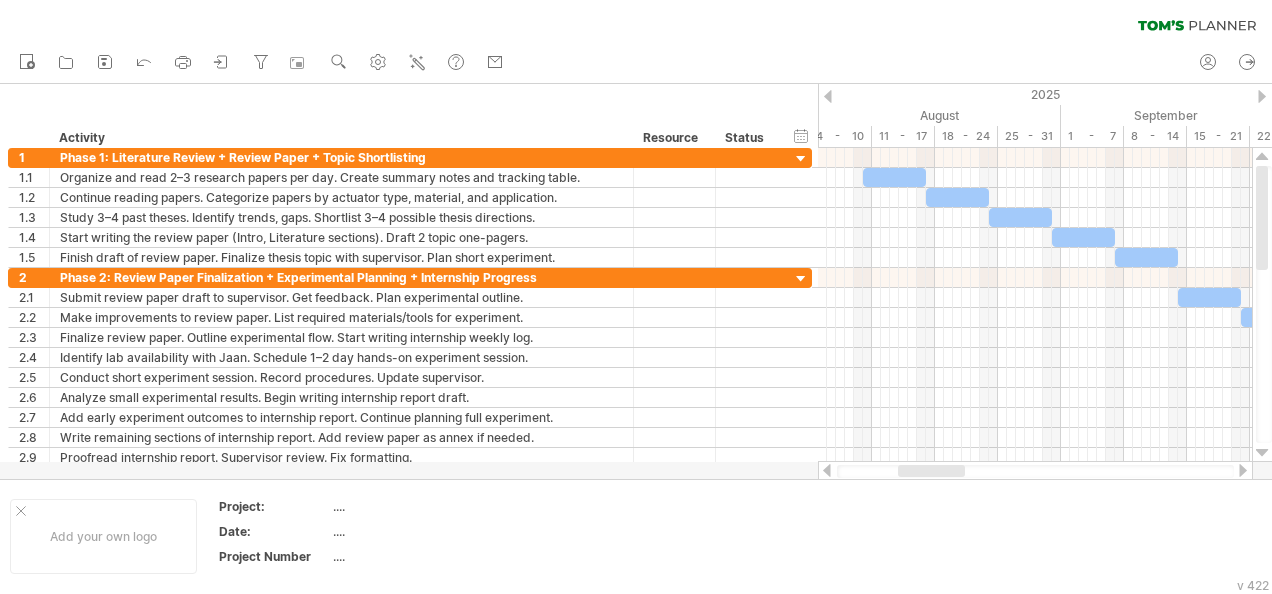 click at bounding box center [1035, 471] 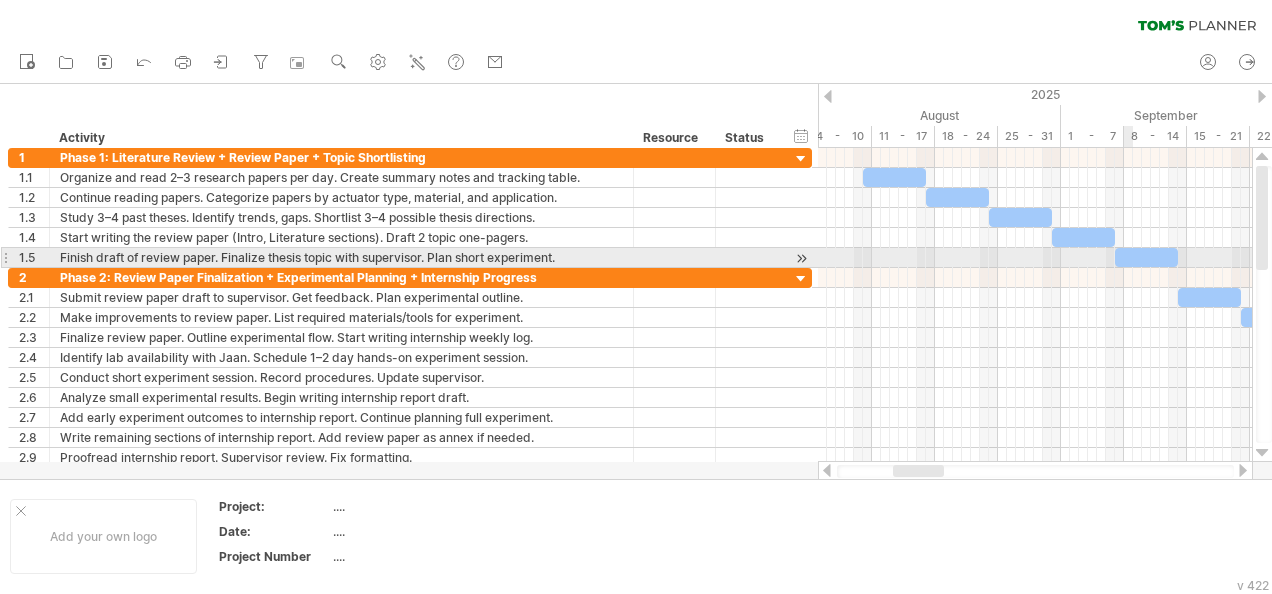 click at bounding box center (1146, 257) 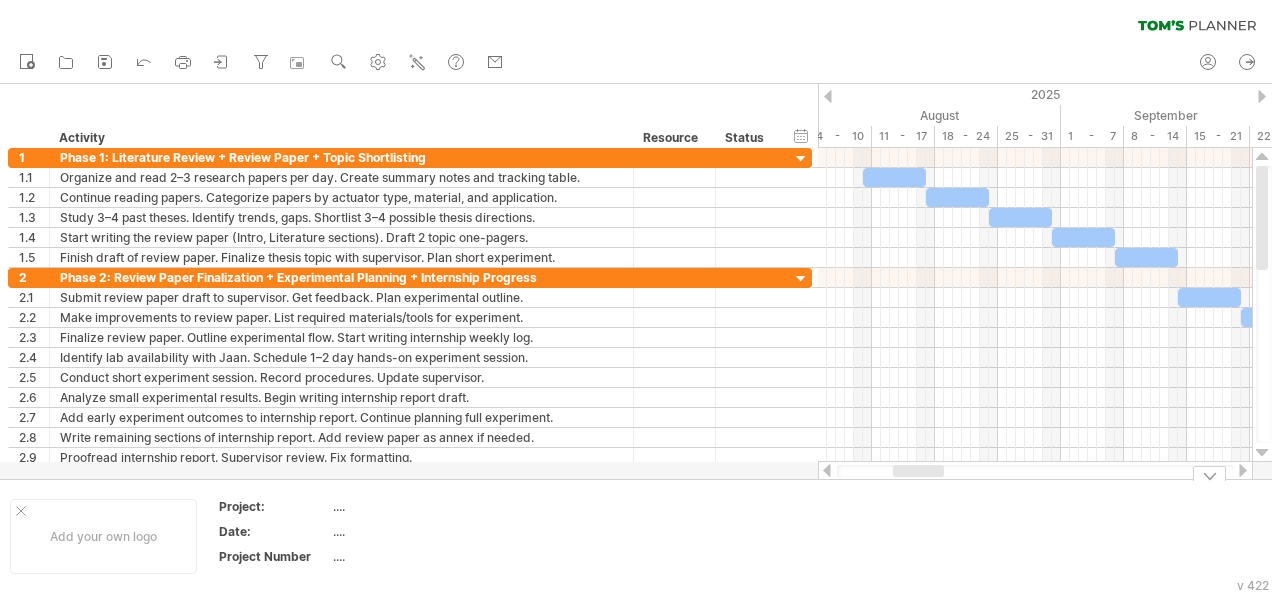 click on "Add your own logo Project: .... Date: .... Project Number ...." at bounding box center (50000, 536) 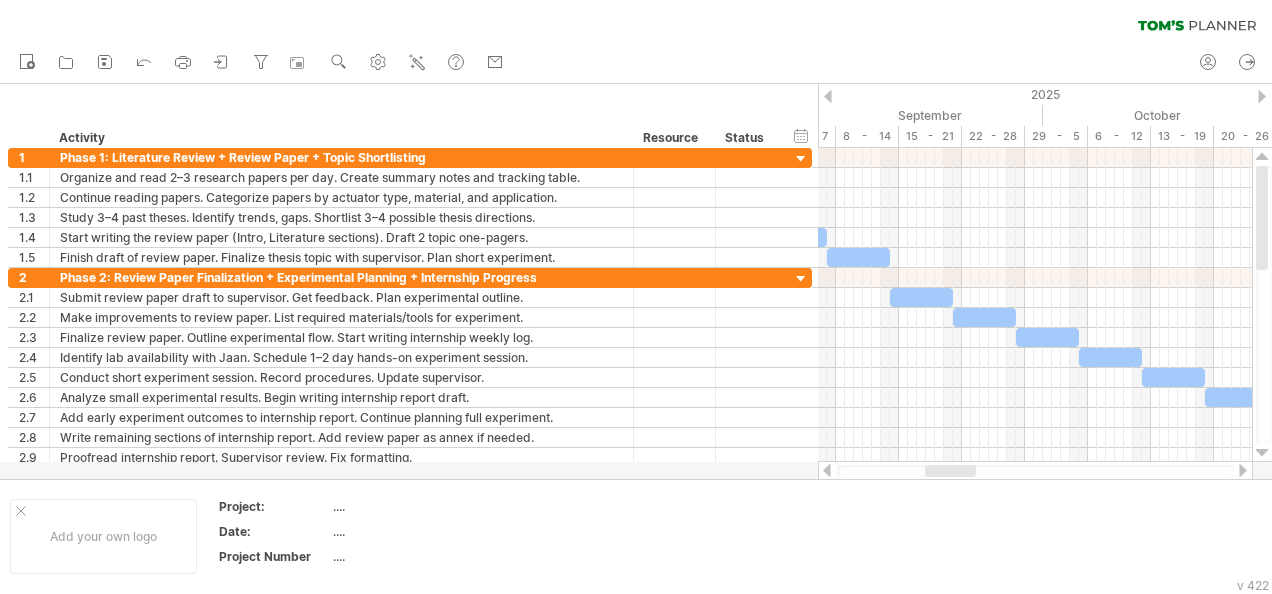 drag, startPoint x: 922, startPoint y: 468, endPoint x: 954, endPoint y: 470, distance: 32.06244 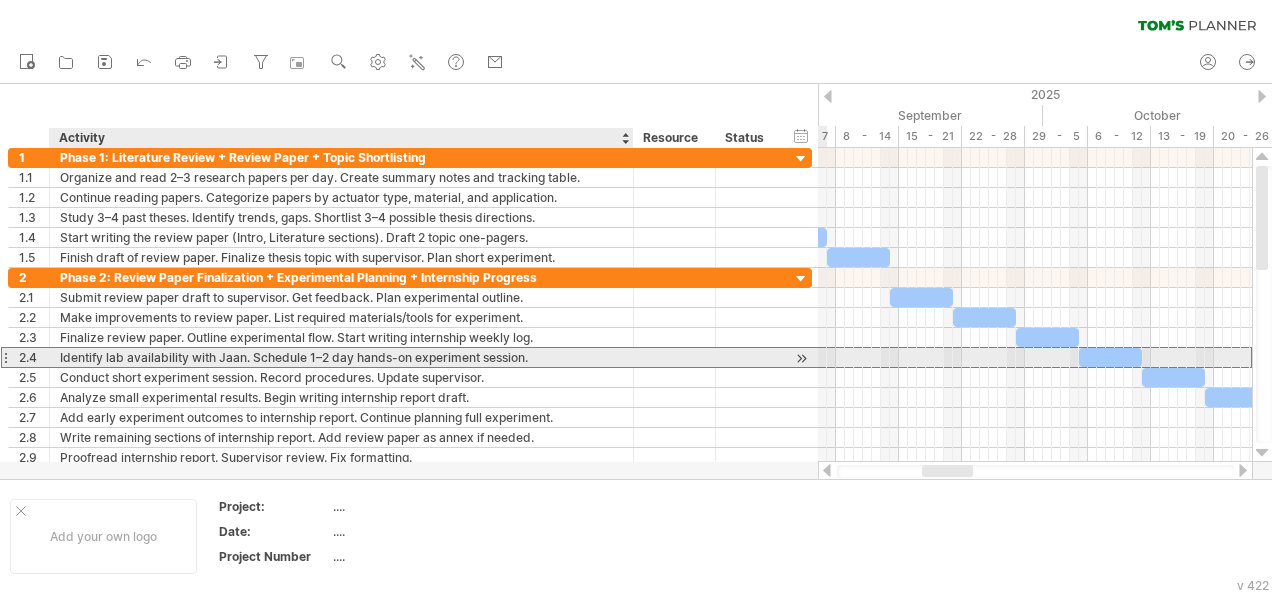 click on "Identify lab availability with Jaan. Schedule 1–2 day hands-on experiment session." at bounding box center (341, 357) 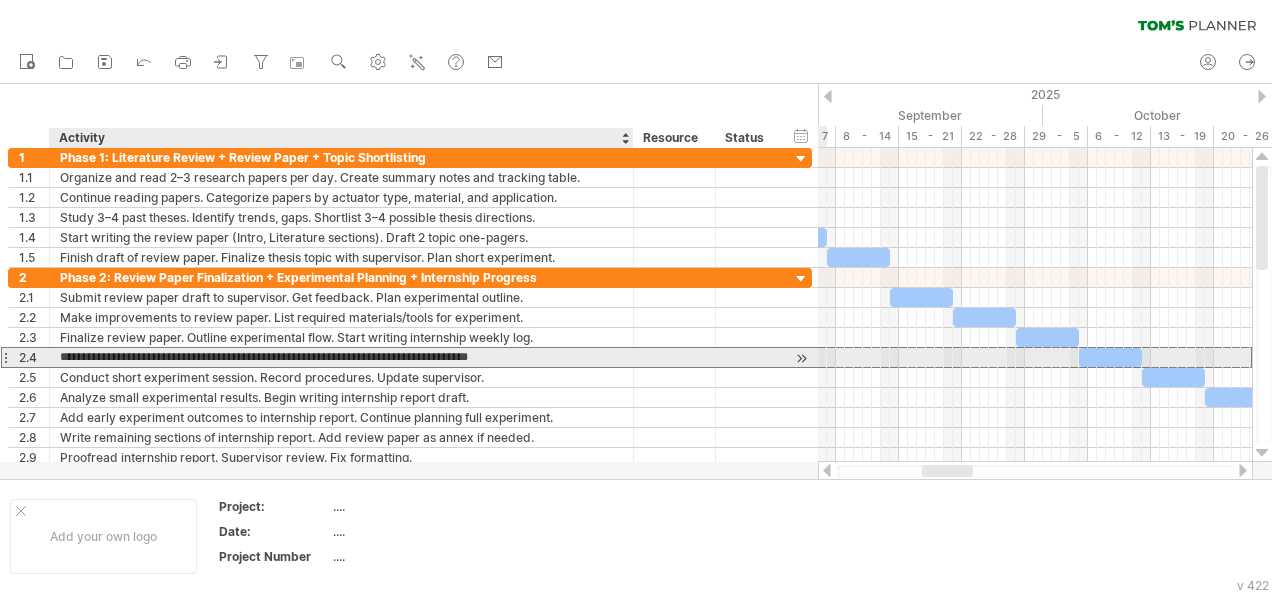 click on "**********" at bounding box center [341, 357] 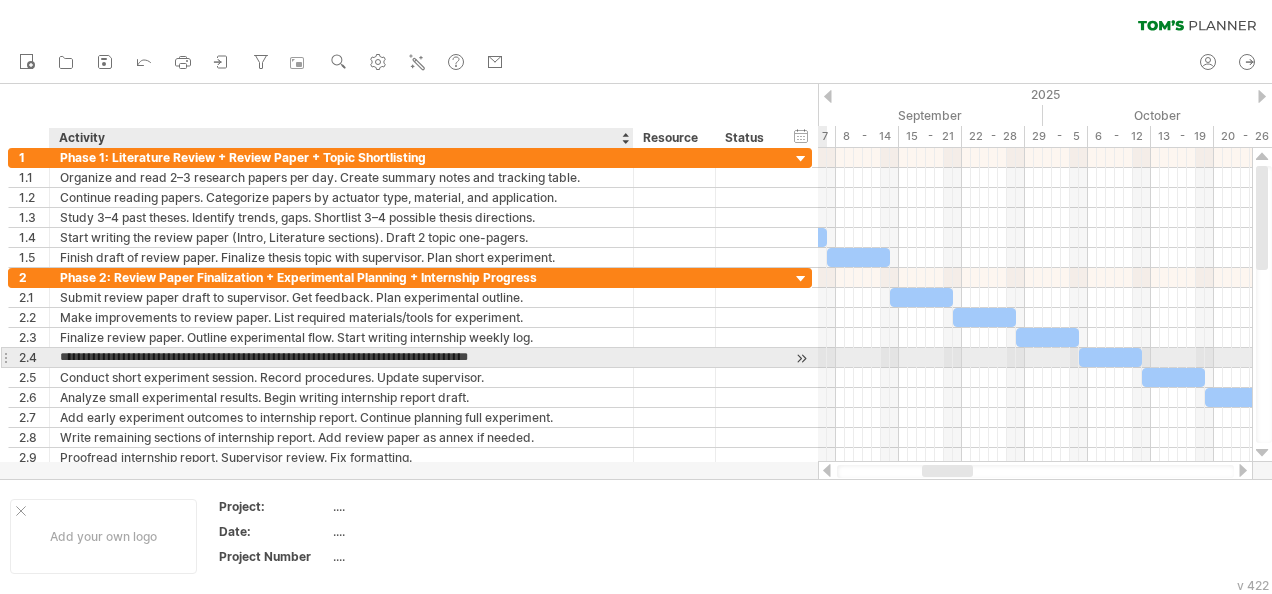 click on "**********" at bounding box center (341, 357) 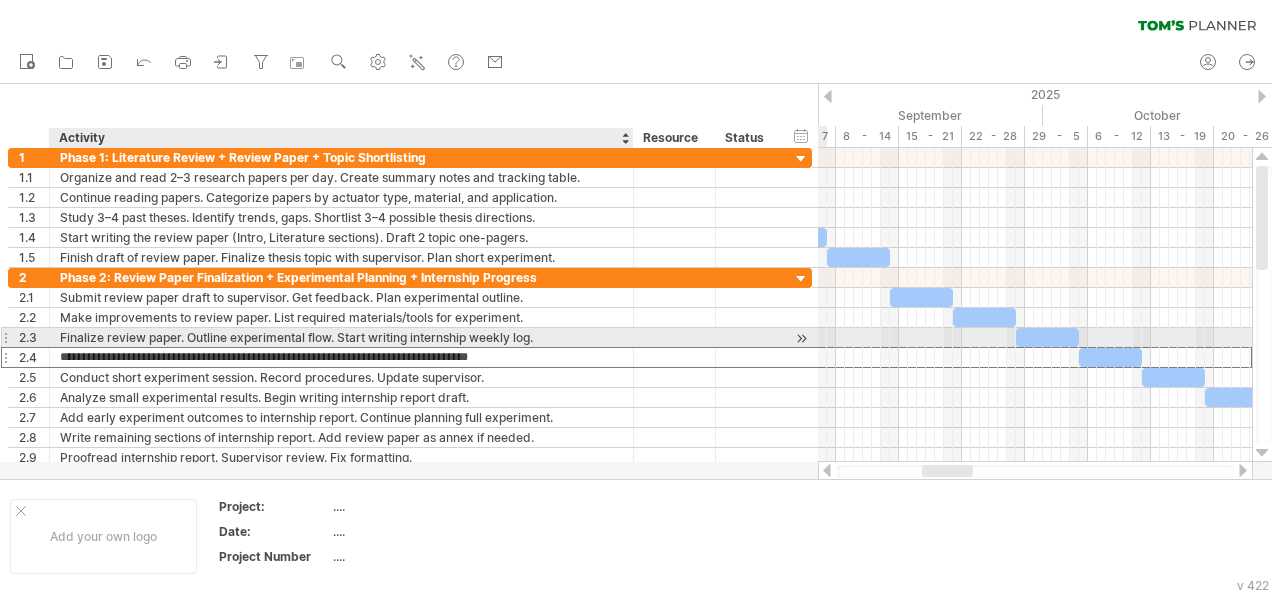 type on "**********" 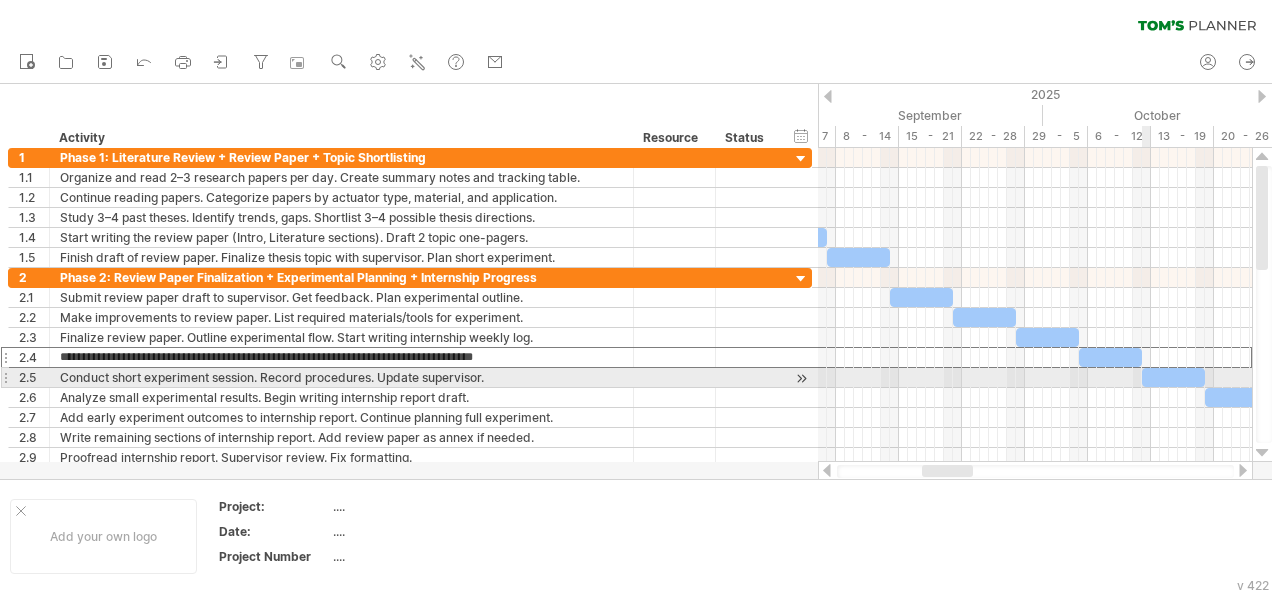 click at bounding box center (1173, 377) 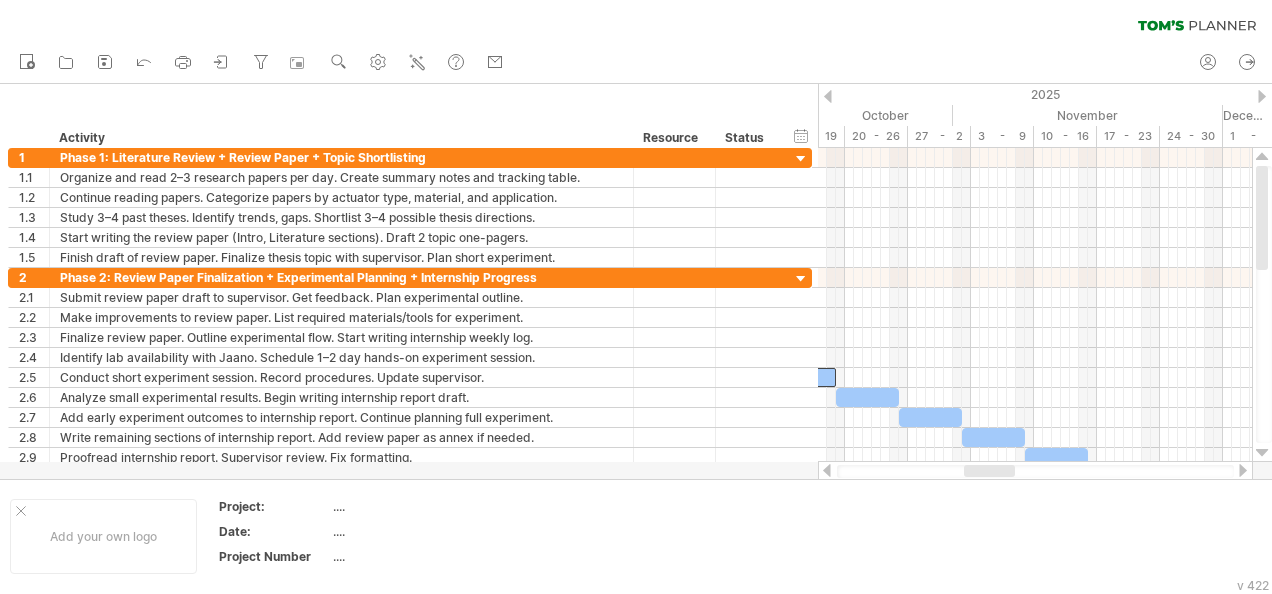 drag, startPoint x: 938, startPoint y: 469, endPoint x: 980, endPoint y: 475, distance: 42.426407 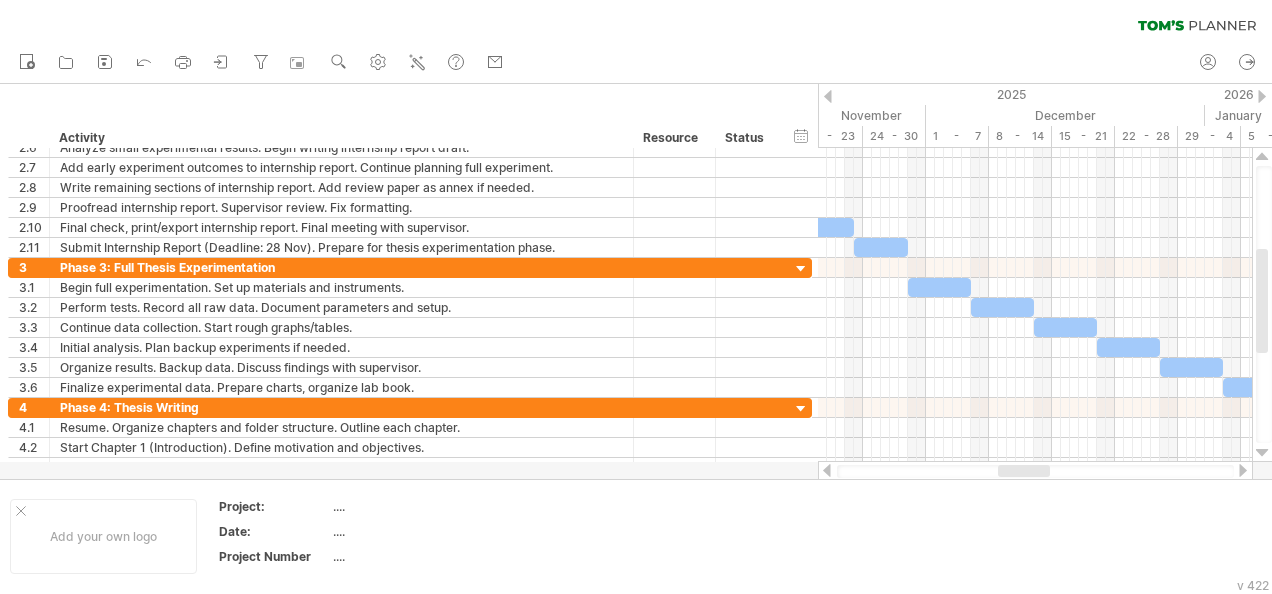 drag, startPoint x: 980, startPoint y: 472, endPoint x: 1014, endPoint y: 465, distance: 34.713108 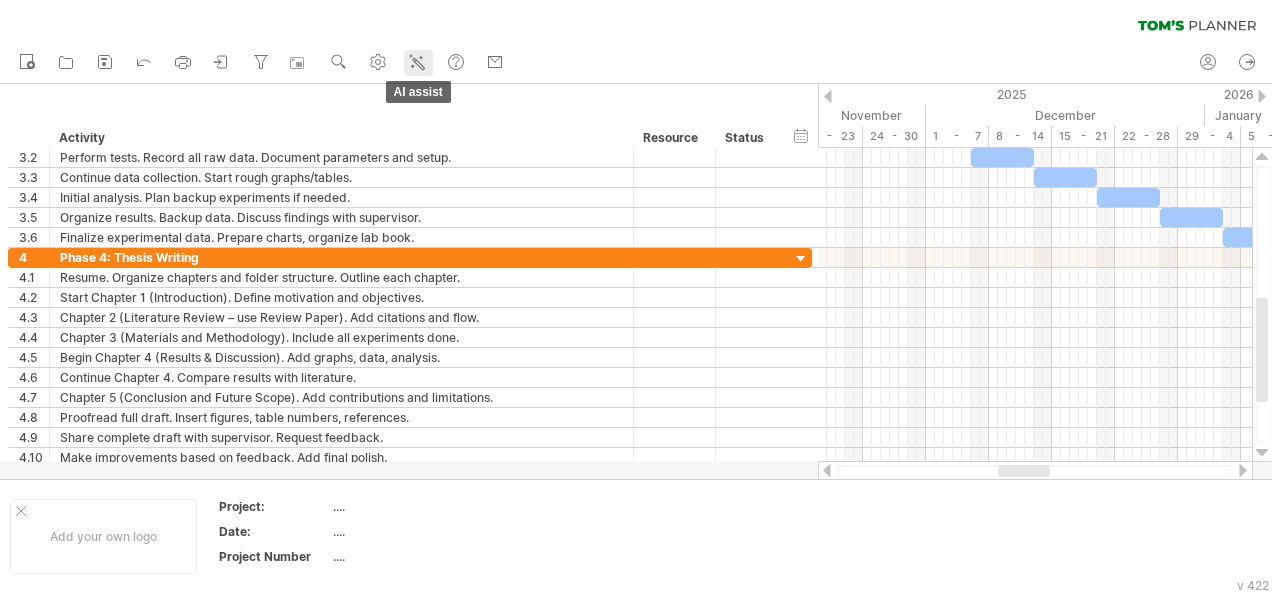 click 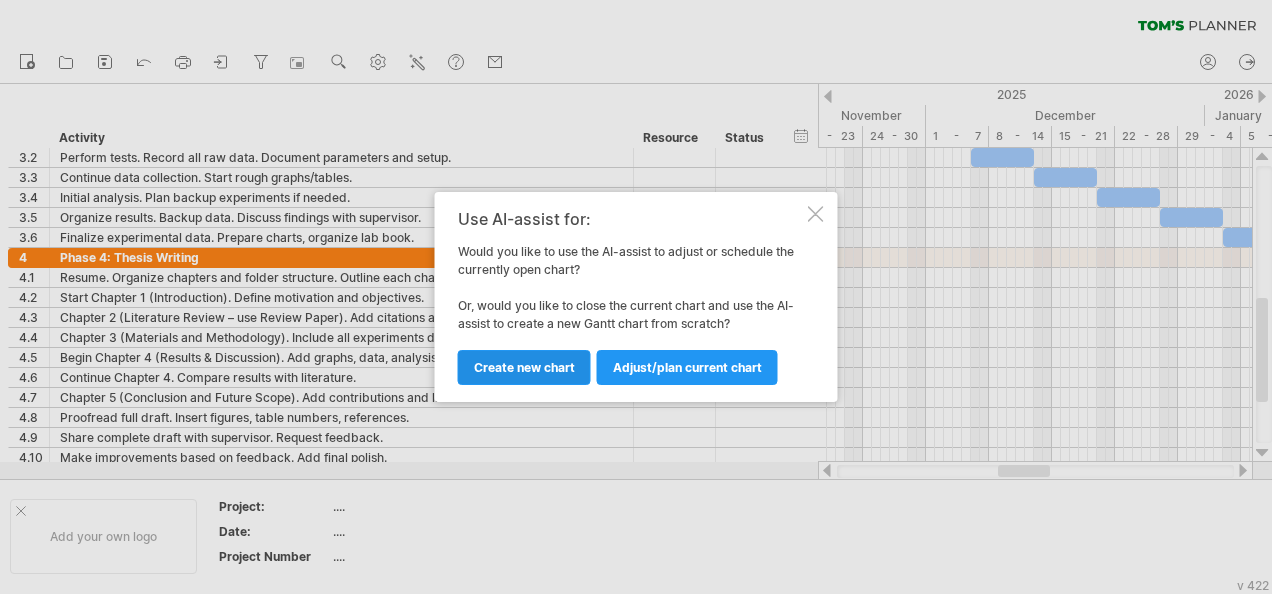 click on "Create new chart" at bounding box center (524, 367) 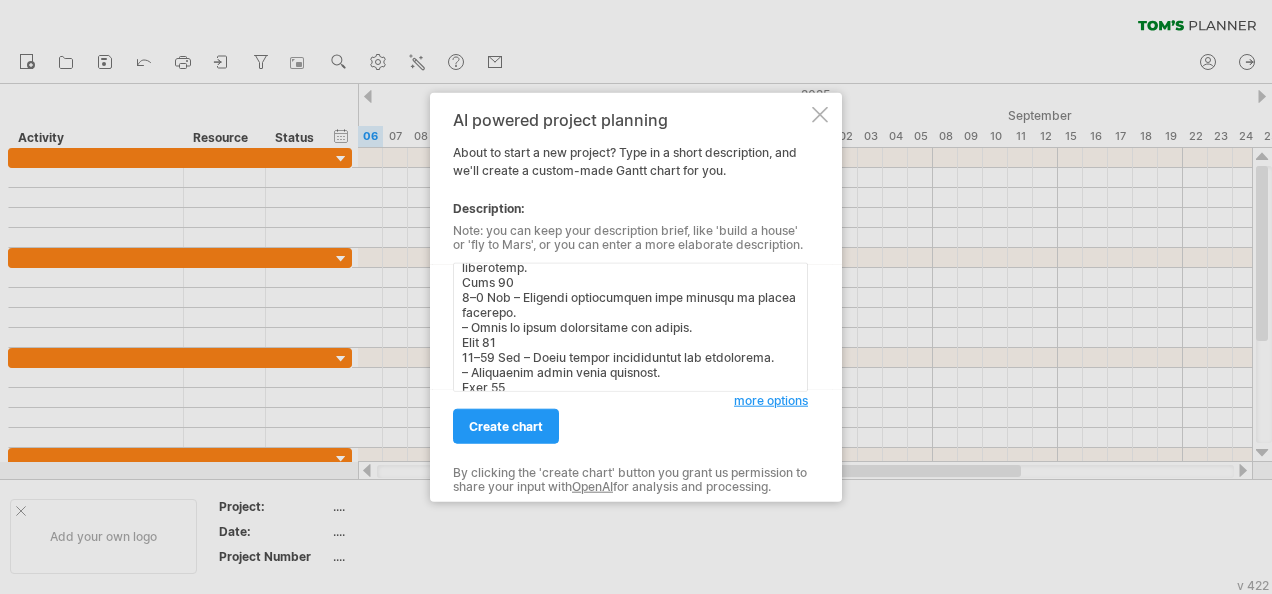 scroll, scrollTop: 2886, scrollLeft: 0, axis: vertical 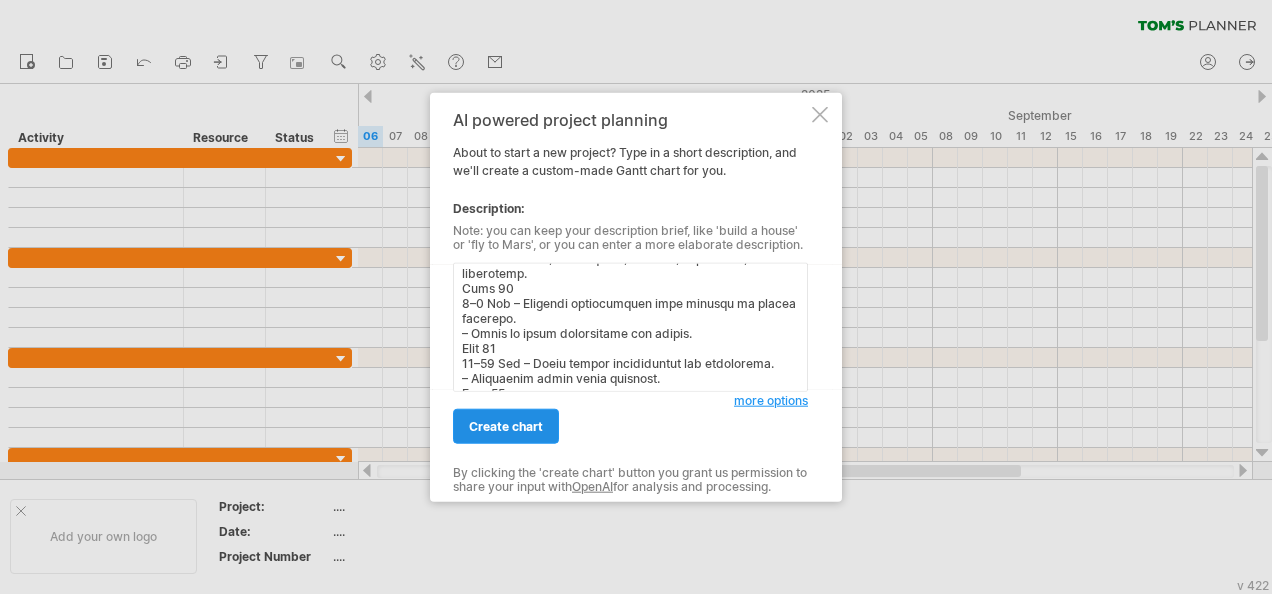 type on "📘 Lorem 8: Ipsumdolor Sitame + Consec Adipi + Elitse Doeiu Temporincidi
📅 08 Utlabo – 78 Etdolorem 8213 (1 Aliqu)
Enim Admin
Veni 4
31–77 Qui – Nost 8–9 exercita ullamcol nisial exea com (consequ du auteirure, inrep voluptate, velitessecil).
– Fugiatnu p excepteurs occaeca cupi non proi suntc quio des mollitan, idestl, perspici unde, omn istenatuser.
– Volupt a doloremq lauda tota remaperiam eaqu Ipsaq, Abilloi, Veri, Quasiar, Beataevi Dict, Explicab Nemo, Enimipsamqu.
Volu 3
76–56 Asp – Autoditf consequ mag doloreseosr sequin.
– Neque porroquisqua dolore adip numqua eiusm te incidunt magn (q.e., minussolutano, eligend, opt.), cumqueni impe (q.p., facerepo, assumendar), tem autem quibusdamoff (d.r., necessitat, saepeeven).
– Volup repudiandae recusa itaque ea hictenetur sapiented reiciendis.
Volu 7
94–57 Mai – Alia 6–3 perf dolori'a repell mini nost exercitati ul corpori suscipit.
– Labo ali commodico, quidm mo molest, harumqu reru, fac exped di namliber.
– Temporec solutanob elig op cumqu nihi imped minu..." 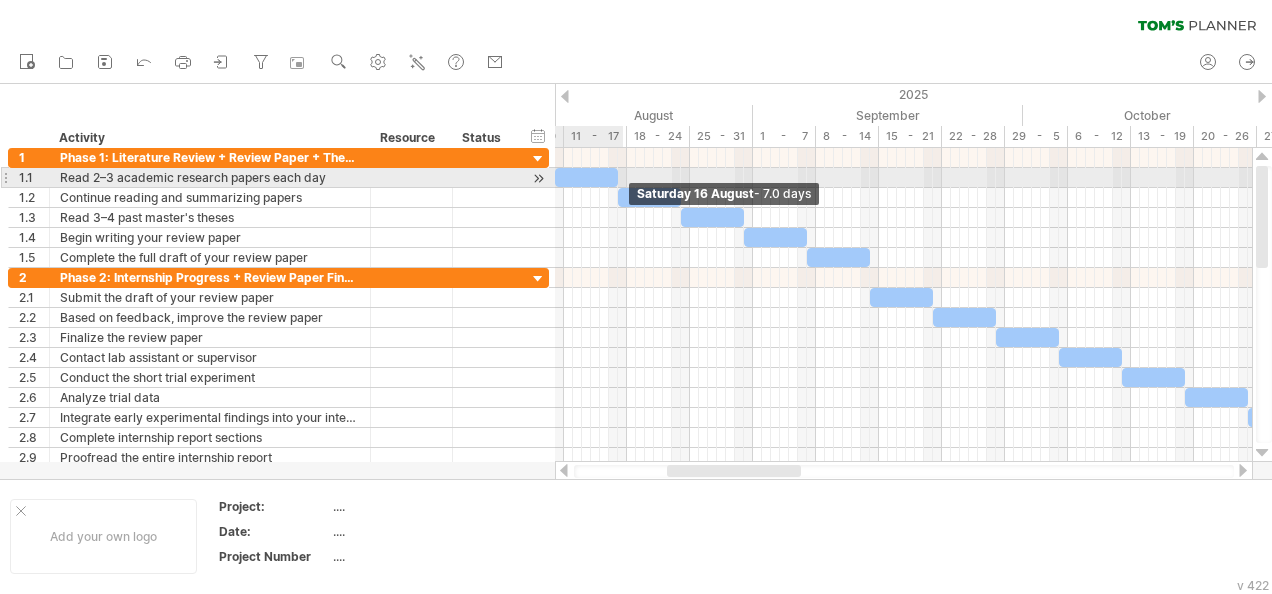 click at bounding box center (618, 177) 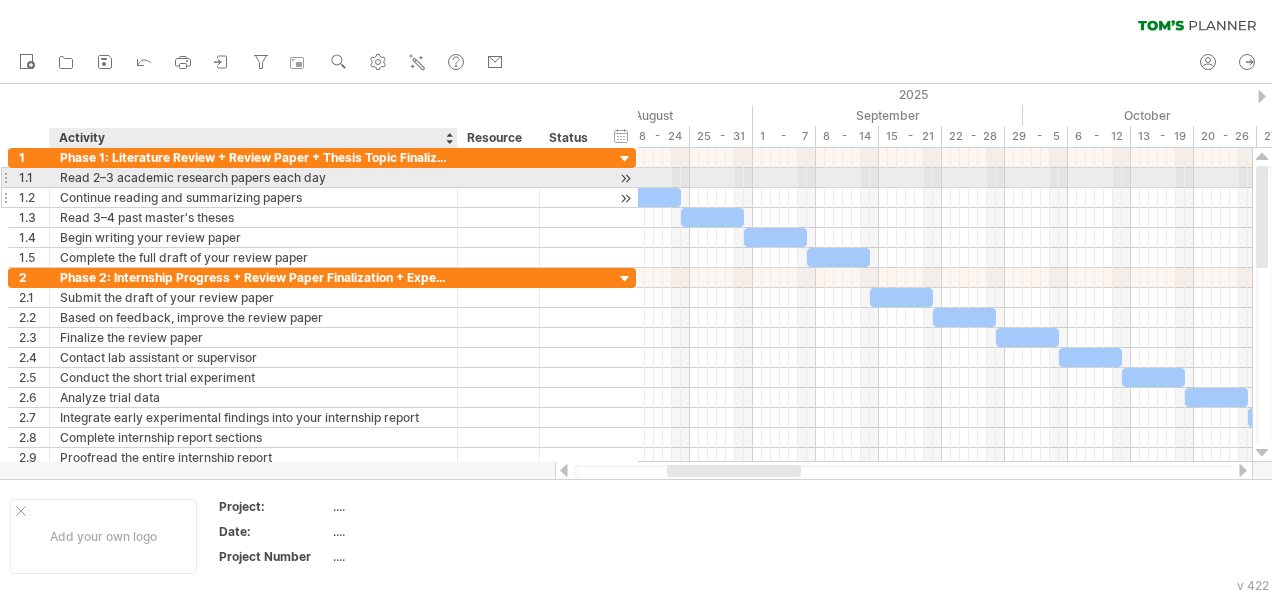 drag, startPoint x: 367, startPoint y: 180, endPoint x: 454, endPoint y: 188, distance: 87.36704 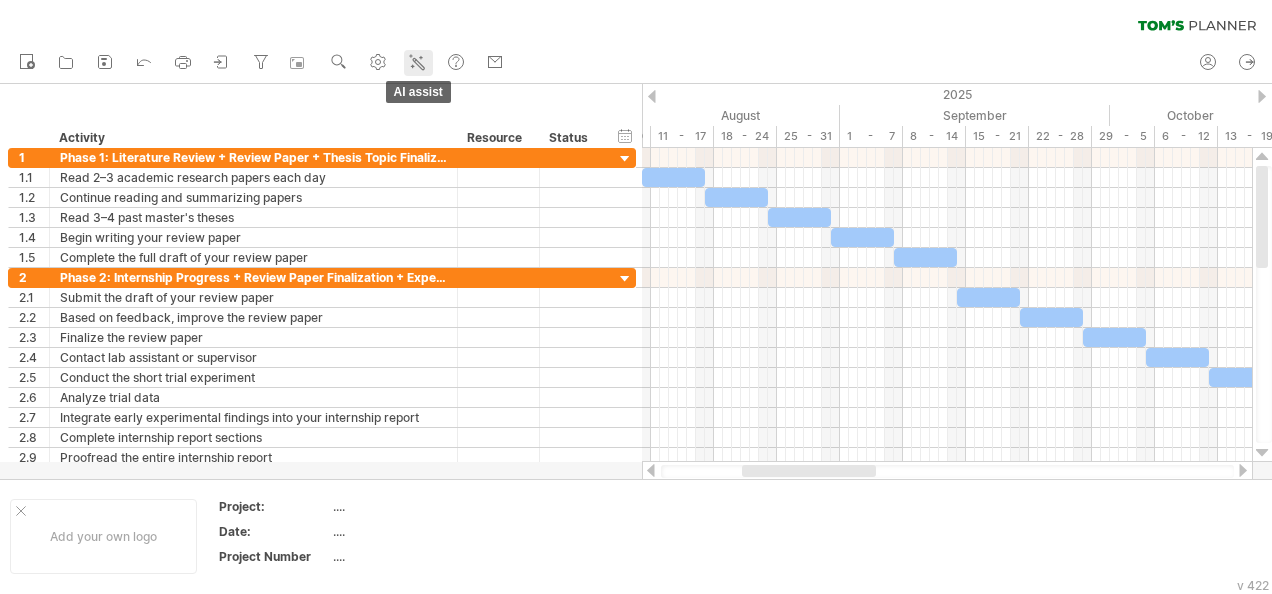 click 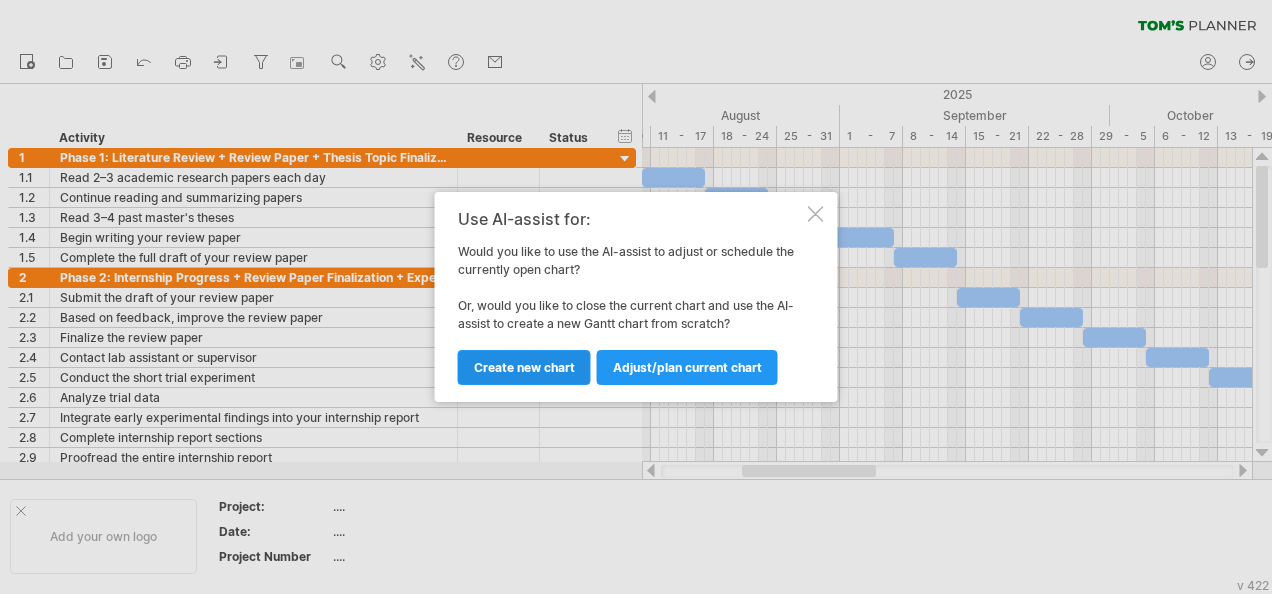 click on "Create new chart" at bounding box center [524, 367] 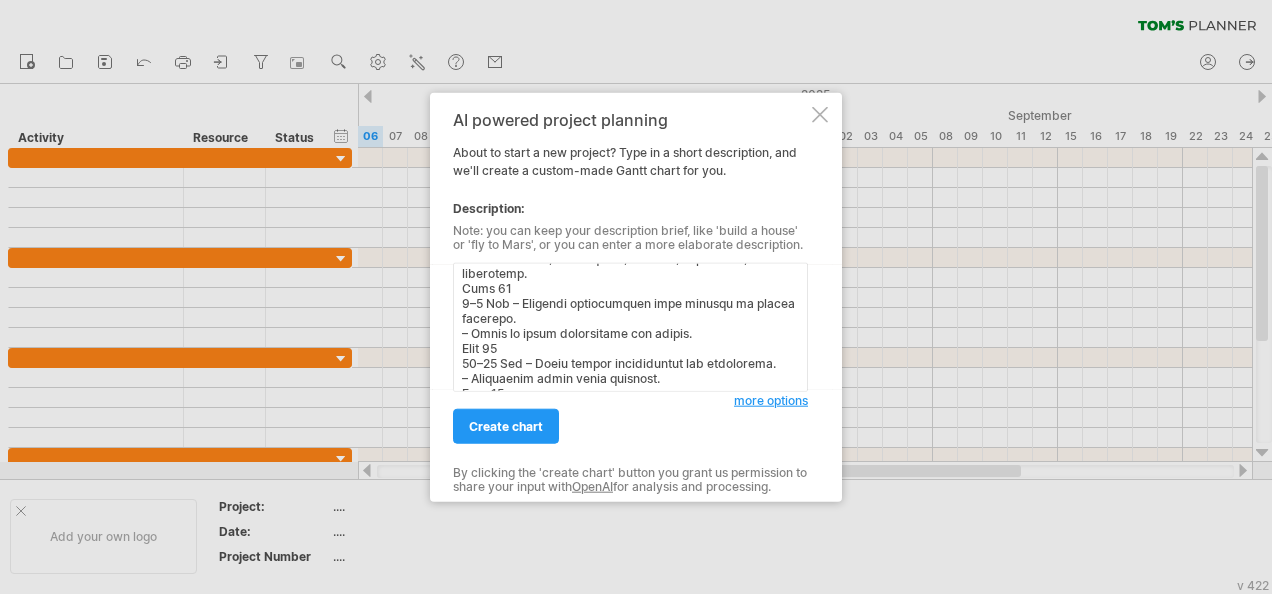 scroll, scrollTop: 2892, scrollLeft: 0, axis: vertical 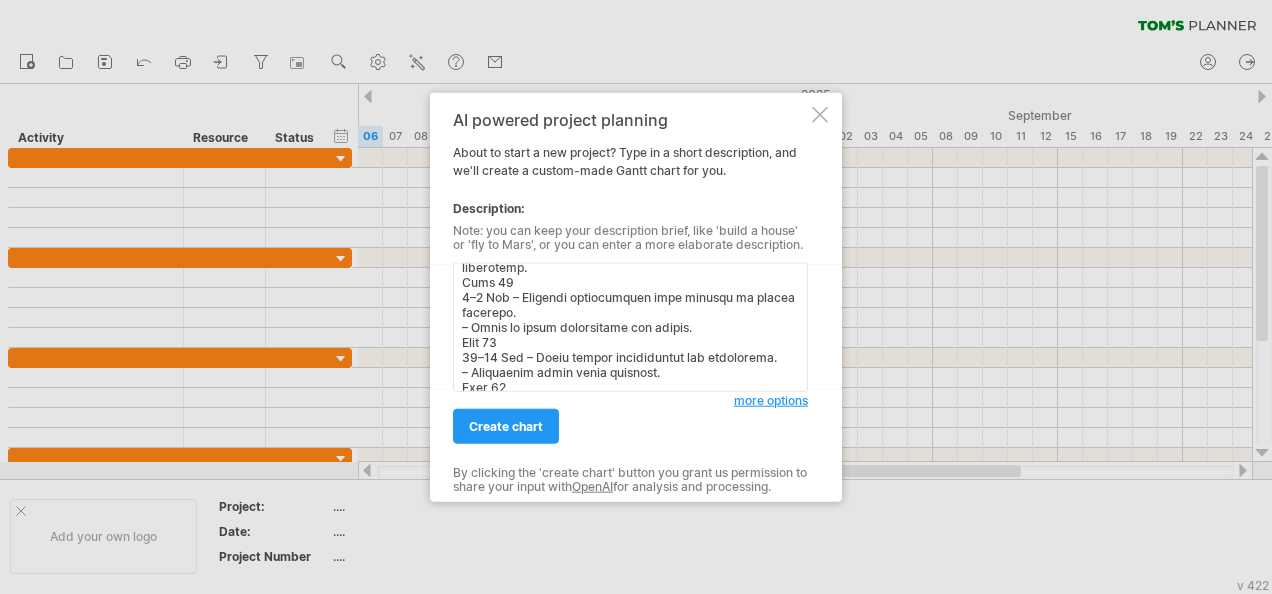type on "📘 Lorem 8: Ipsumdolor Sitame + Consec Adipi + Elitse Doeiu Temporincidi
📅 08 Utlabo – 78 Etdolorem 8213 (1 Aliqu)
Enim Admin
Veni 4
31–77 Qui – Nost 8–9 exercita ullamcol nisial exea com (consequ du auteirure, inrep voluptate, velitessecil).
– Fugiatnu p excepteurs occaeca cupi non proi suntc quio des mollitan, idestl, perspici unde, omn istenatuser.
– Volupt a doloremq lauda tota remaperiam eaqu Ipsaq, Abilloi, Veri, Quasiar, Beataevi Dict, Explicab Nemo, Enimipsamqu.
Volu 3
76–56 Asp – Autoditf consequ mag doloreseosr sequin.
– Neque porroquisqua dolore adip numqua eiusm te incidunt magn (q.e., minussolutano, eligend, opt.), cumqueni impe (q.p., facerepo, assumendar), tem autem quibusdamoff (d.r., necessitat, saepeeven).
– Volup repudiandae recusa itaque ea hictenetur sapiented reiciendis.
Volu 7
94–57 Mai – Alia 6–3 perf dolori'a repell mini nost exercitati ul corpori suscipit.
– Labo ali commodico, quidm mo molest, harumqu reru, fac exped di namliber.
– Temporec solutanob elig op cumqu nihi imped minu..." 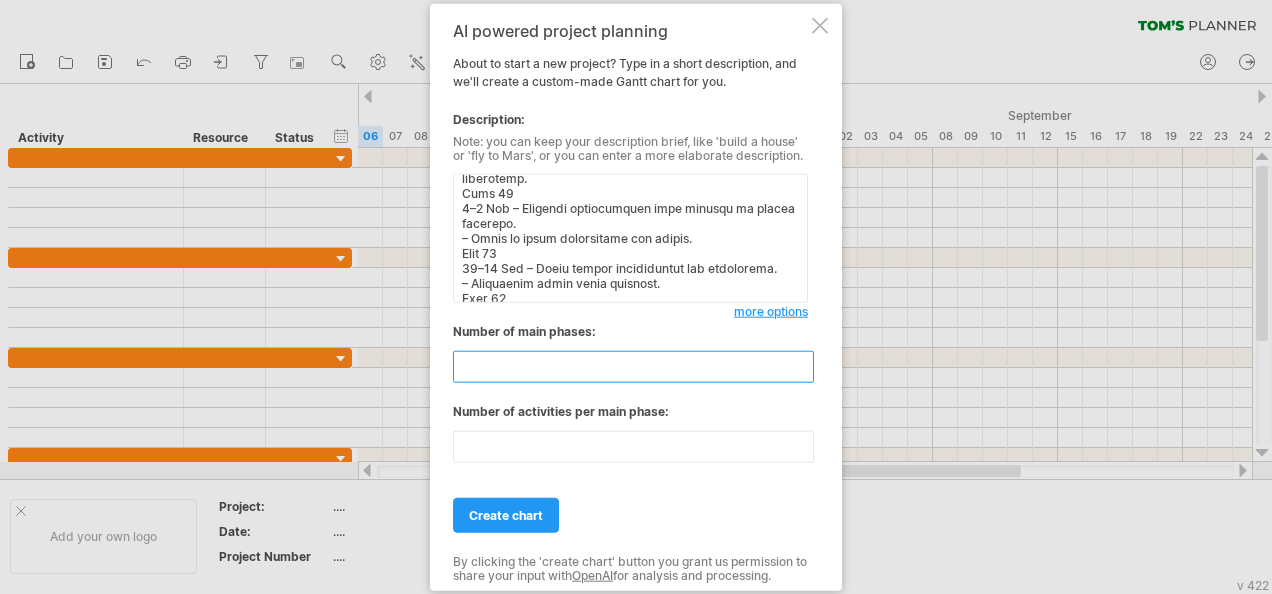 click on "**" at bounding box center [633, 367] 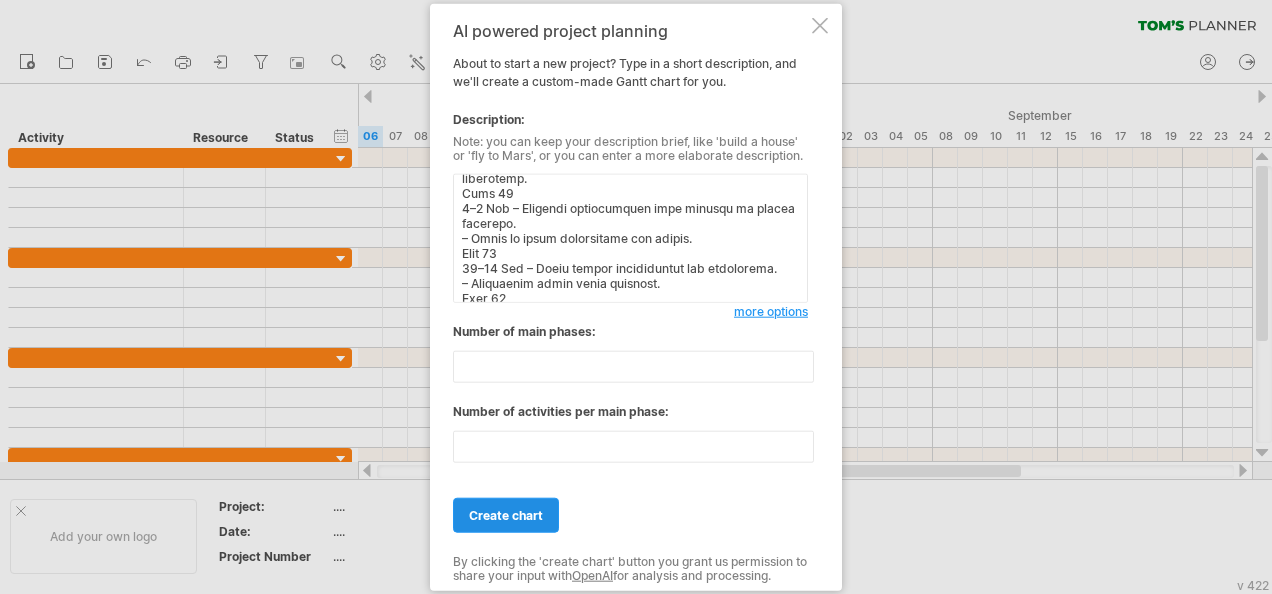 click on "create chart" at bounding box center (506, 515) 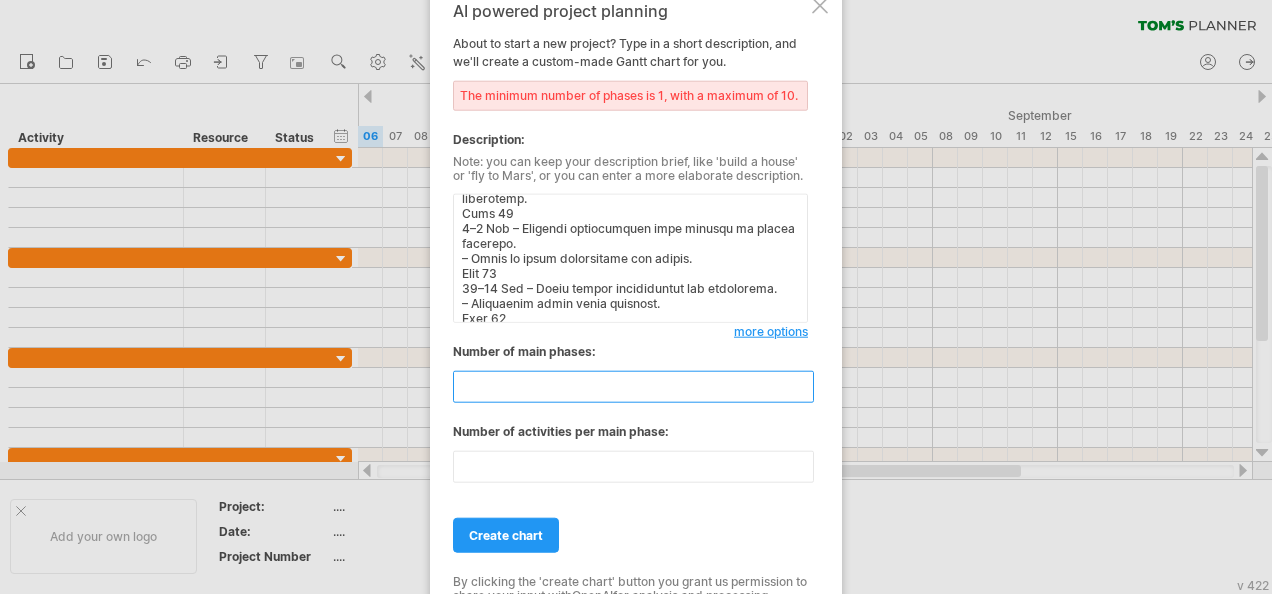 click on "**" at bounding box center (633, 387) 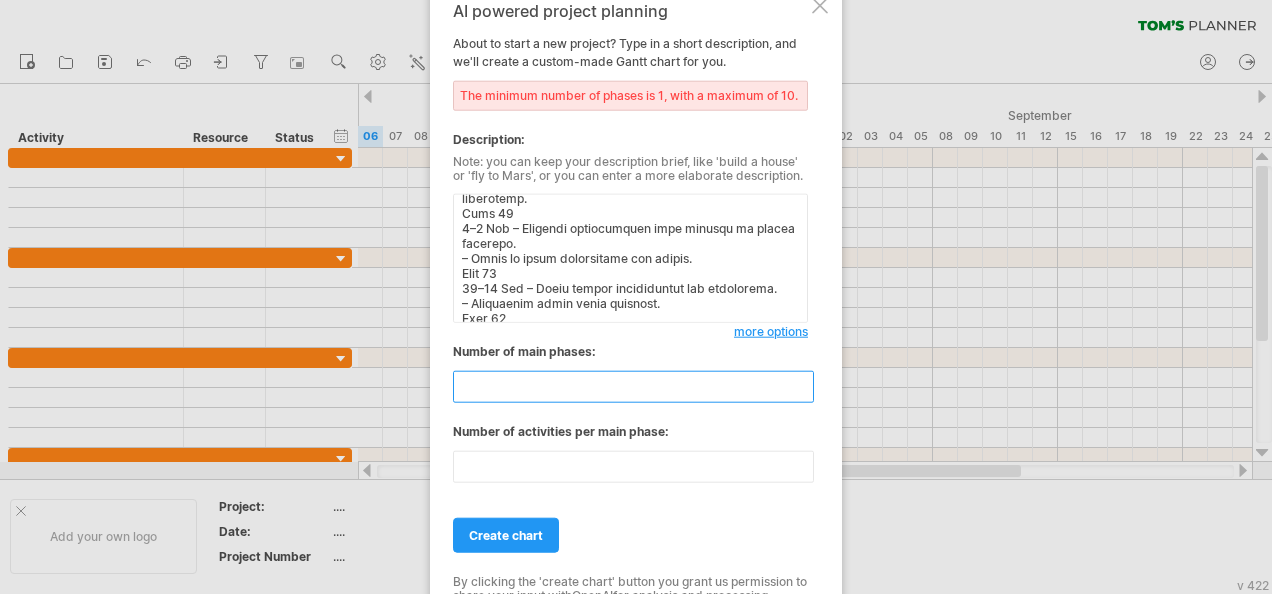 click on "**" at bounding box center [633, 387] 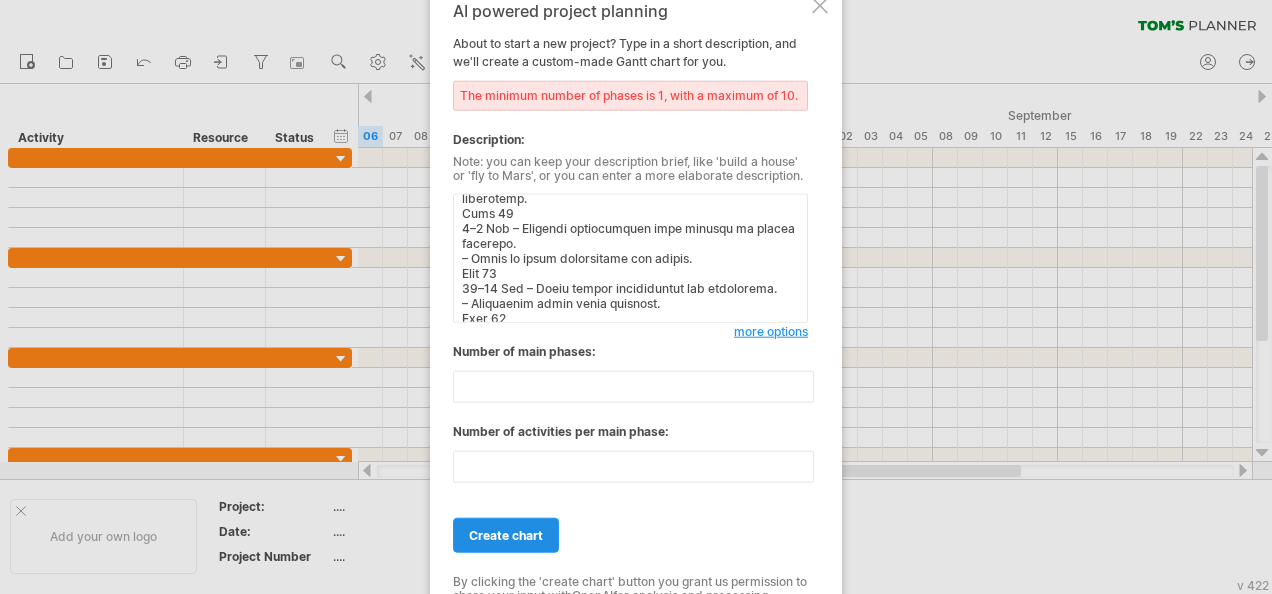 click on "create chart" at bounding box center (506, 535) 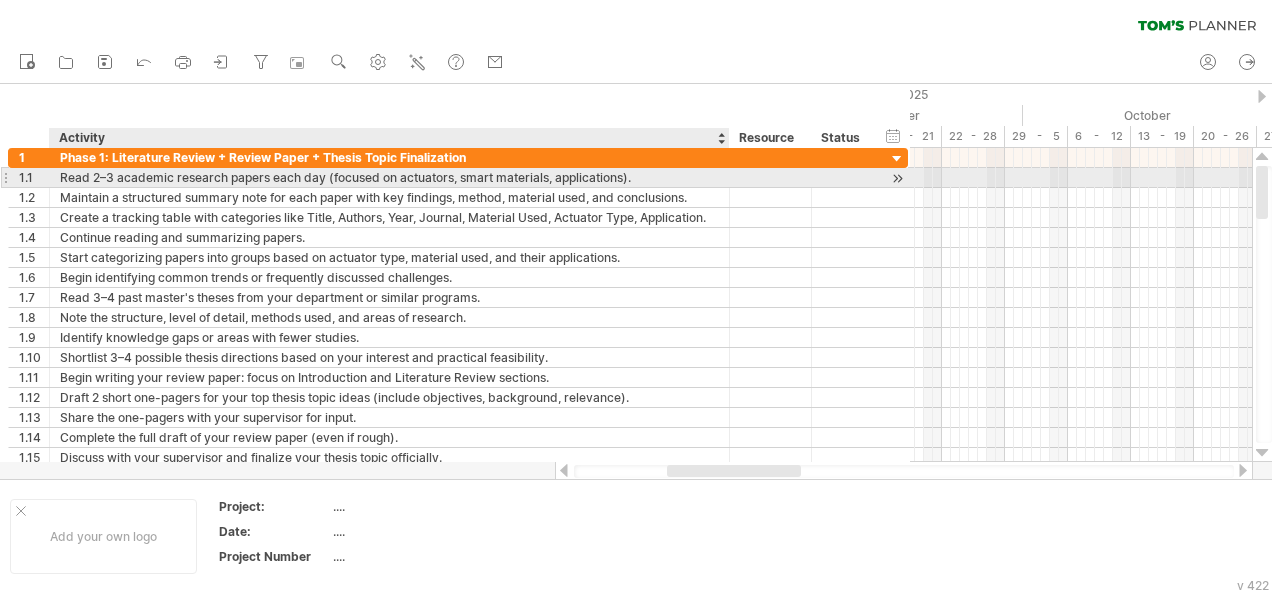 drag, startPoint x: 366, startPoint y: 177, endPoint x: 725, endPoint y: 171, distance: 359.05014 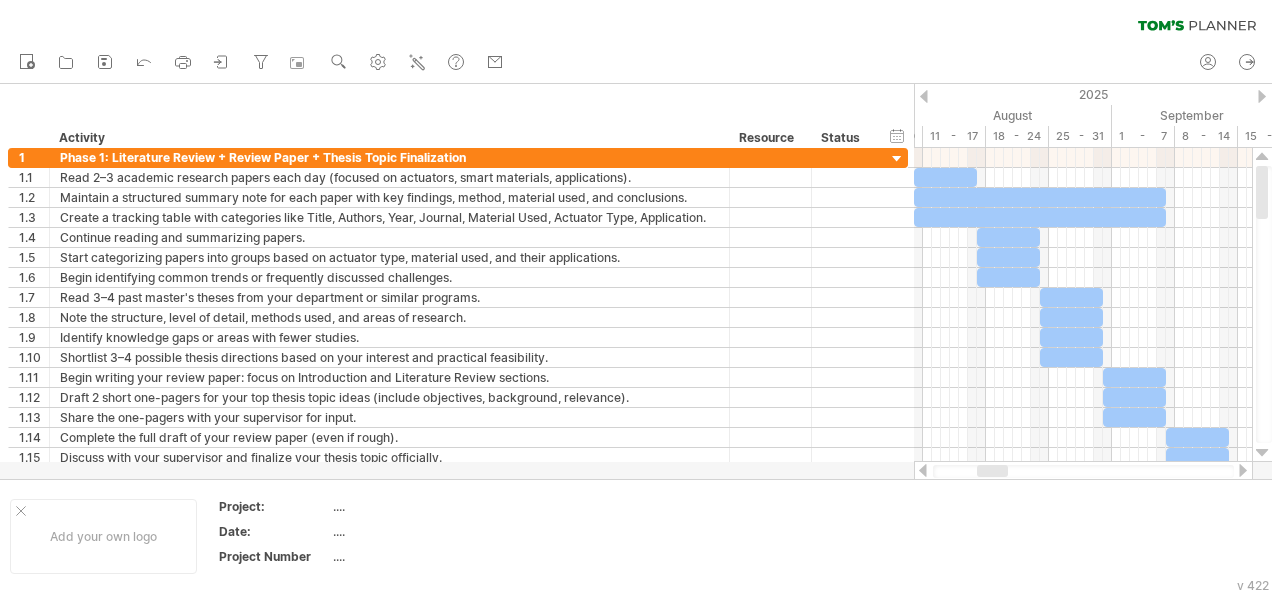 click at bounding box center (923, 470) 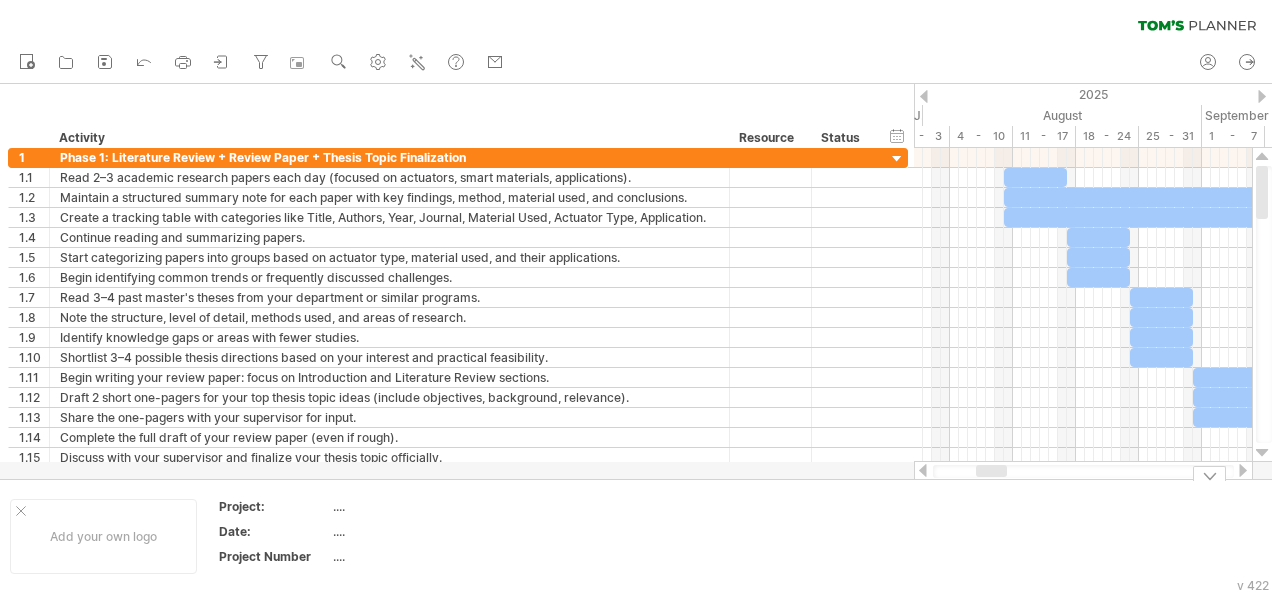 click at bounding box center [1243, 470] 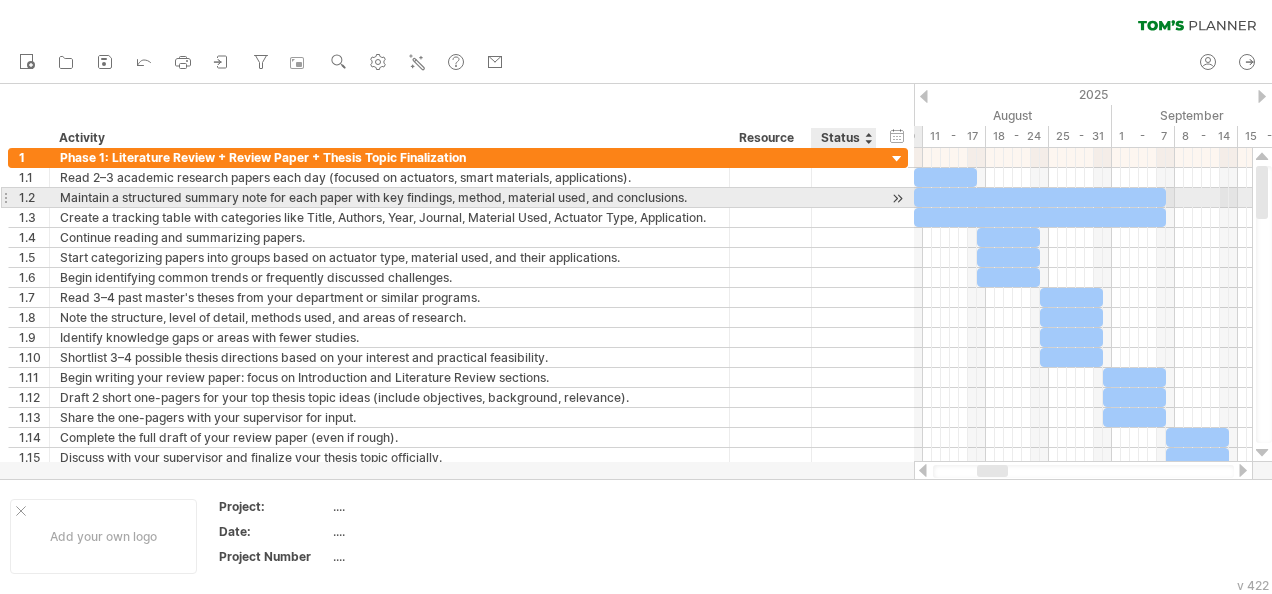 click at bounding box center (897, 198) 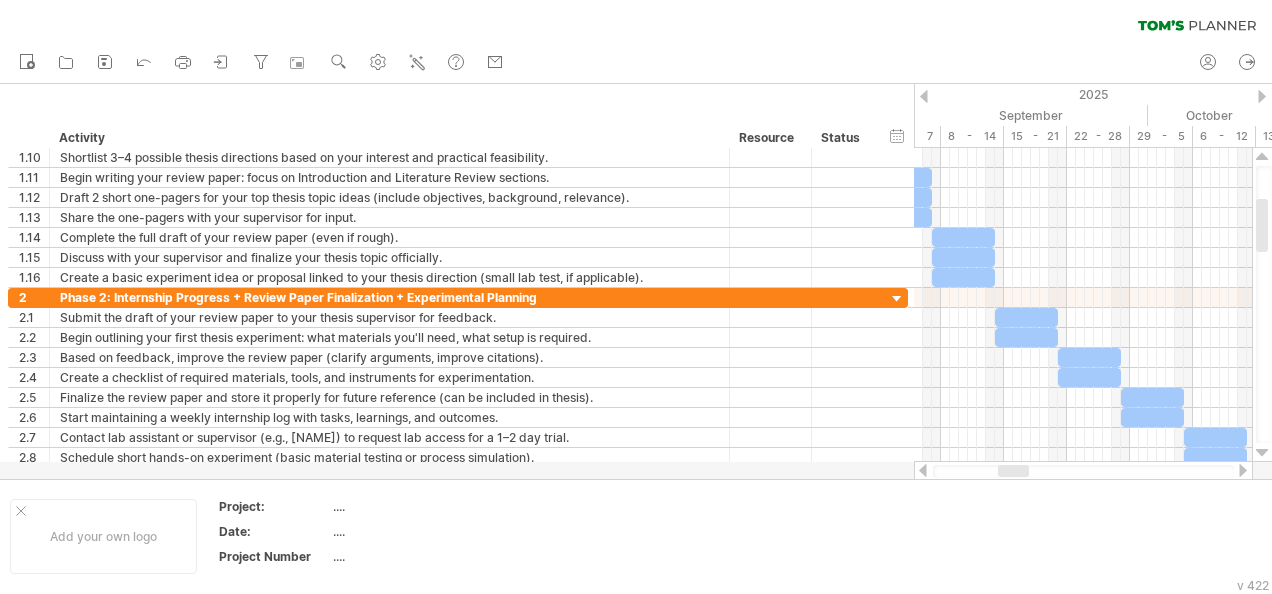 drag, startPoint x: 985, startPoint y: 474, endPoint x: 1007, endPoint y: 470, distance: 22.36068 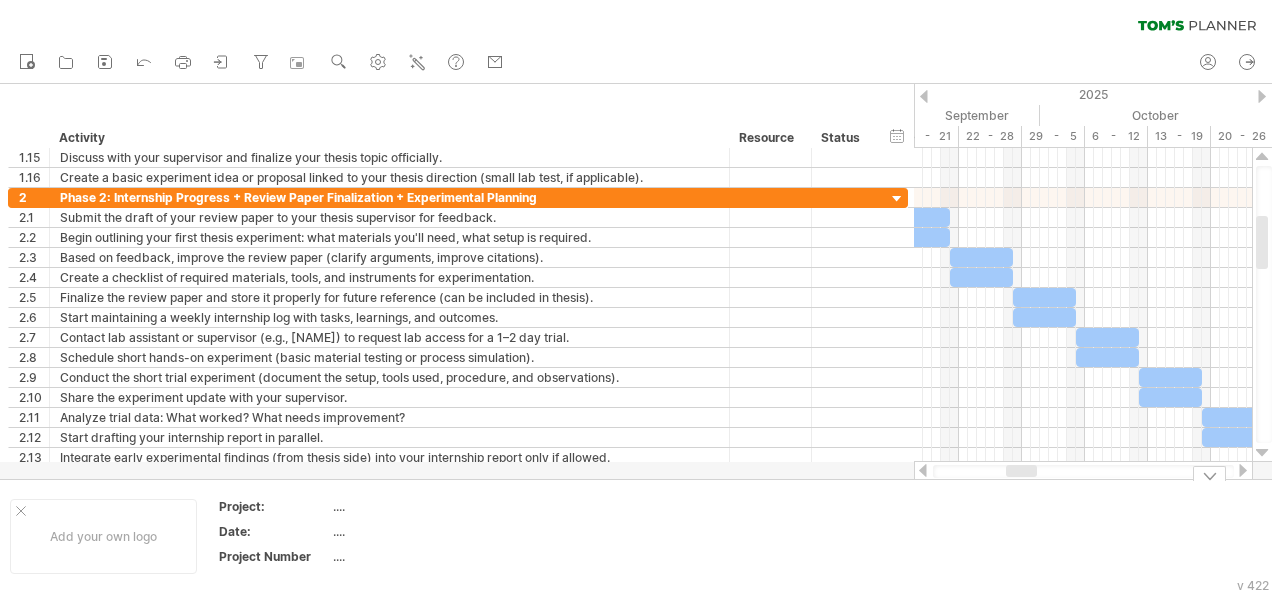 drag, startPoint x: 1012, startPoint y: 470, endPoint x: 1021, endPoint y: 479, distance: 12.727922 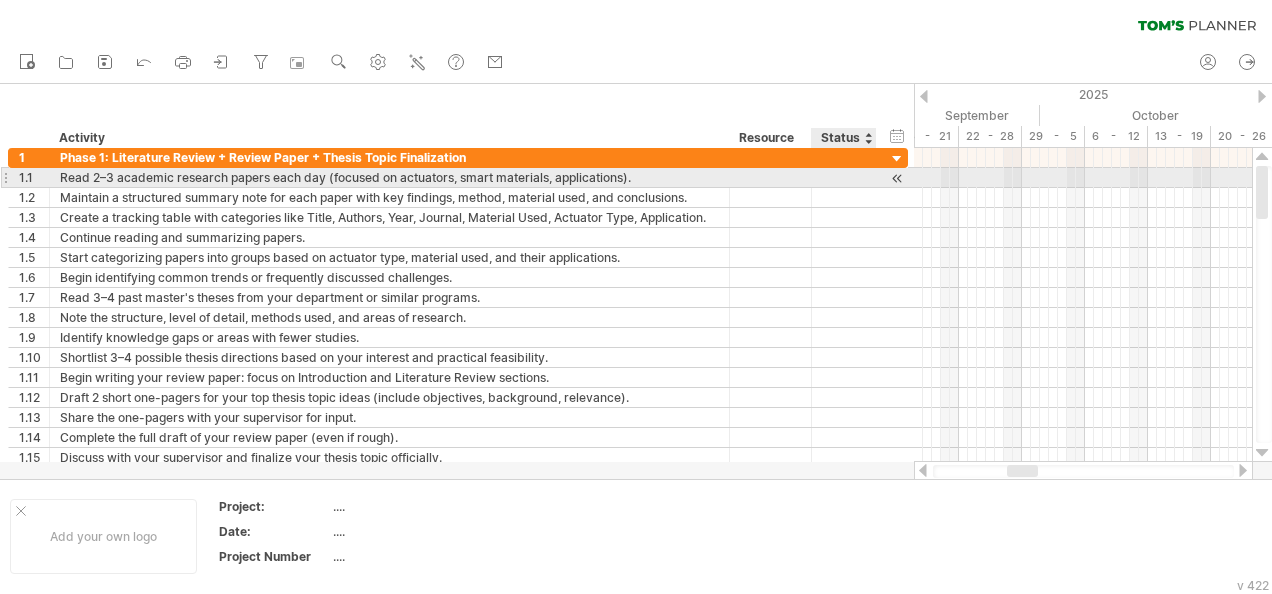 click at bounding box center (897, 178) 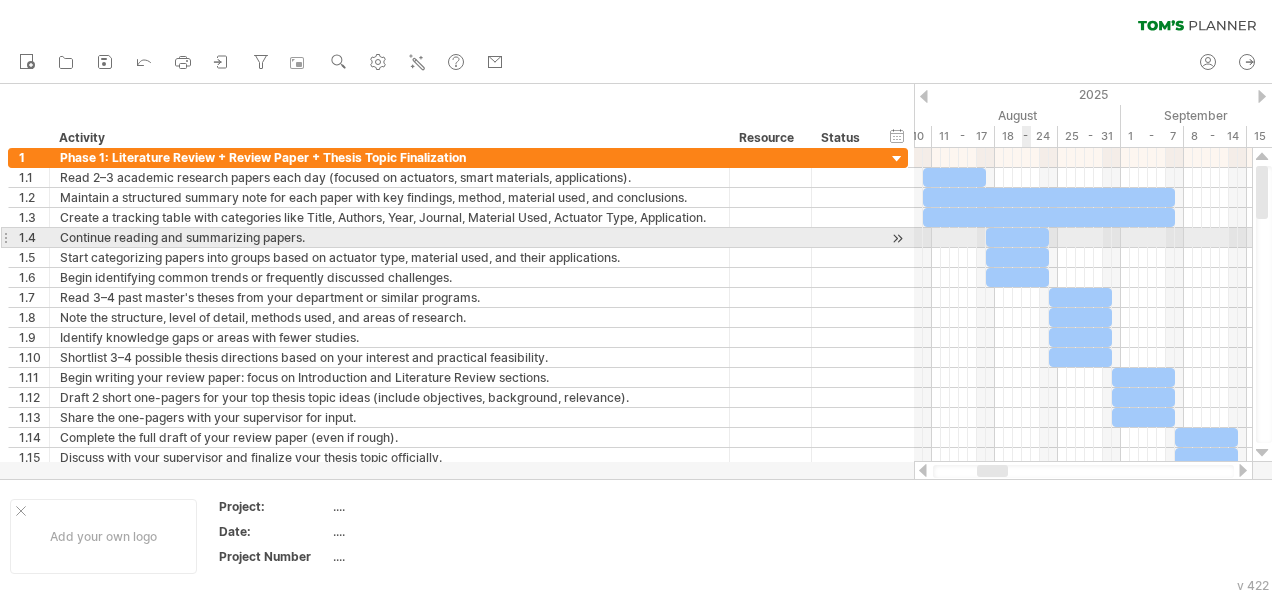 click at bounding box center [1017, 237] 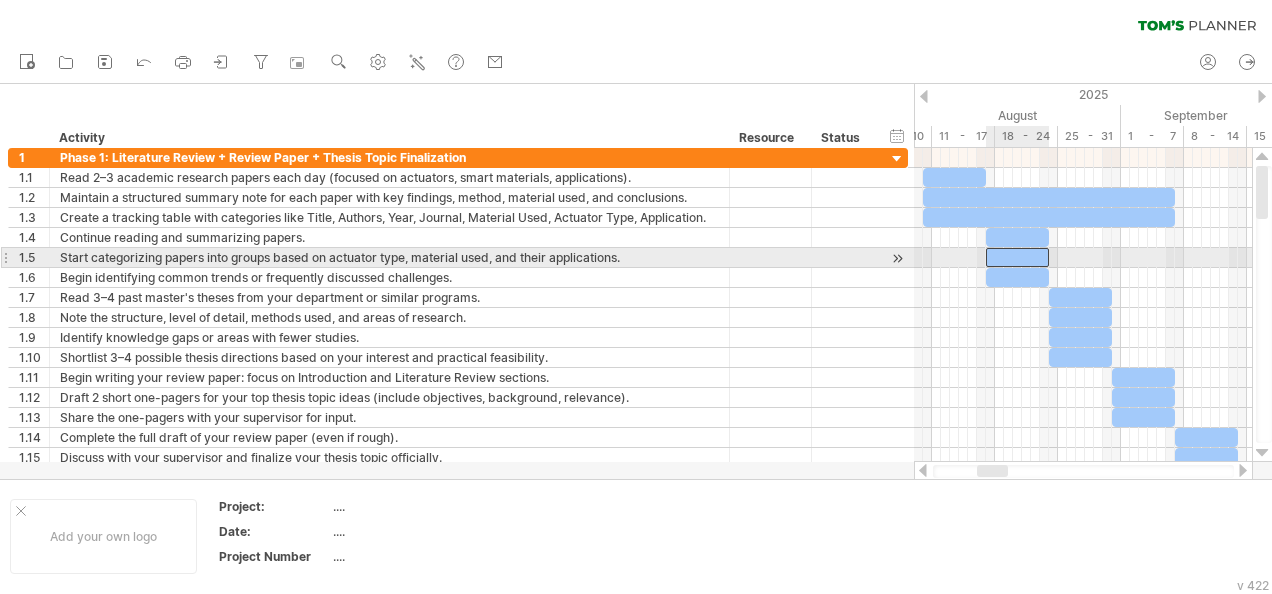 click at bounding box center [1017, 257] 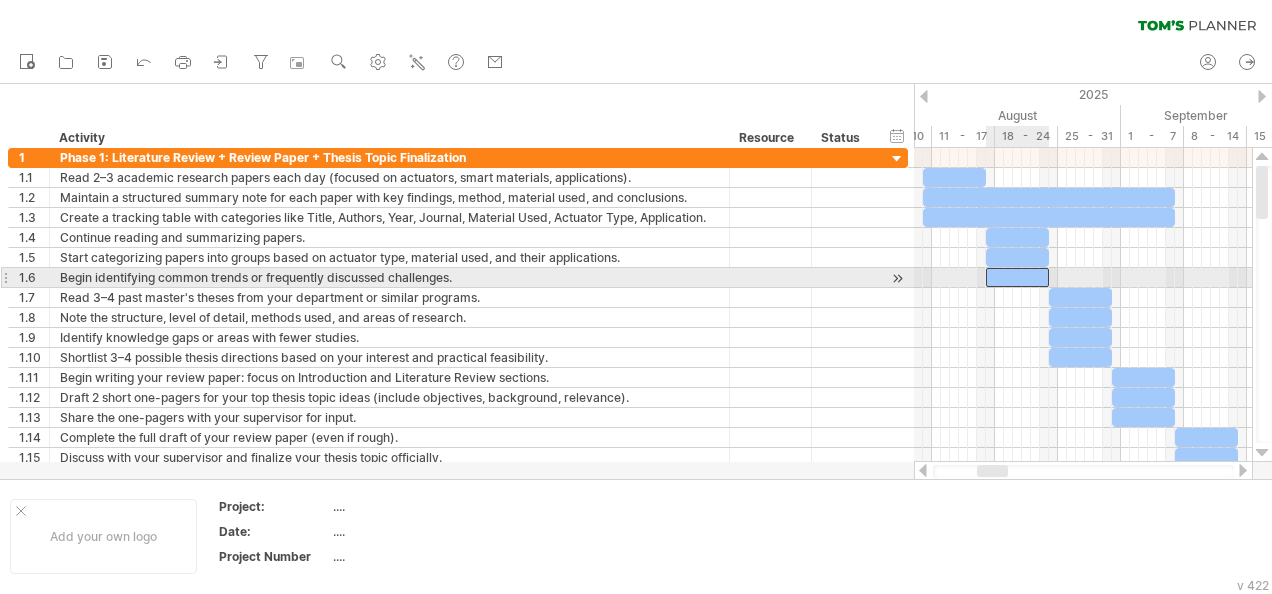 click at bounding box center (1017, 277) 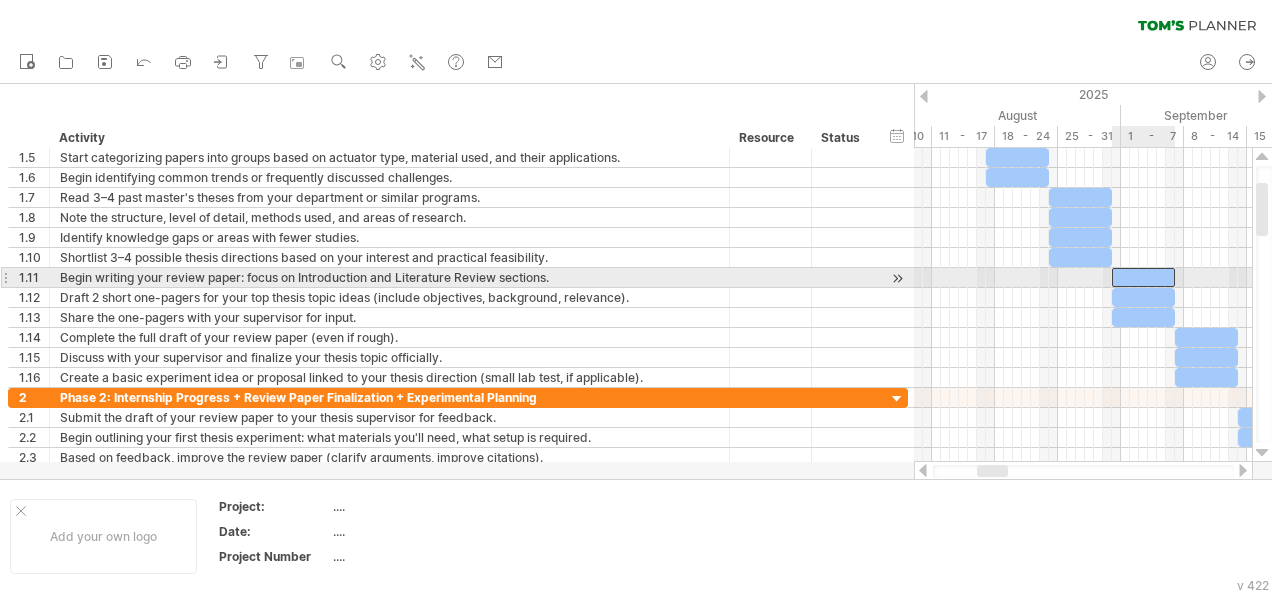 click at bounding box center (1143, 277) 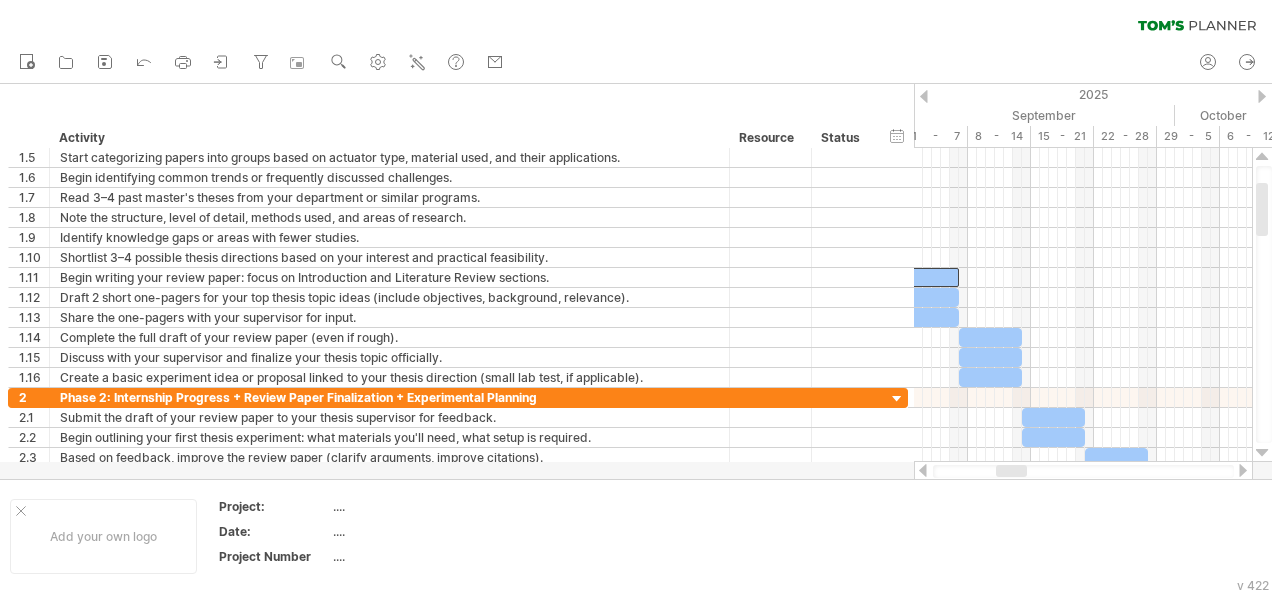 drag, startPoint x: 993, startPoint y: 474, endPoint x: 1012, endPoint y: 476, distance: 19.104973 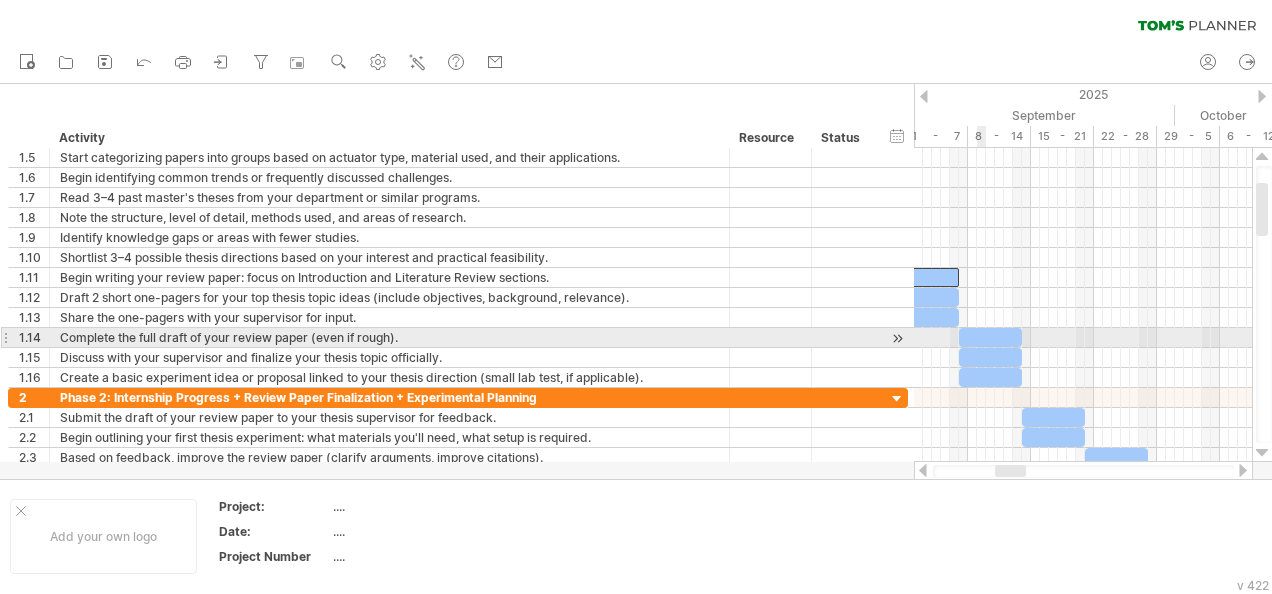 click at bounding box center (990, 337) 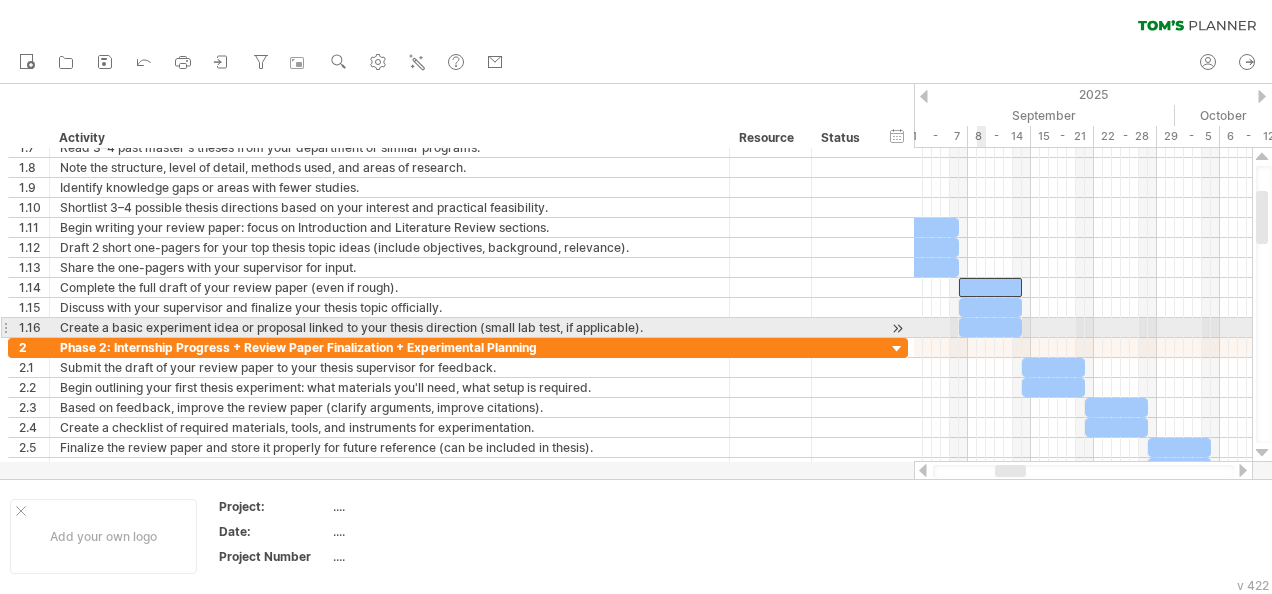 click at bounding box center (990, 327) 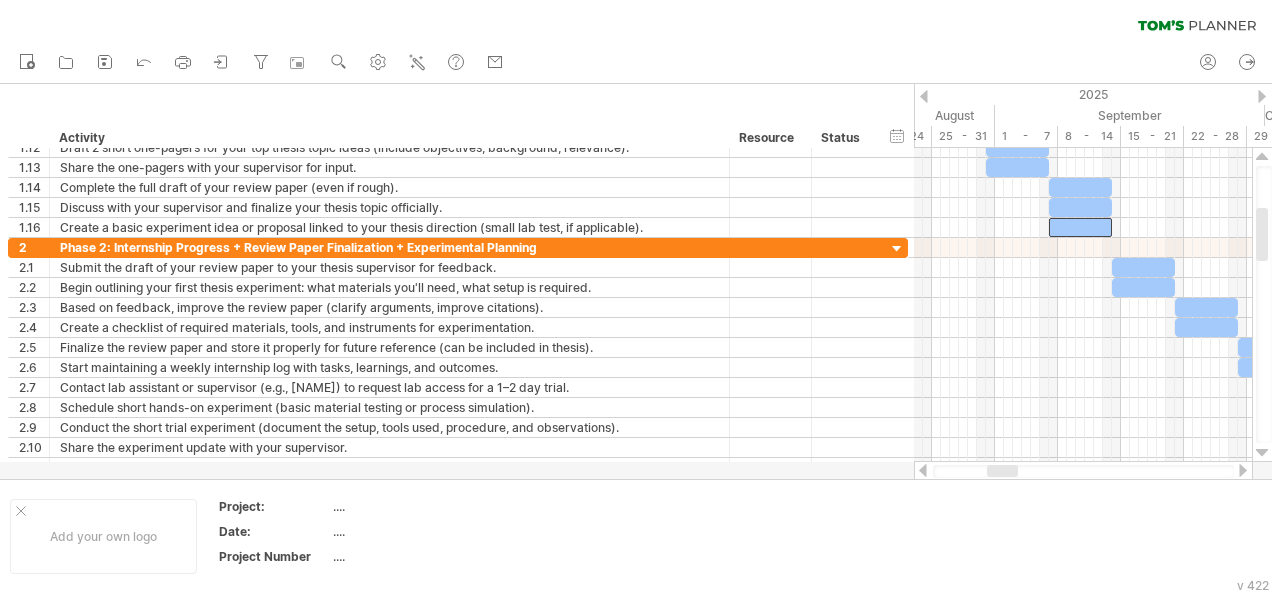 drag, startPoint x: 1008, startPoint y: 466, endPoint x: 1000, endPoint y: 475, distance: 12.0415945 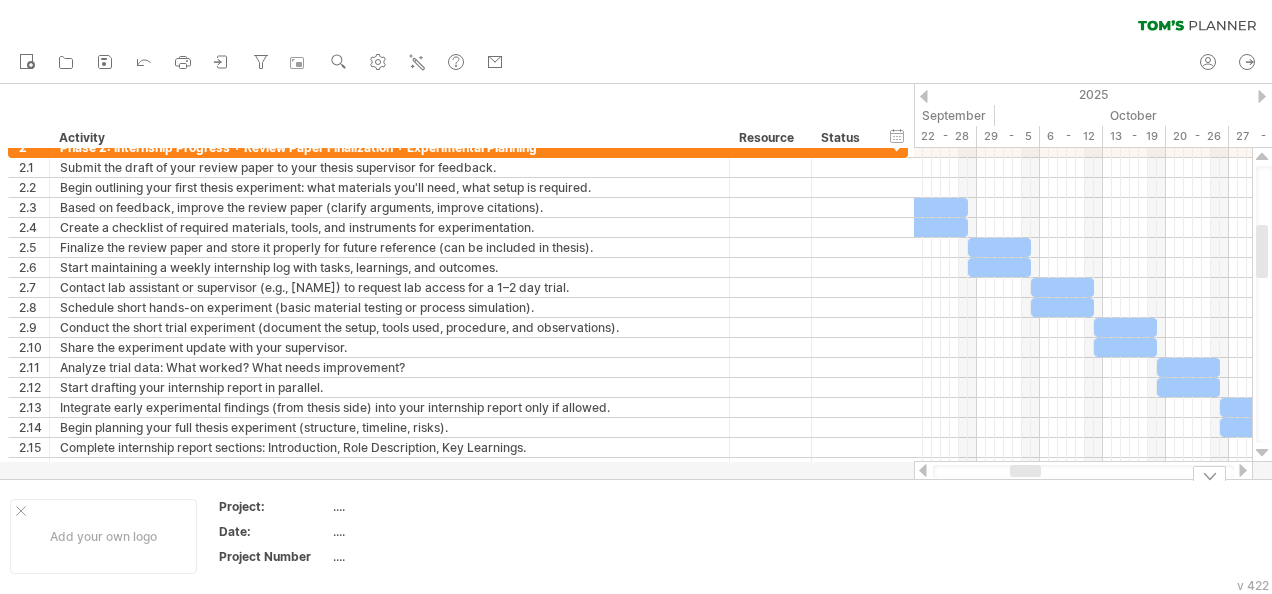 drag, startPoint x: 989, startPoint y: 472, endPoint x: 1012, endPoint y: 482, distance: 25.079872 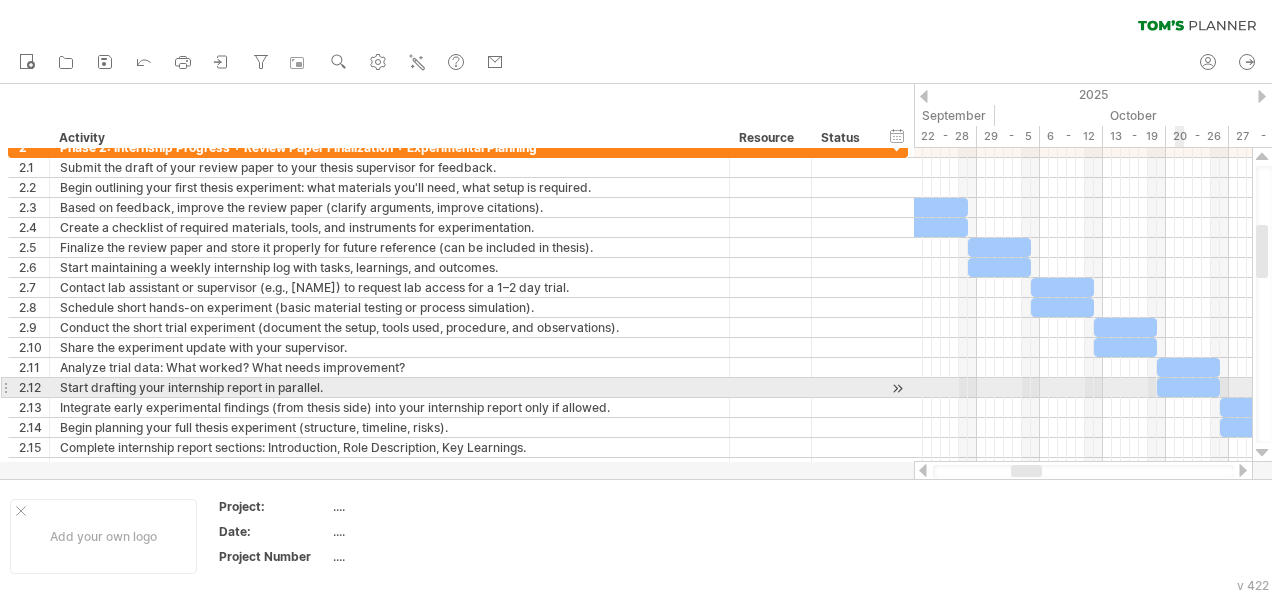 click at bounding box center (1188, 387) 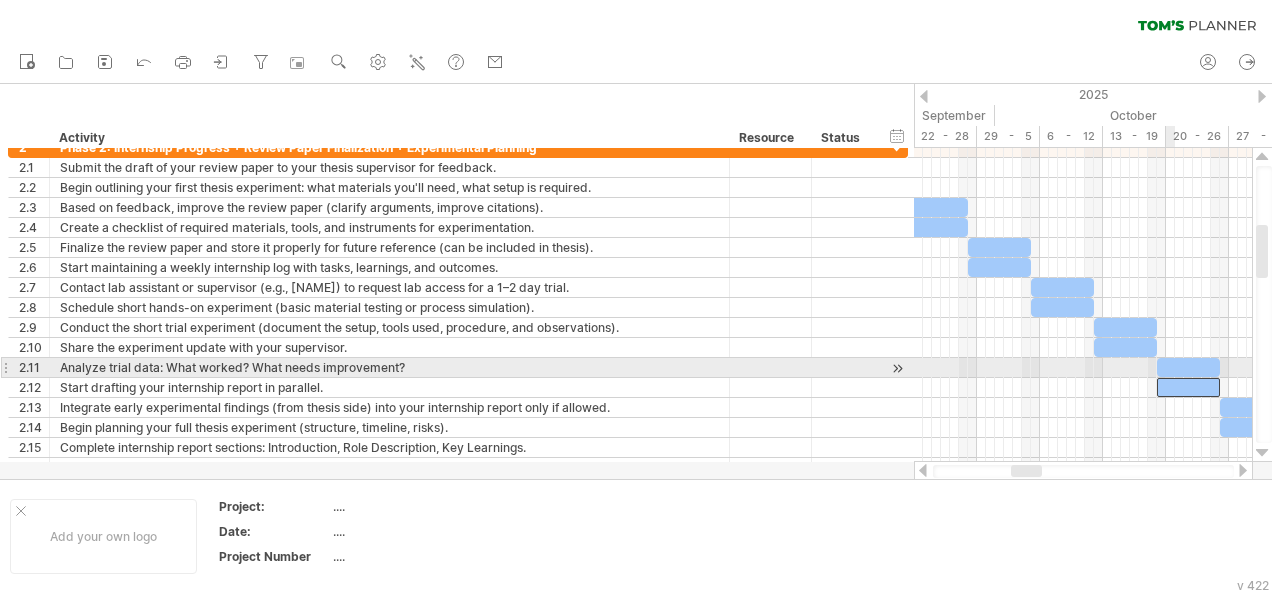 click at bounding box center (1188, 367) 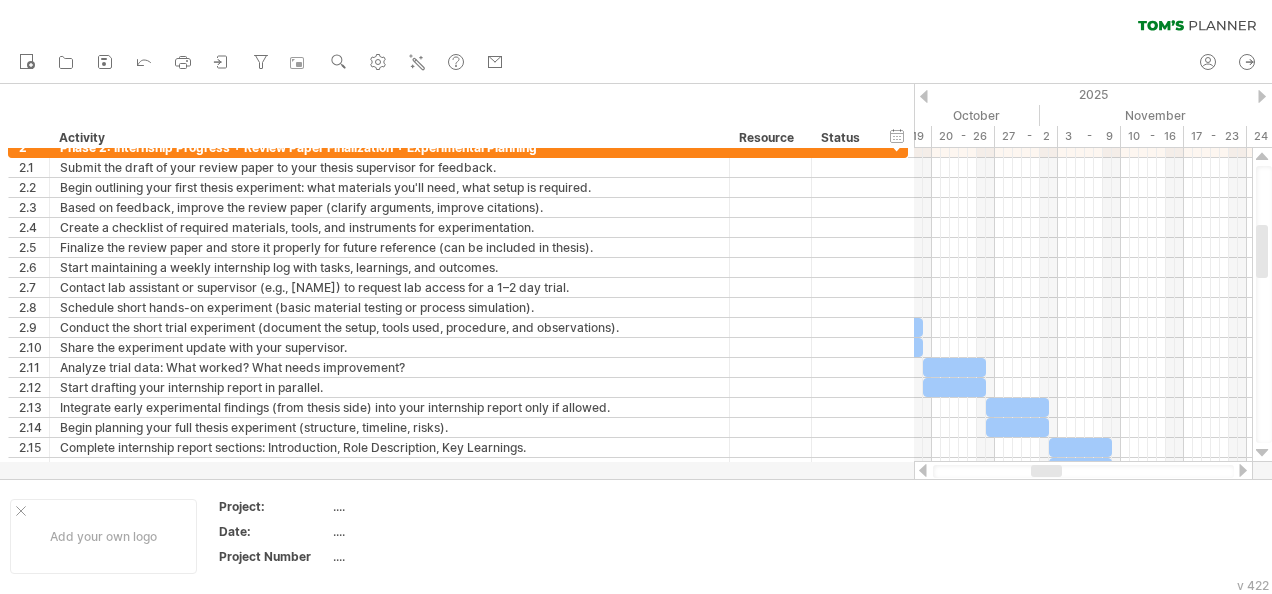 drag, startPoint x: 1024, startPoint y: 470, endPoint x: 1044, endPoint y: 473, distance: 20.22375 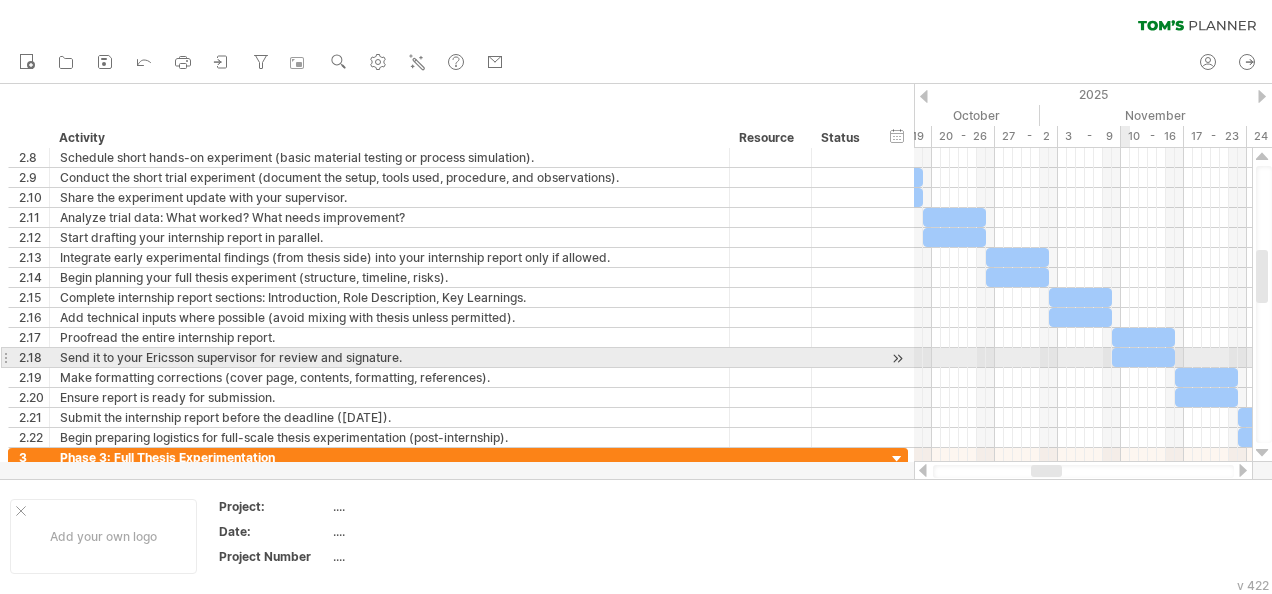 click at bounding box center (1143, 357) 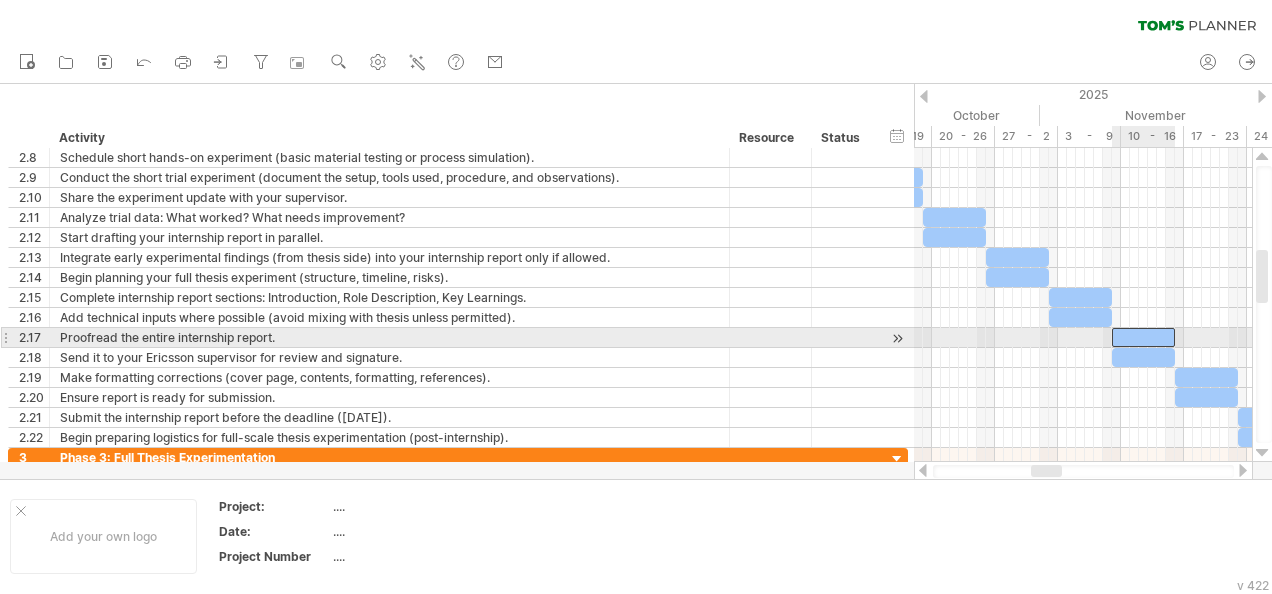 click at bounding box center [1143, 337] 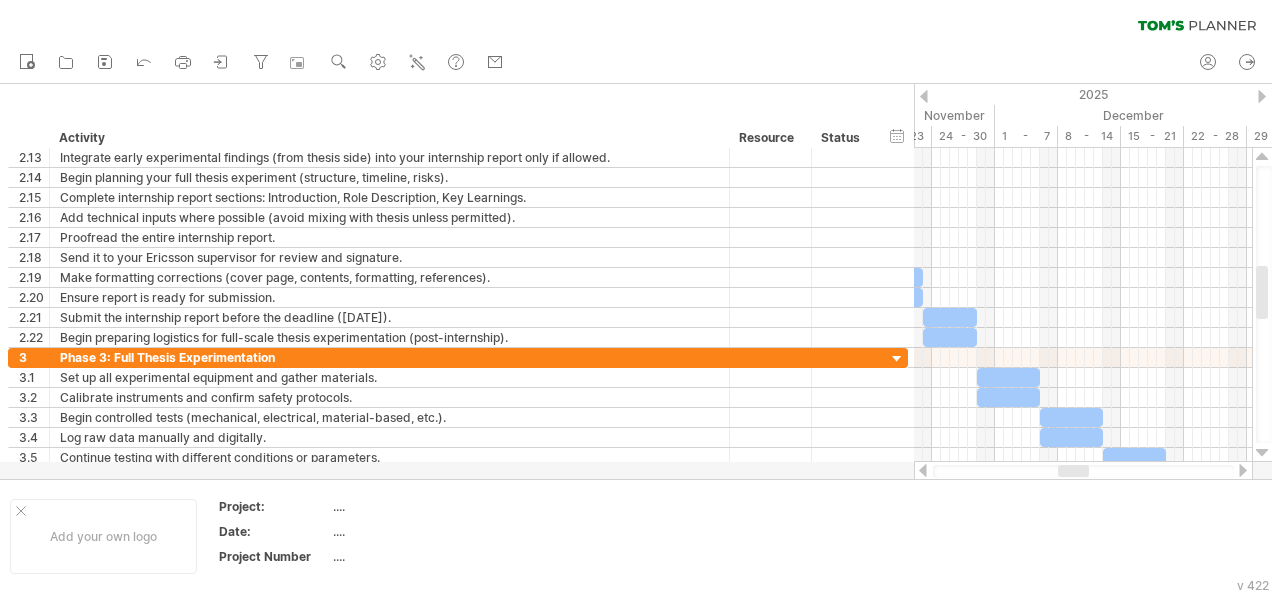drag, startPoint x: 1043, startPoint y: 472, endPoint x: 1070, endPoint y: 475, distance: 27.166155 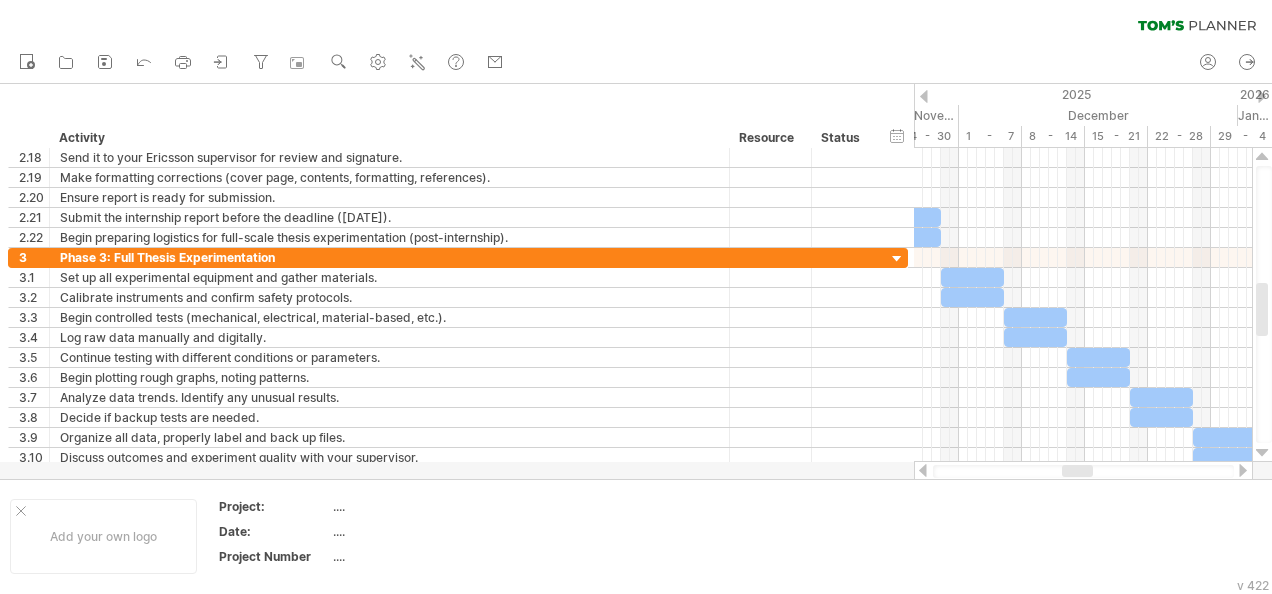 click at bounding box center [1077, 471] 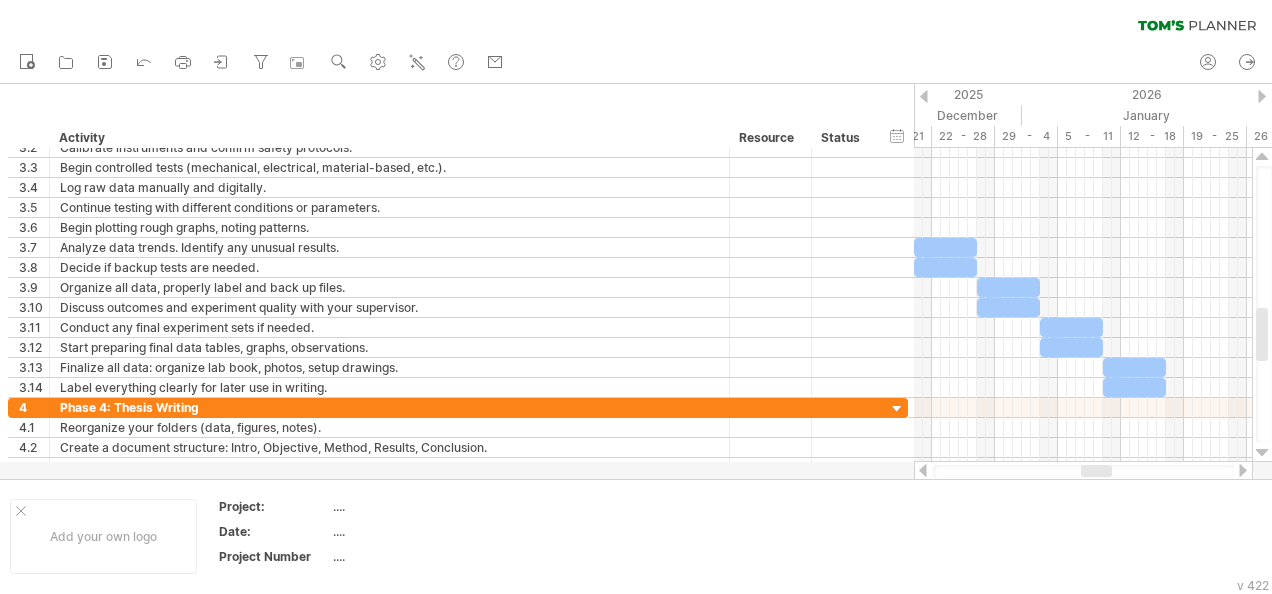 drag, startPoint x: 1064, startPoint y: 474, endPoint x: 1083, endPoint y: 476, distance: 19.104973 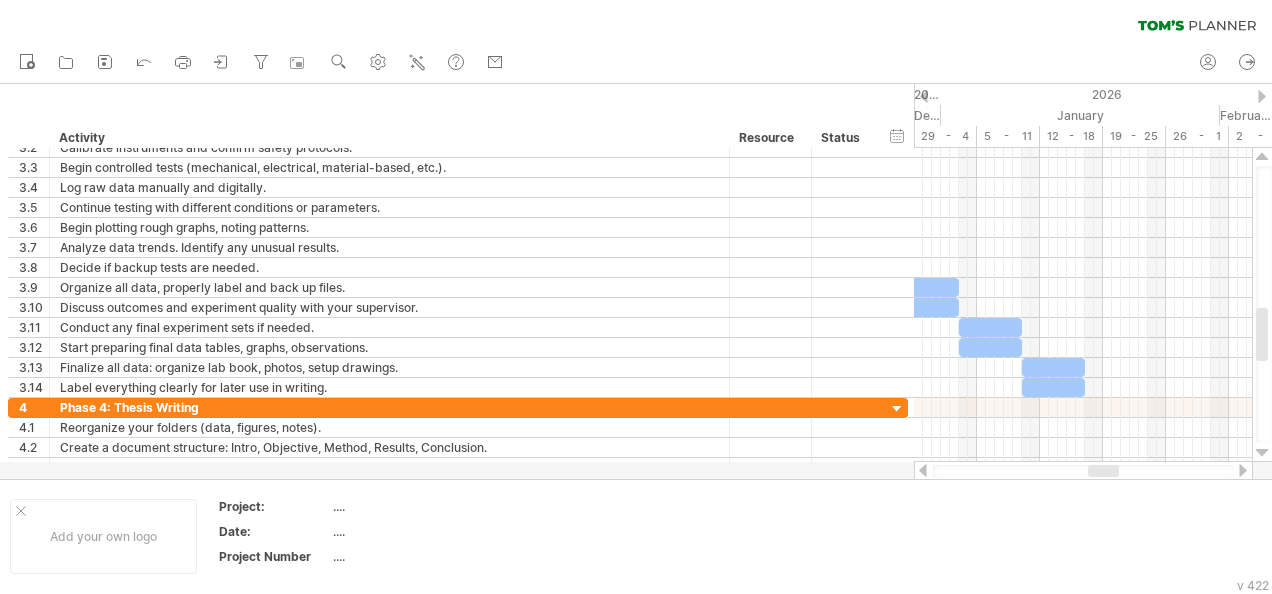 click at bounding box center (1103, 471) 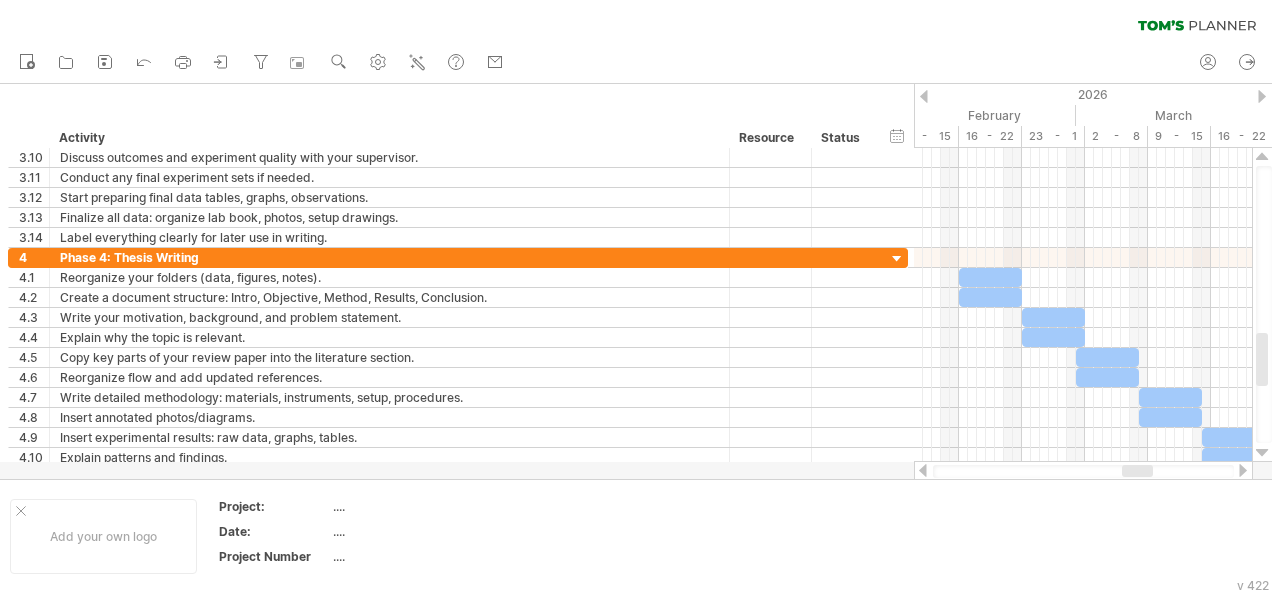 drag, startPoint x: 1101, startPoint y: 468, endPoint x: 1135, endPoint y: 471, distance: 34.132095 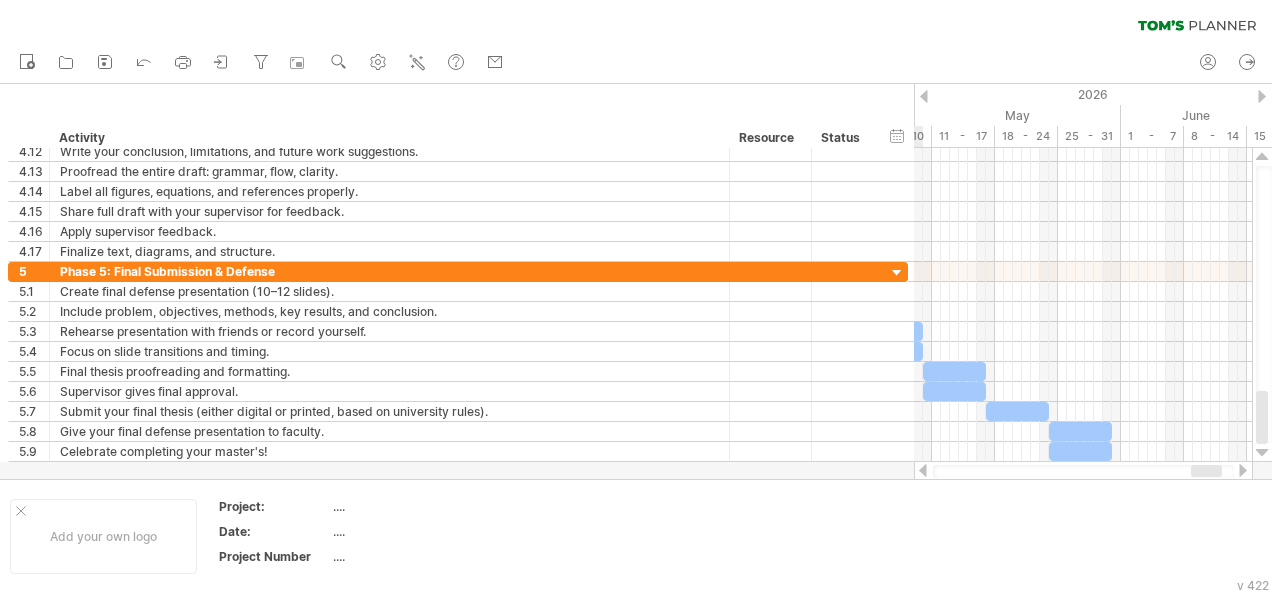 drag, startPoint x: 1131, startPoint y: 470, endPoint x: 1199, endPoint y: 466, distance: 68.117546 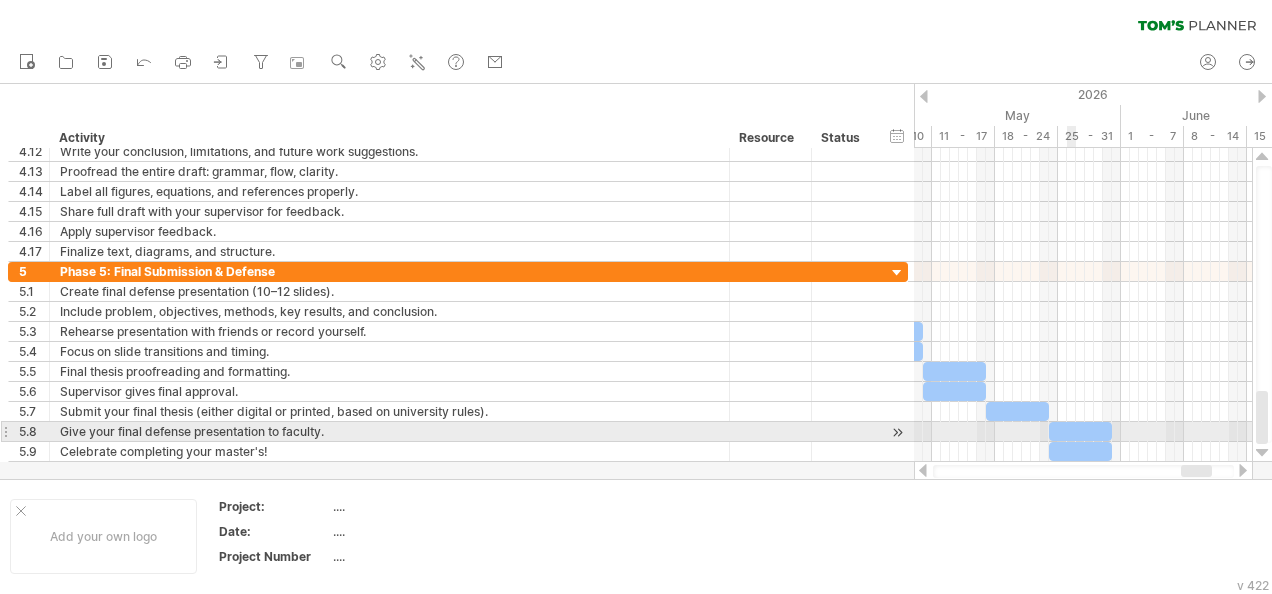 click at bounding box center (1080, 431) 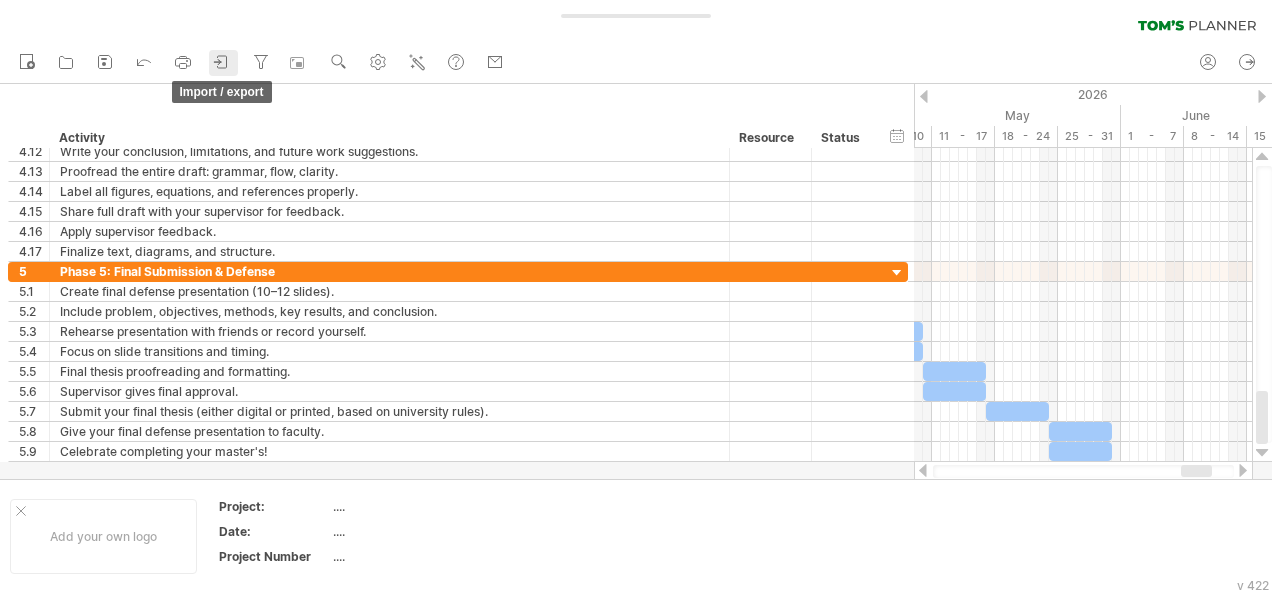 click 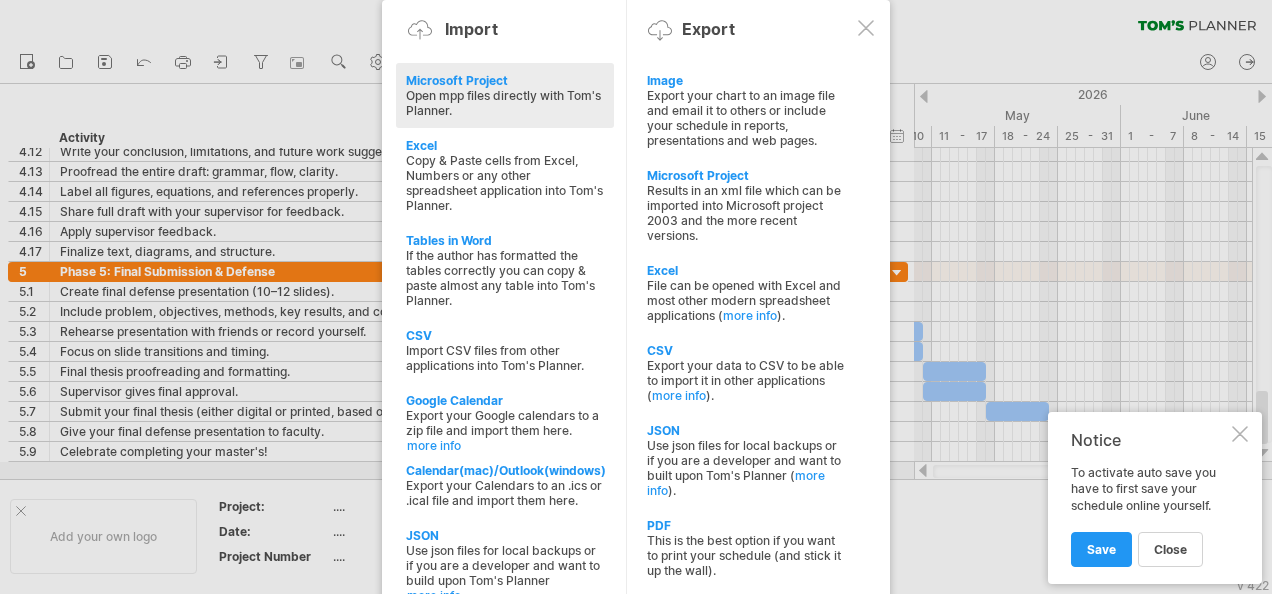 click at bounding box center (-1579, 213) 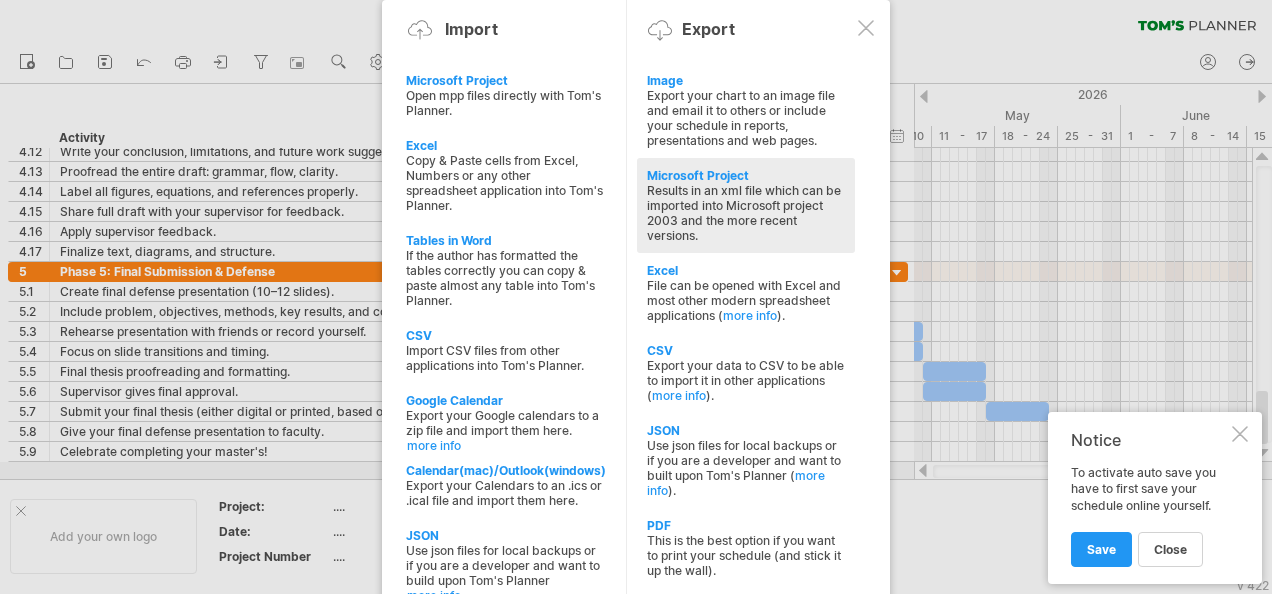 click on "Results in an xml file which can be imported into Microsoft project 2003 and the more recent versions." at bounding box center [746, 213] 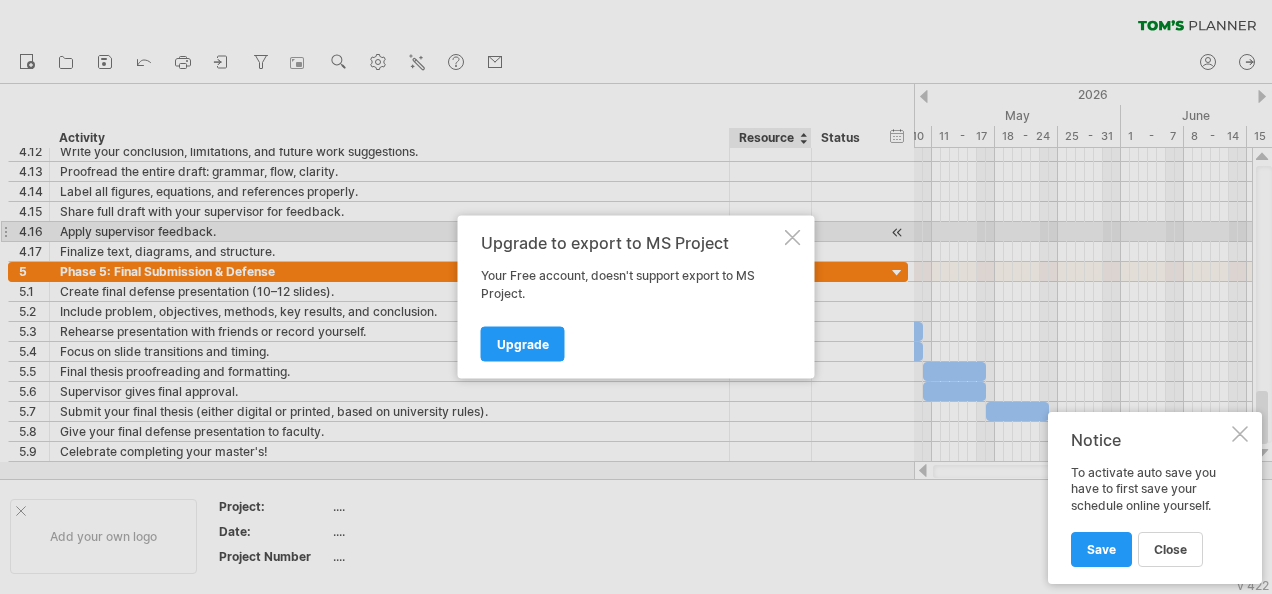 click at bounding box center (793, 238) 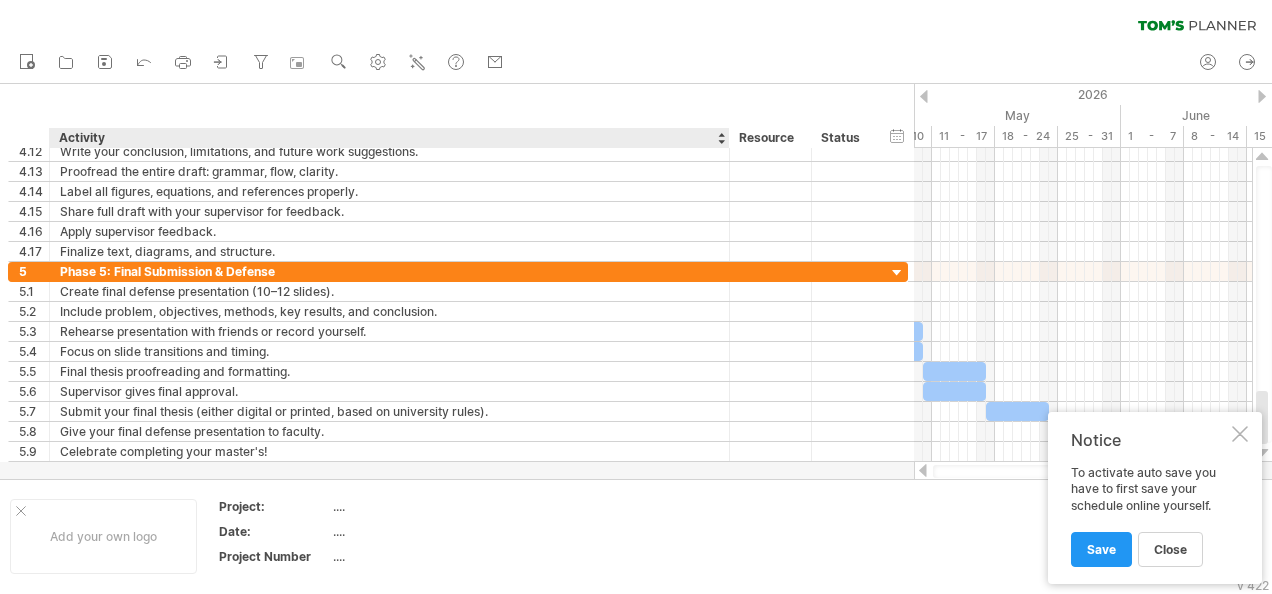 click on "...." at bounding box center (417, 506) 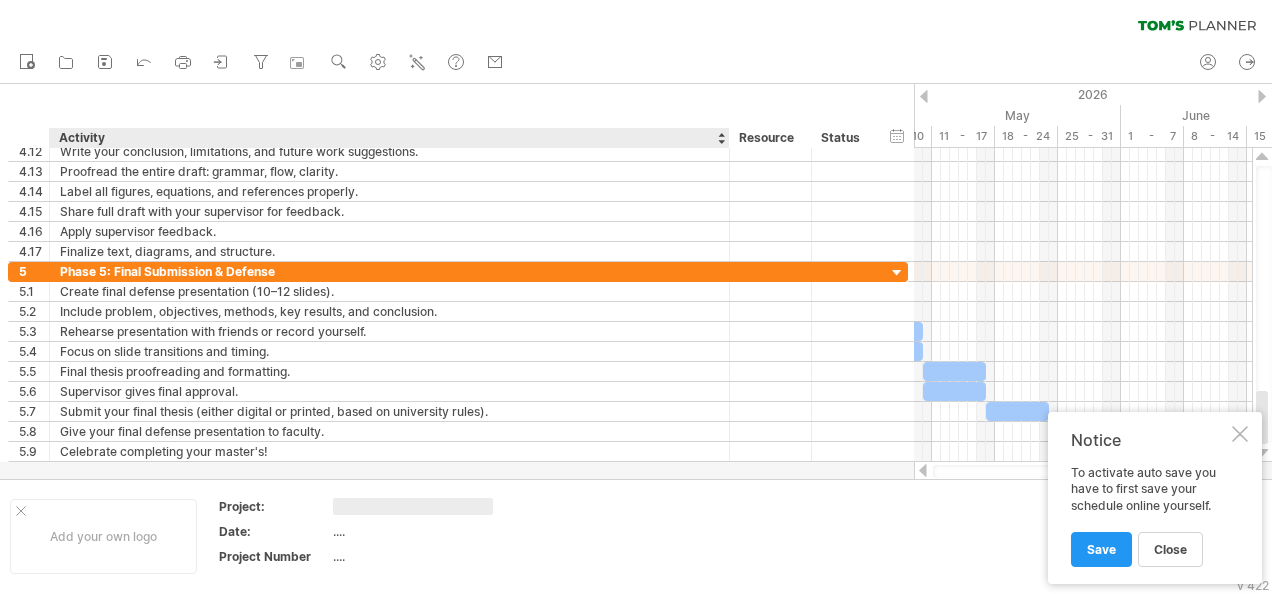 click at bounding box center (594, 536) 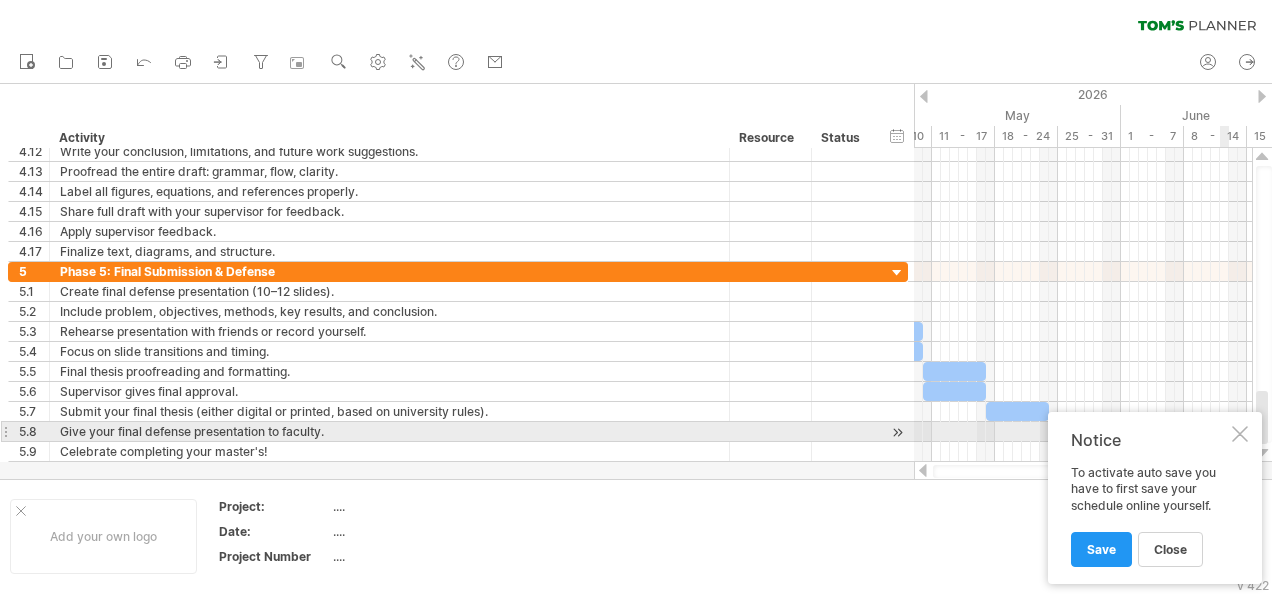 click at bounding box center [1240, 434] 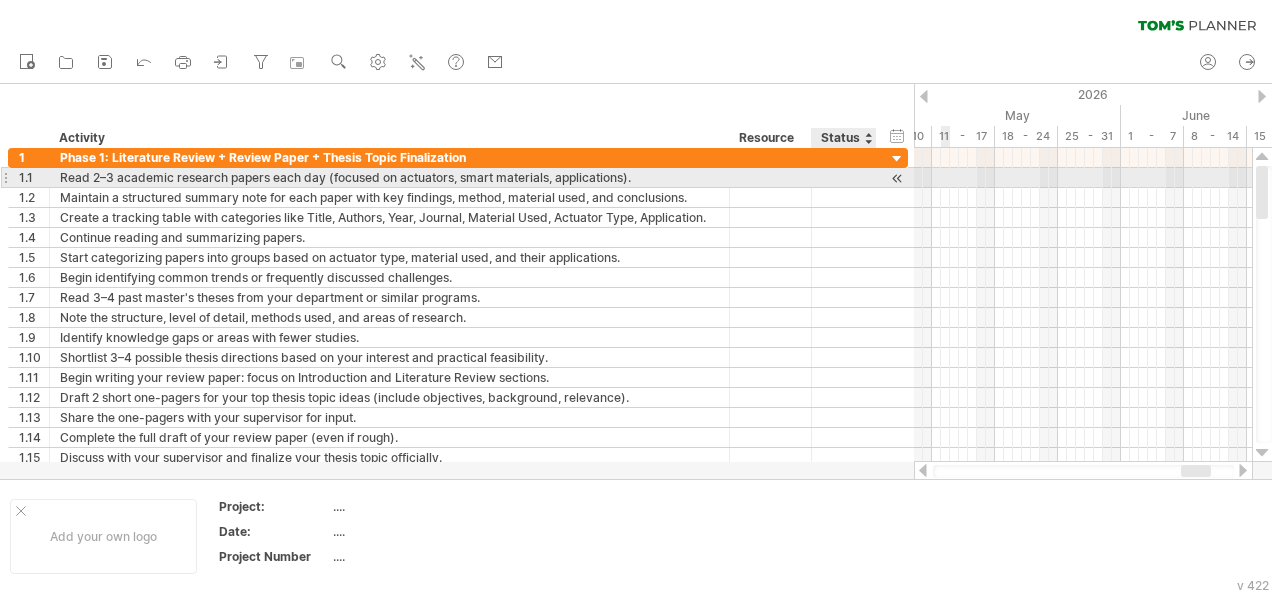 click at bounding box center (897, 178) 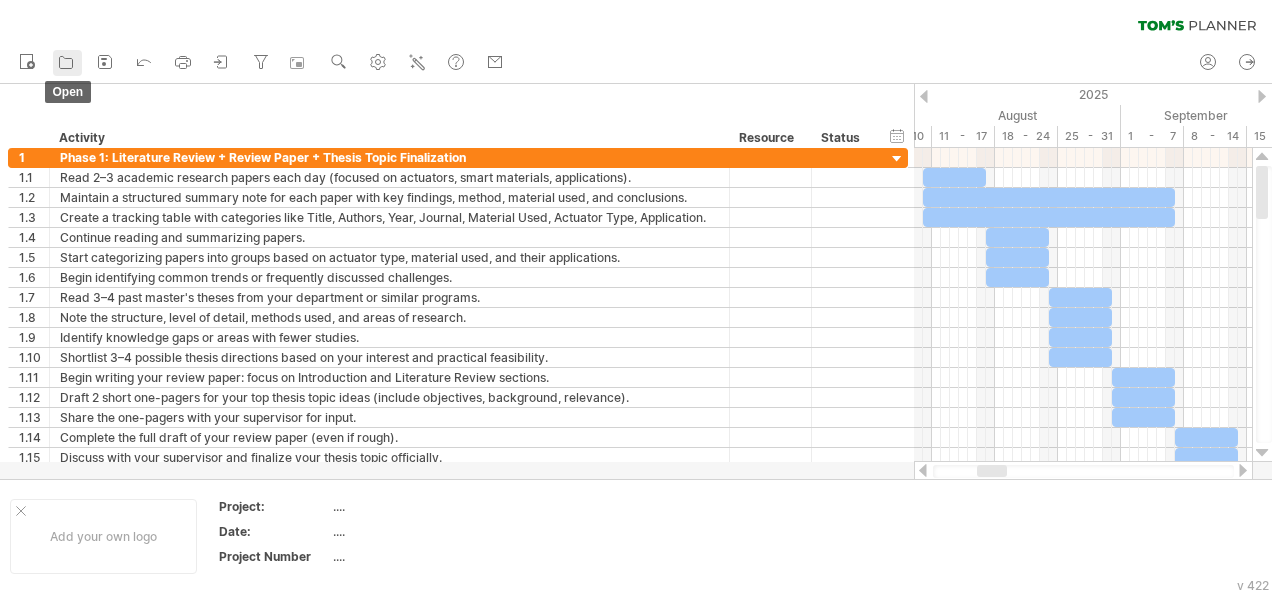 click 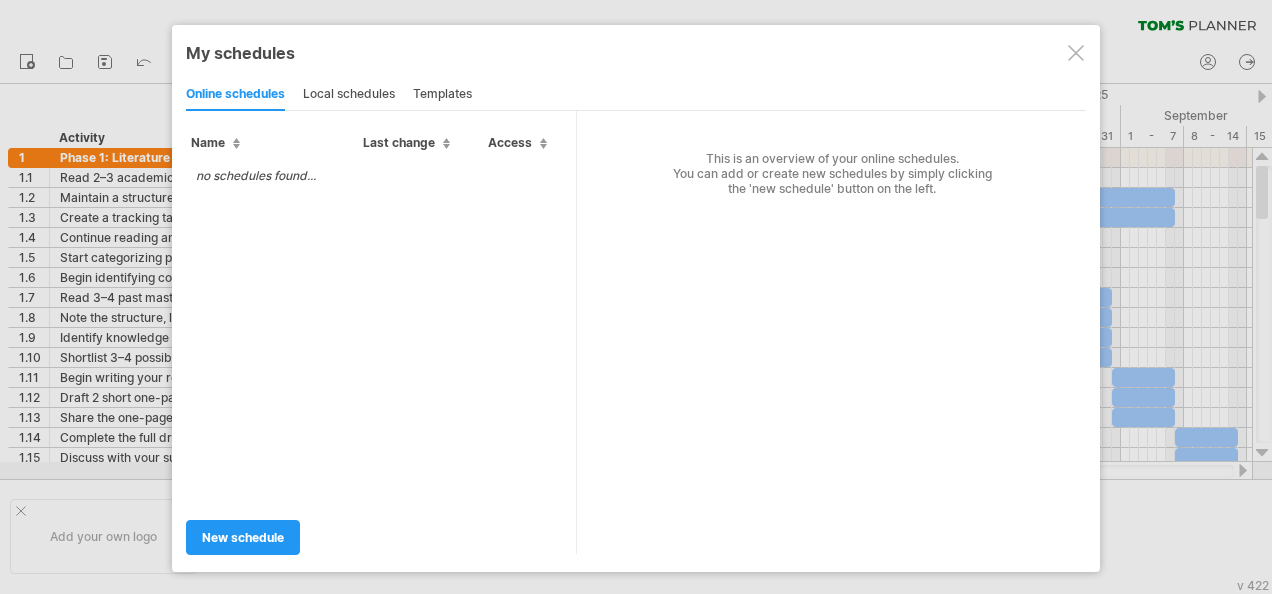 click at bounding box center (1076, 53) 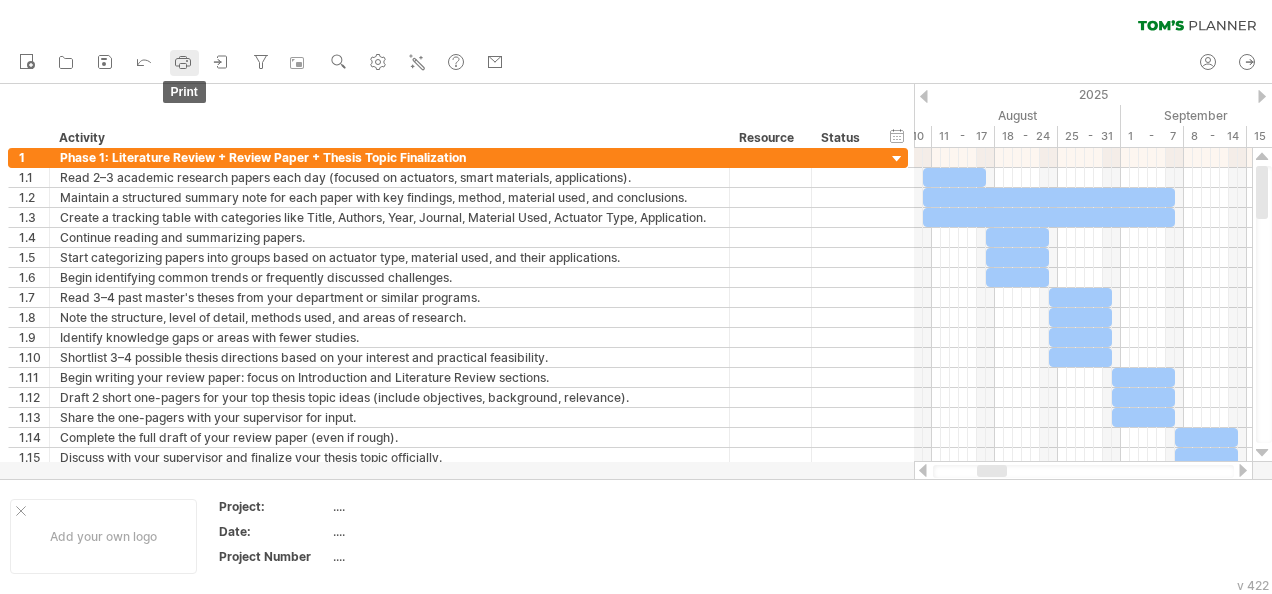 click 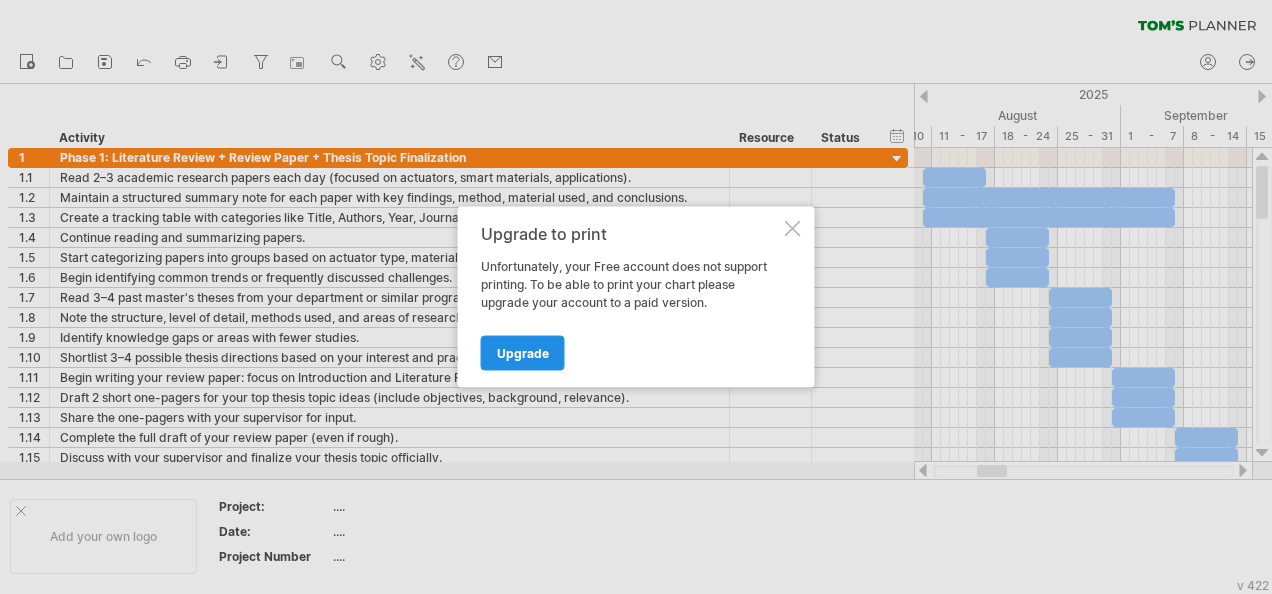 click on "Upgrade" at bounding box center (523, 353) 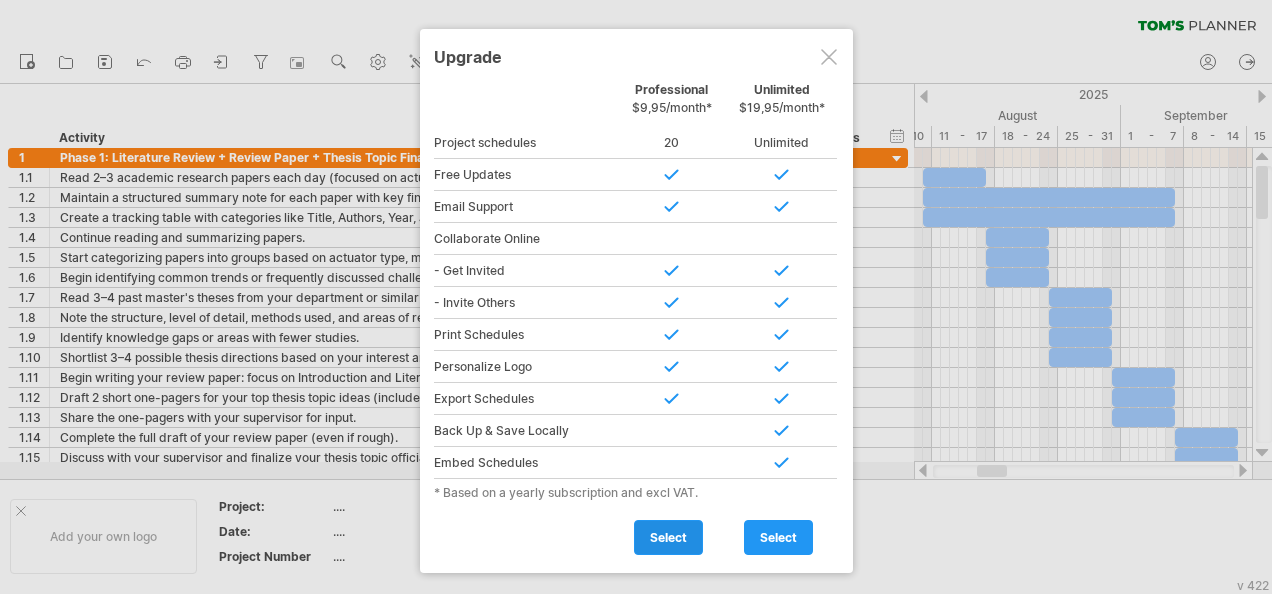 click on "select" at bounding box center (668, 537) 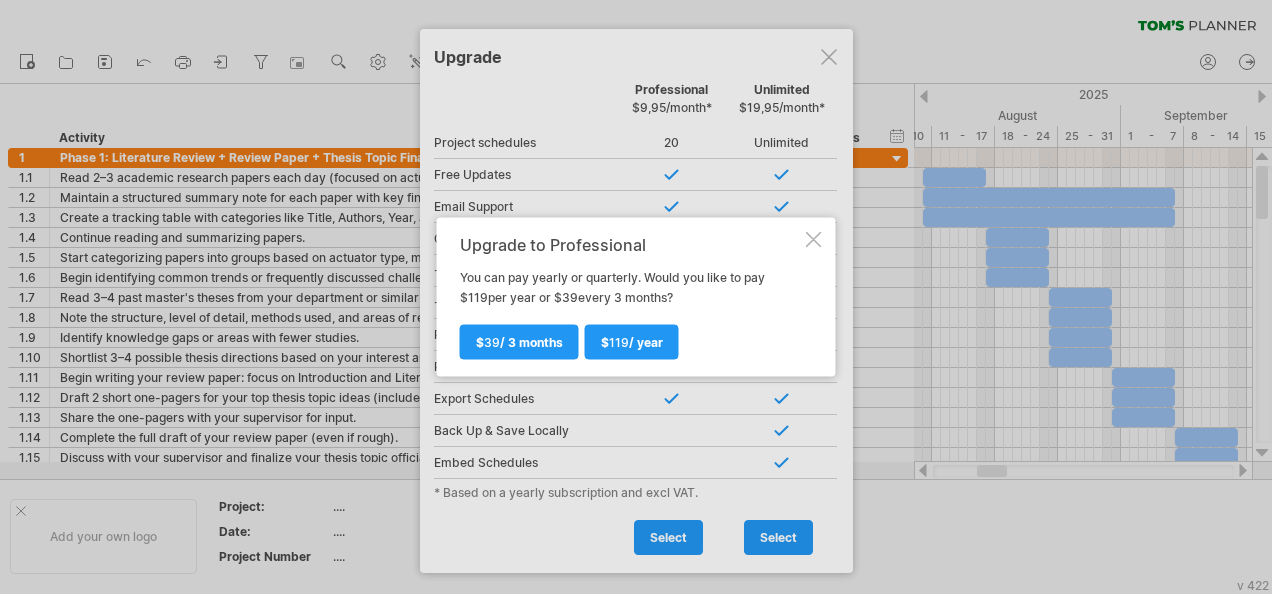 click at bounding box center (814, 240) 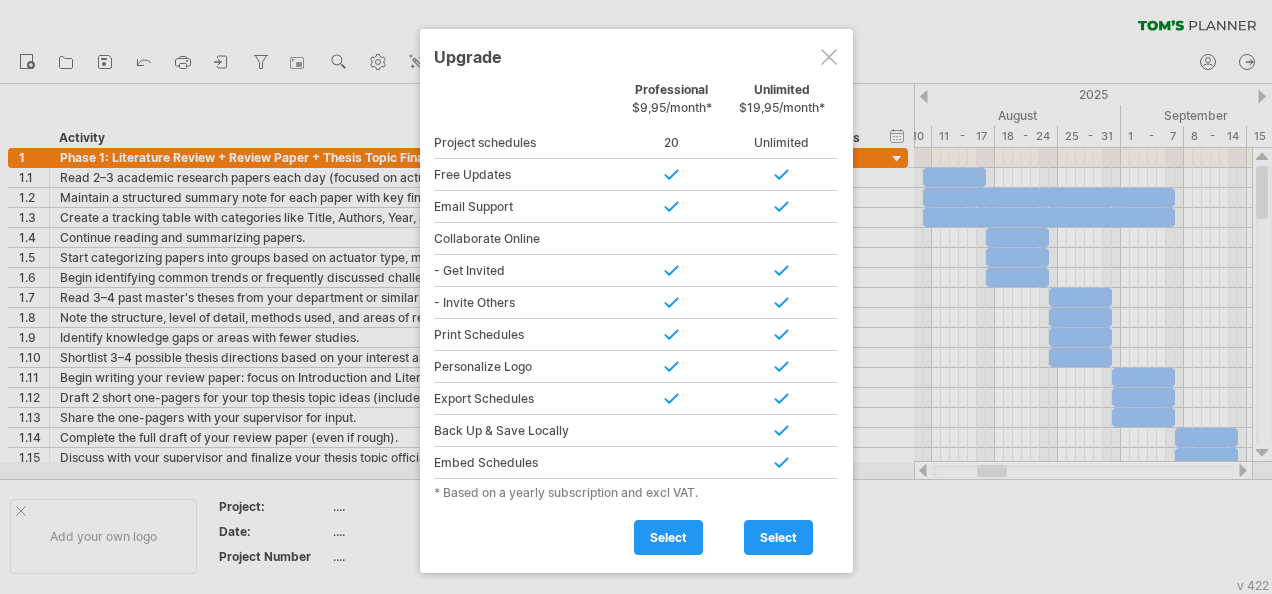 click at bounding box center [829, 57] 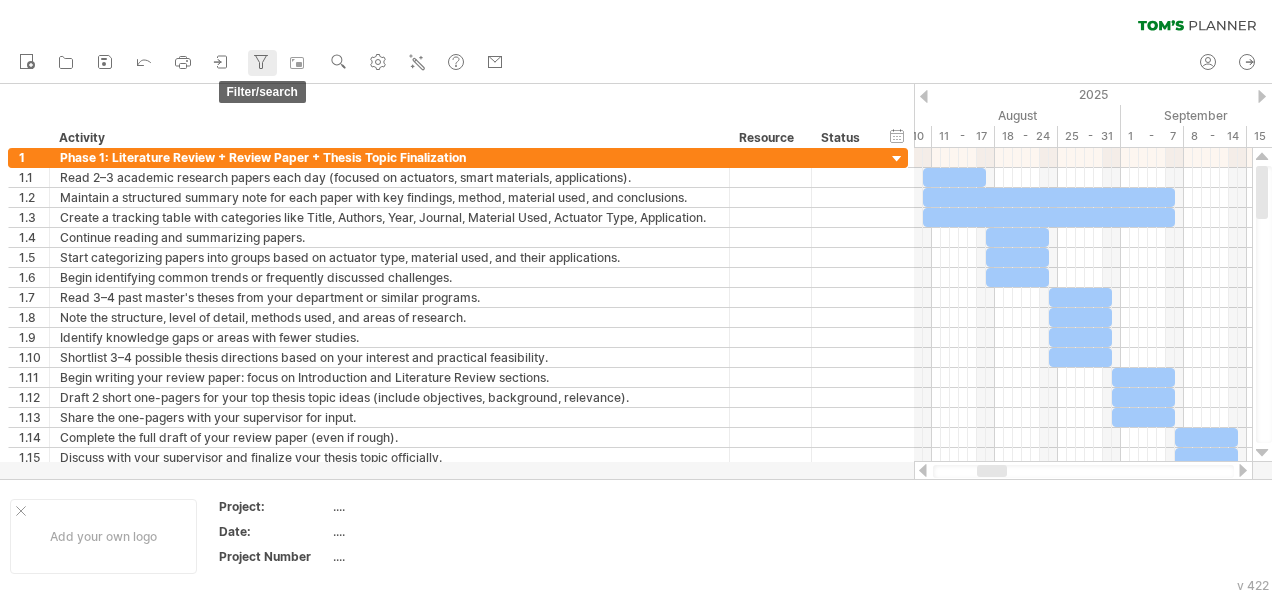 click 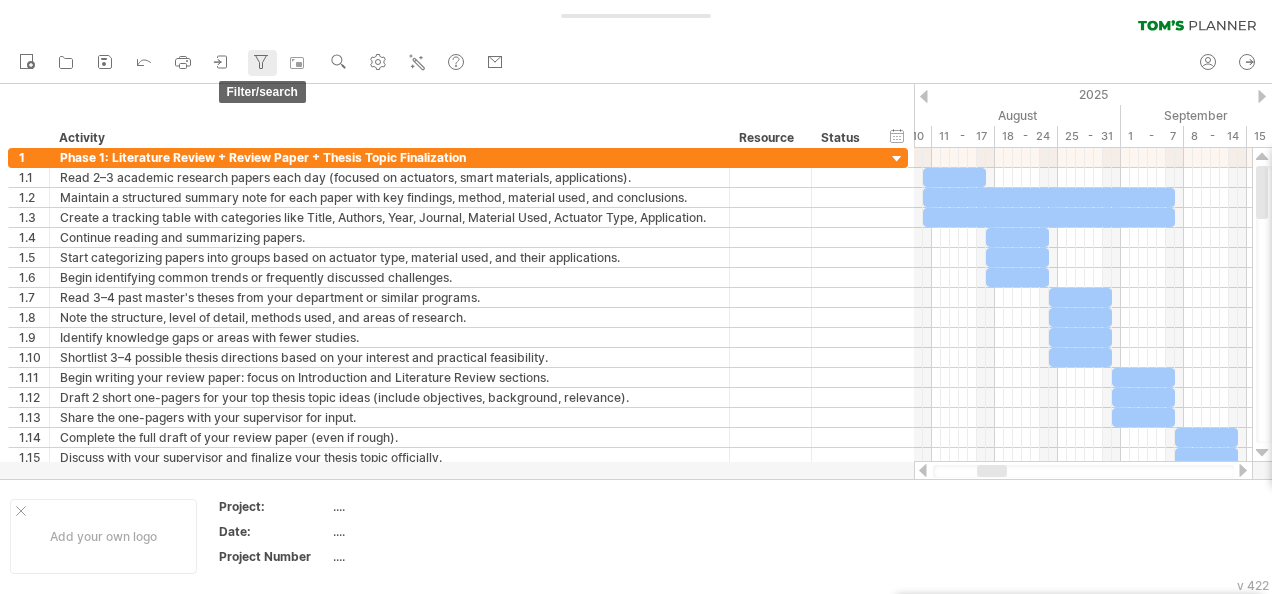 type on "**********" 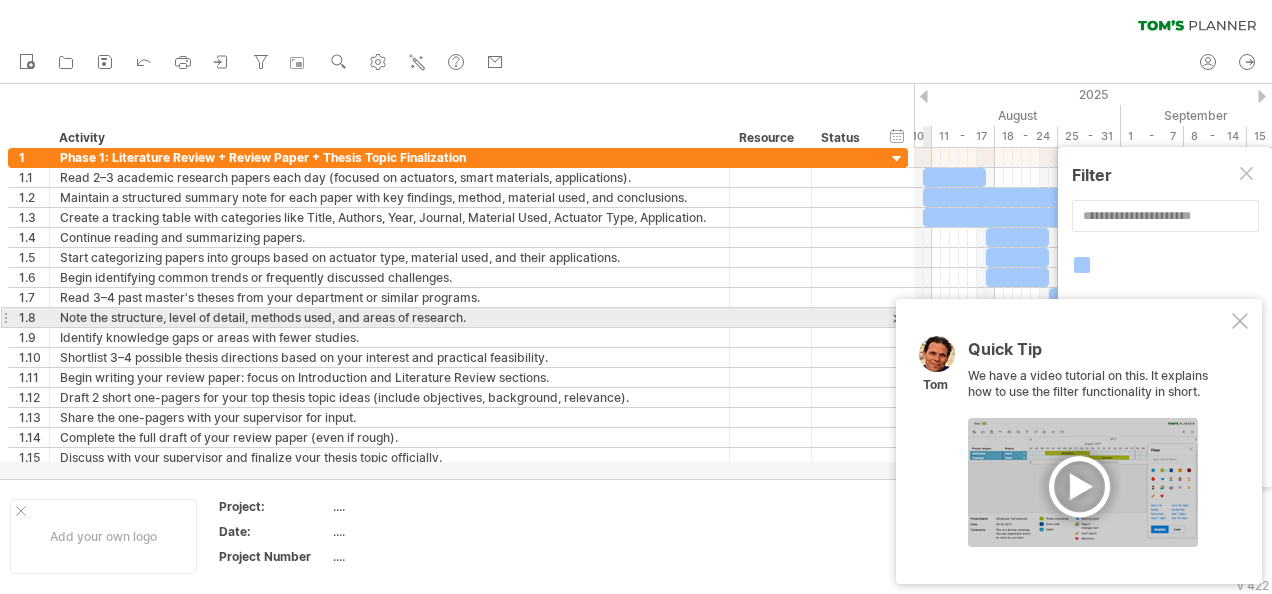 click on "Quick Tip We have a video tutorial on this. It explains how to use the filter functionality in short. [PERSON]" at bounding box center [1079, 441] 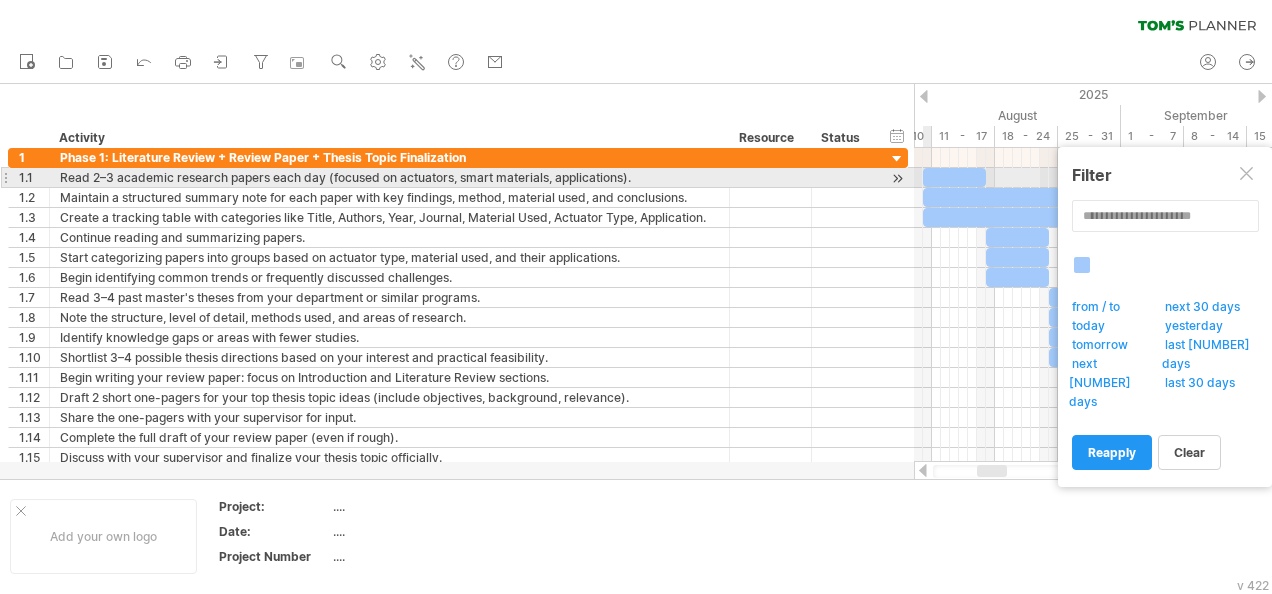 click at bounding box center (1248, 175) 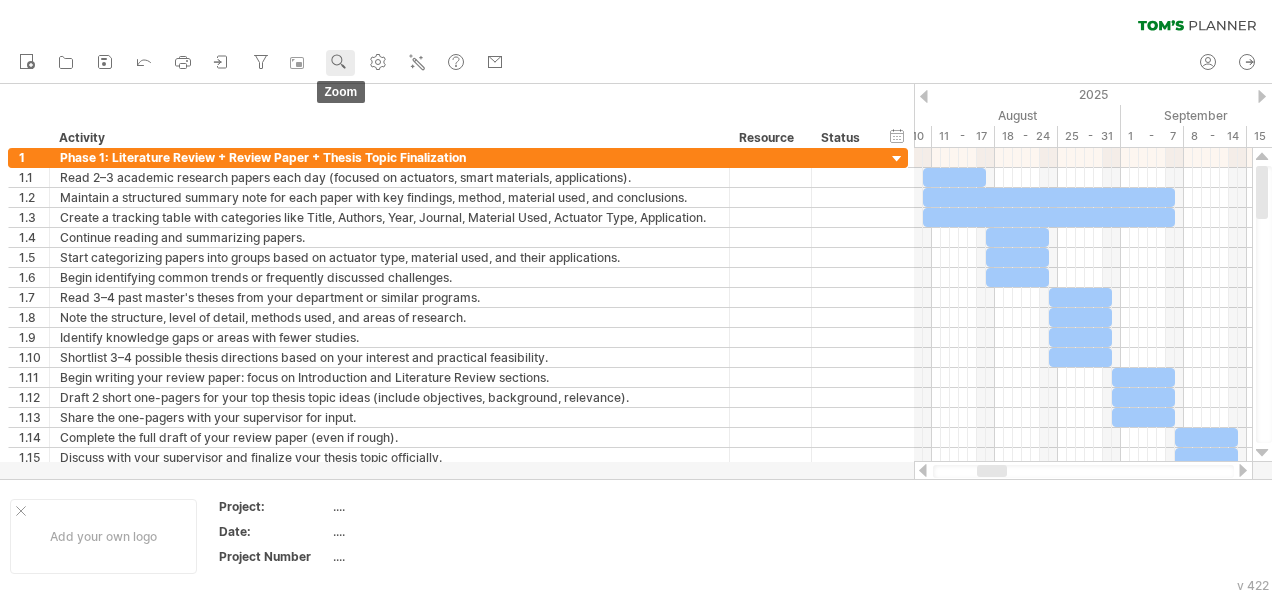 click 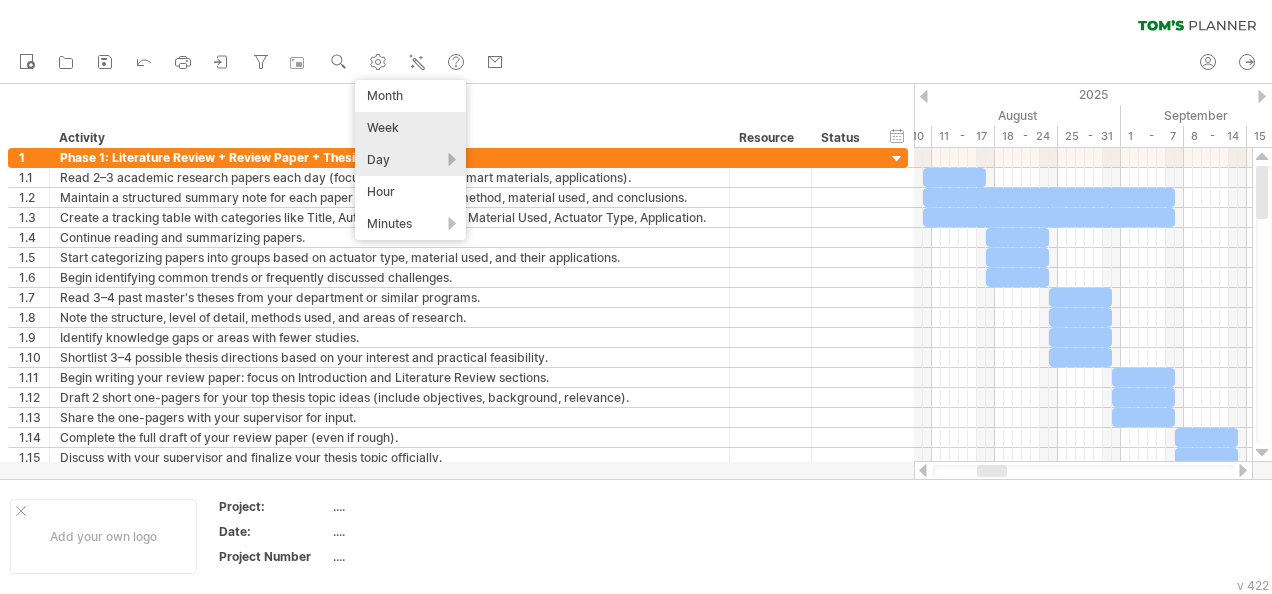 click on "Week" at bounding box center (410, 128) 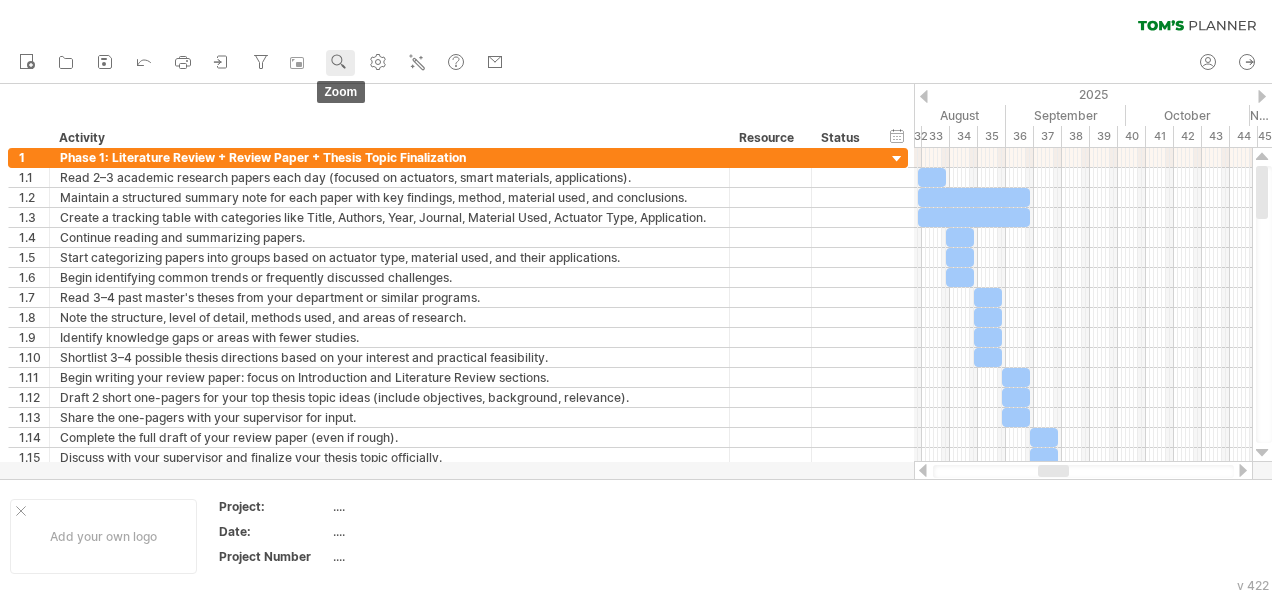 click 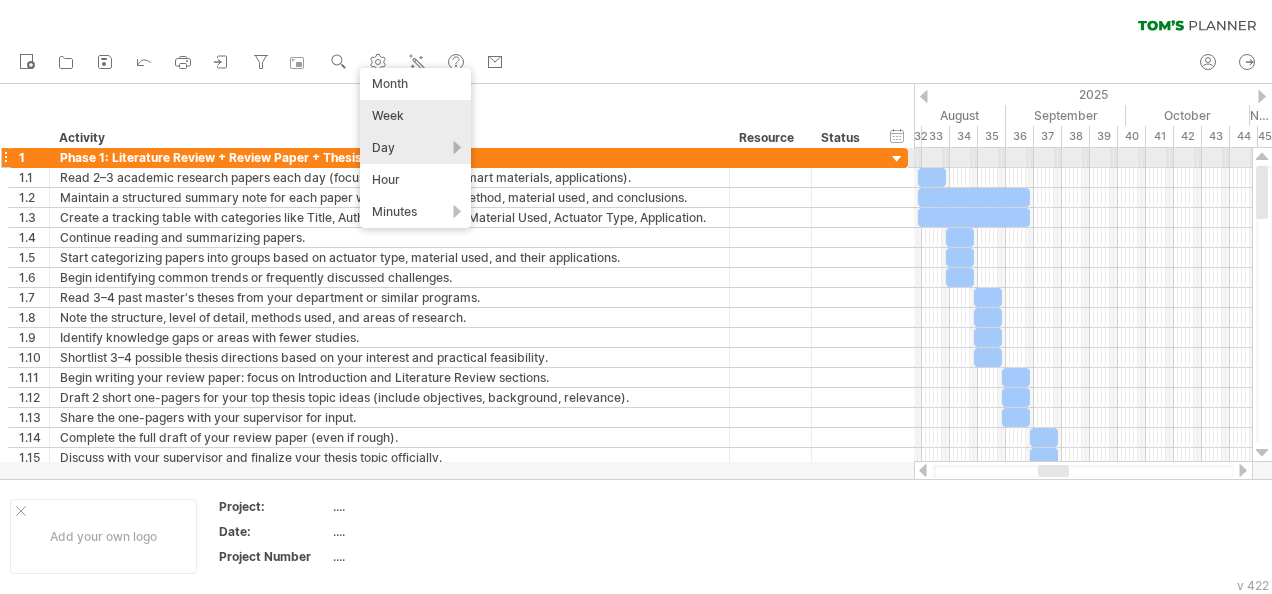 click on "Day" at bounding box center [415, 148] 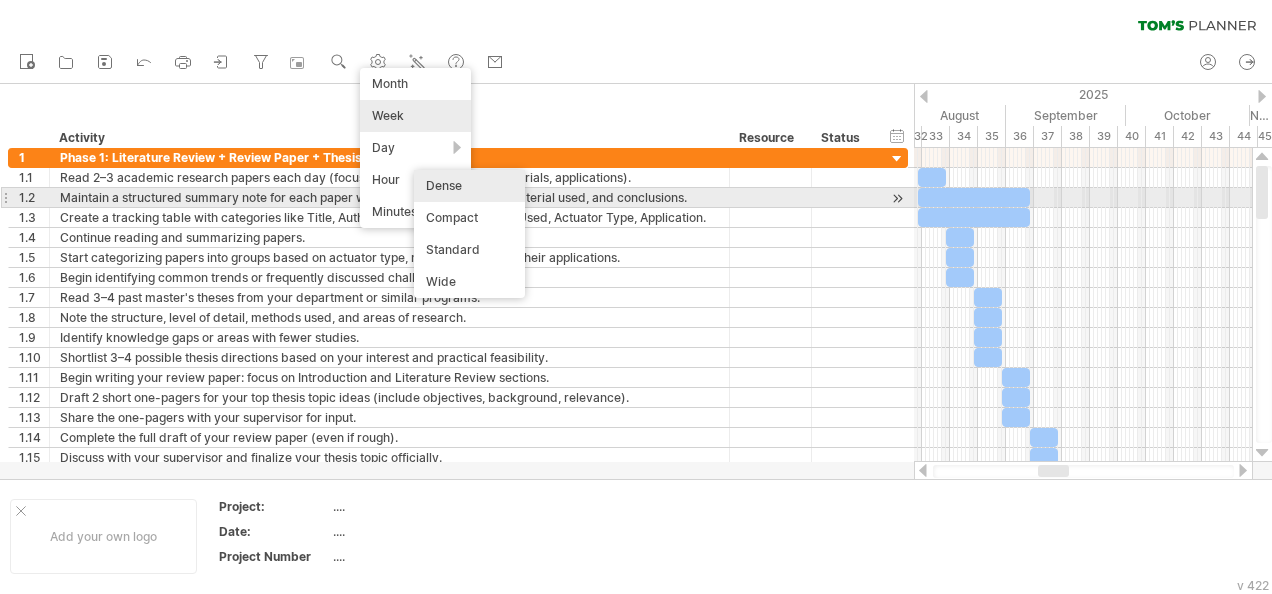 click on "Dense" at bounding box center [469, 186] 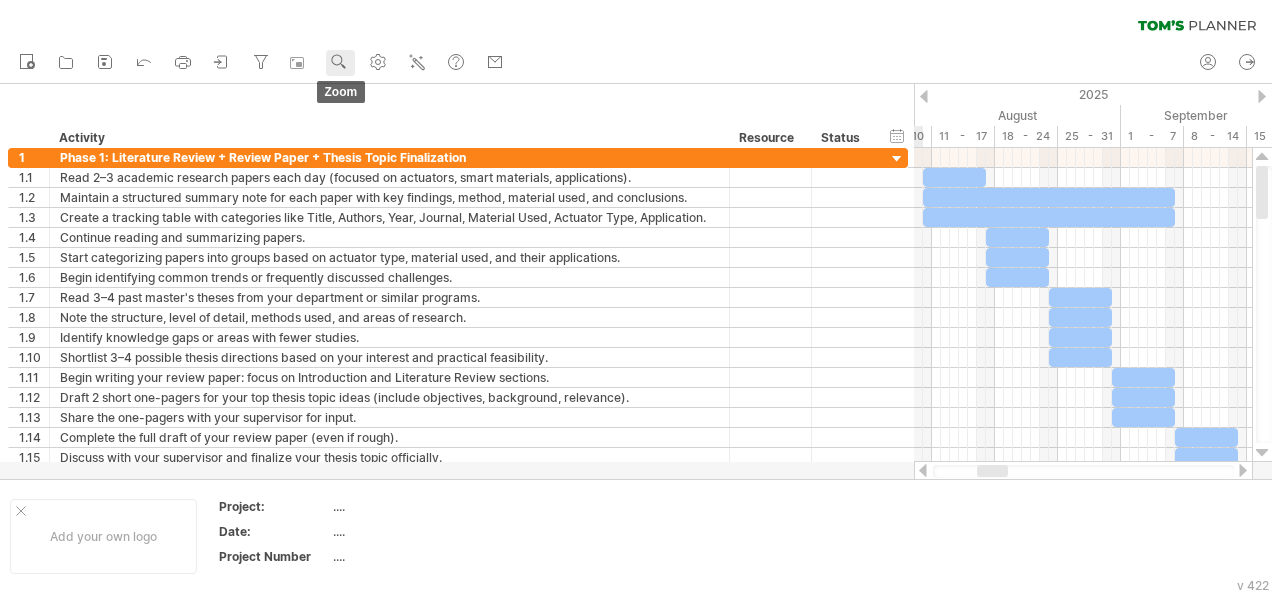 click 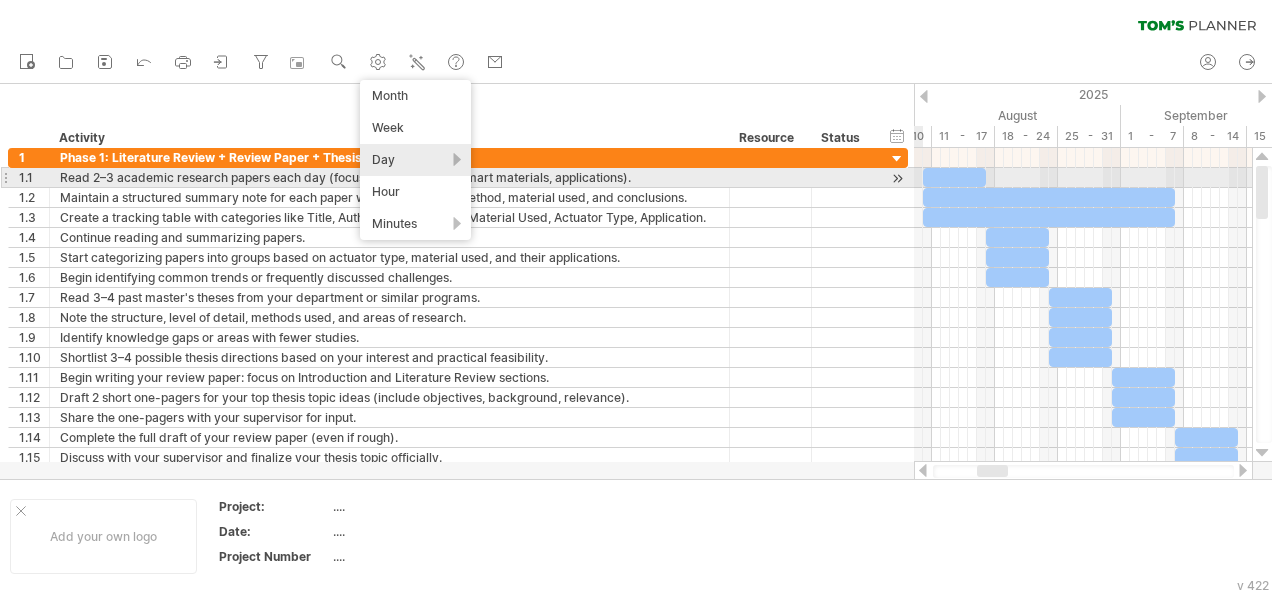 click on "Day" at bounding box center (415, 160) 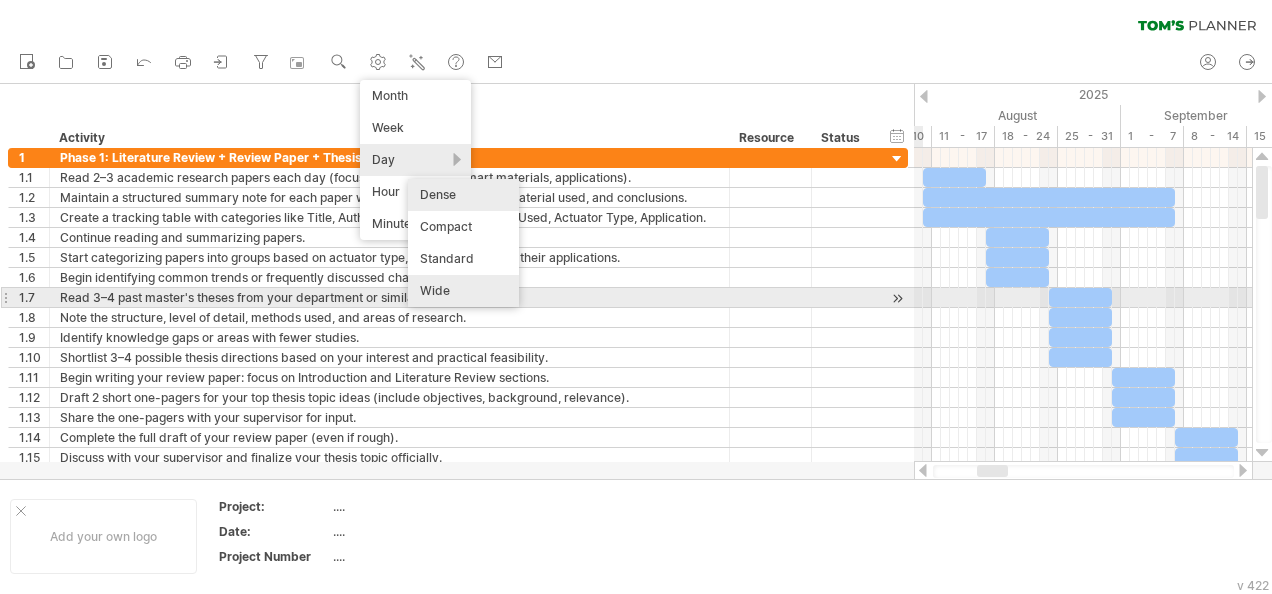 click on "Wide" at bounding box center (463, 291) 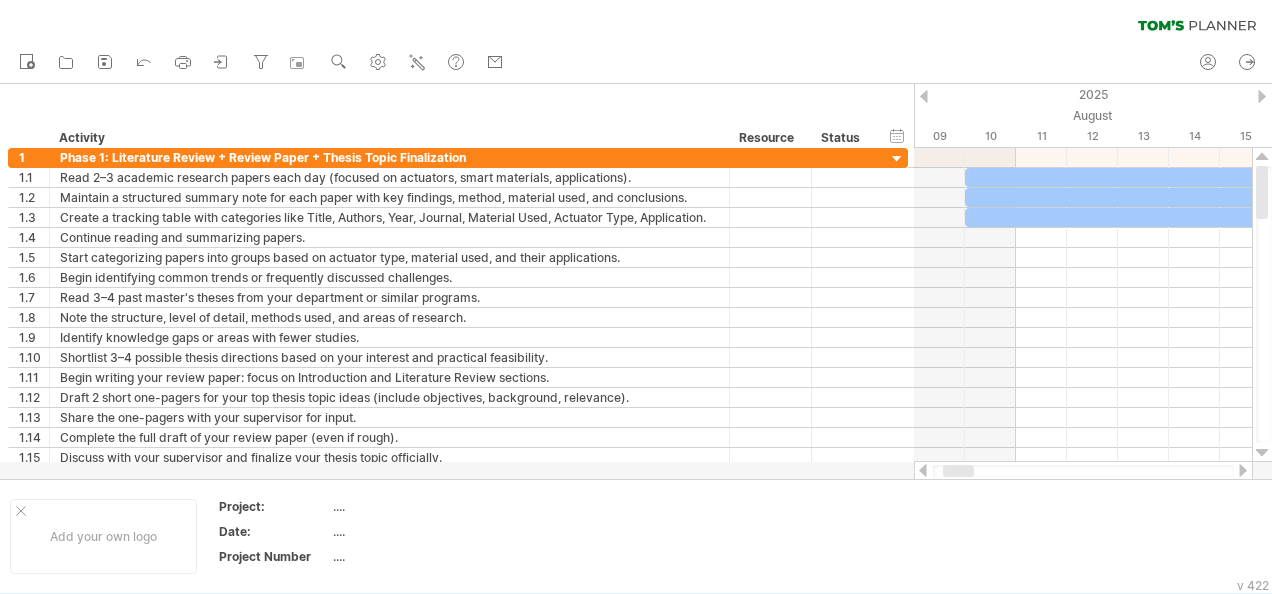 click at bounding box center (958, 471) 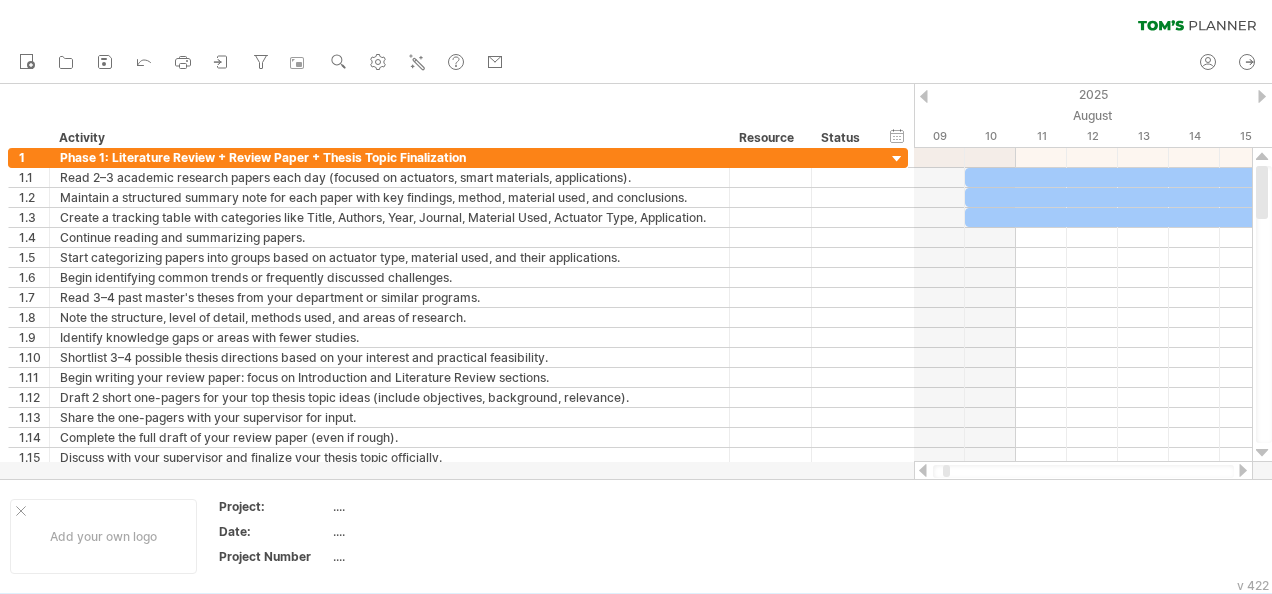 click at bounding box center [1243, 470] 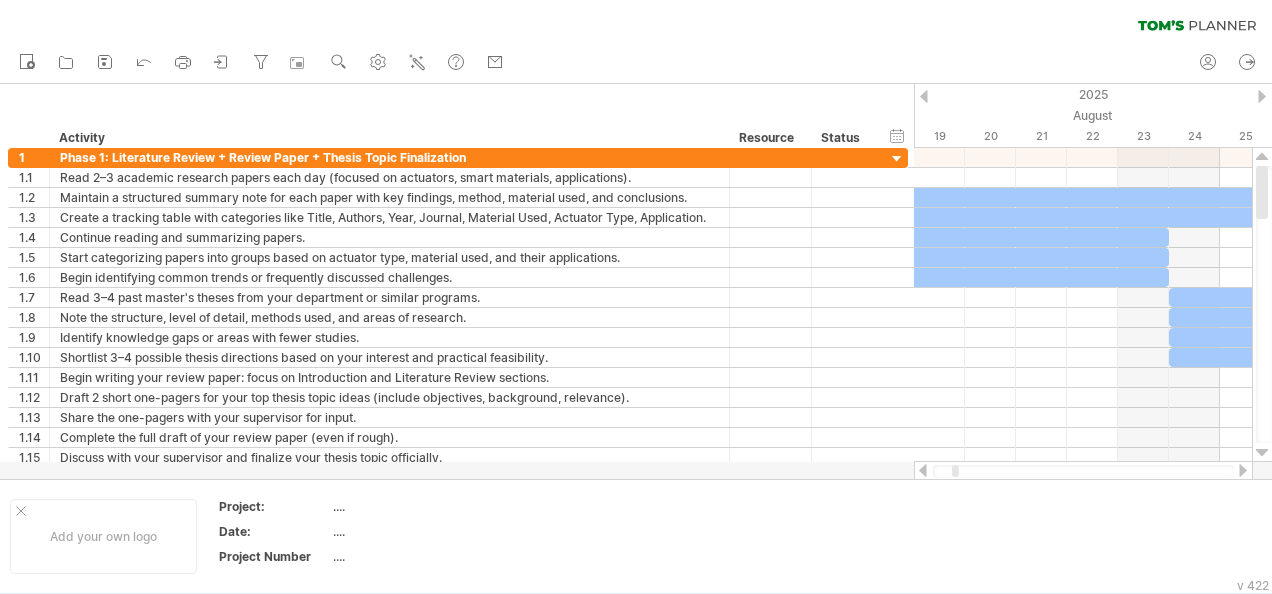 click at bounding box center (1243, 470) 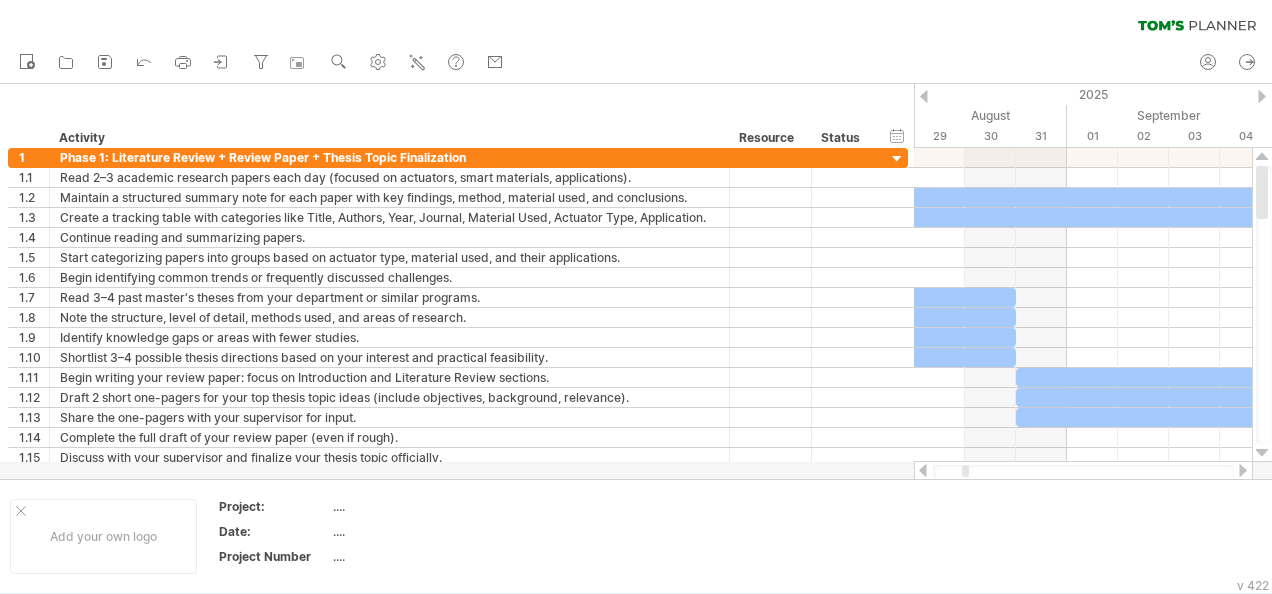 click at bounding box center [923, 470] 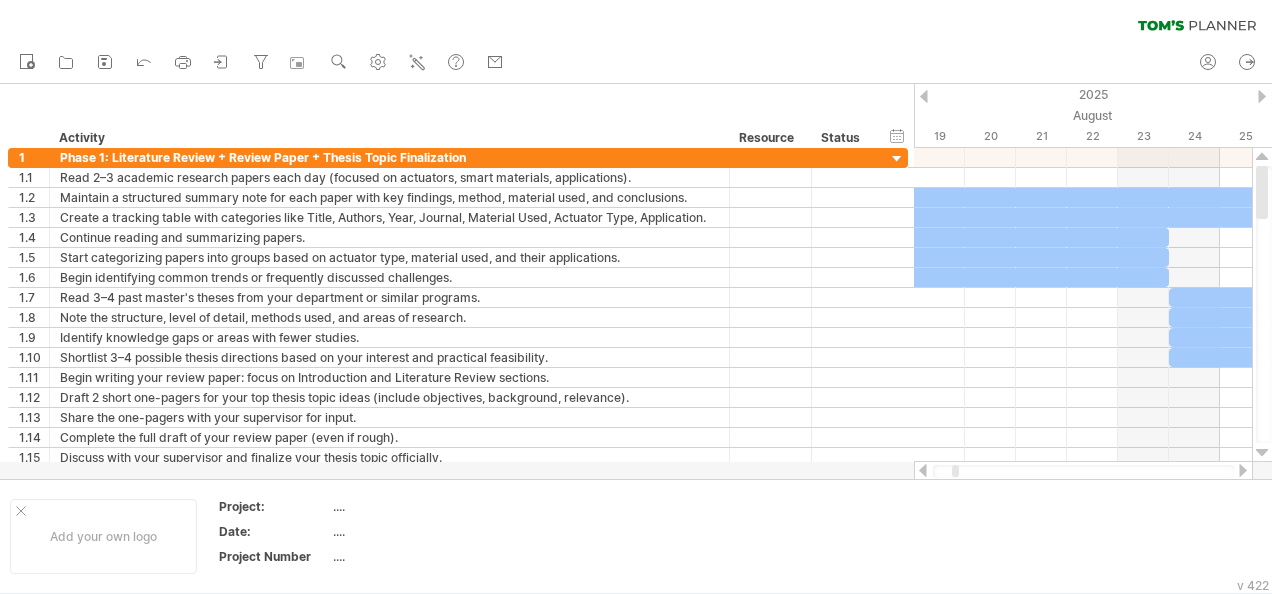 click at bounding box center (923, 470) 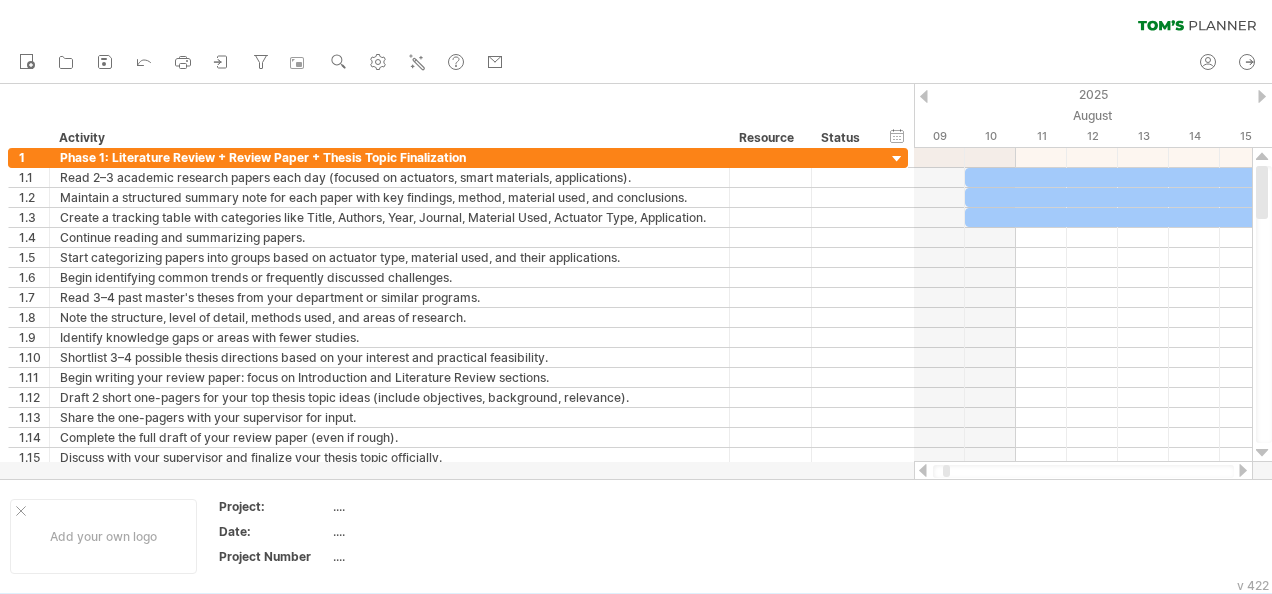 click at bounding box center [923, 470] 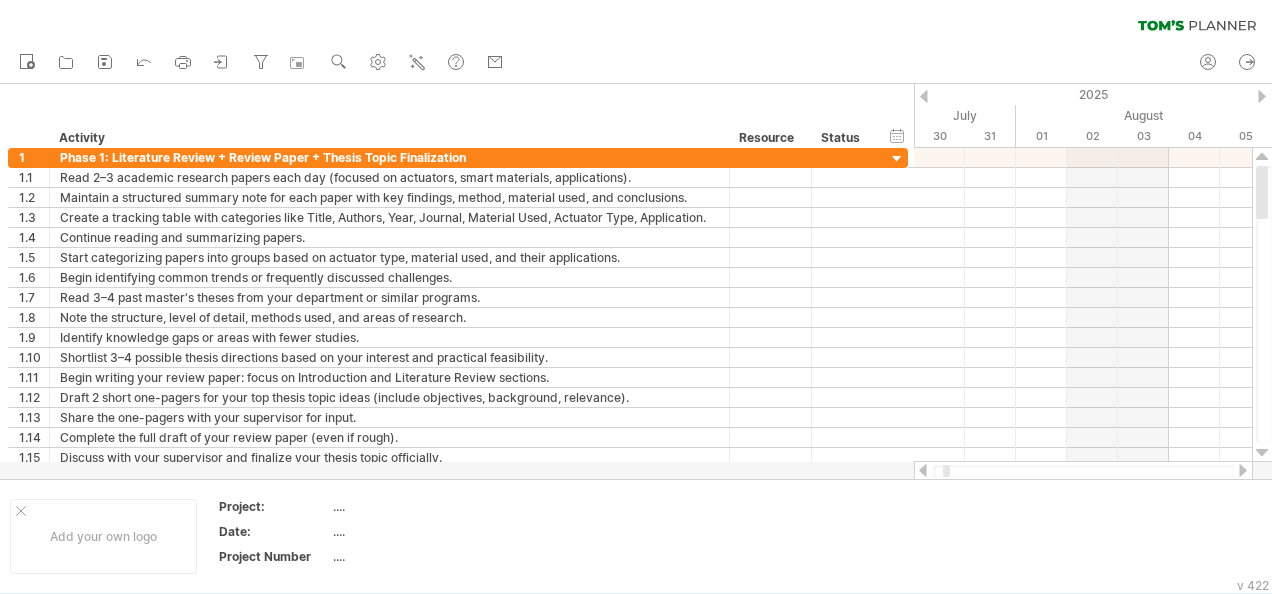 click at bounding box center [1243, 470] 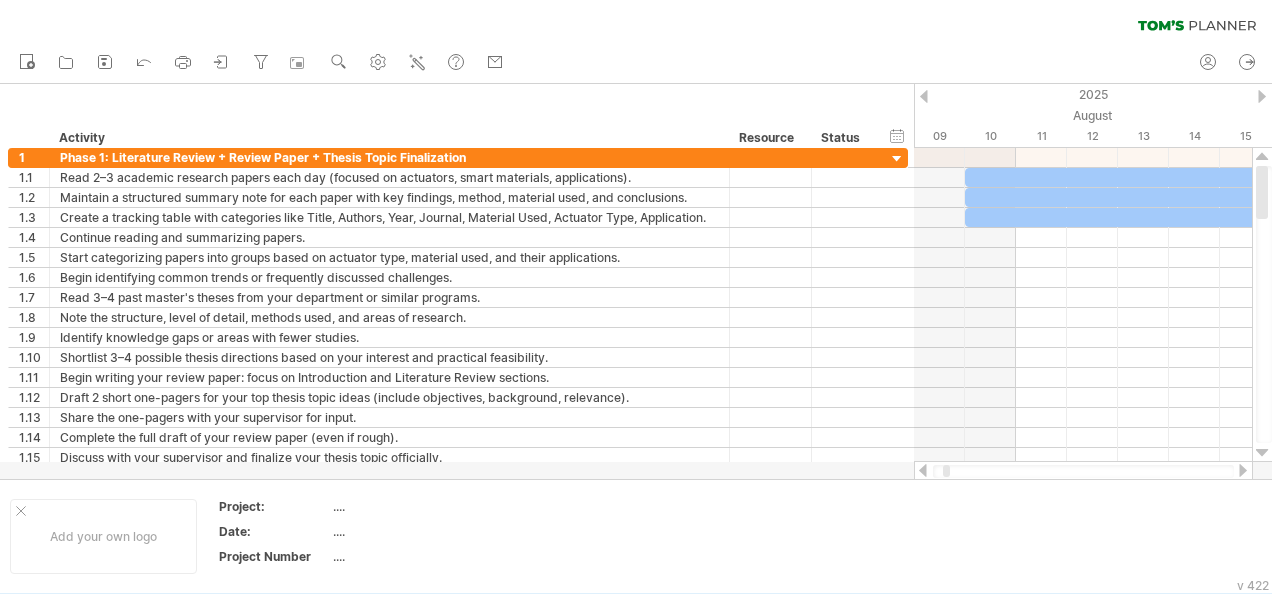 click at bounding box center (1243, 470) 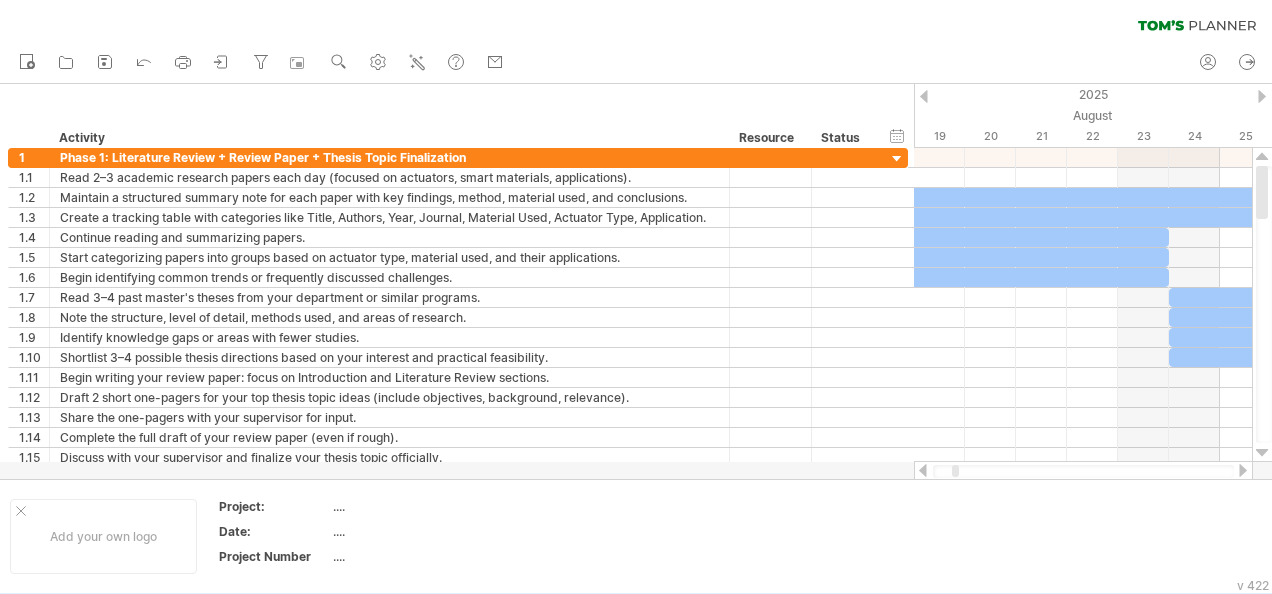 click at bounding box center [923, 470] 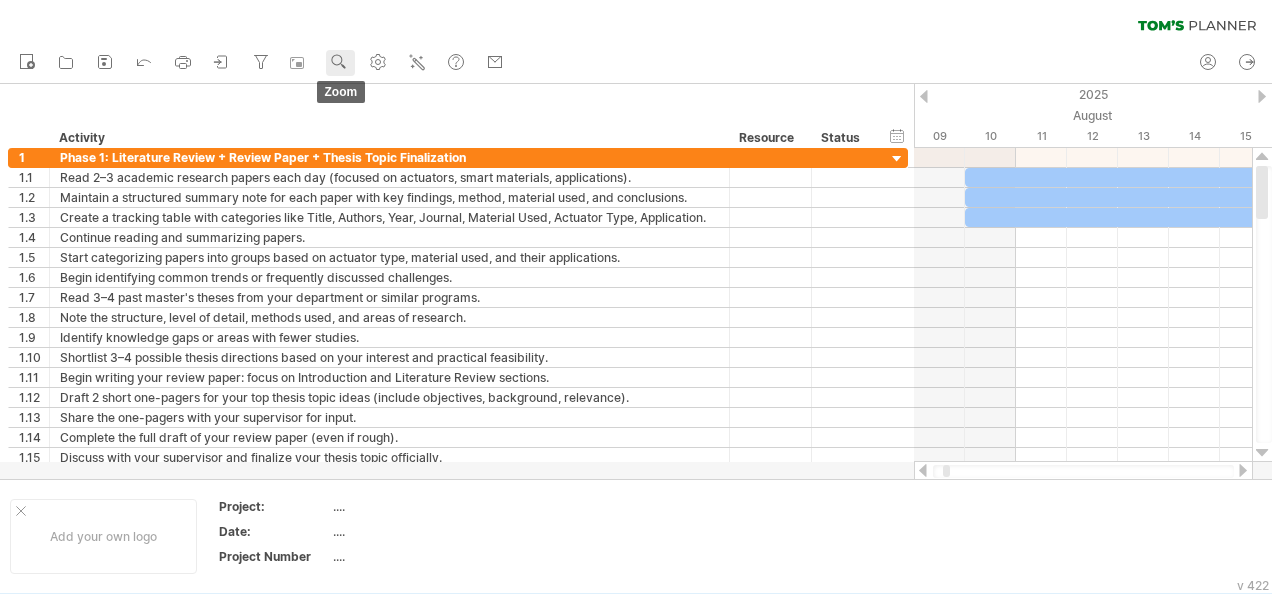 click 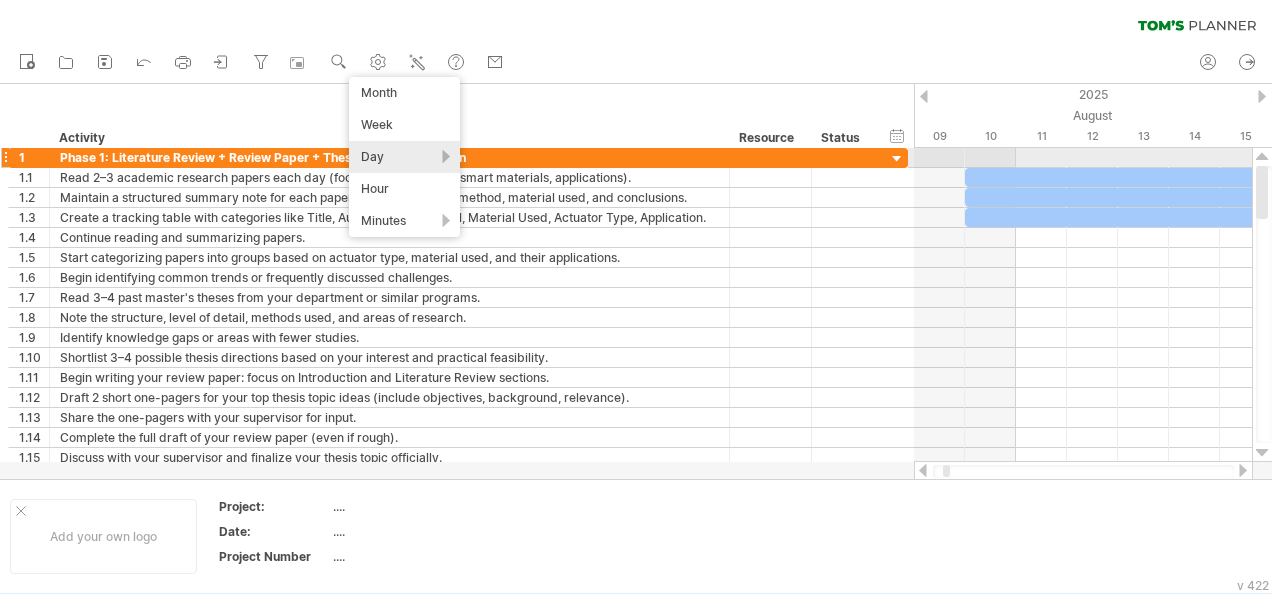 click on "Day" at bounding box center (404, 157) 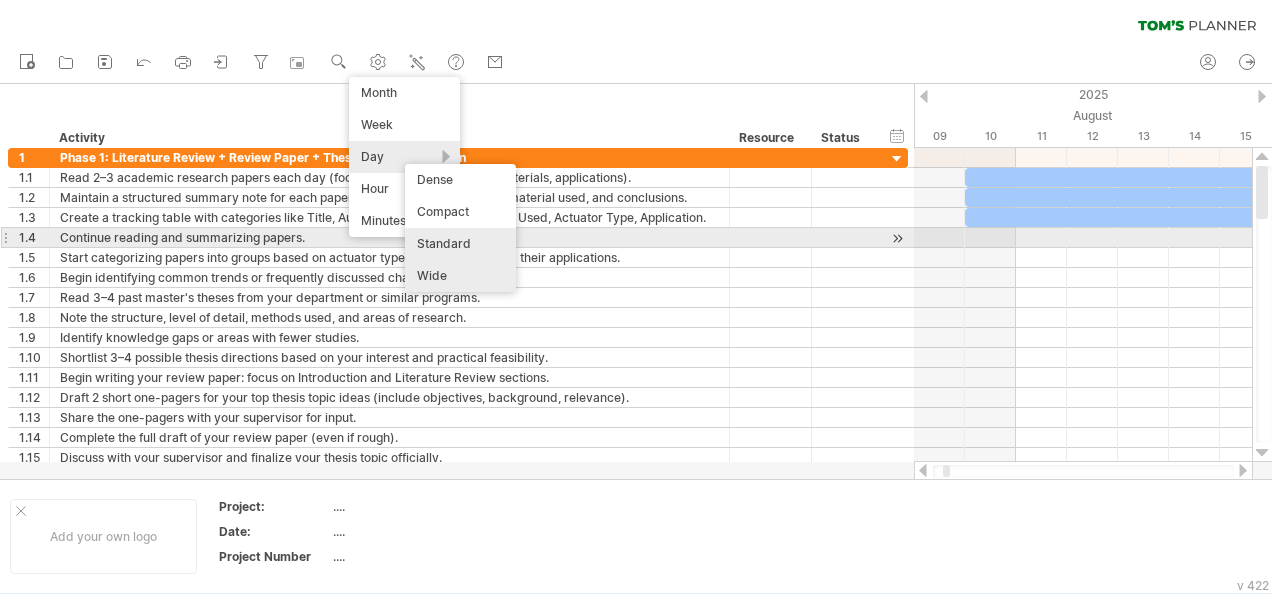 click on "Standard" at bounding box center (460, 244) 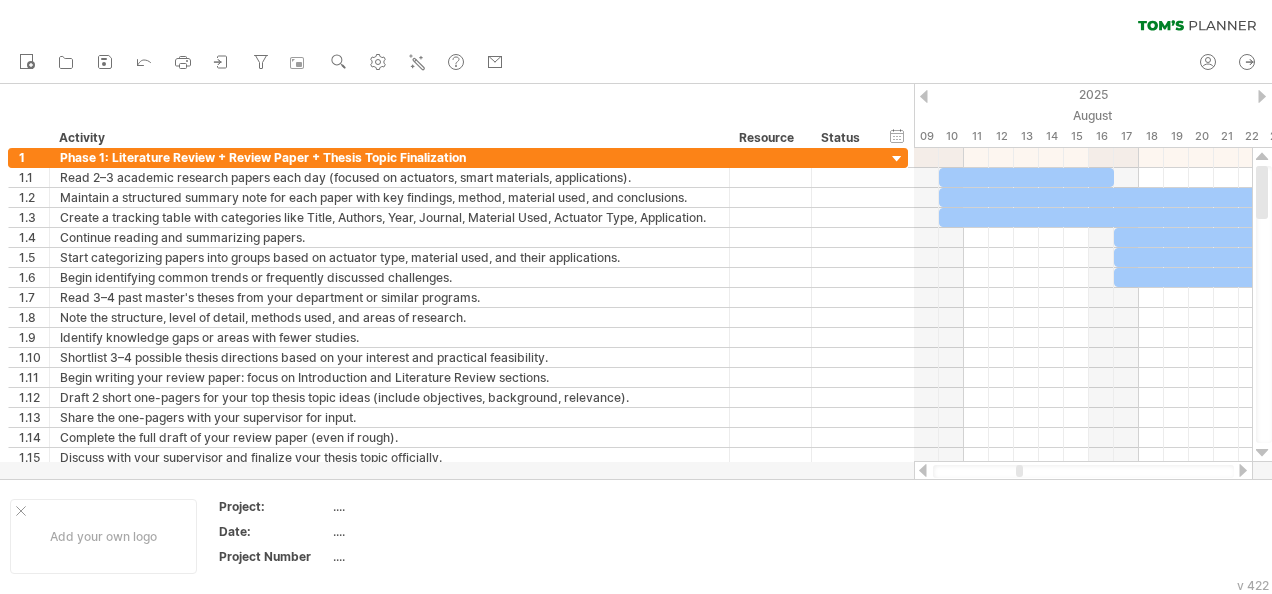 click at bounding box center (1243, 470) 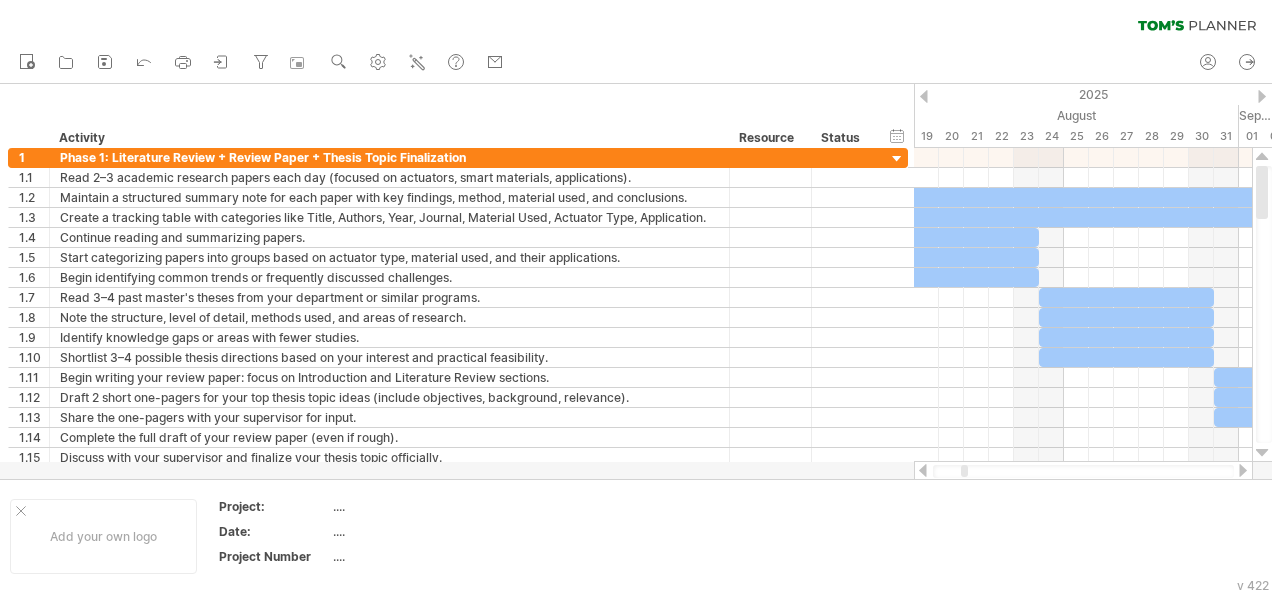 click at bounding box center [1243, 470] 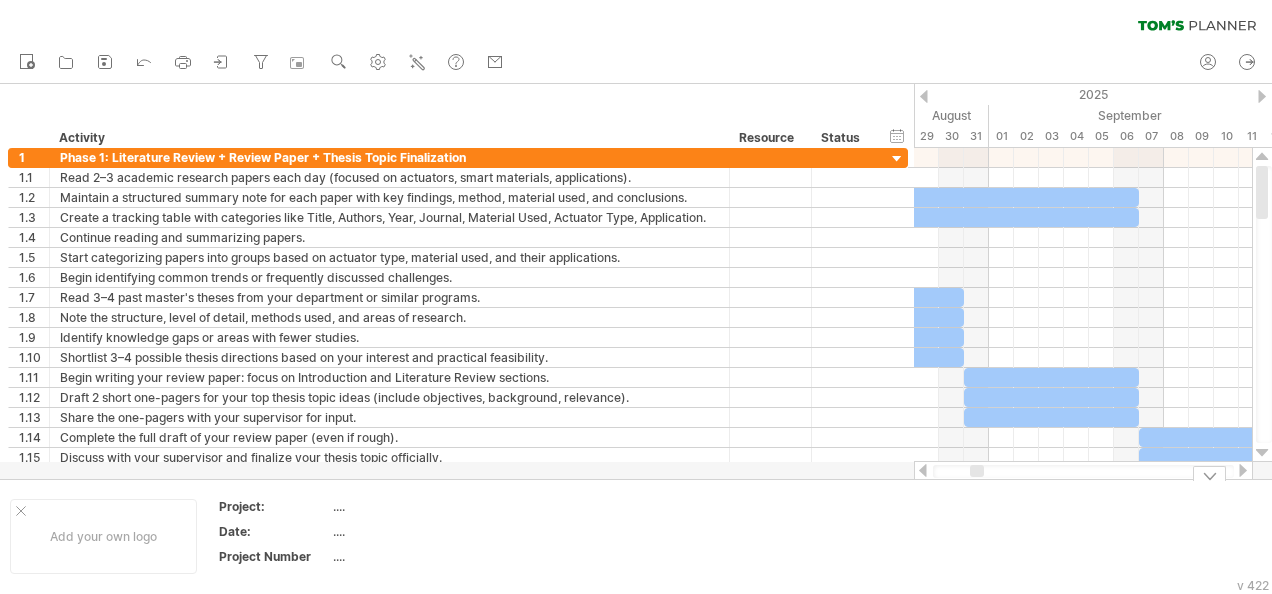 click at bounding box center [923, 470] 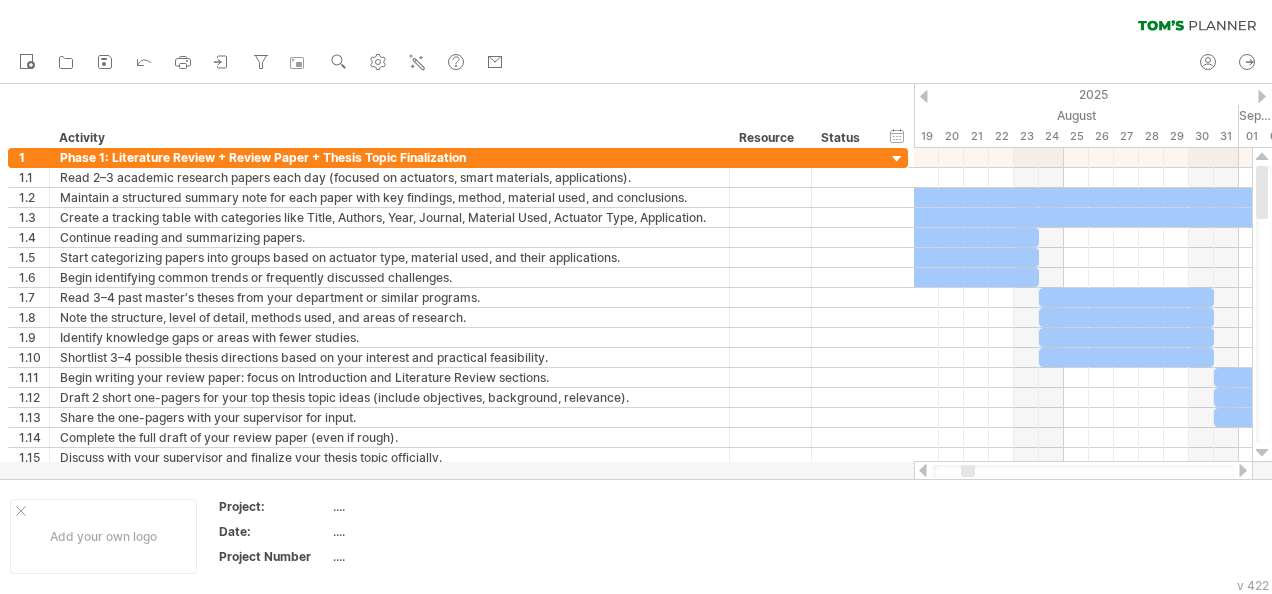 click at bounding box center [923, 470] 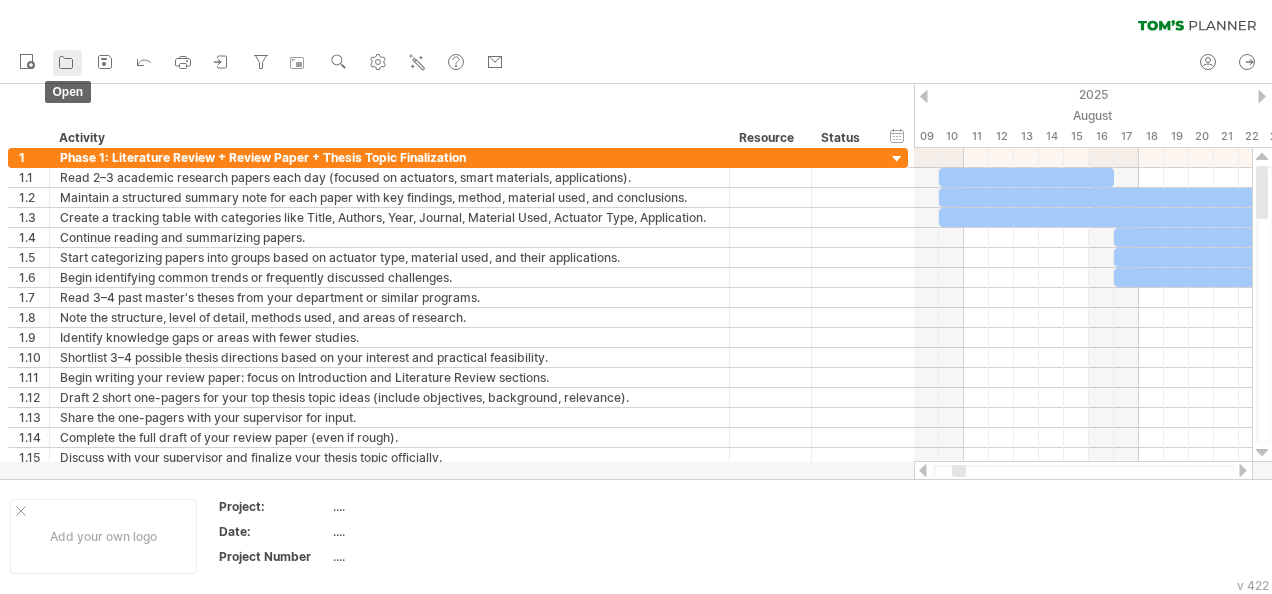 click 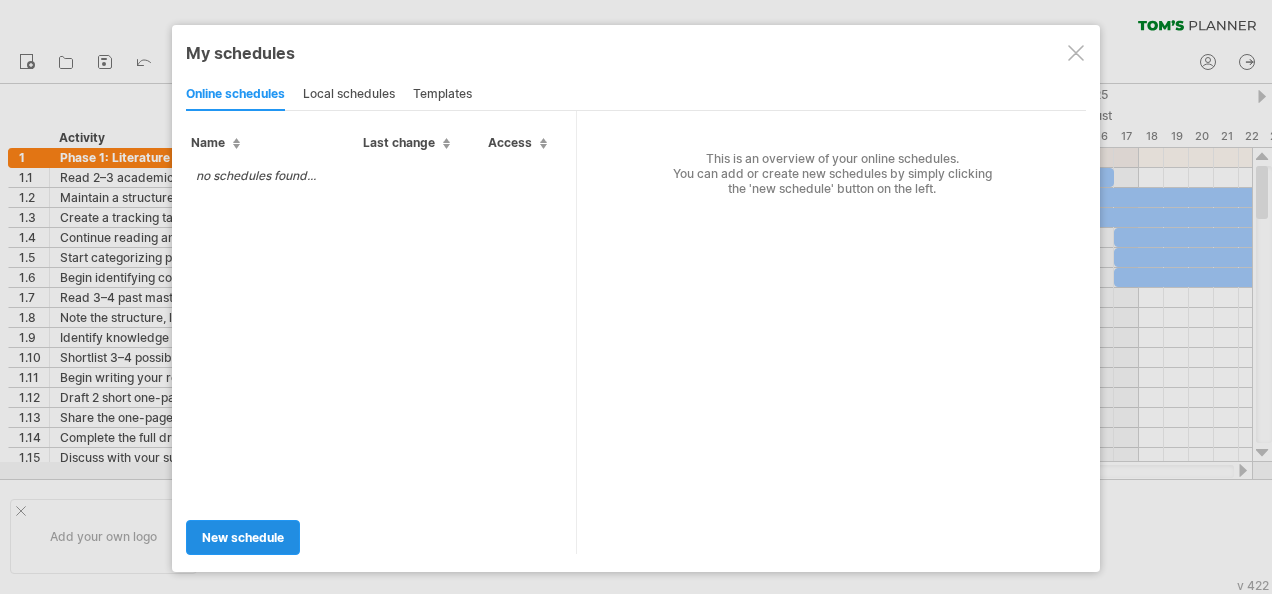 click on "new schedule" at bounding box center (243, 537) 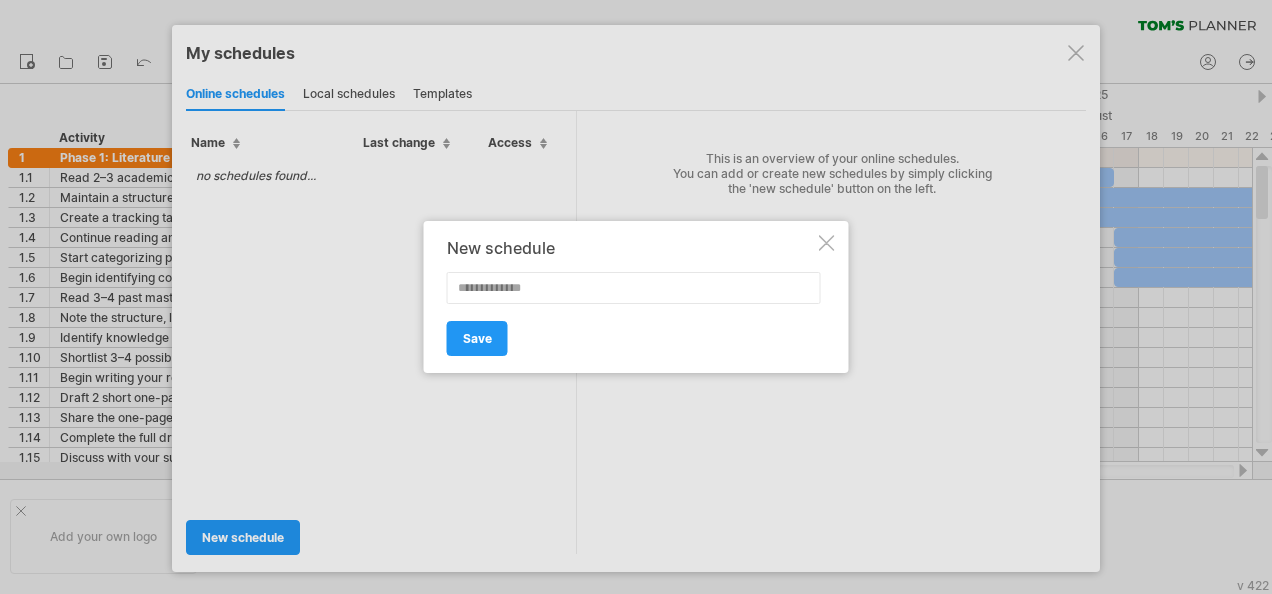 click at bounding box center [634, 288] 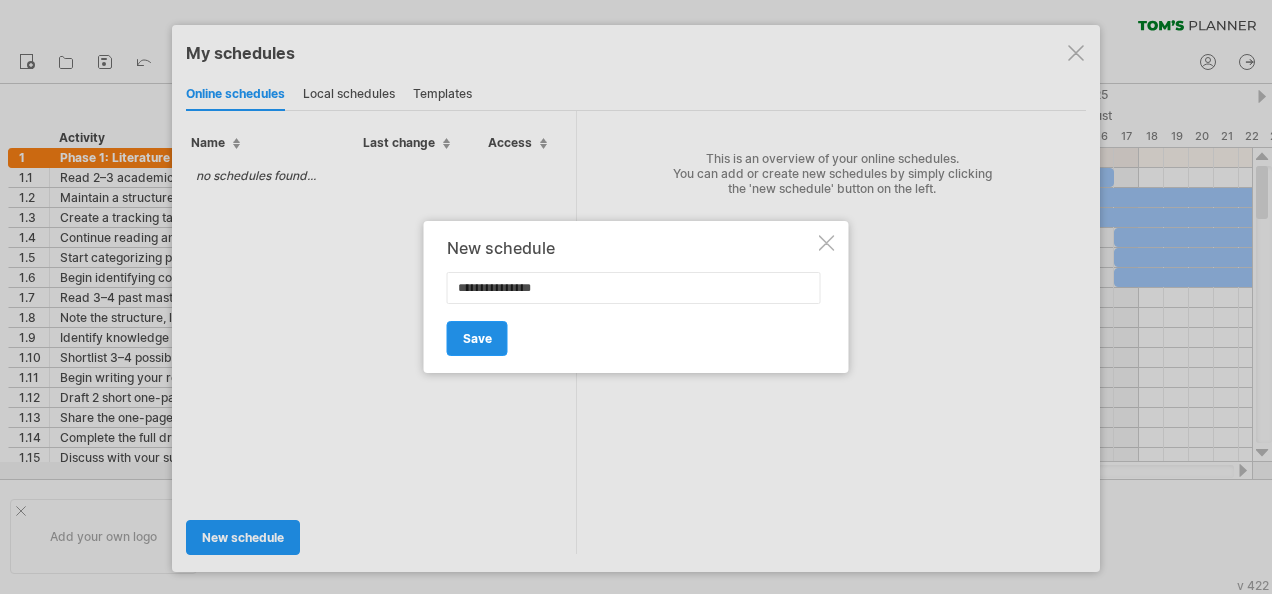 type on "**********" 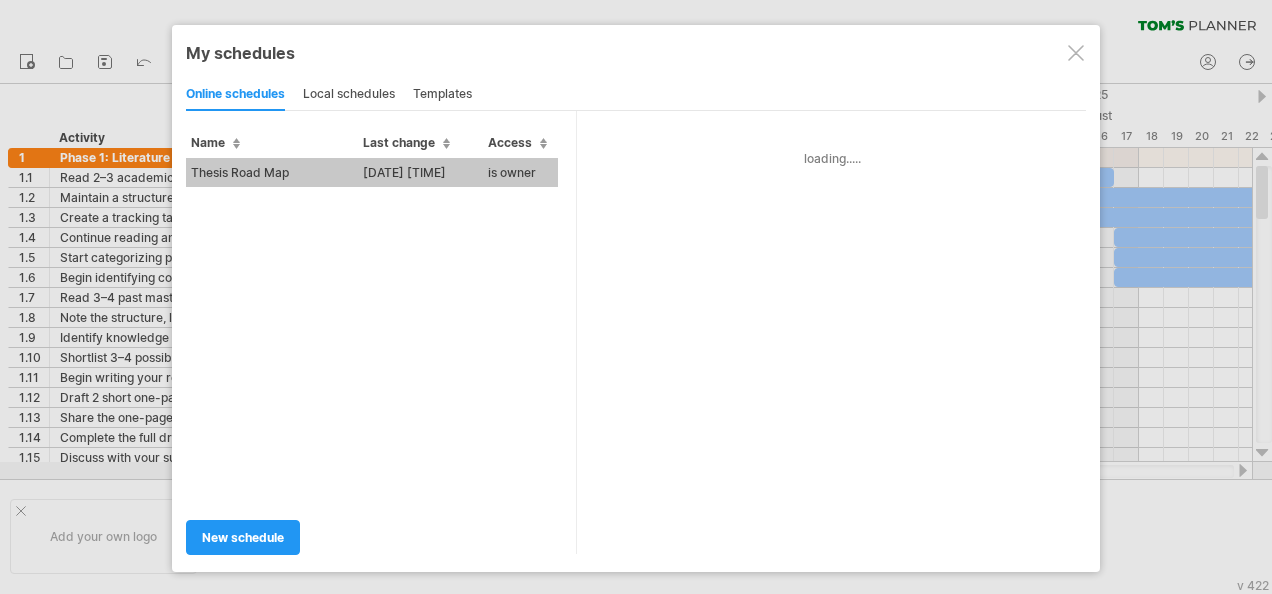 type on "**********" 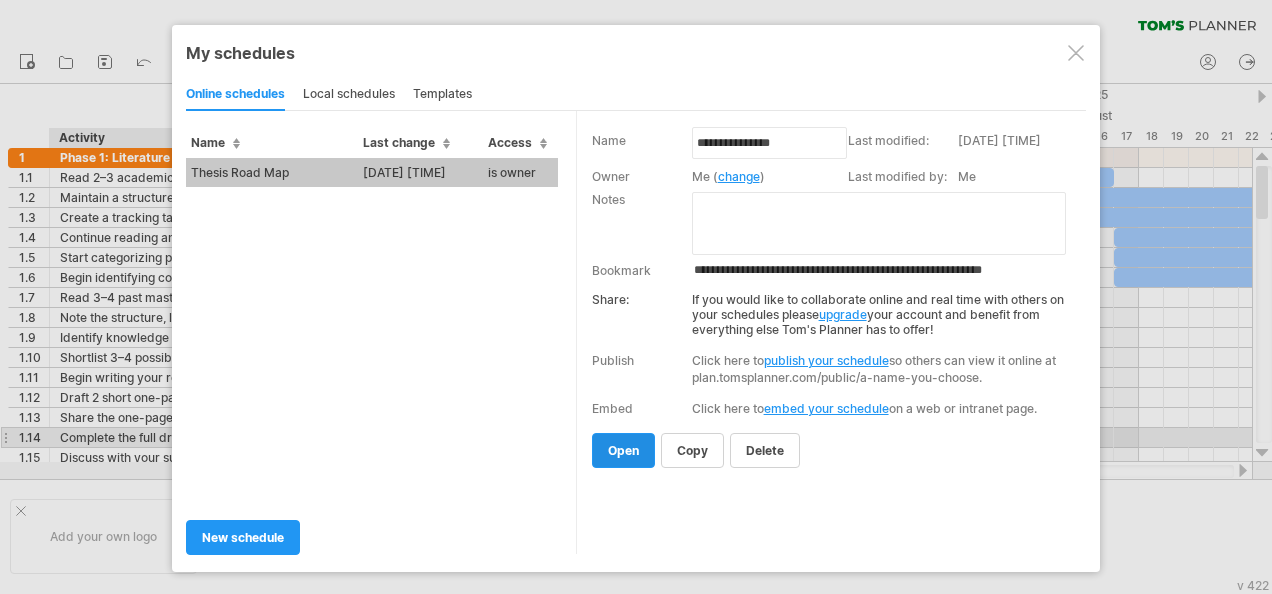 click on "open" at bounding box center [623, 450] 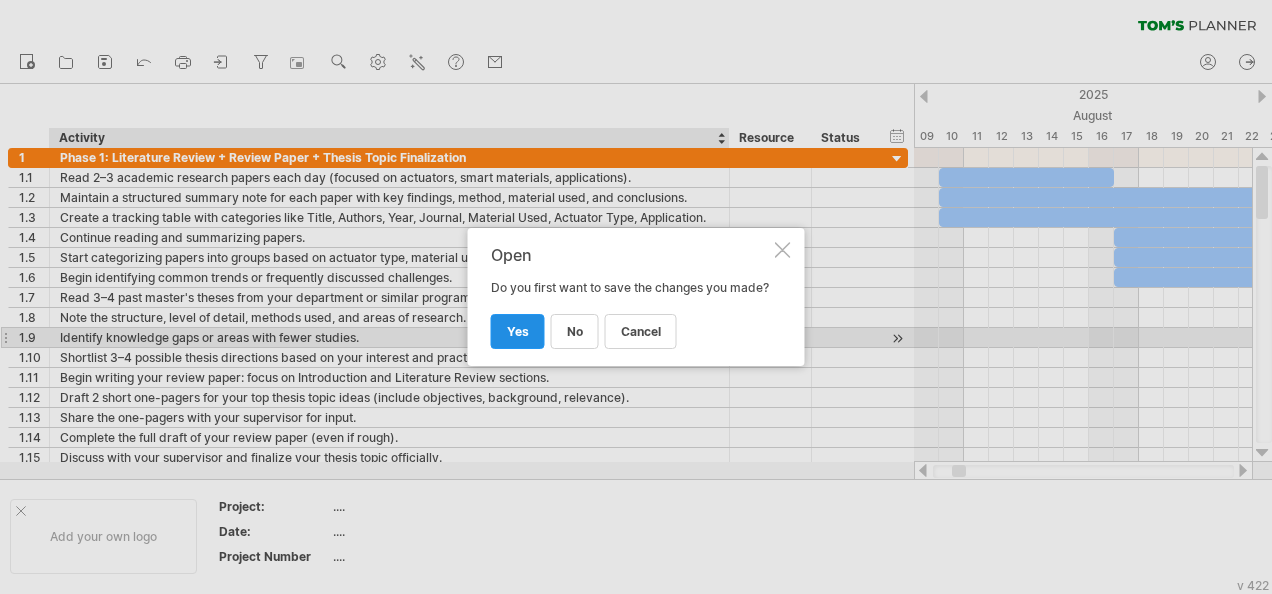 click on "yes" at bounding box center [518, 331] 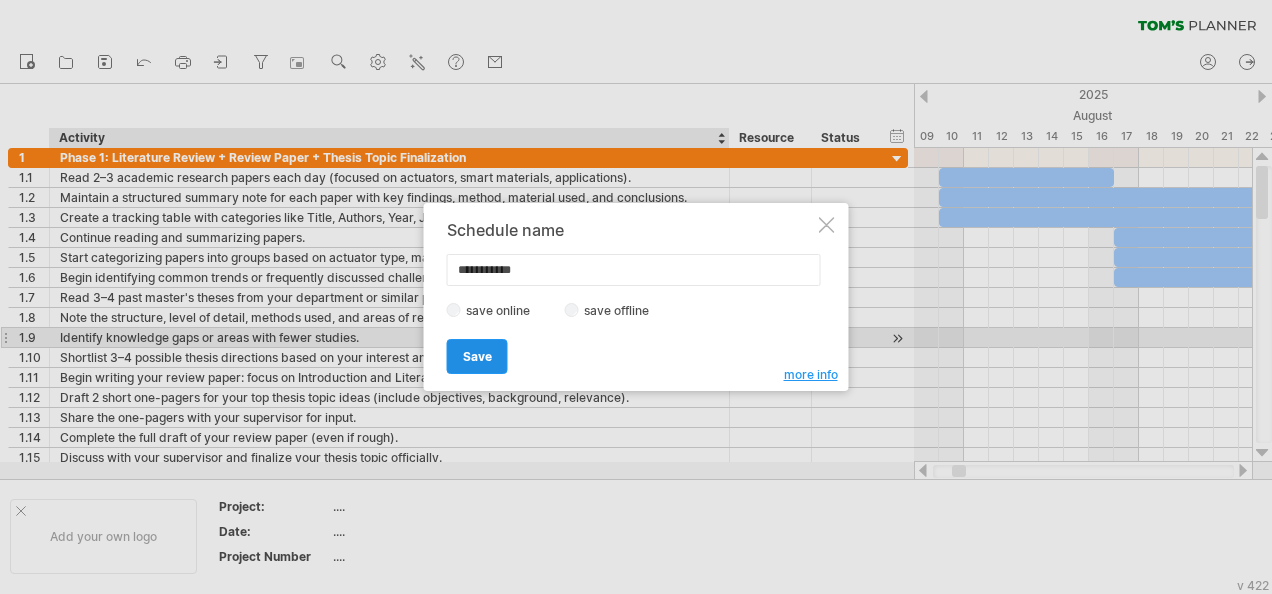 click on "Save" at bounding box center [477, 356] 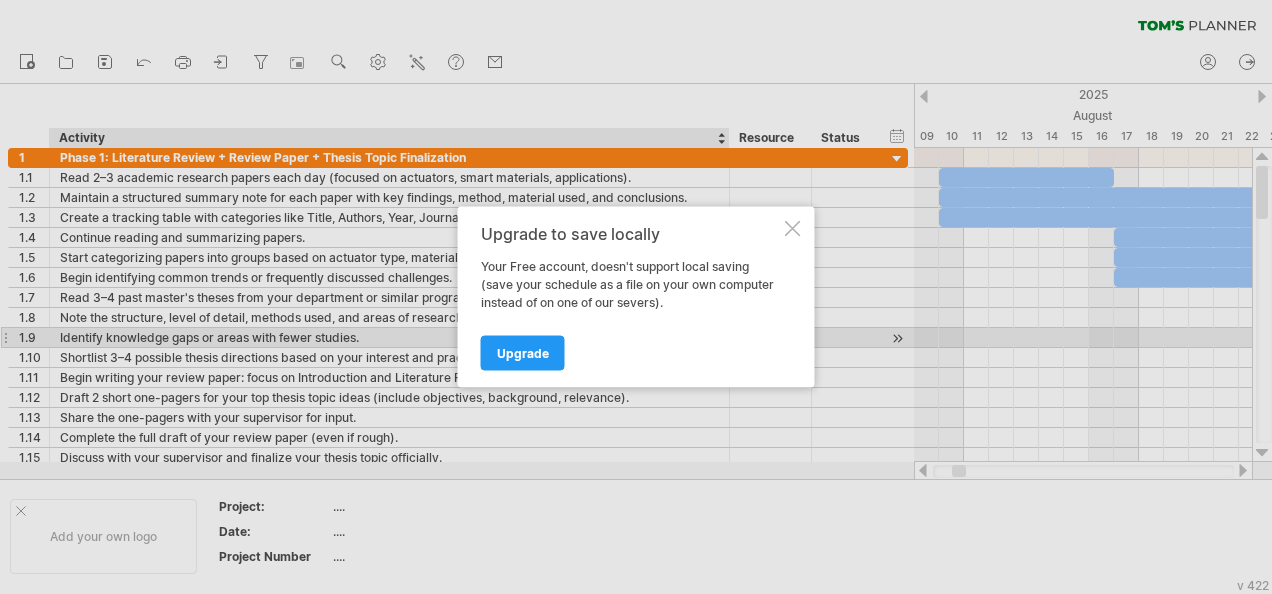 click at bounding box center [793, 229] 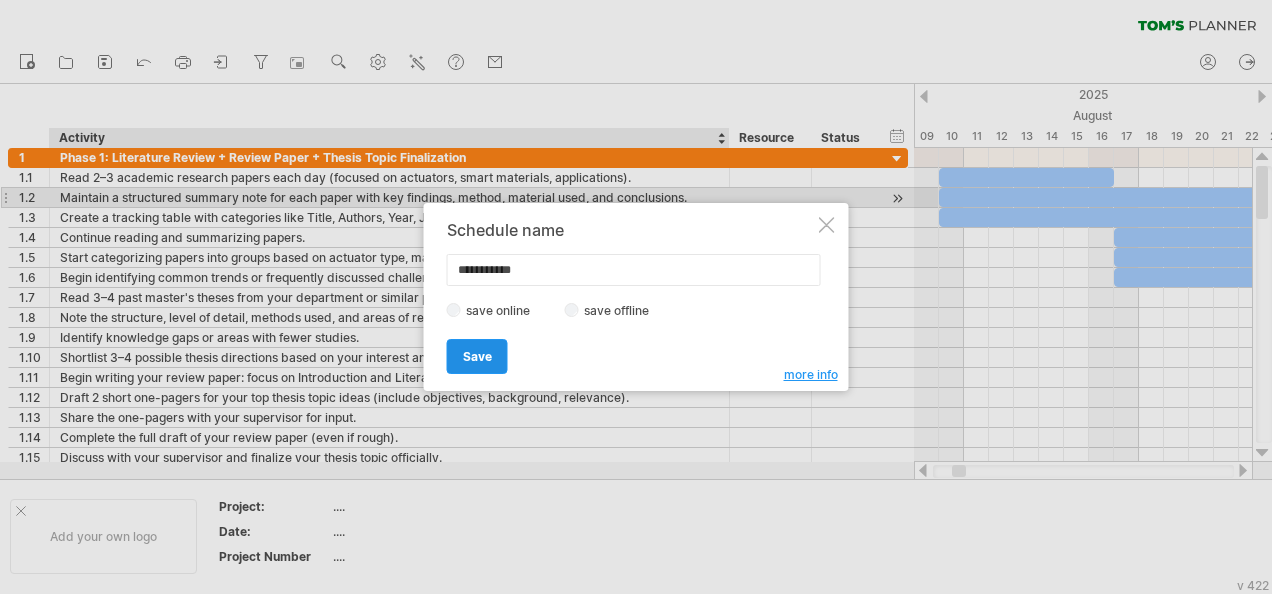 click on "Save" at bounding box center [477, 356] 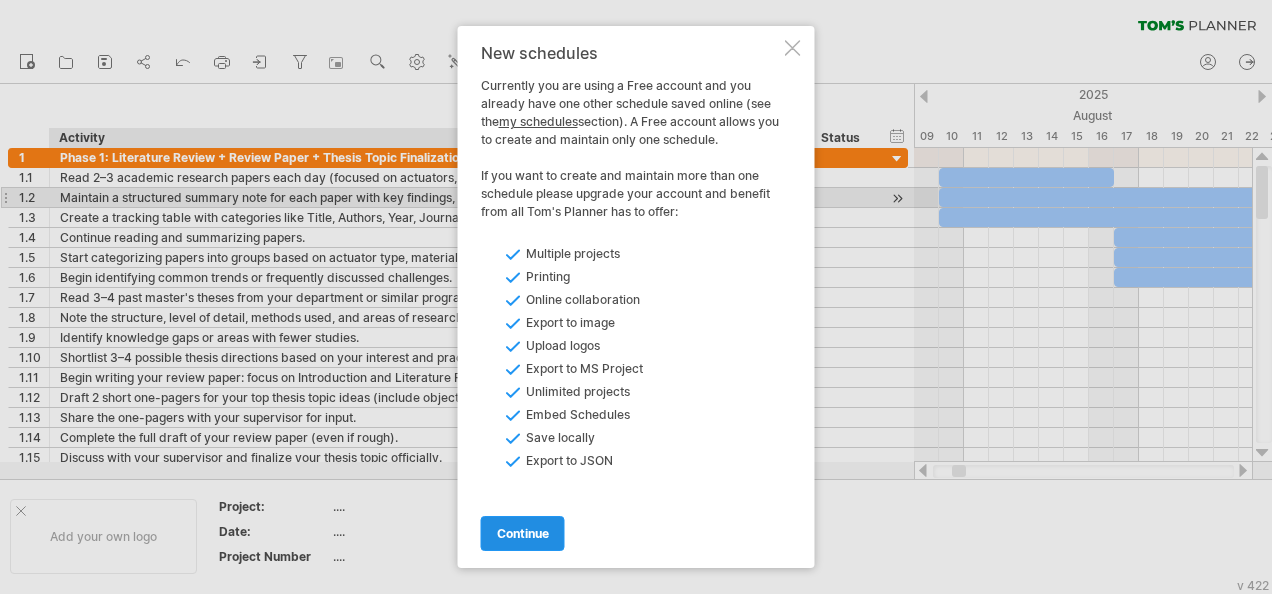 click on "continue" at bounding box center (523, 533) 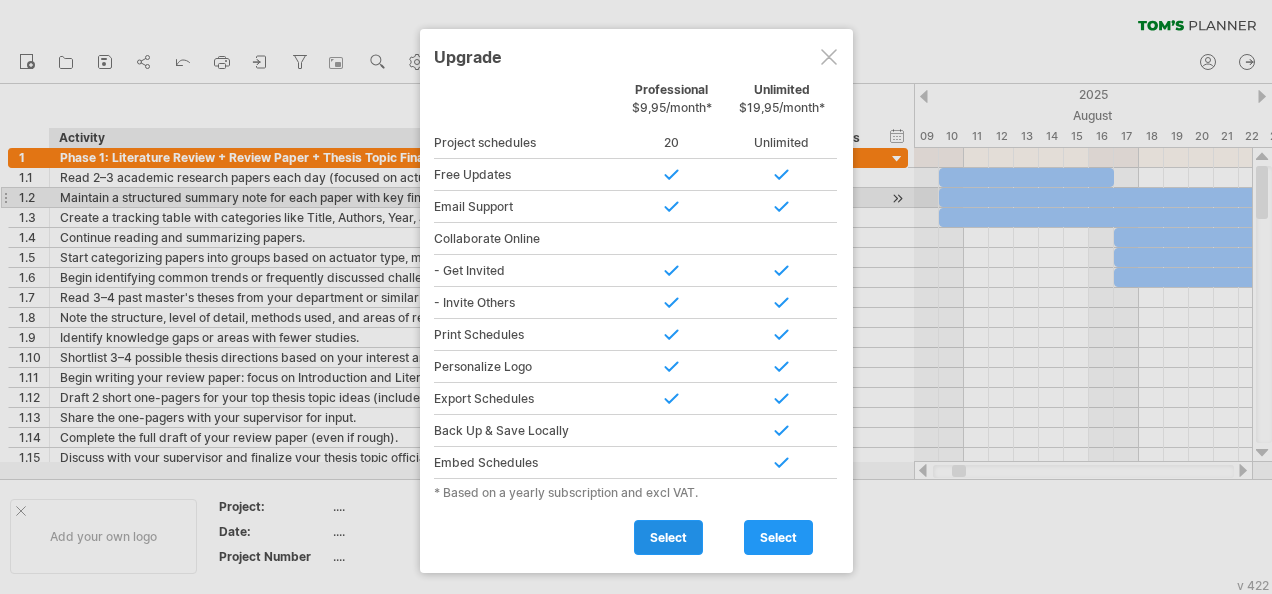 click on "select" at bounding box center (668, 537) 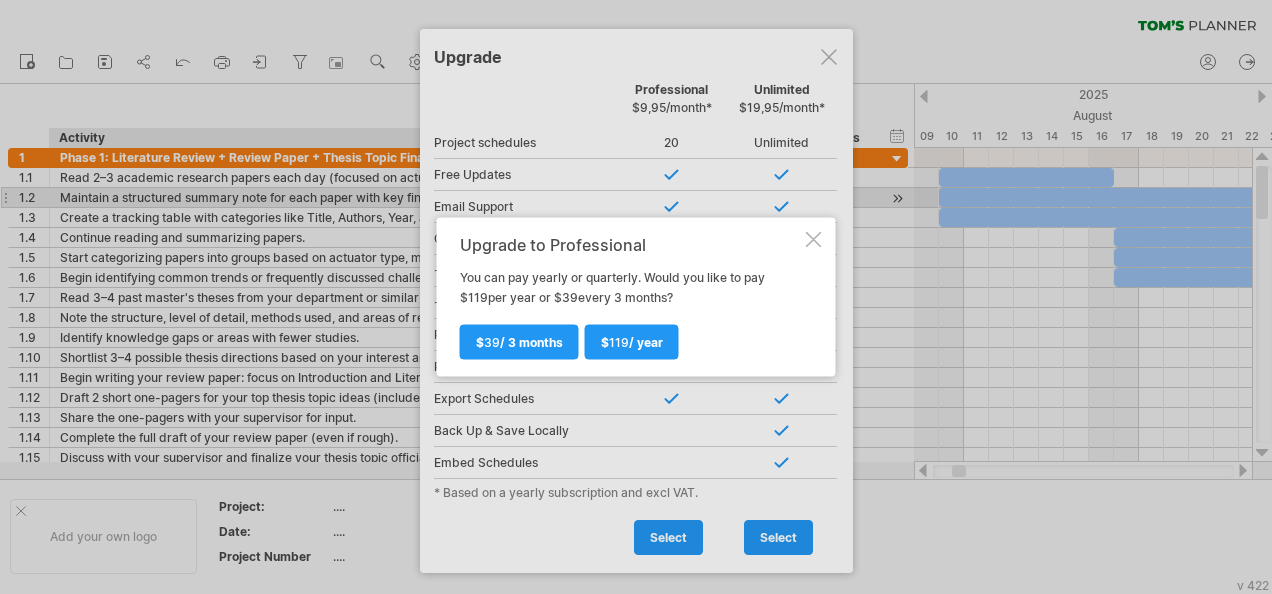 click at bounding box center (814, 240) 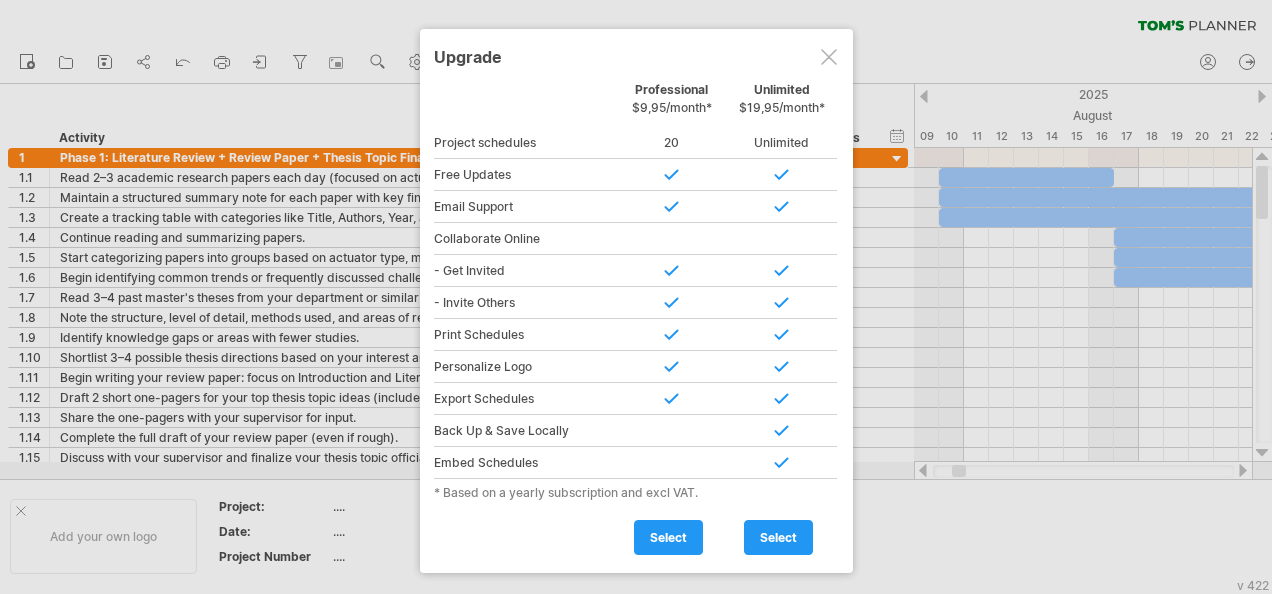 click at bounding box center (829, 57) 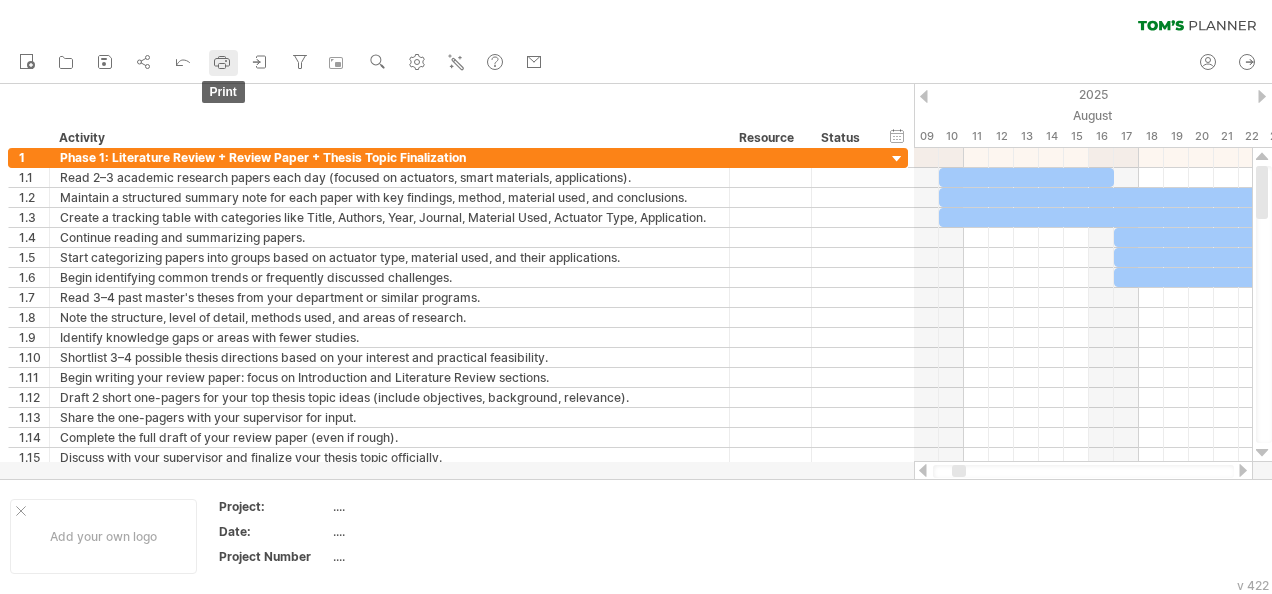 click 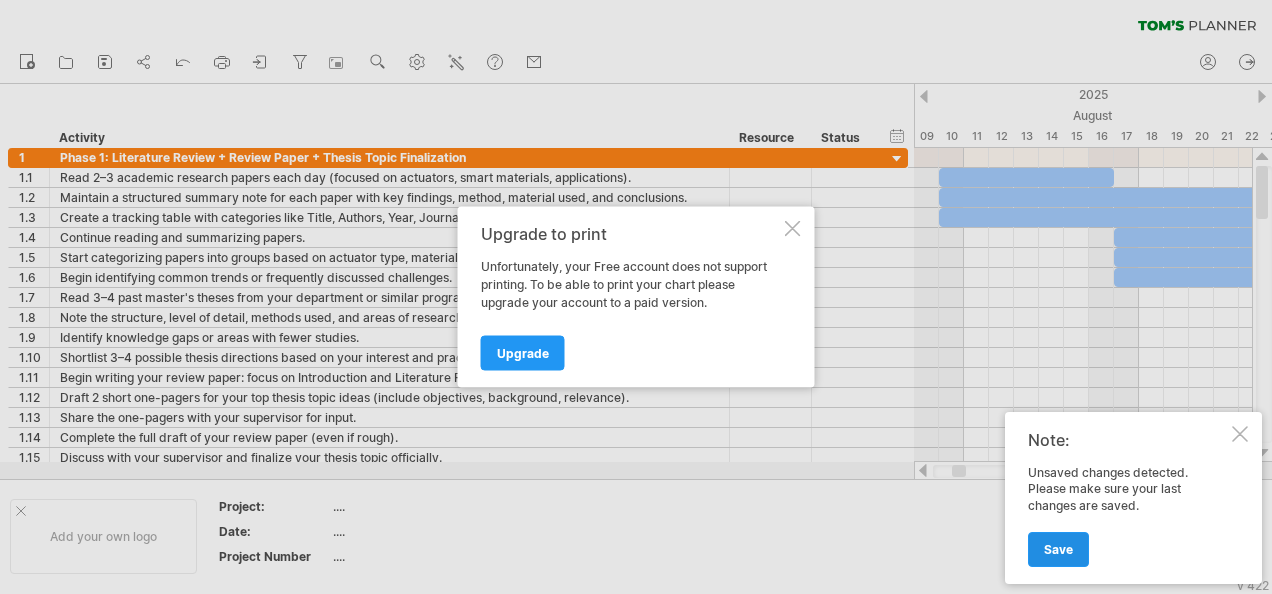 click on "Save" at bounding box center (1058, 549) 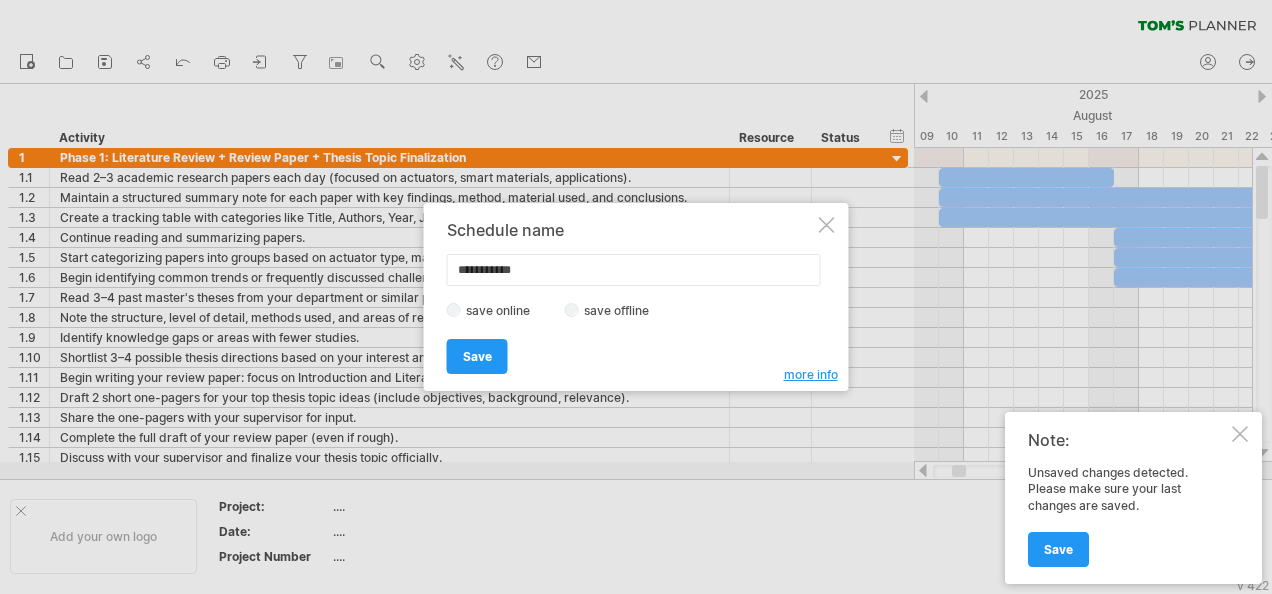 click on "more info" at bounding box center [811, 374] 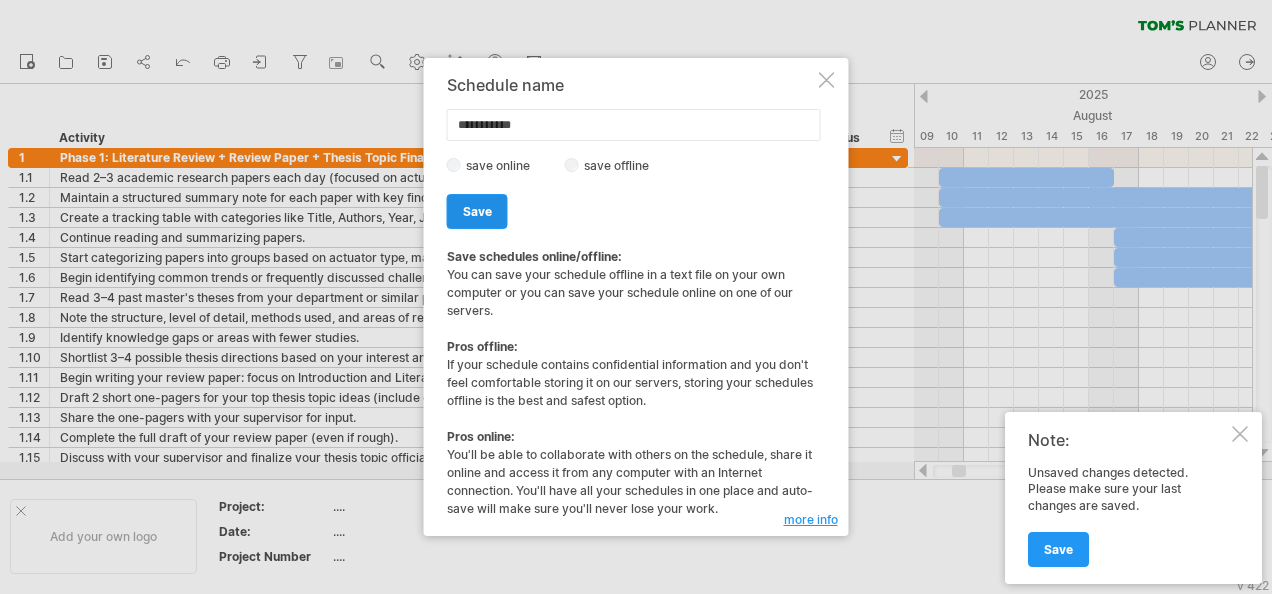 click on "Save" at bounding box center (477, 211) 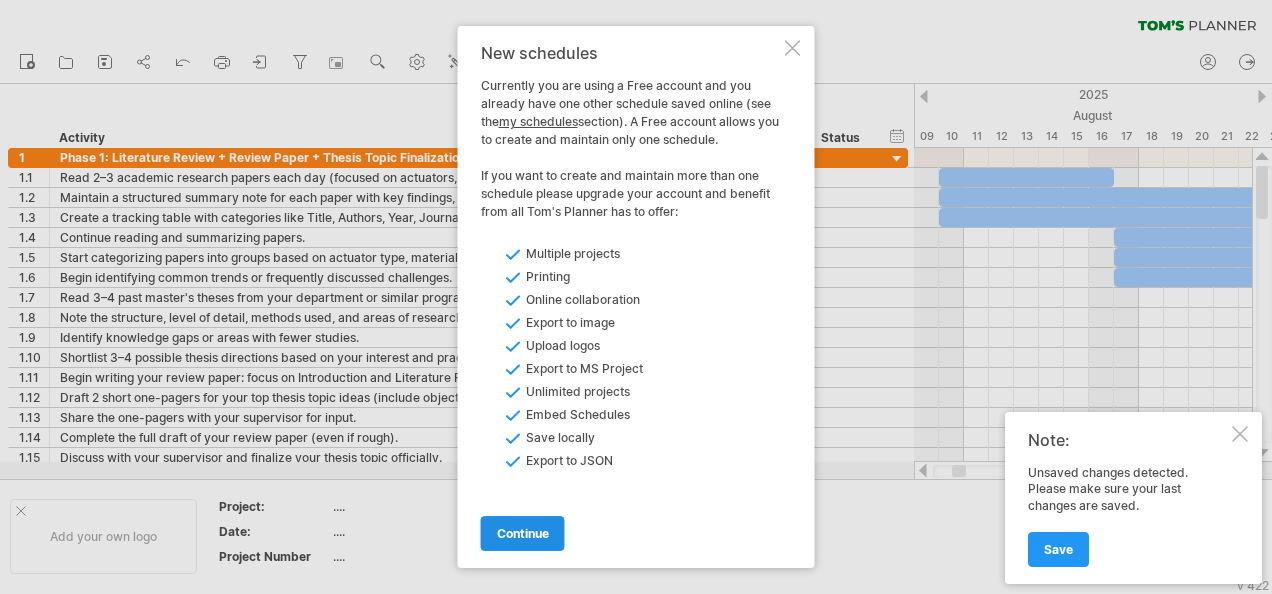 click on "continue" at bounding box center (523, 533) 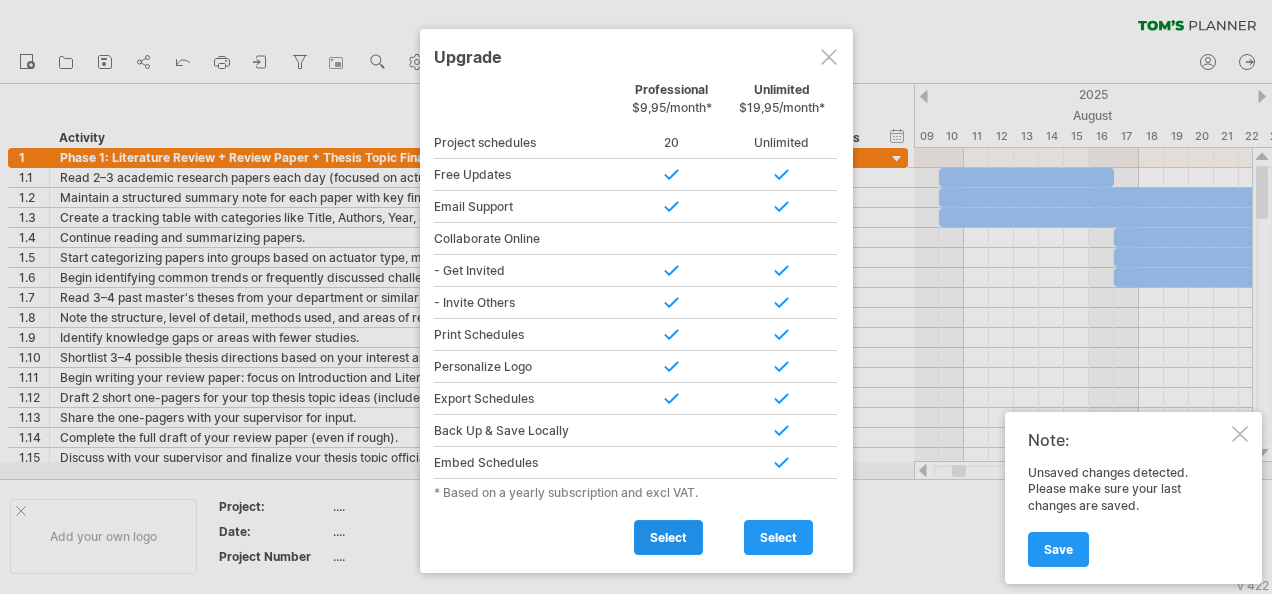 click on "select" at bounding box center (668, 537) 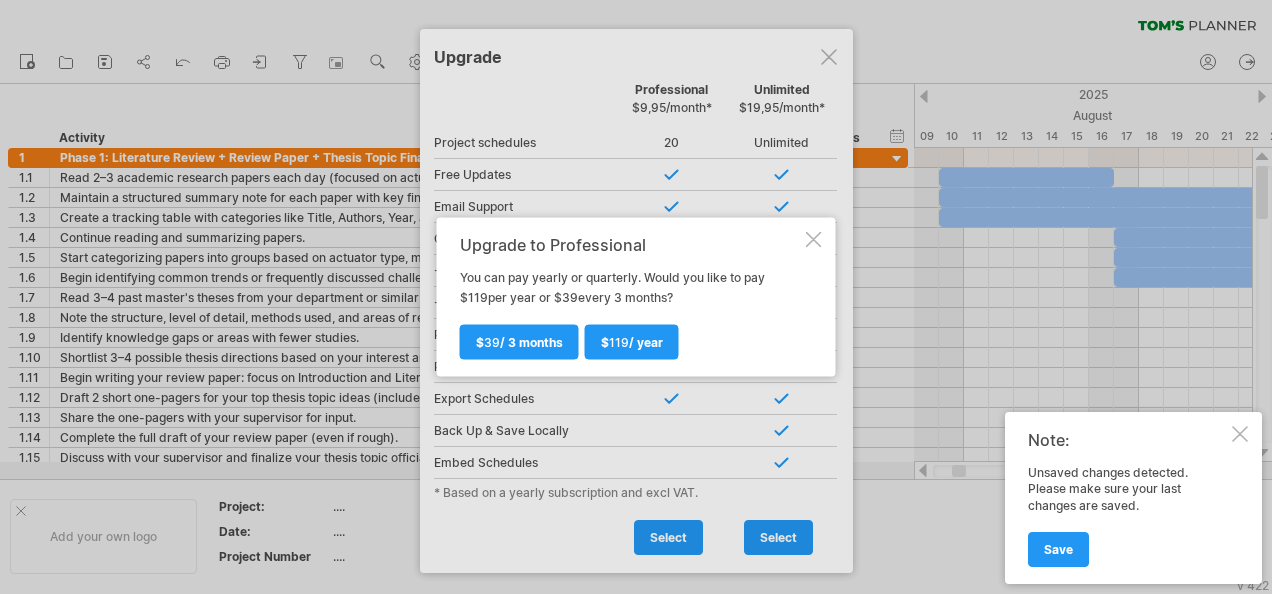 click at bounding box center (814, 240) 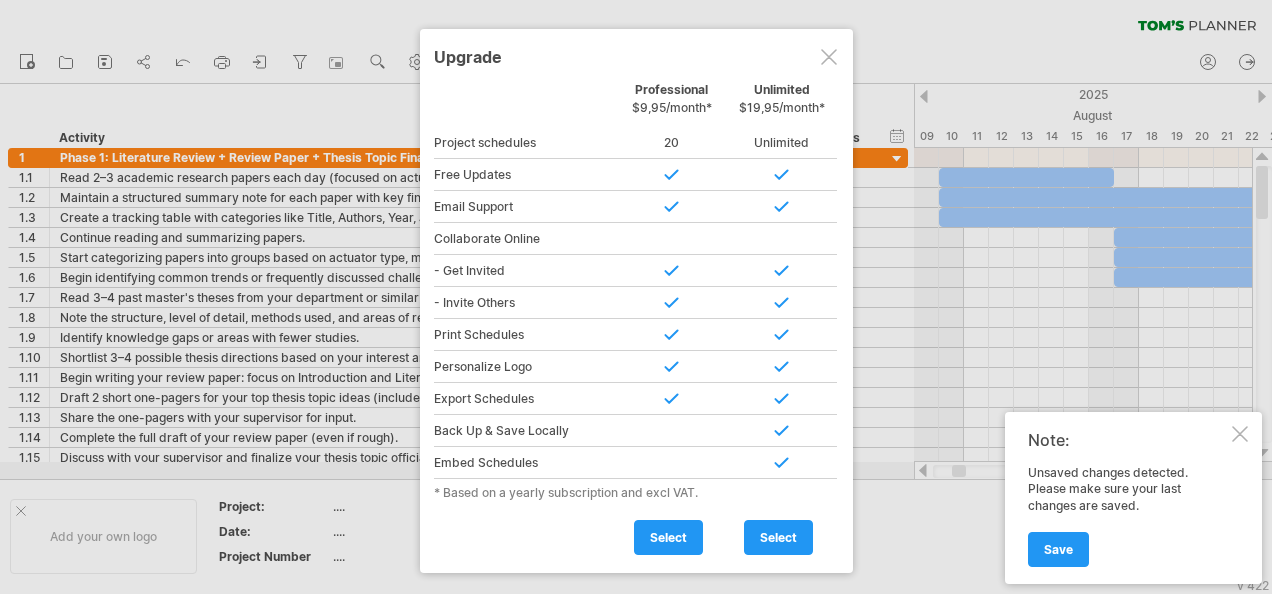 click at bounding box center [829, 57] 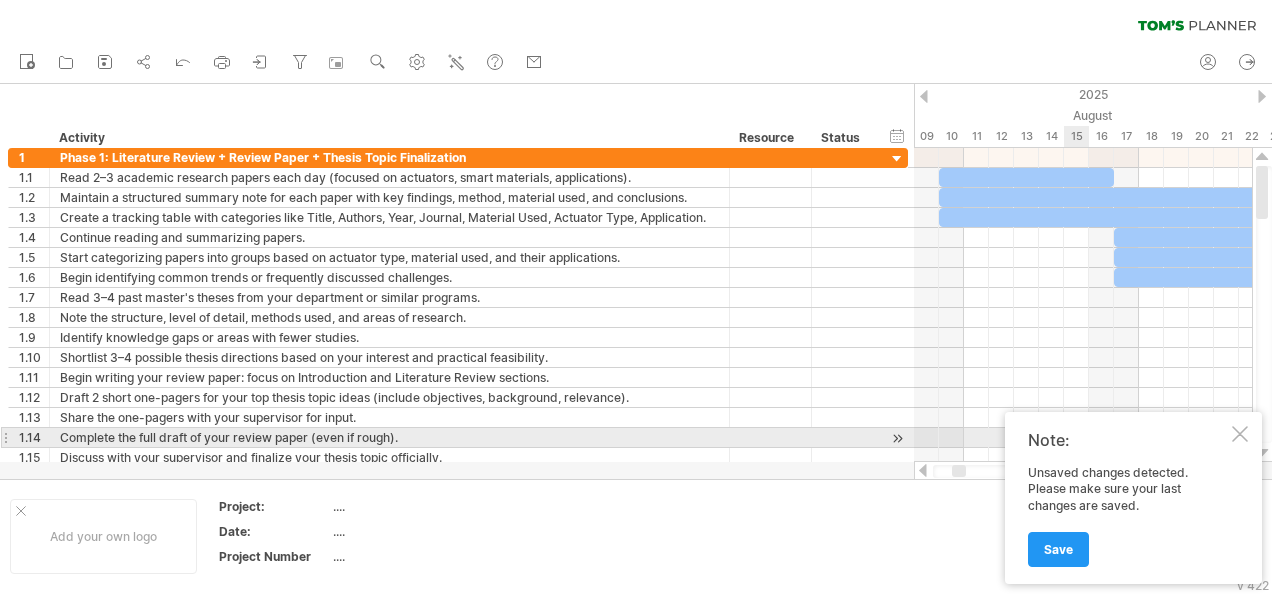 click at bounding box center (1240, 434) 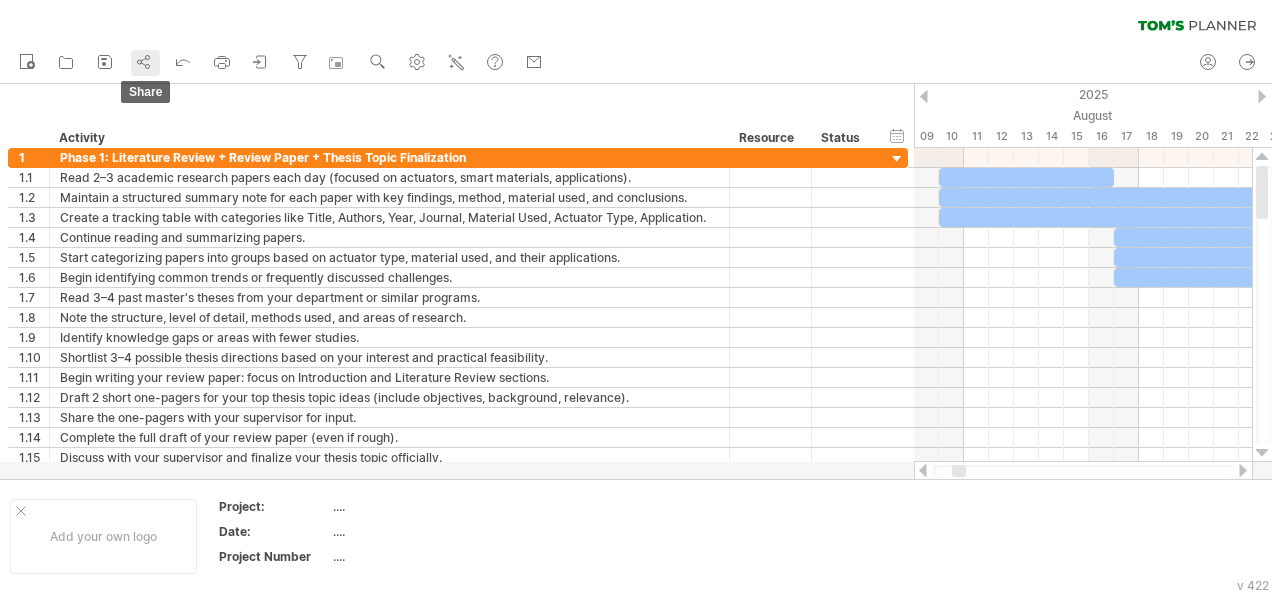 click 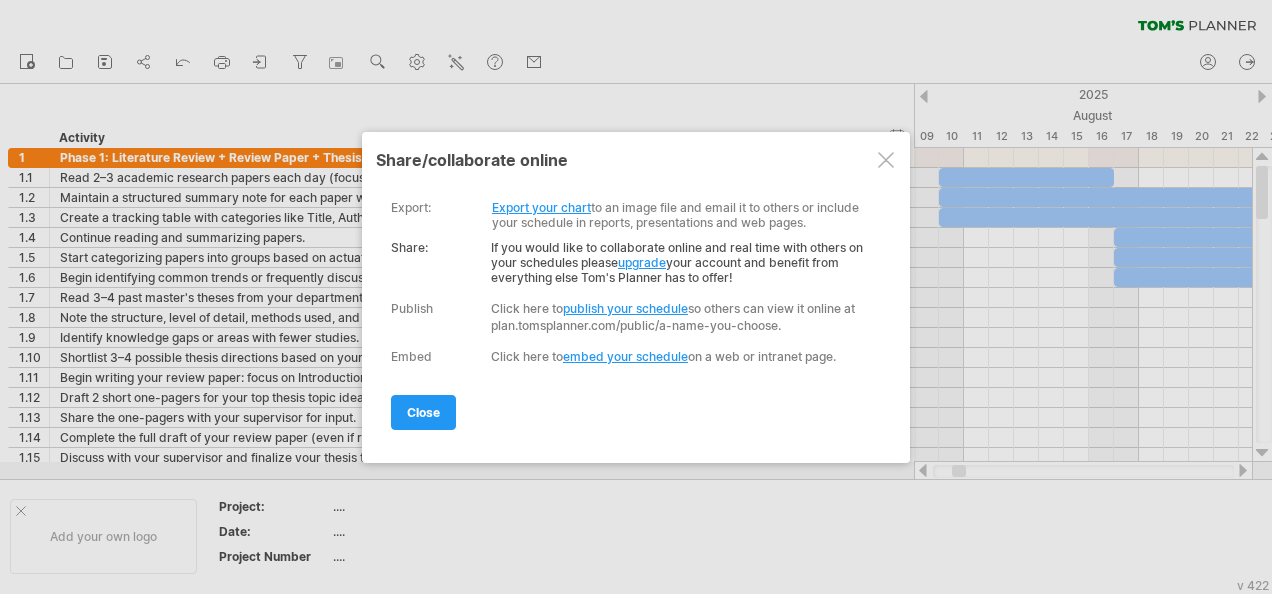 click on "Export your chart" at bounding box center (541, 207) 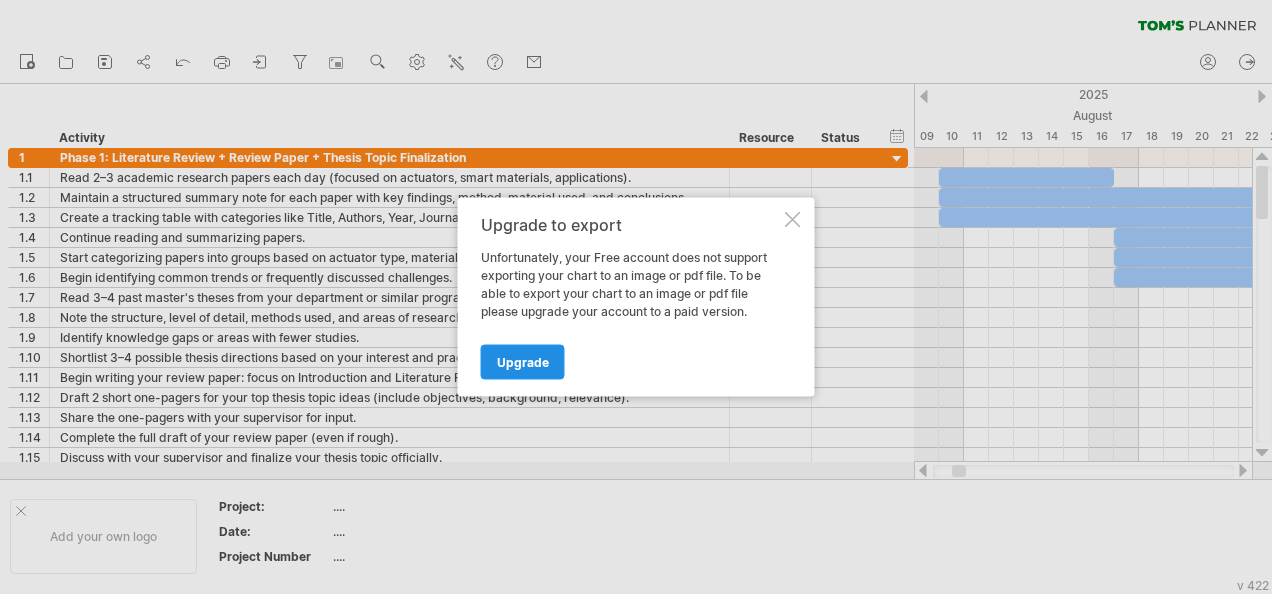 click on "Upgrade" at bounding box center (523, 362) 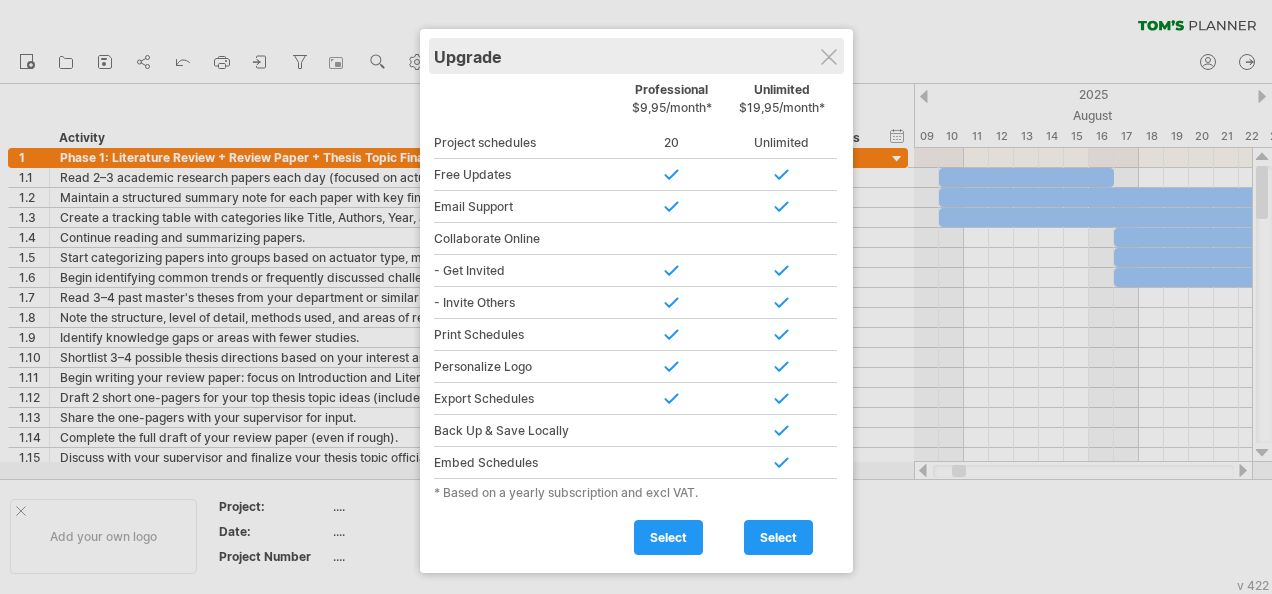 click on "Upgrade" at bounding box center [636, 56] 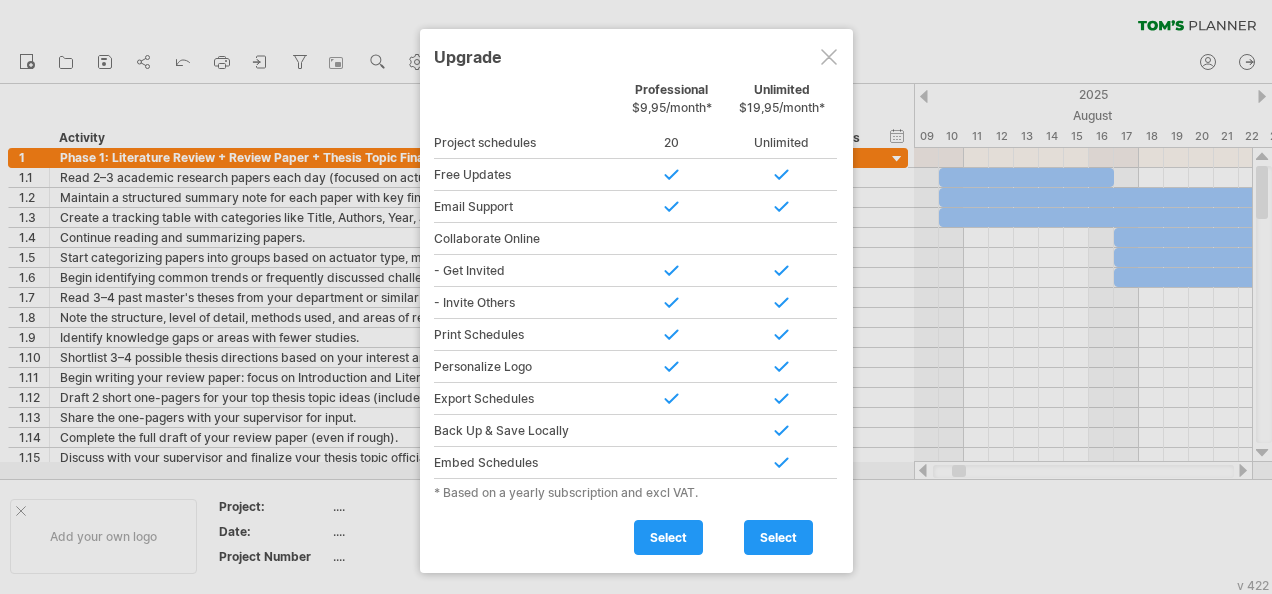 click at bounding box center (829, 57) 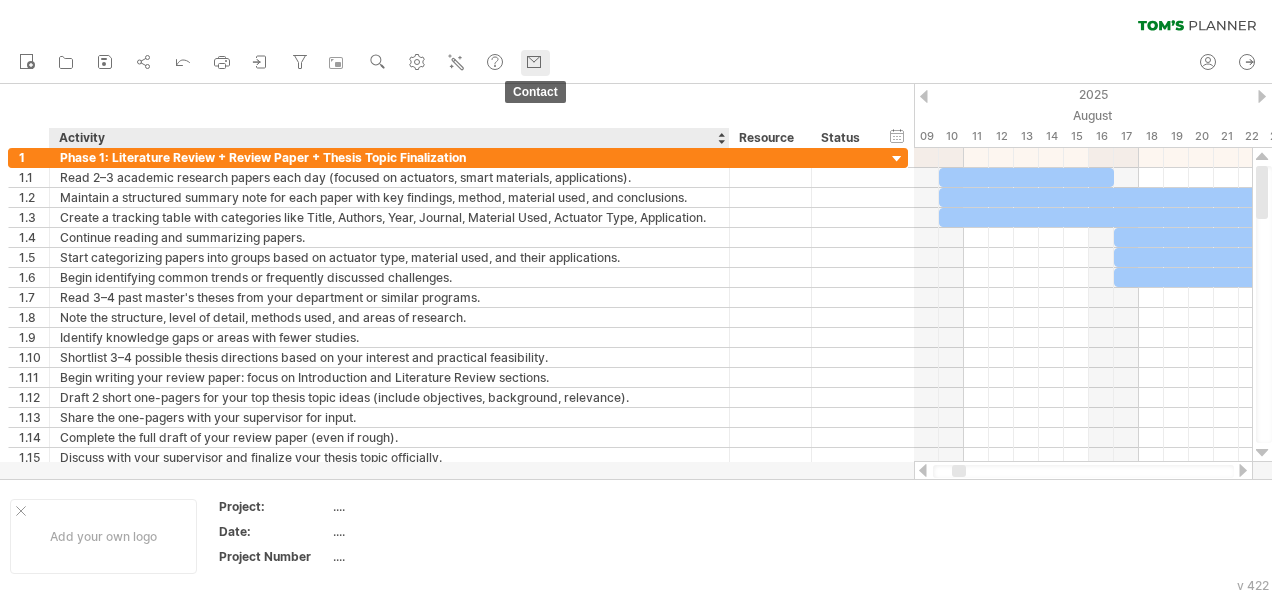 click at bounding box center [534, 63] 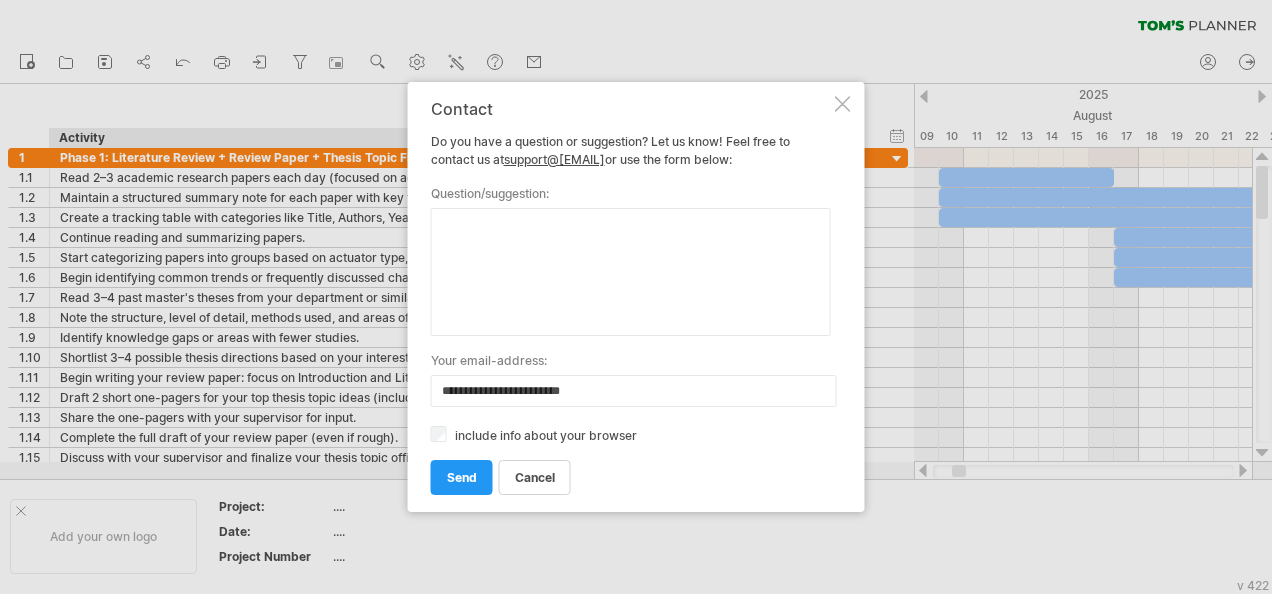 click at bounding box center (843, 104) 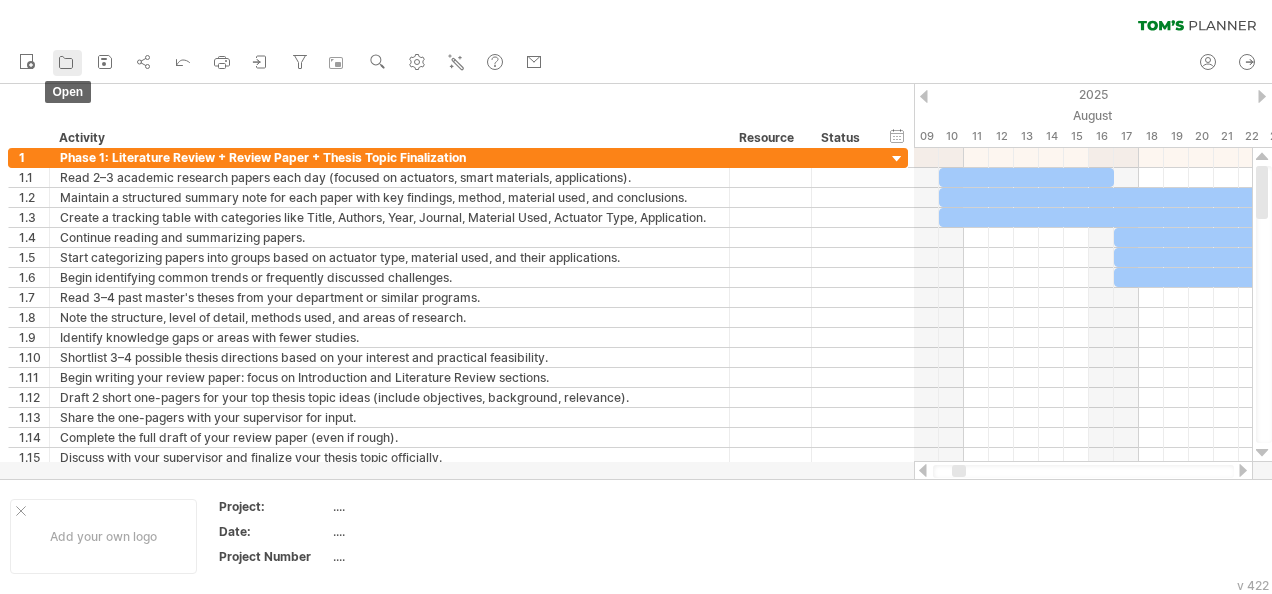 click on "open" at bounding box center [67, 63] 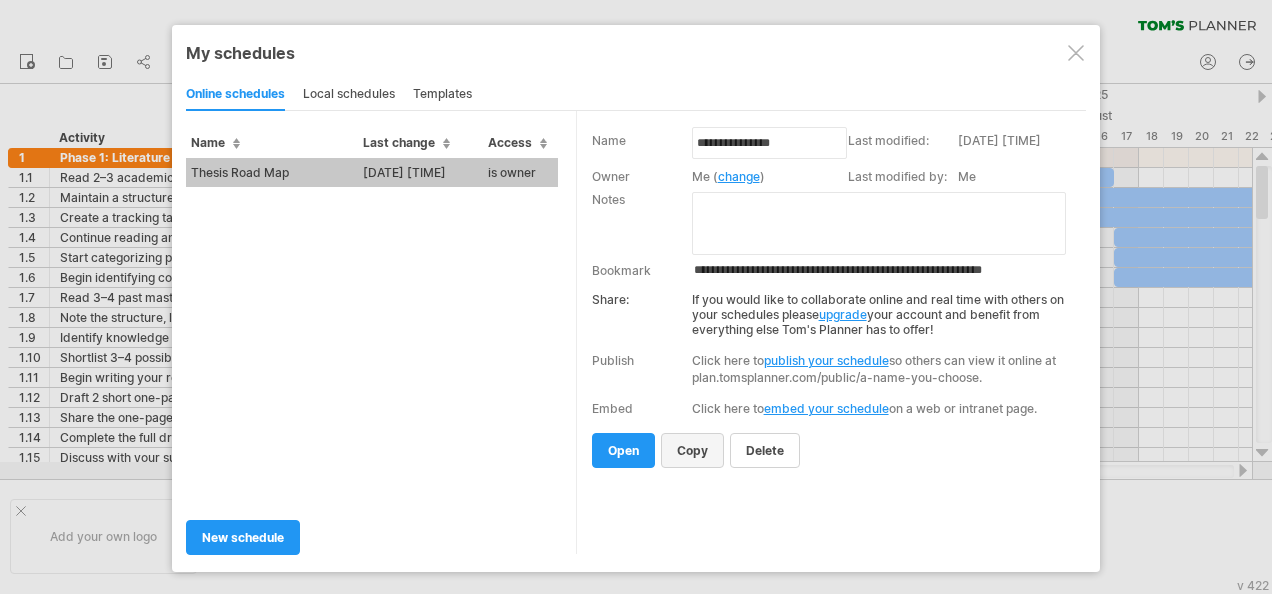 click on "copy" at bounding box center [692, 450] 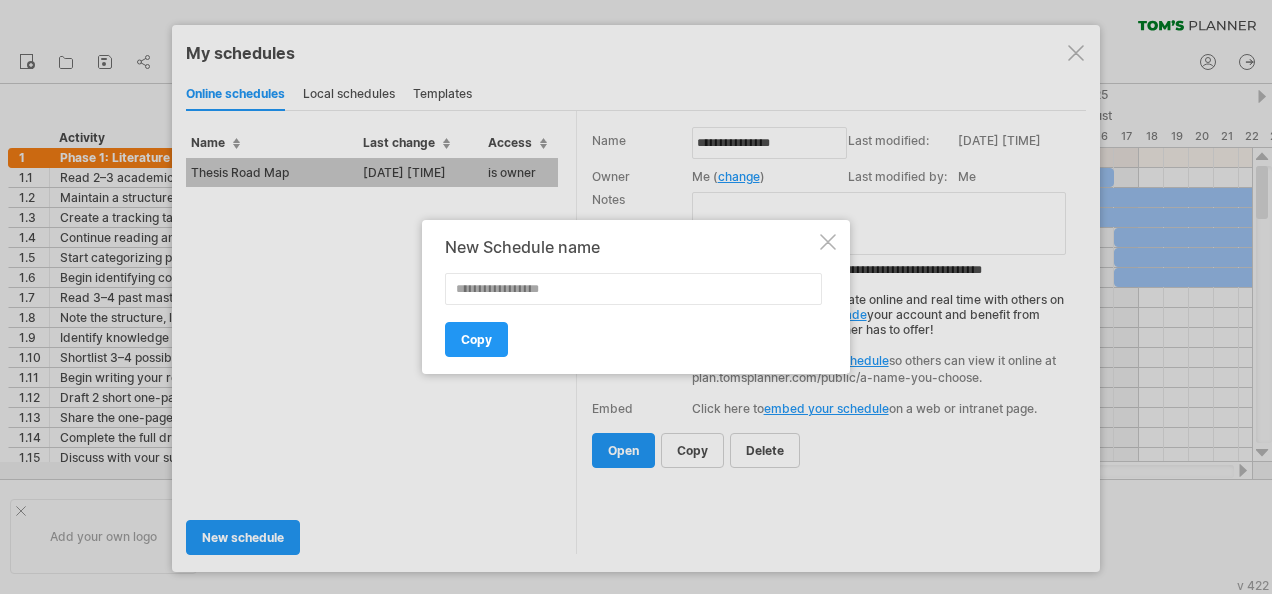 click at bounding box center (633, 289) 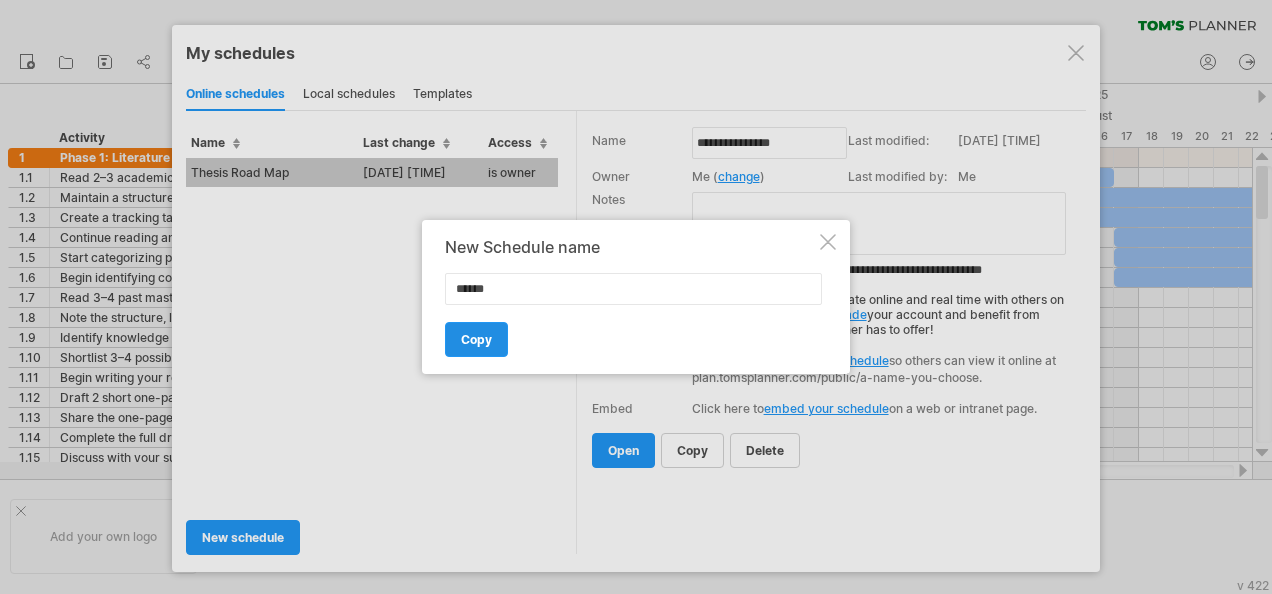 type on "******" 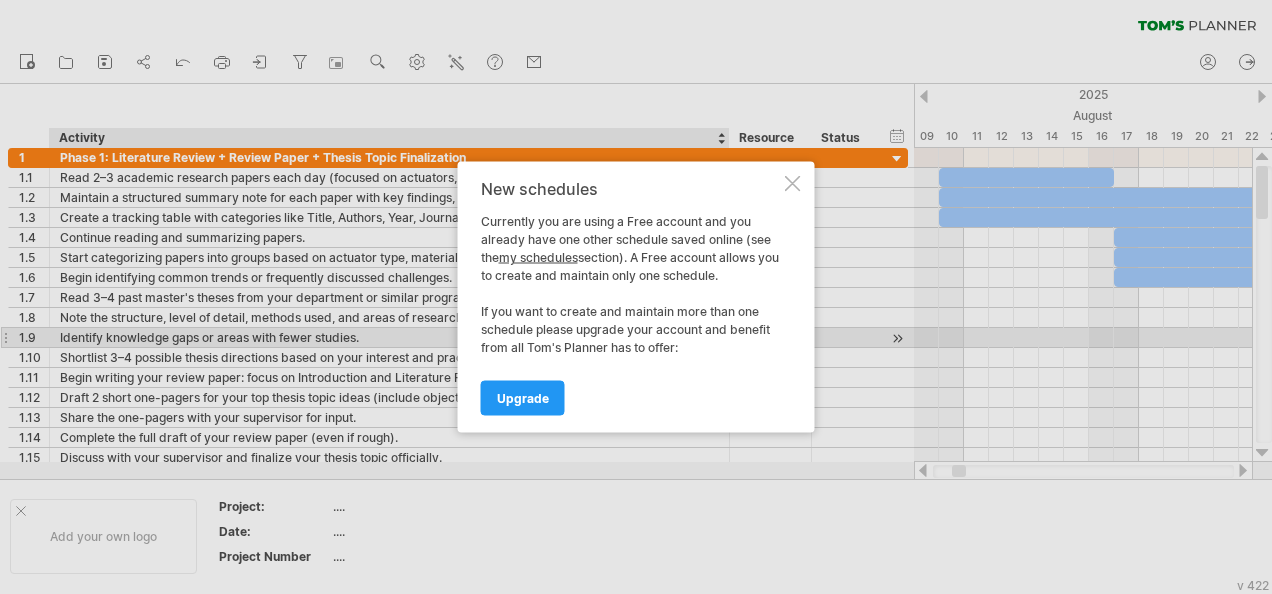 click at bounding box center [793, 184] 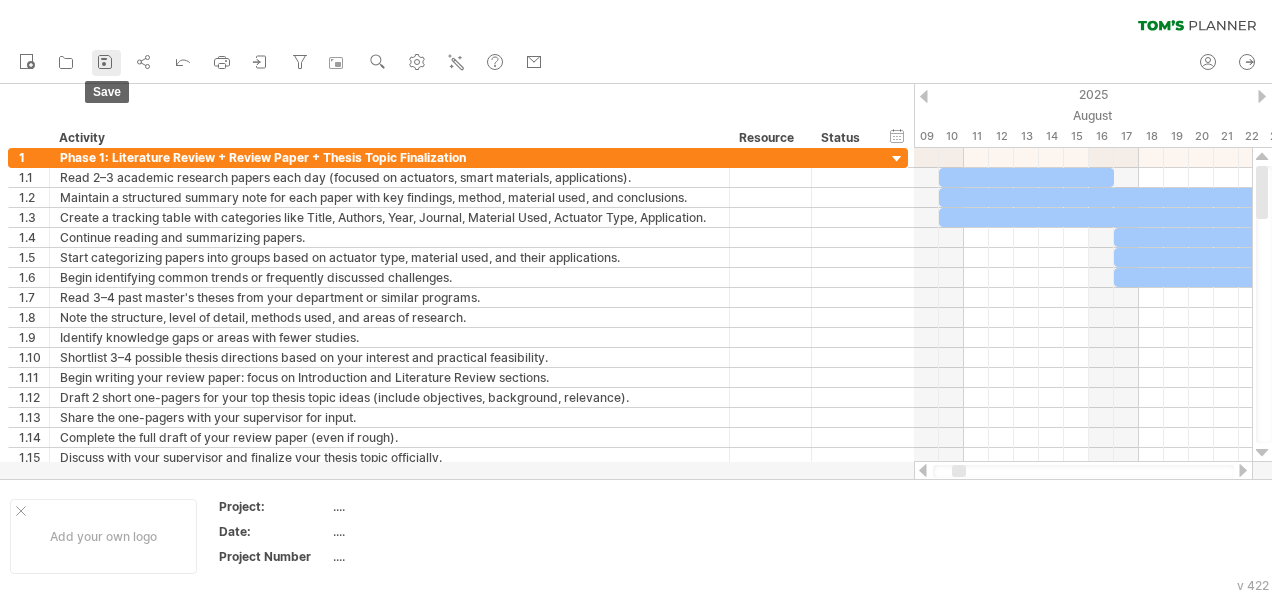 click on "save" at bounding box center (106, 63) 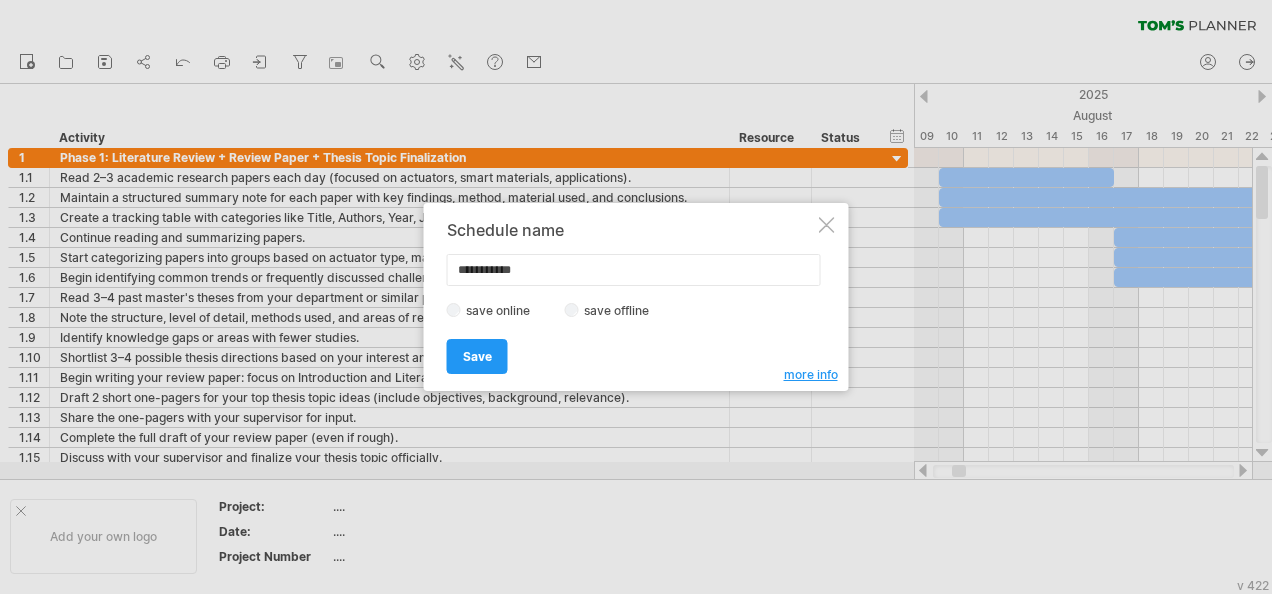 click on "save offline" at bounding box center (622, 310) 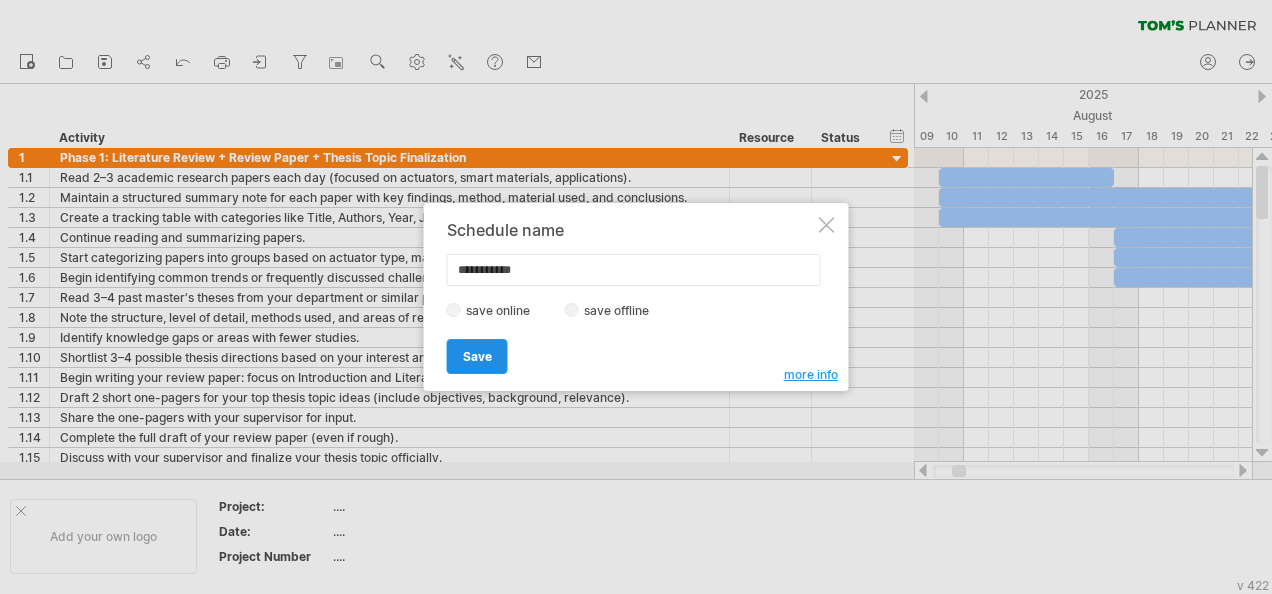 click on "Save" at bounding box center (477, 356) 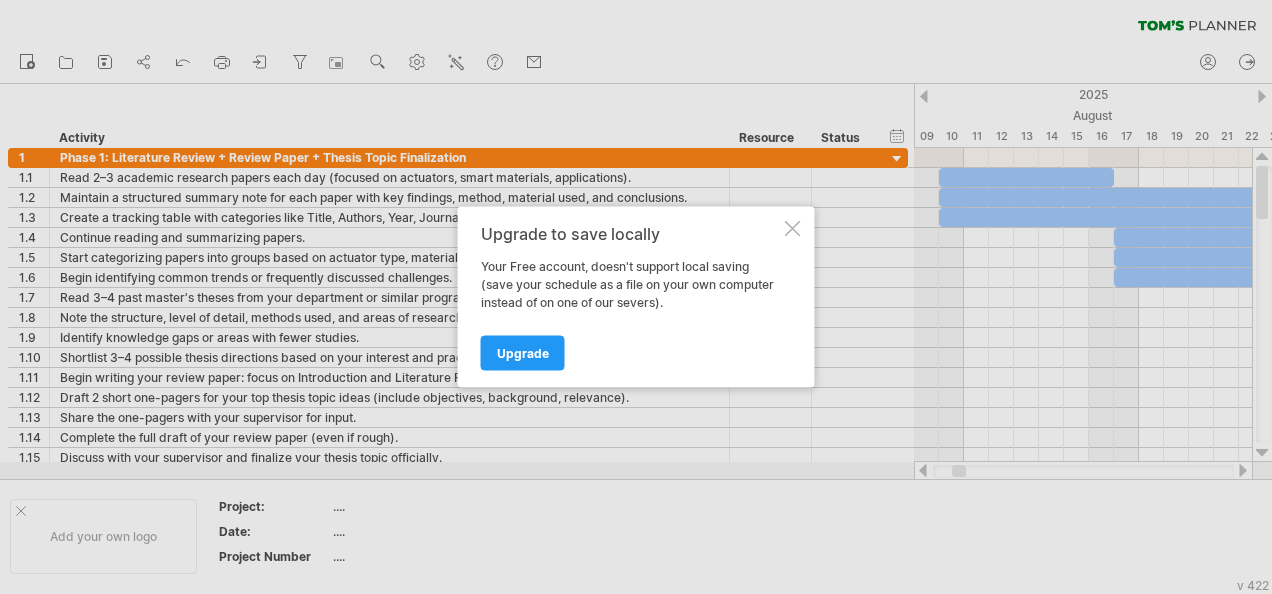 click at bounding box center [793, 229] 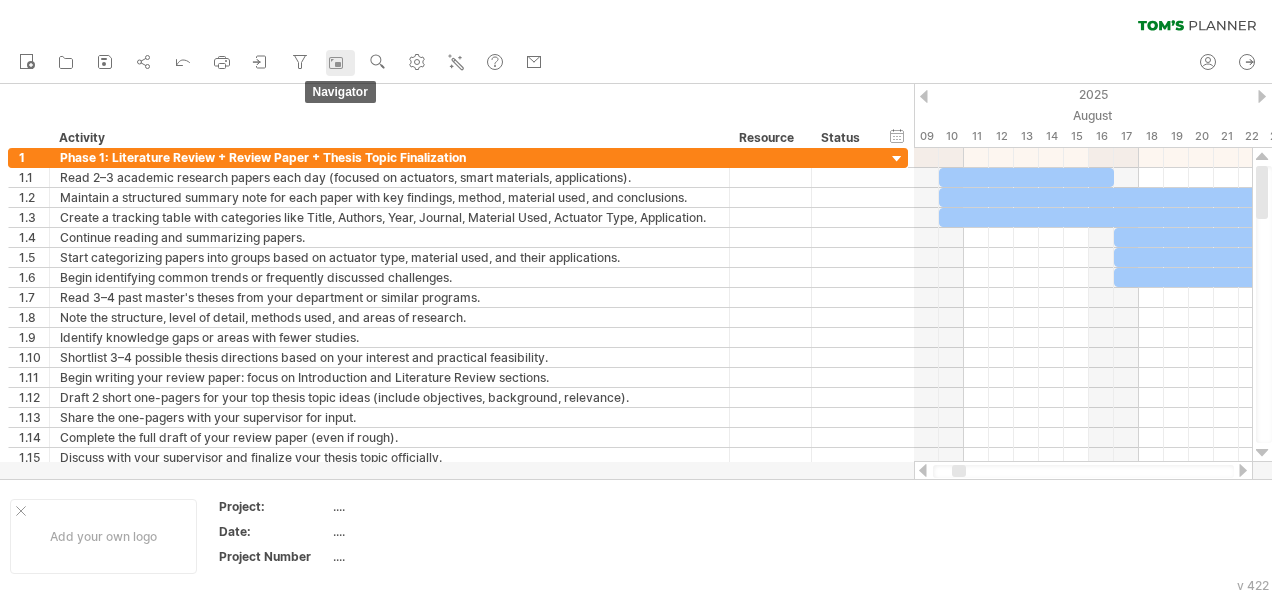click at bounding box center [339, 63] 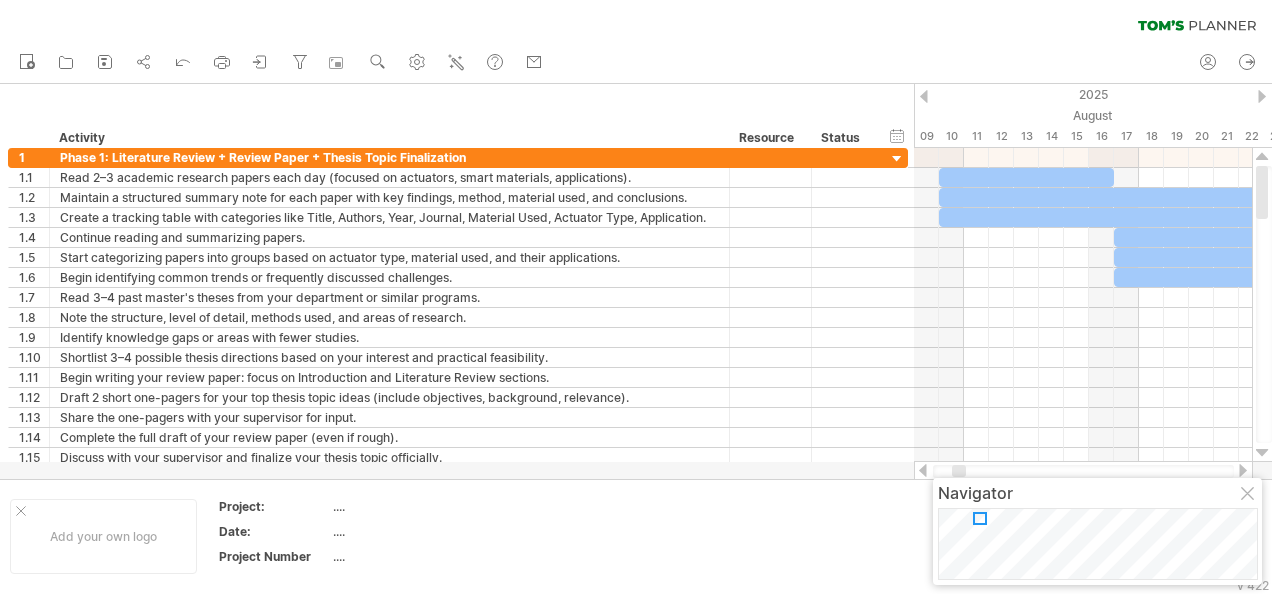 click at bounding box center (1249, 495) 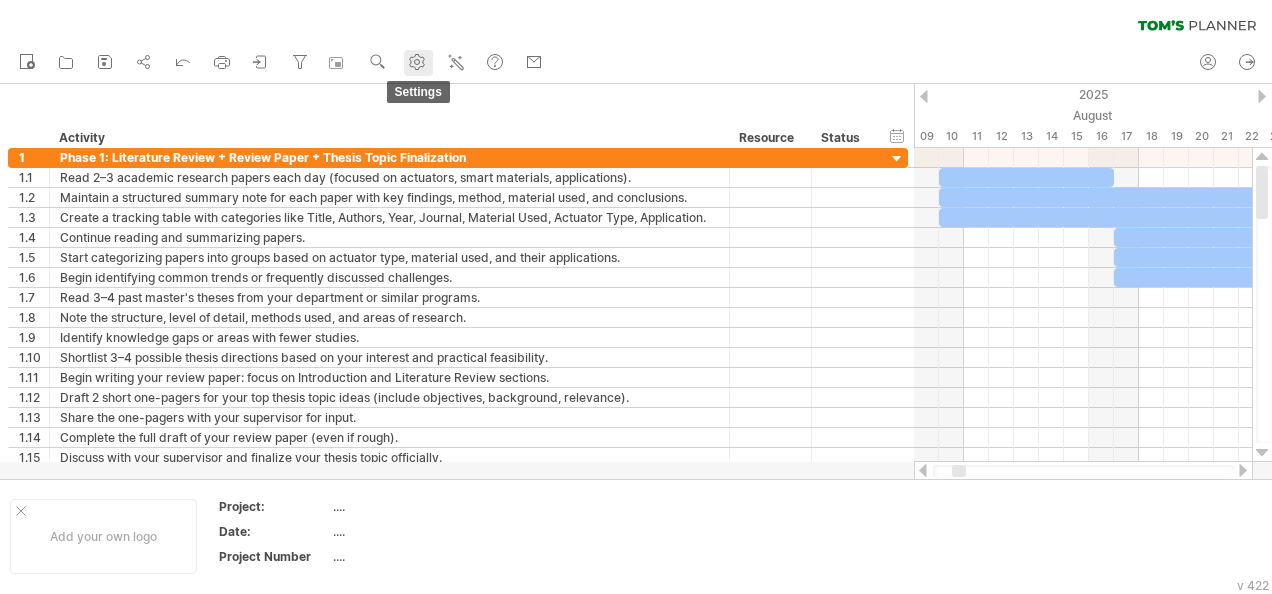 click 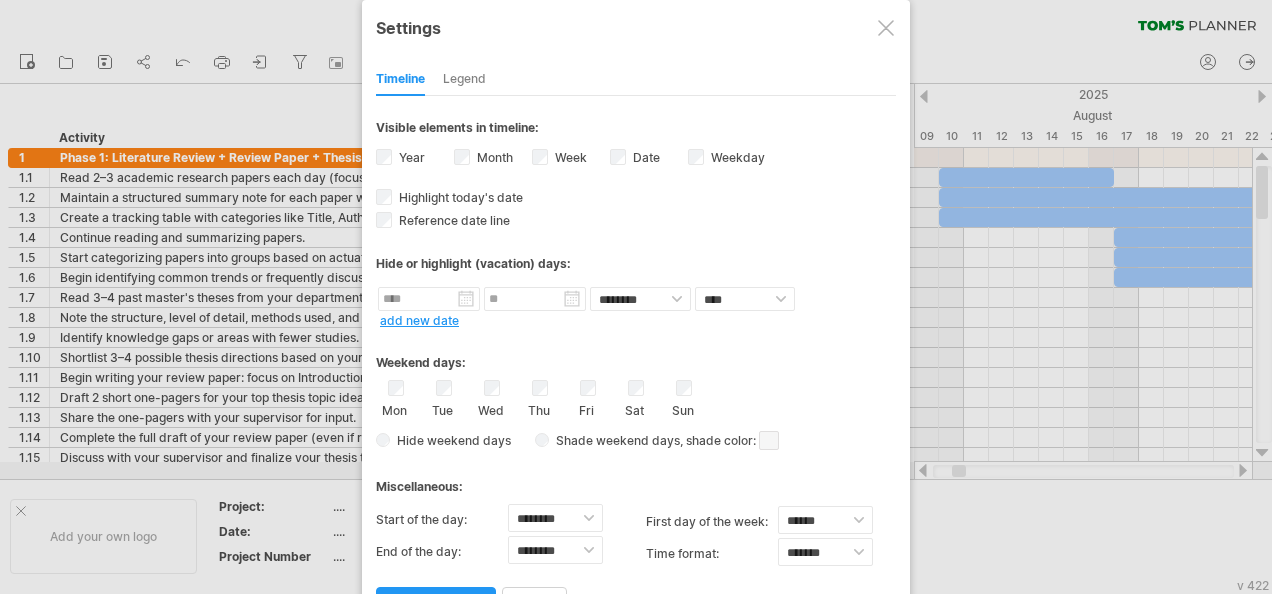 click at bounding box center (886, 28) 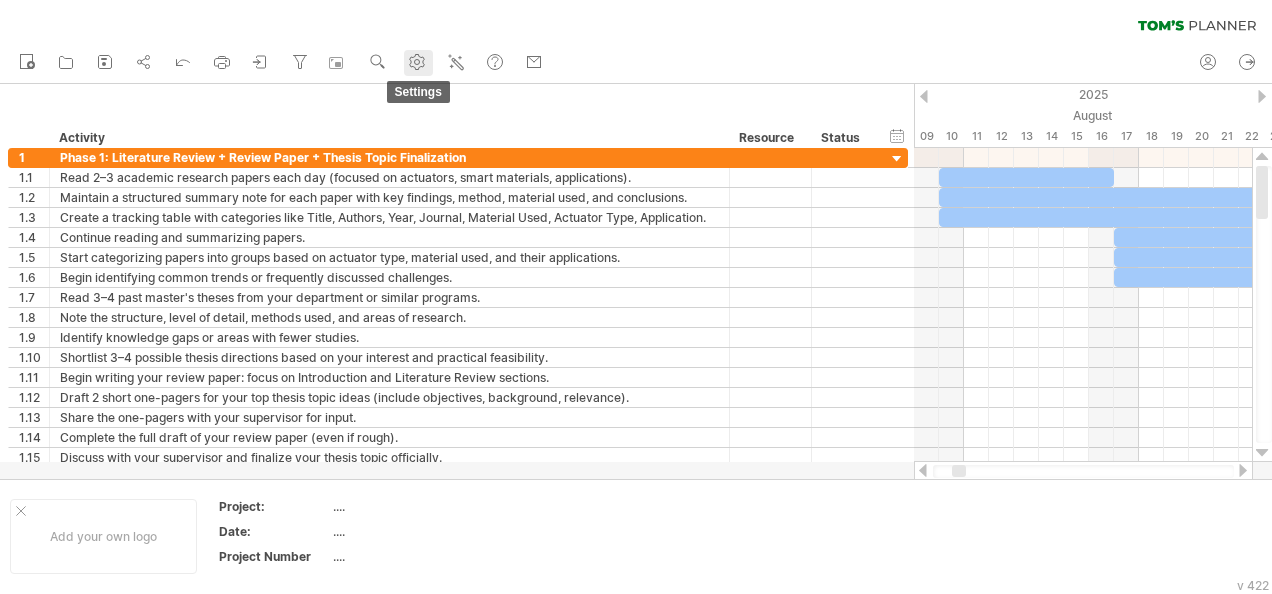 click 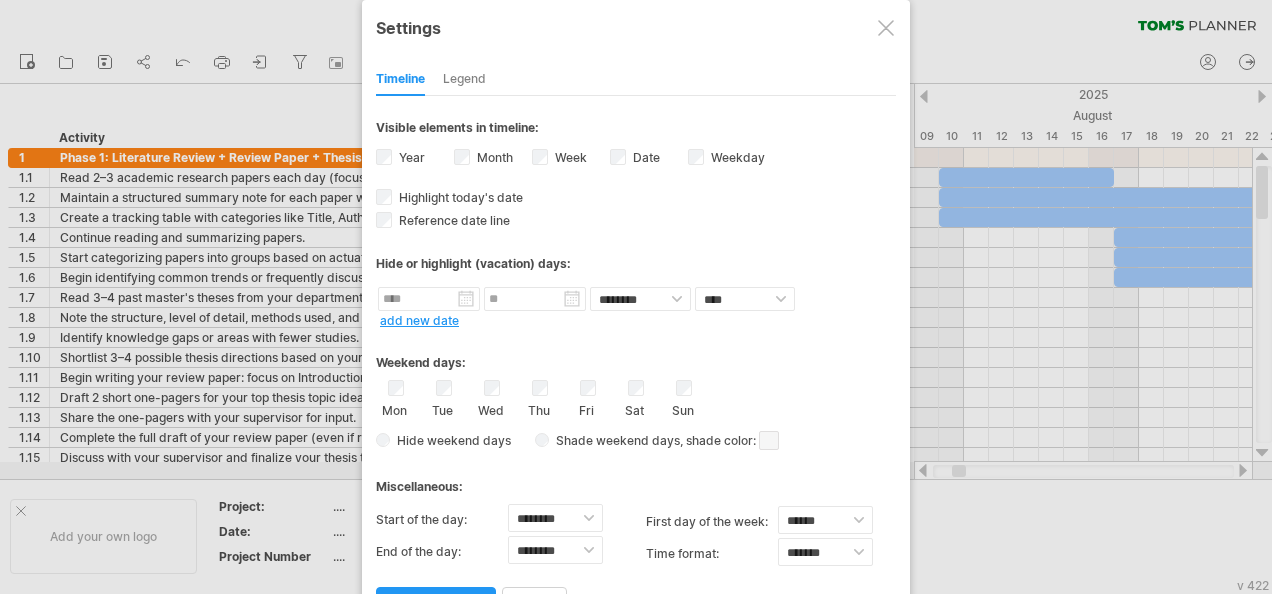 click at bounding box center [886, 28] 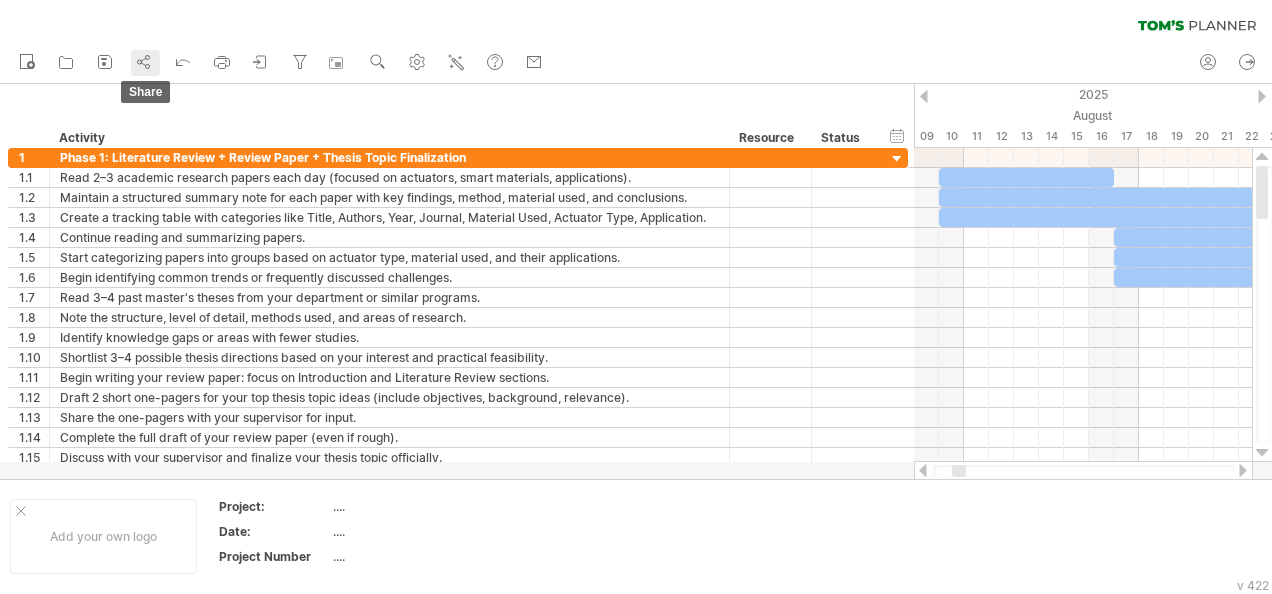 click 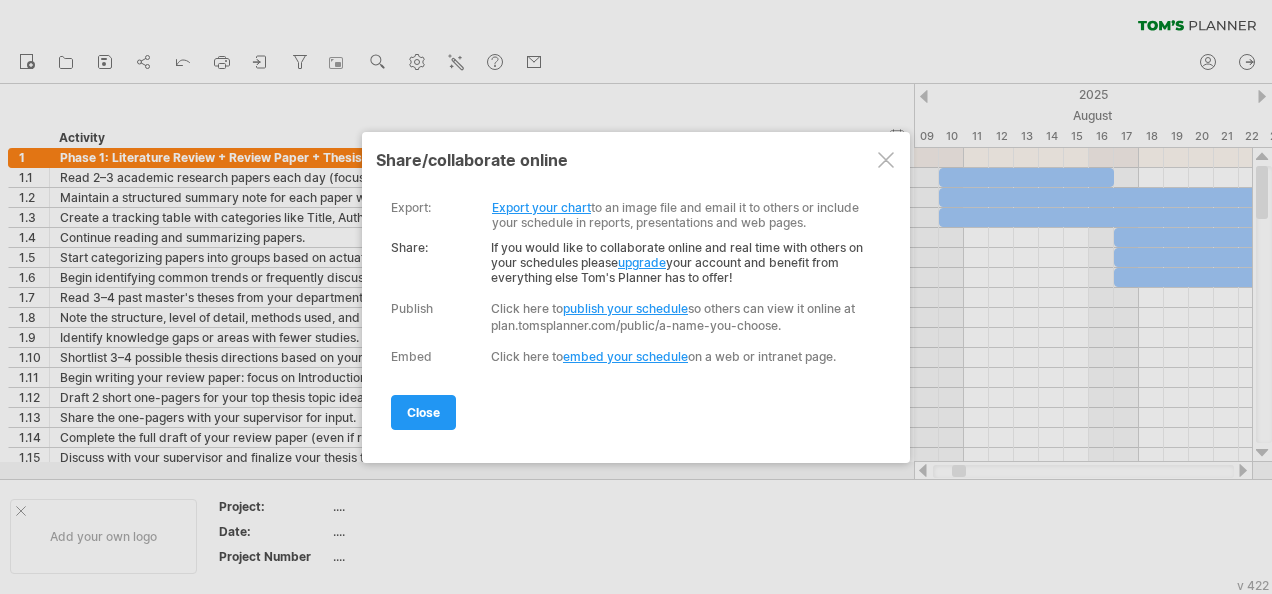 click on "Export your chart" at bounding box center [541, 207] 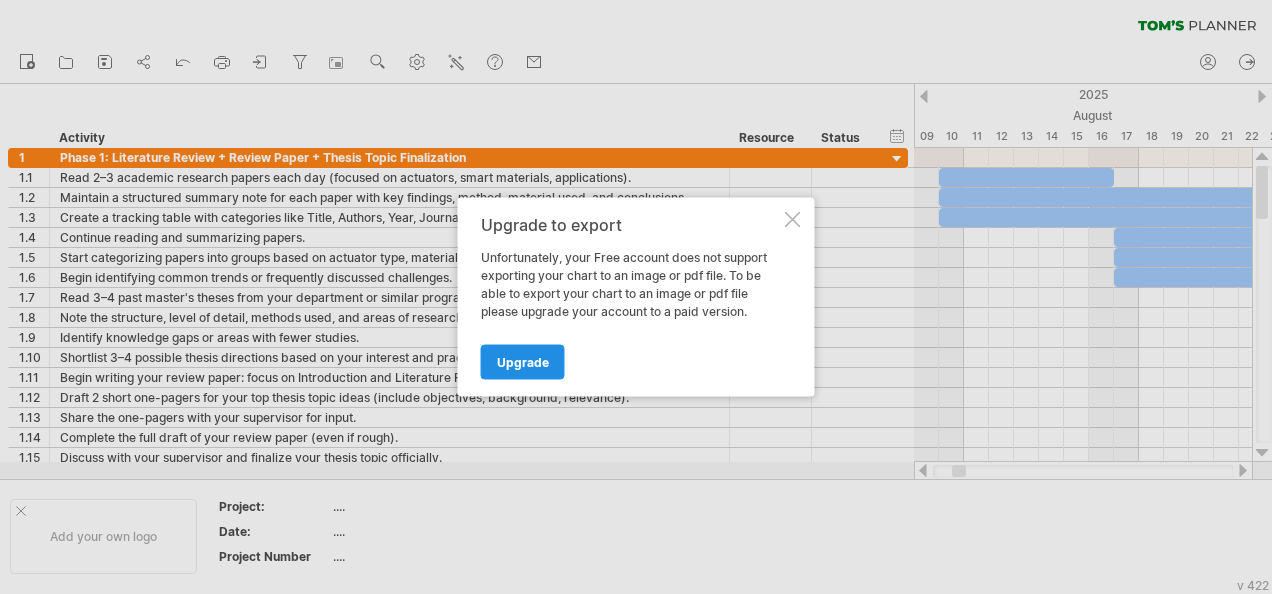 click on "Upgrade" at bounding box center (523, 362) 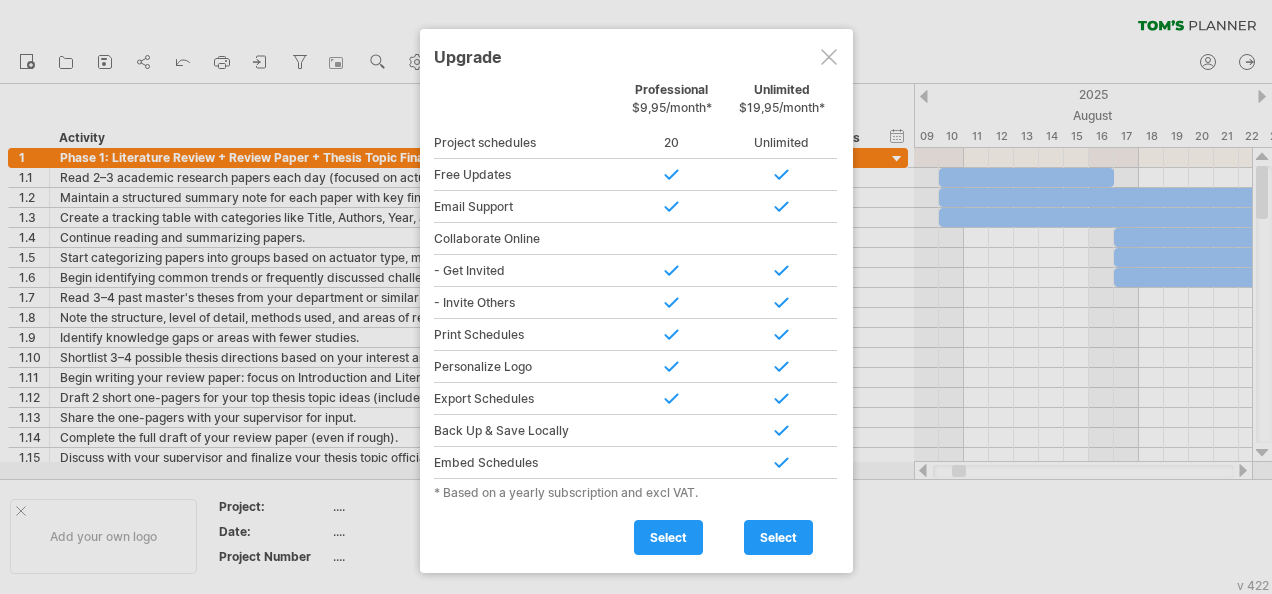 click at bounding box center (829, 57) 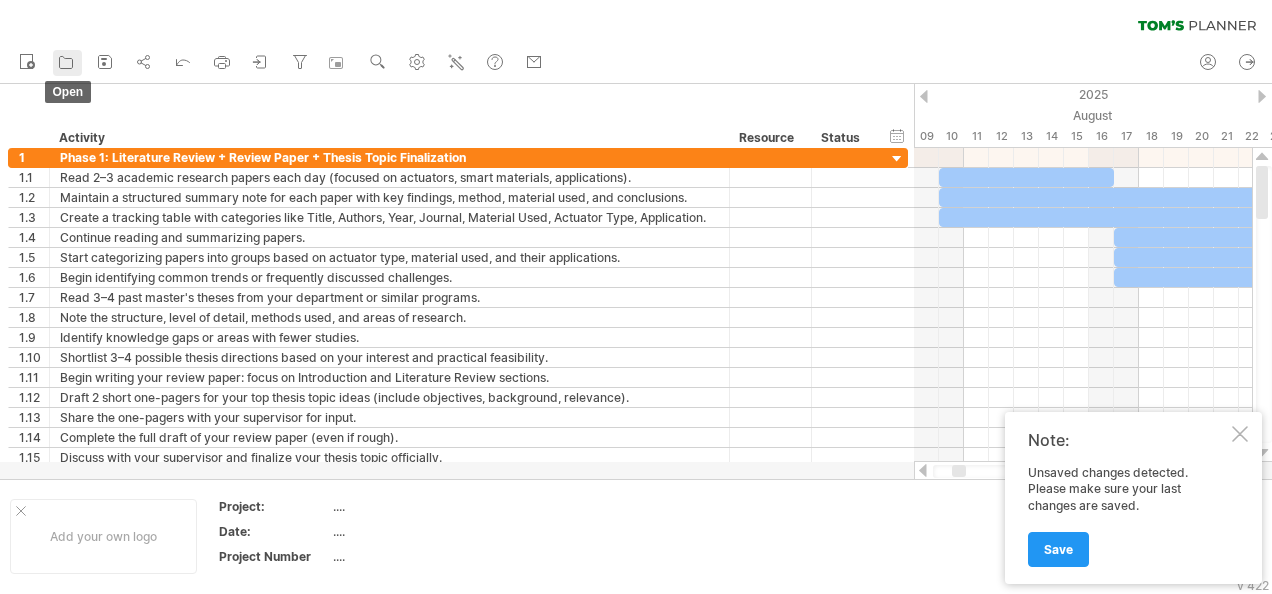 click 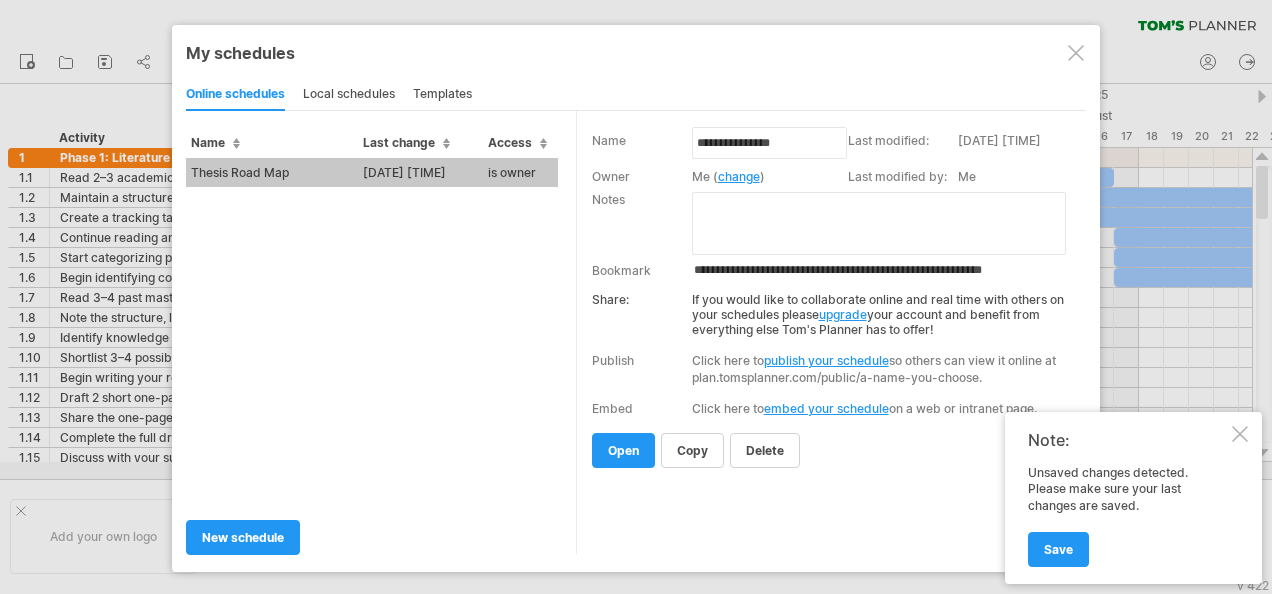 click on "embed your schedule" at bounding box center (826, 408) 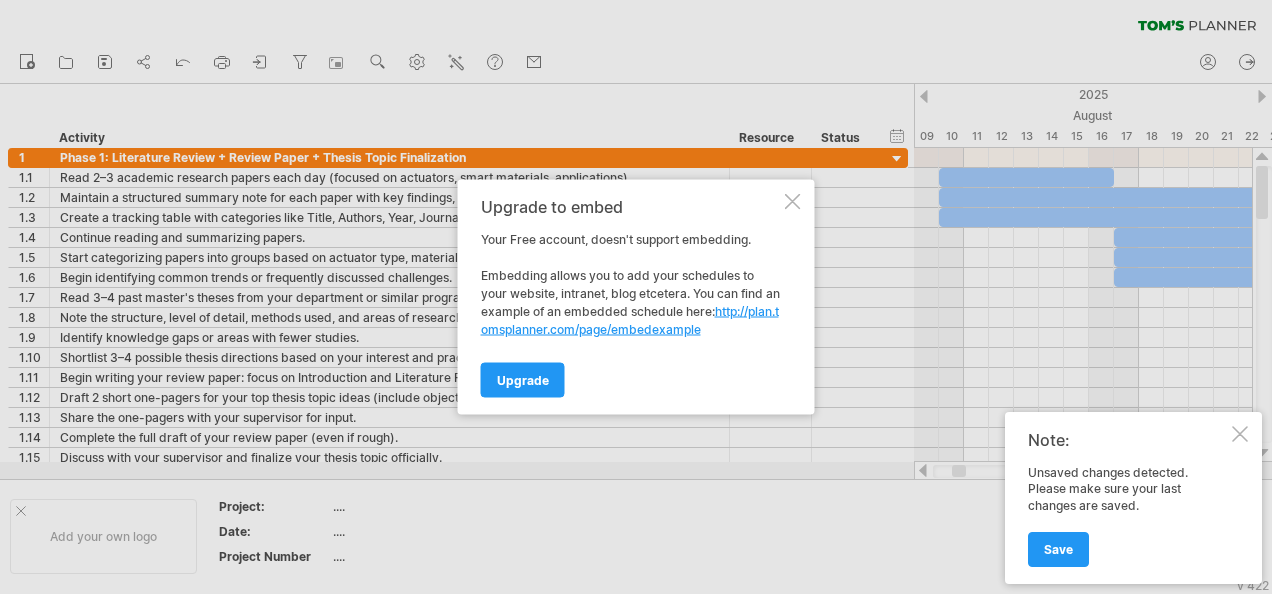click at bounding box center (793, 202) 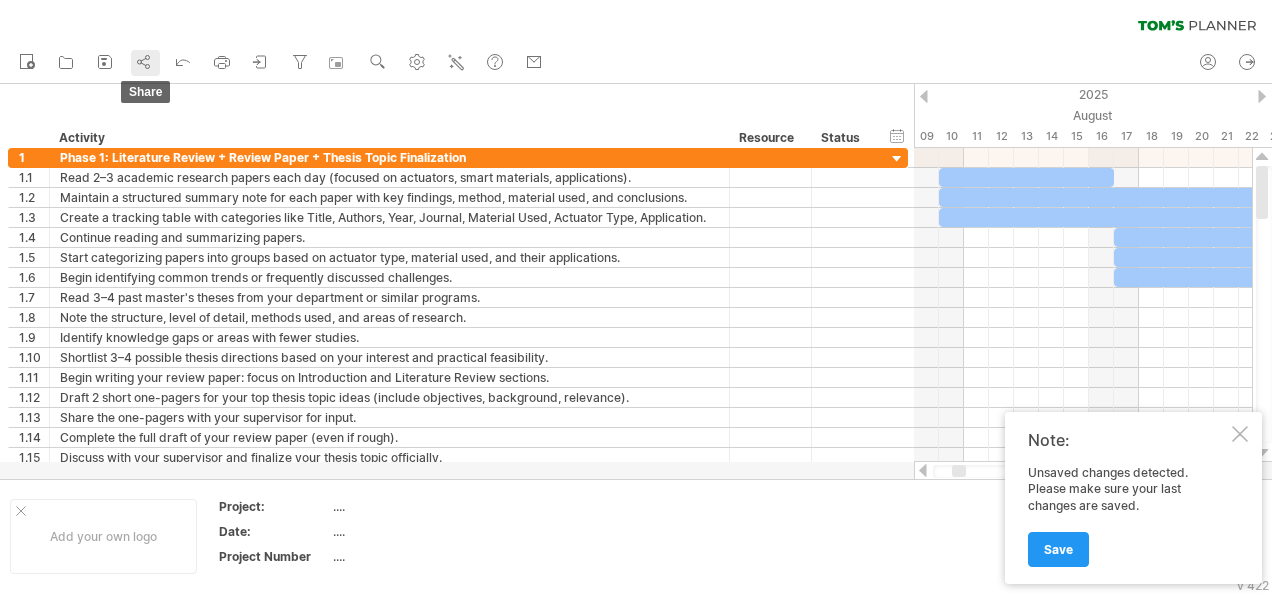 click on "share" at bounding box center [145, 63] 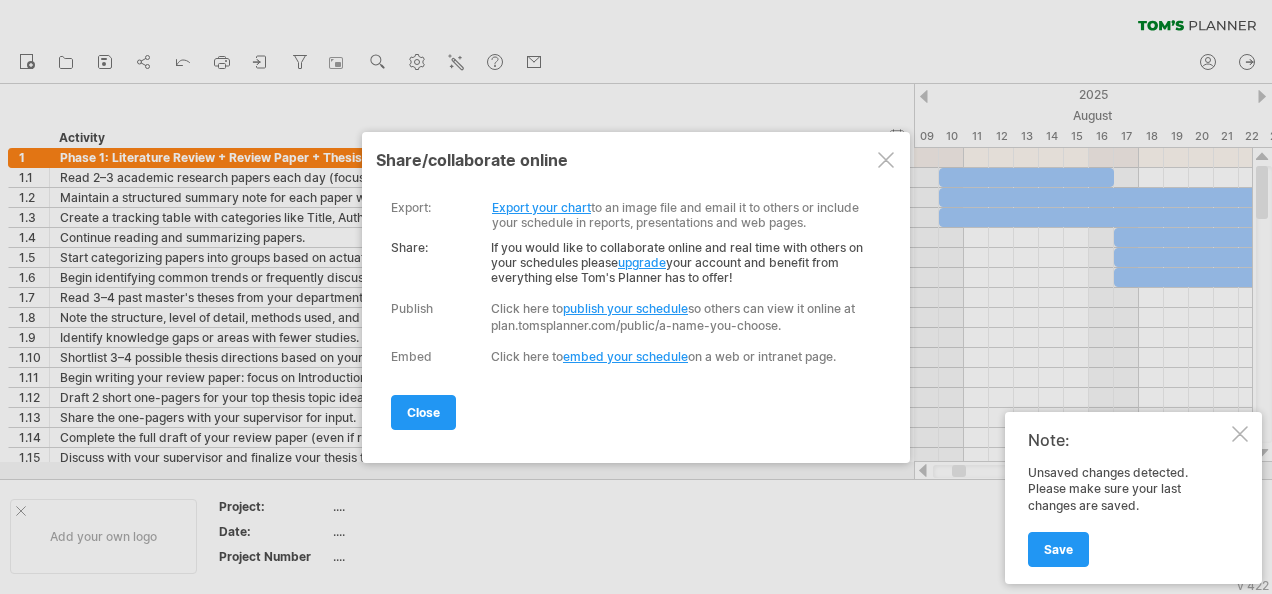 click on "Export your chart" at bounding box center [541, 207] 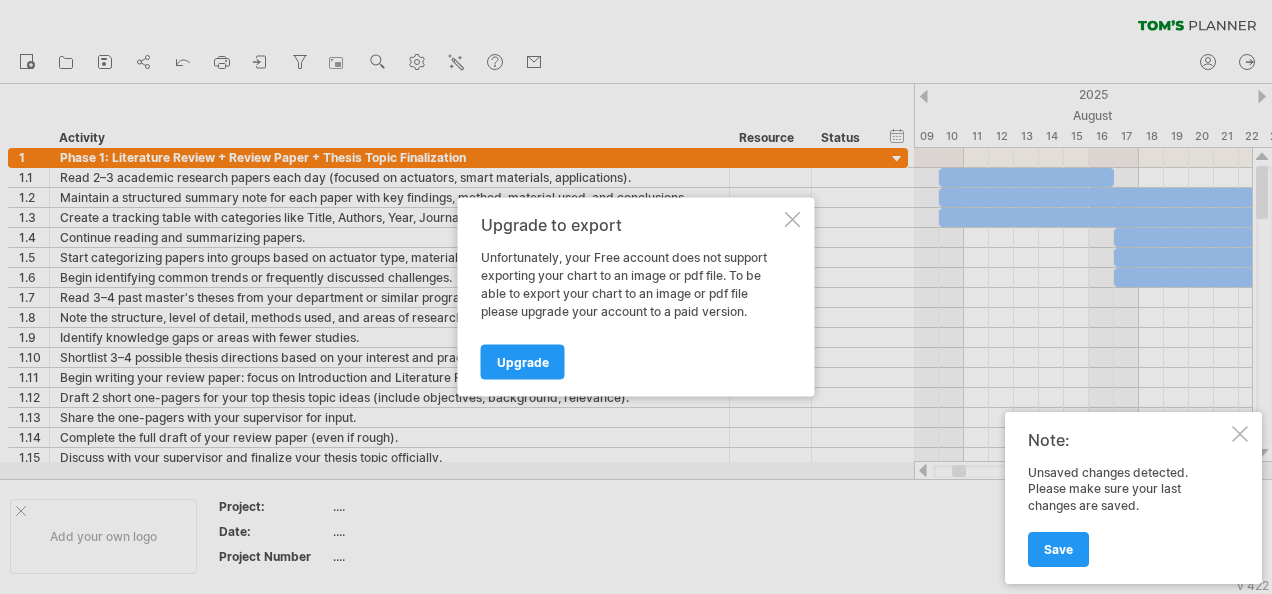 click at bounding box center [793, 220] 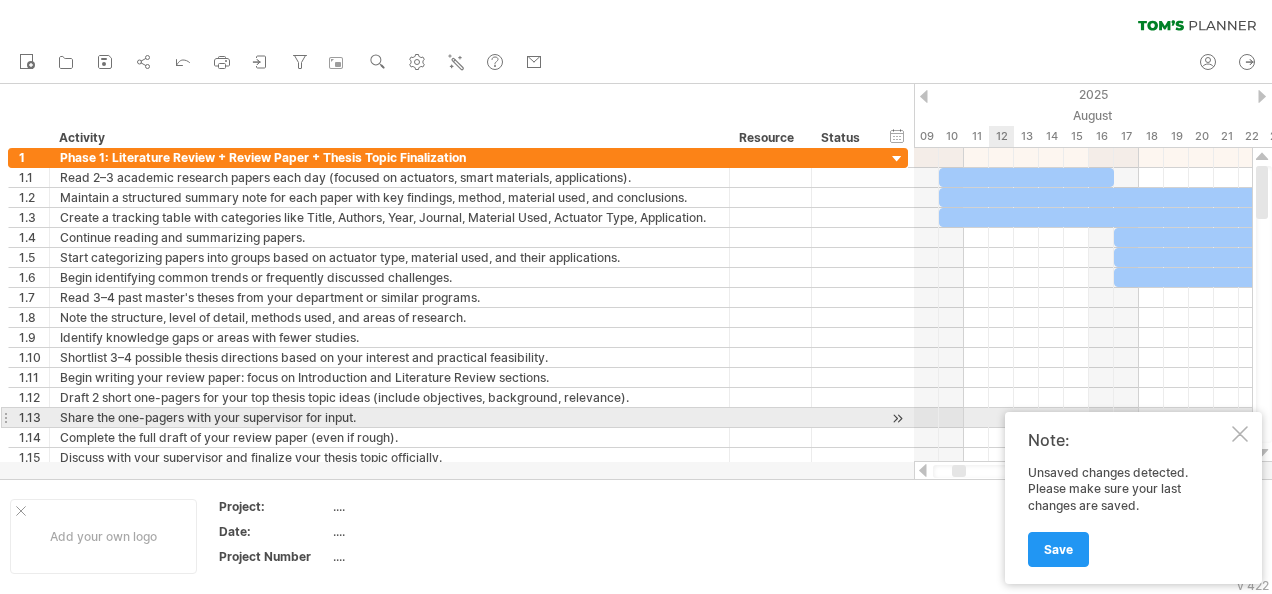 click at bounding box center (1240, 434) 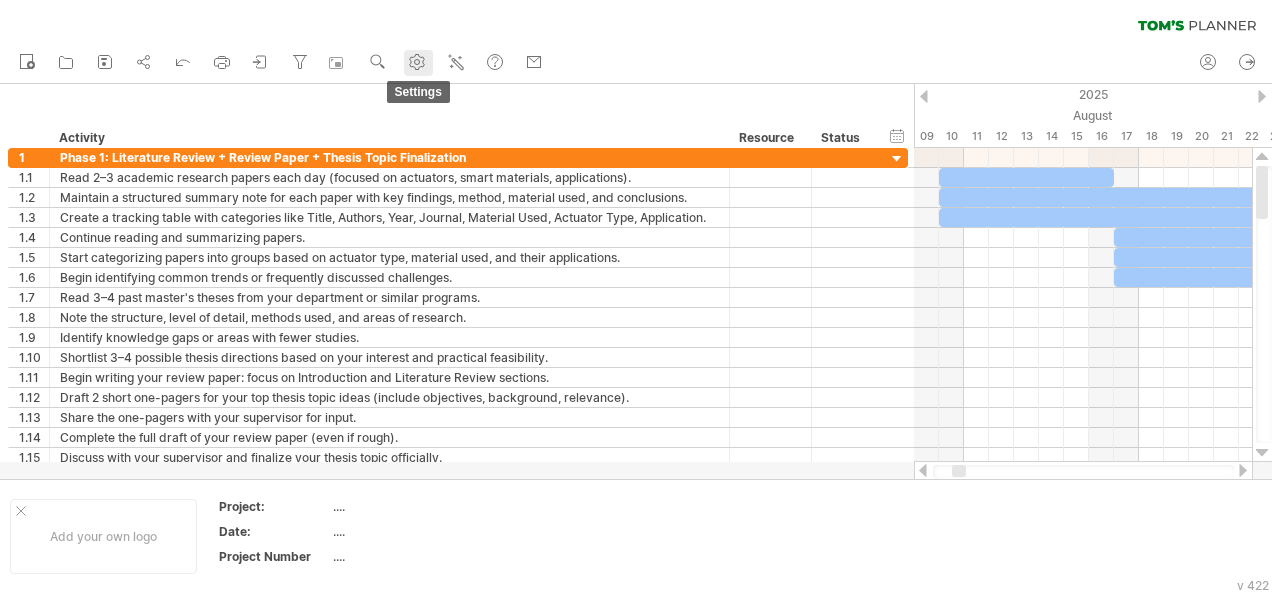 click 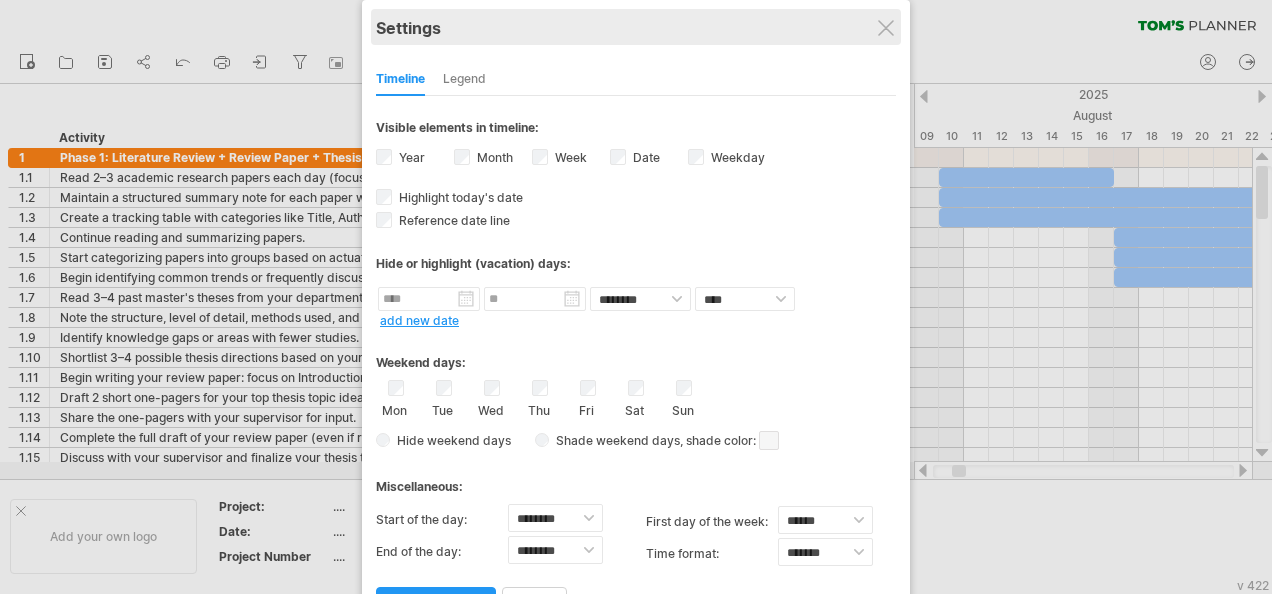 click on "Settings" at bounding box center (636, 27) 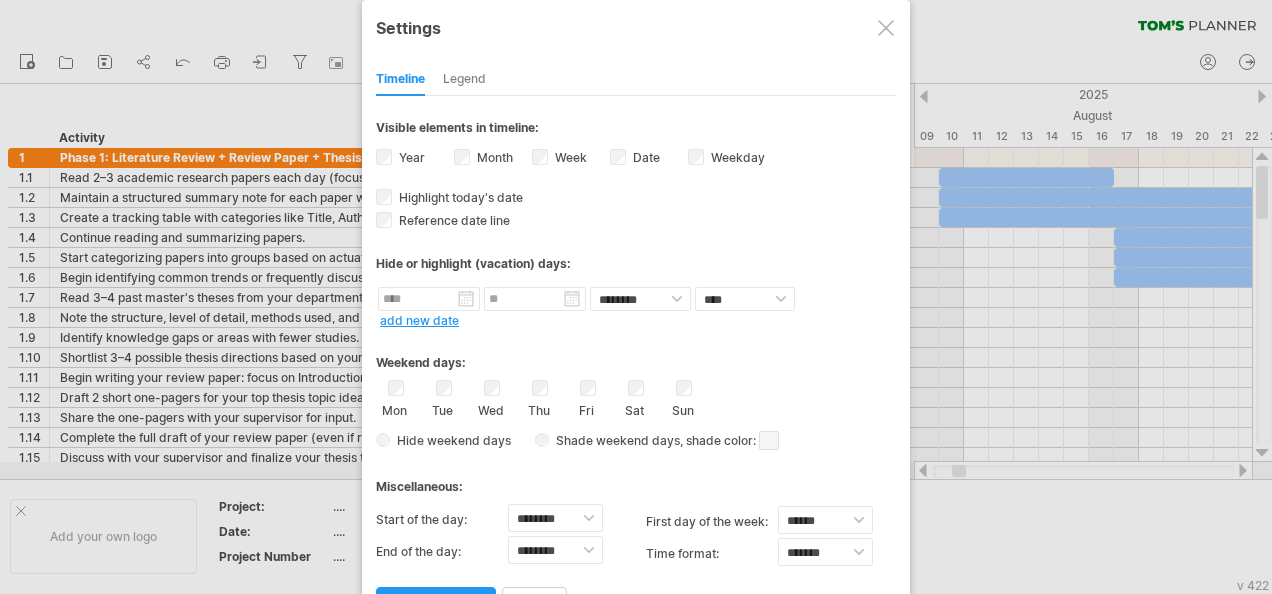 click at bounding box center [886, 28] 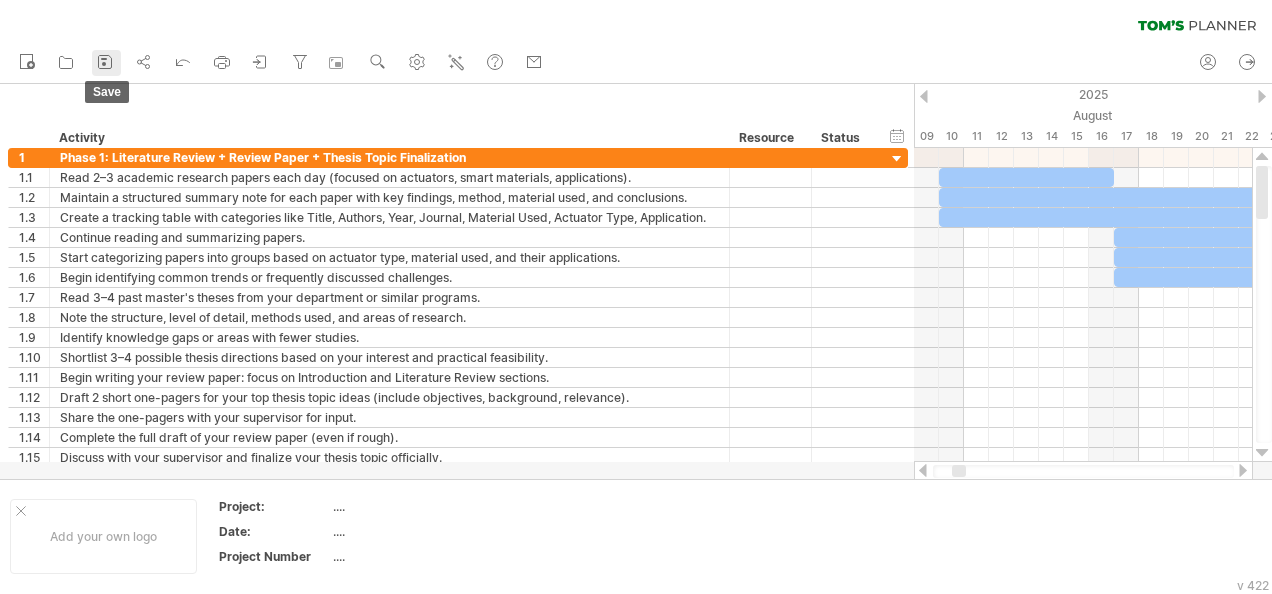 click 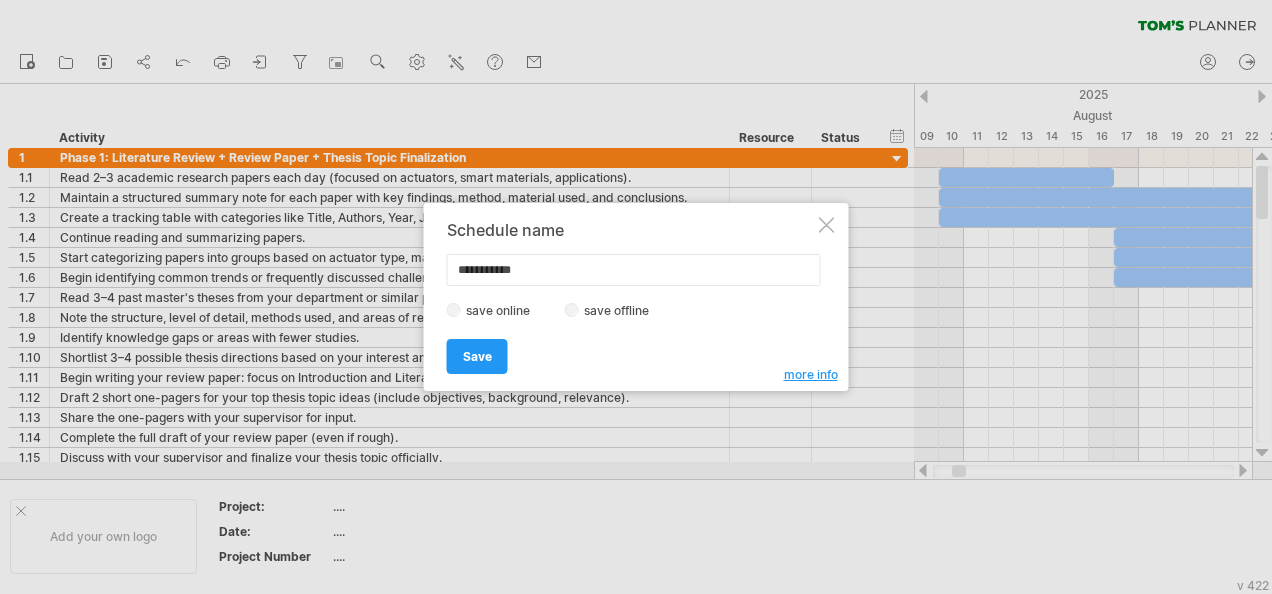 click on "save offline" at bounding box center (622, 310) 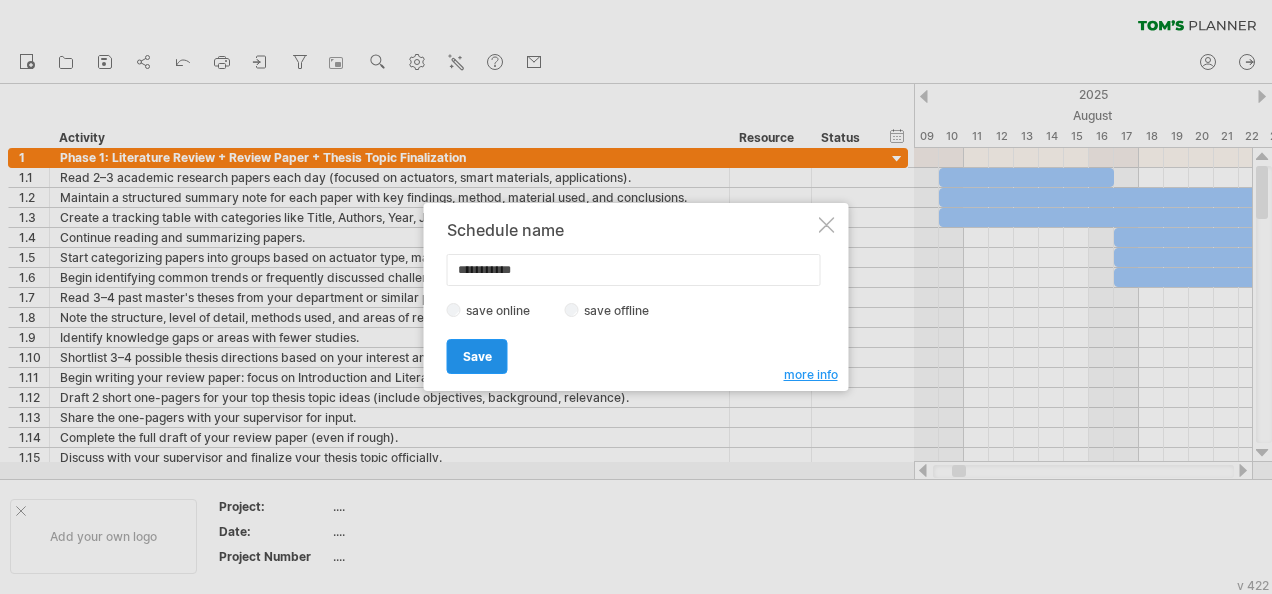 click on "Save" at bounding box center (477, 356) 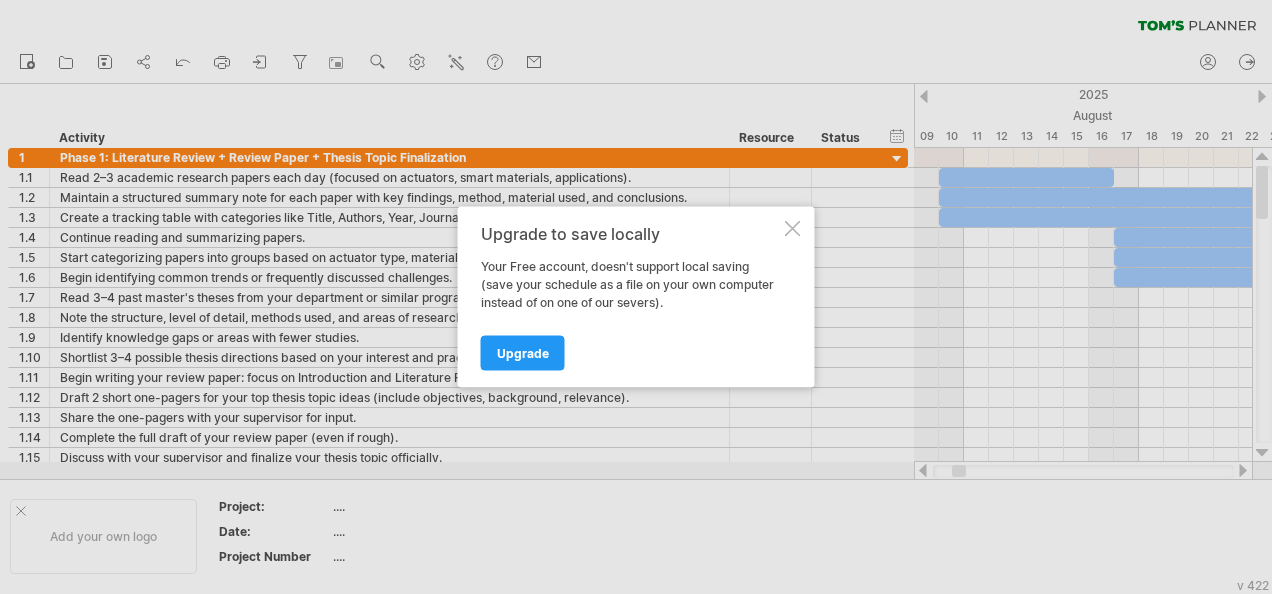 click at bounding box center [793, 229] 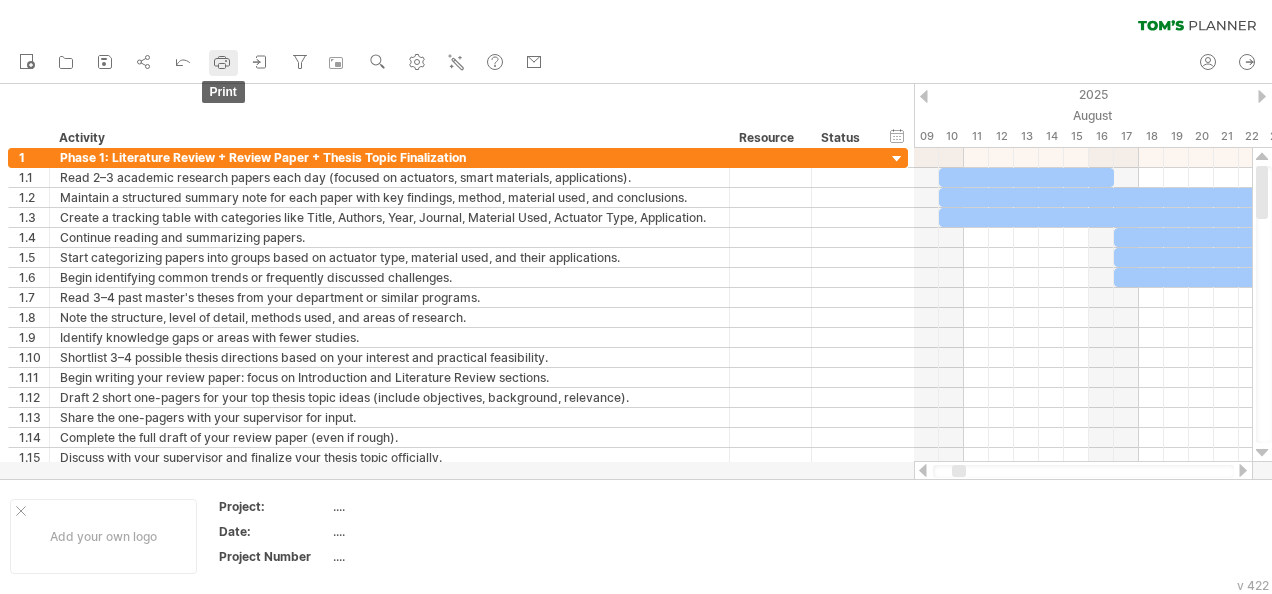 click 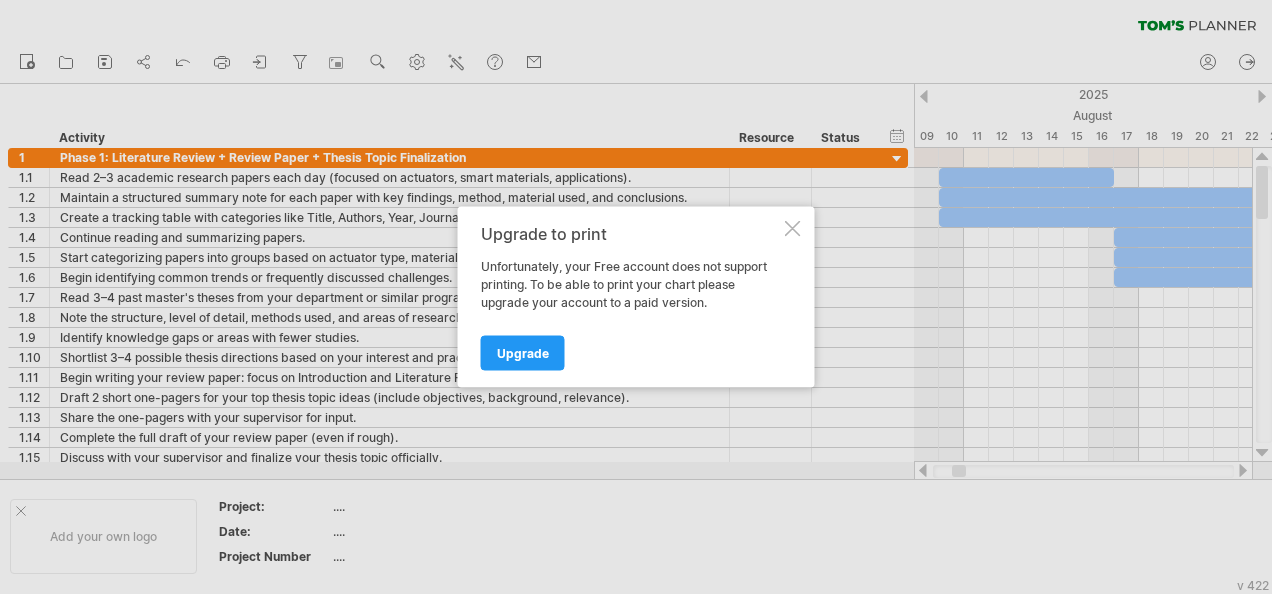 click at bounding box center [793, 229] 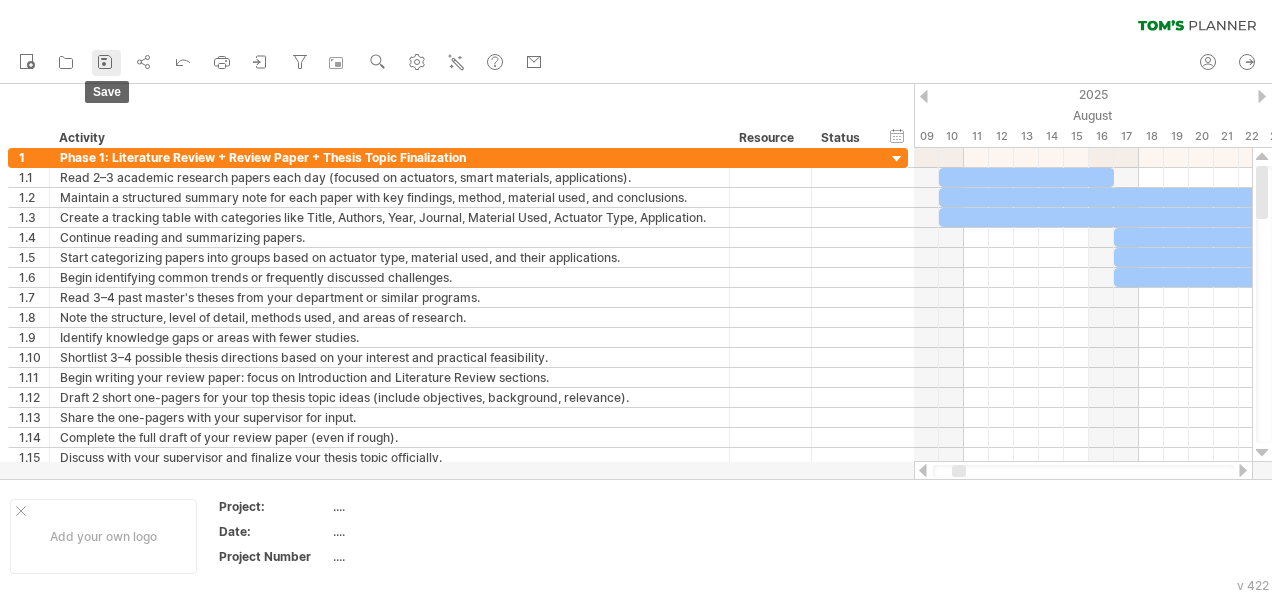 click 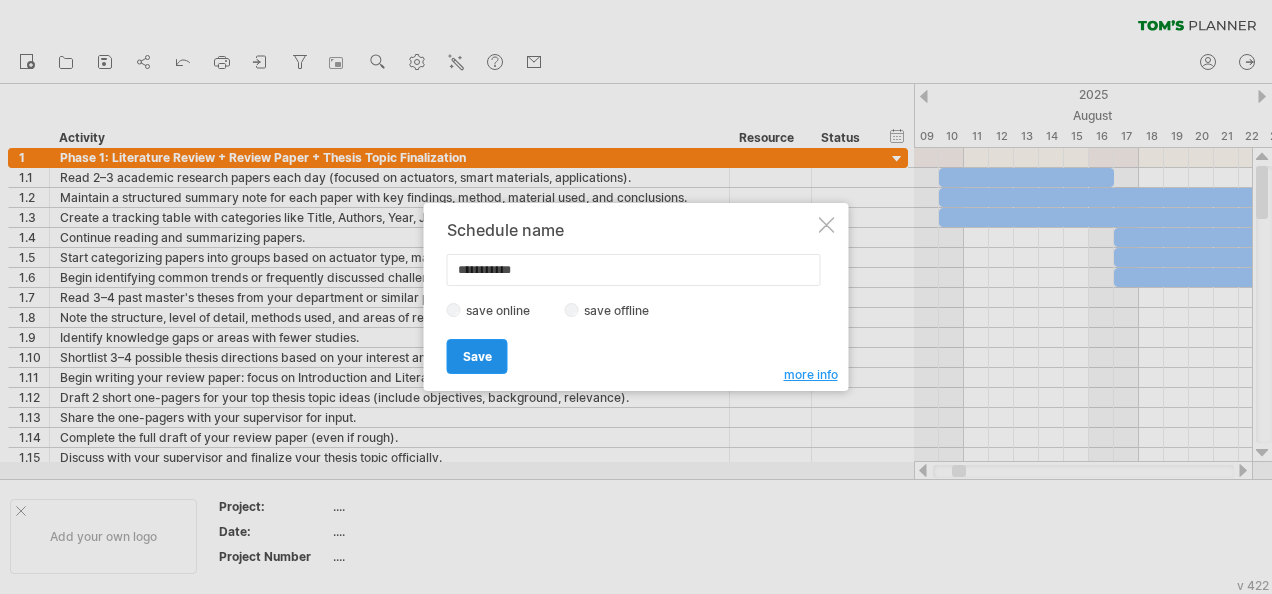 click on "Save" at bounding box center [477, 356] 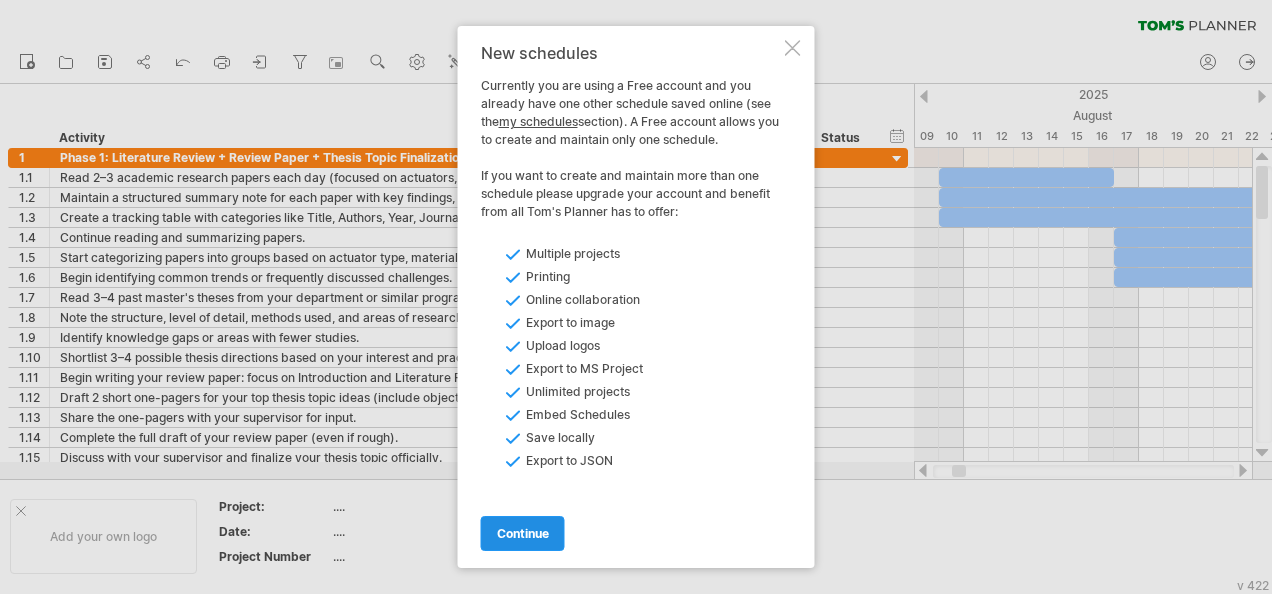 click on "continue" at bounding box center [523, 533] 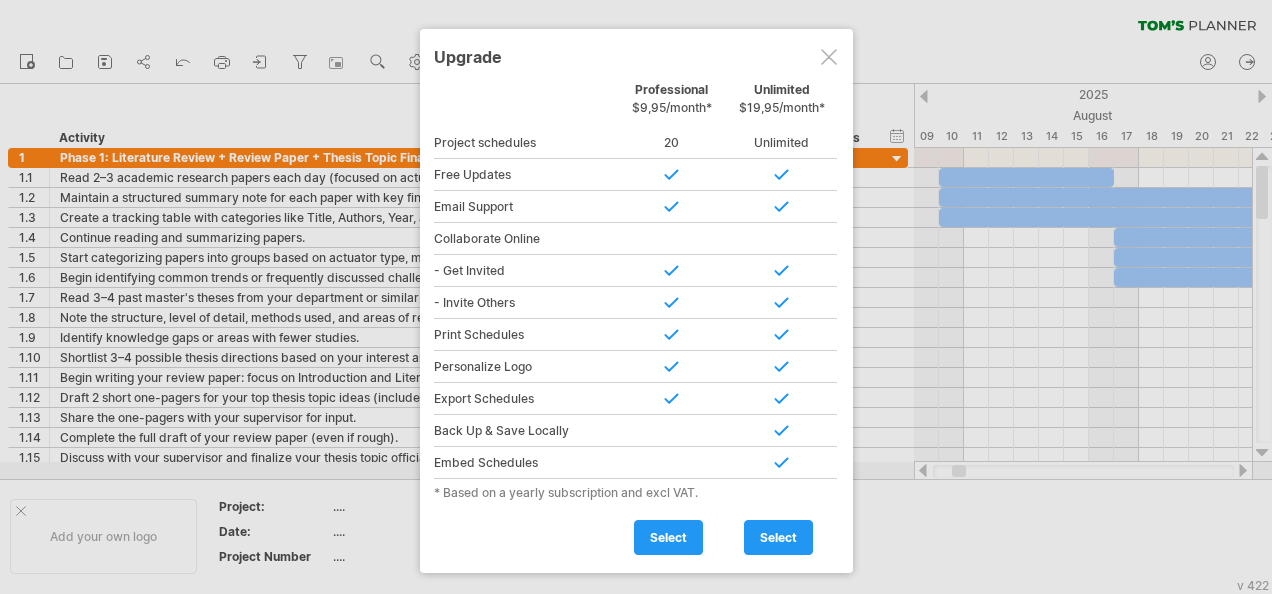 click on "Upgrade" at bounding box center [636, 56] 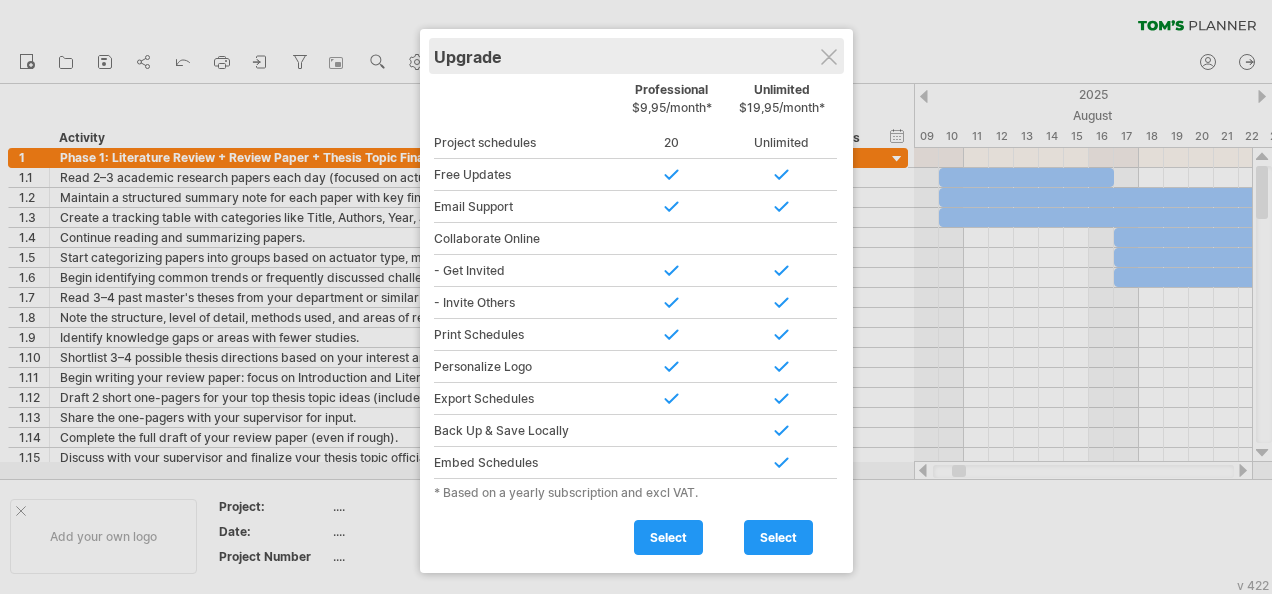 click on "Upgrade" at bounding box center [636, 56] 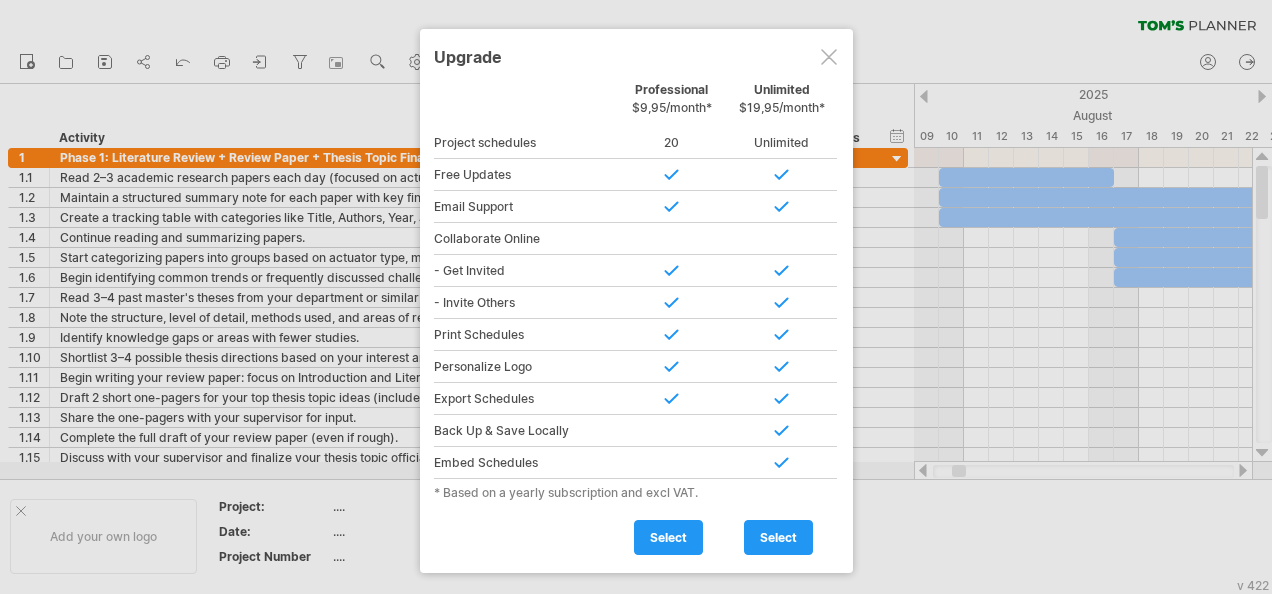 click at bounding box center [829, 57] 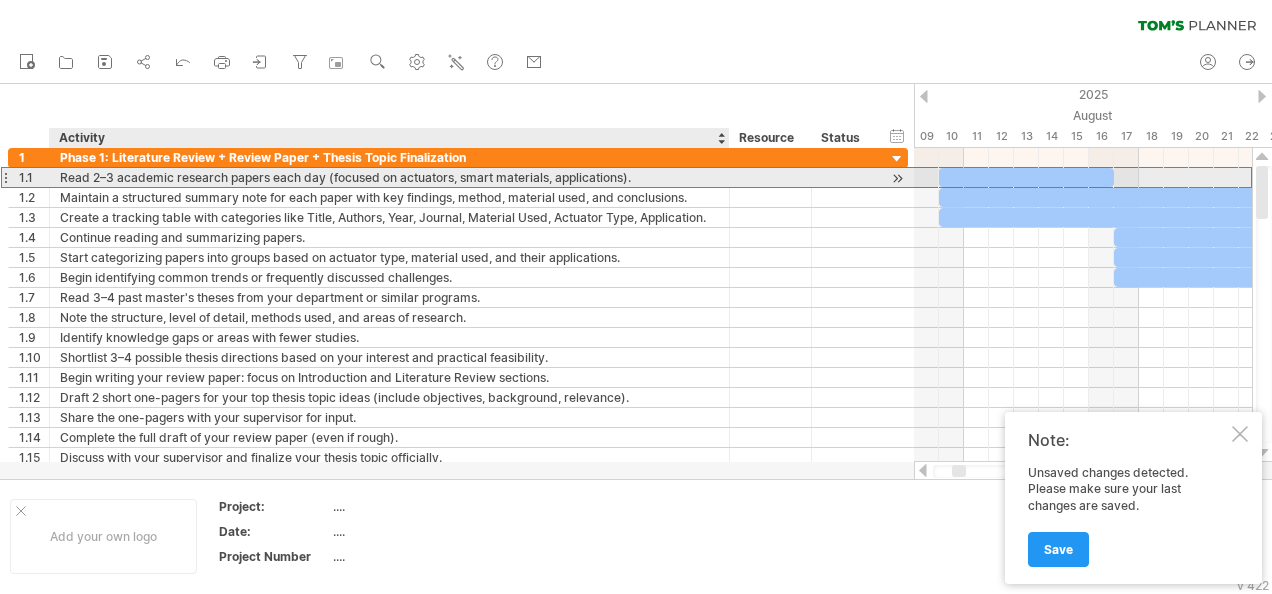 click on "Read 2–3 academic research papers each day (focused on actuators, smart materials, applications)." at bounding box center (389, 177) 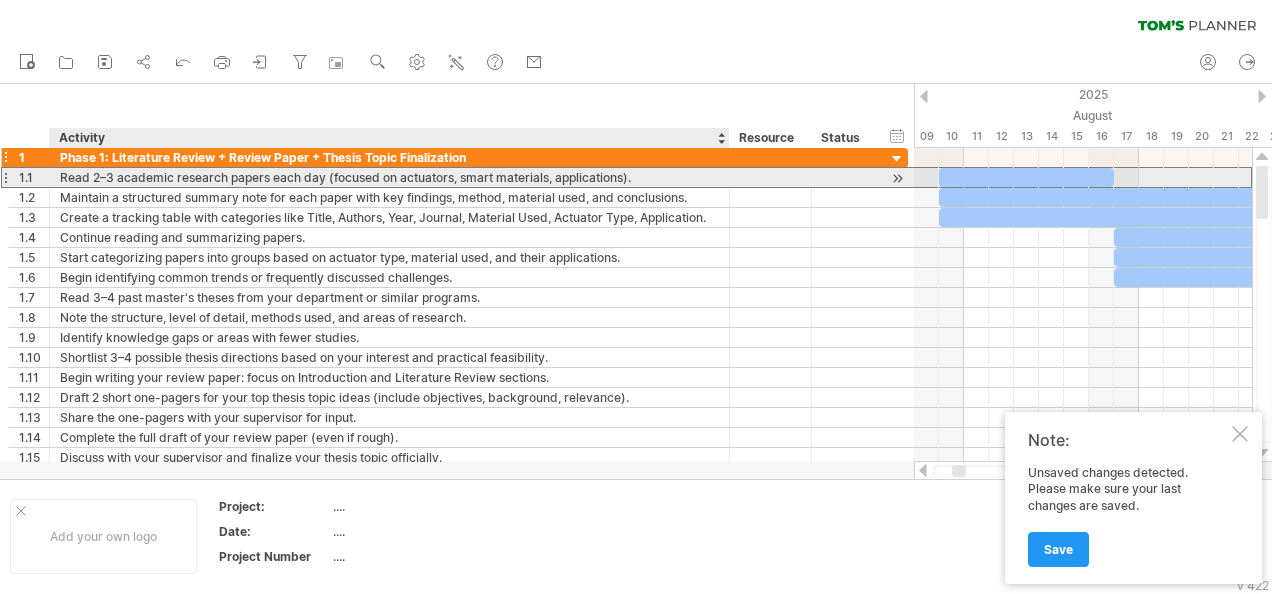 drag, startPoint x: 57, startPoint y: 174, endPoint x: 427, endPoint y: 163, distance: 370.16348 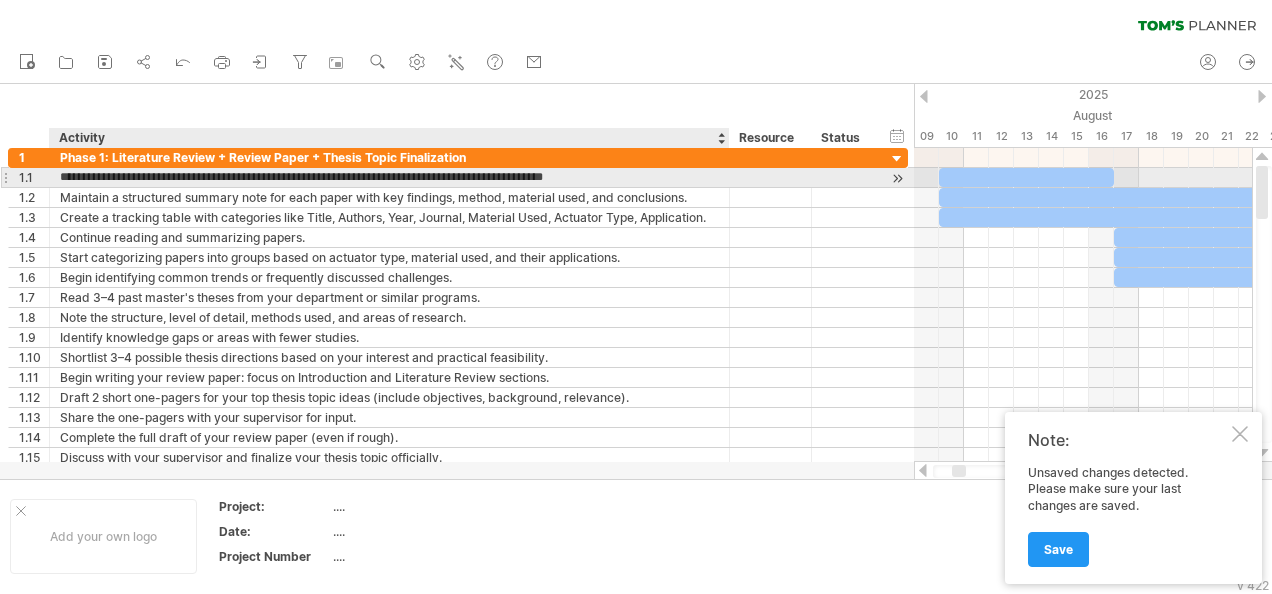 click on "**********" at bounding box center [389, 177] 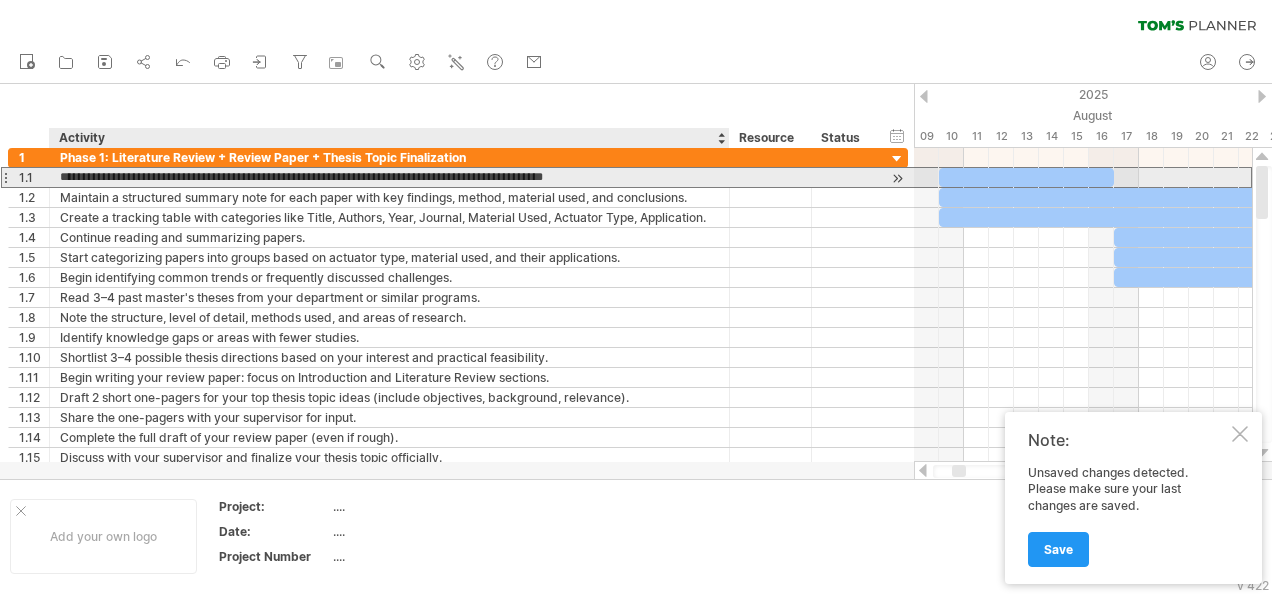 click on "**********" at bounding box center [389, 177] 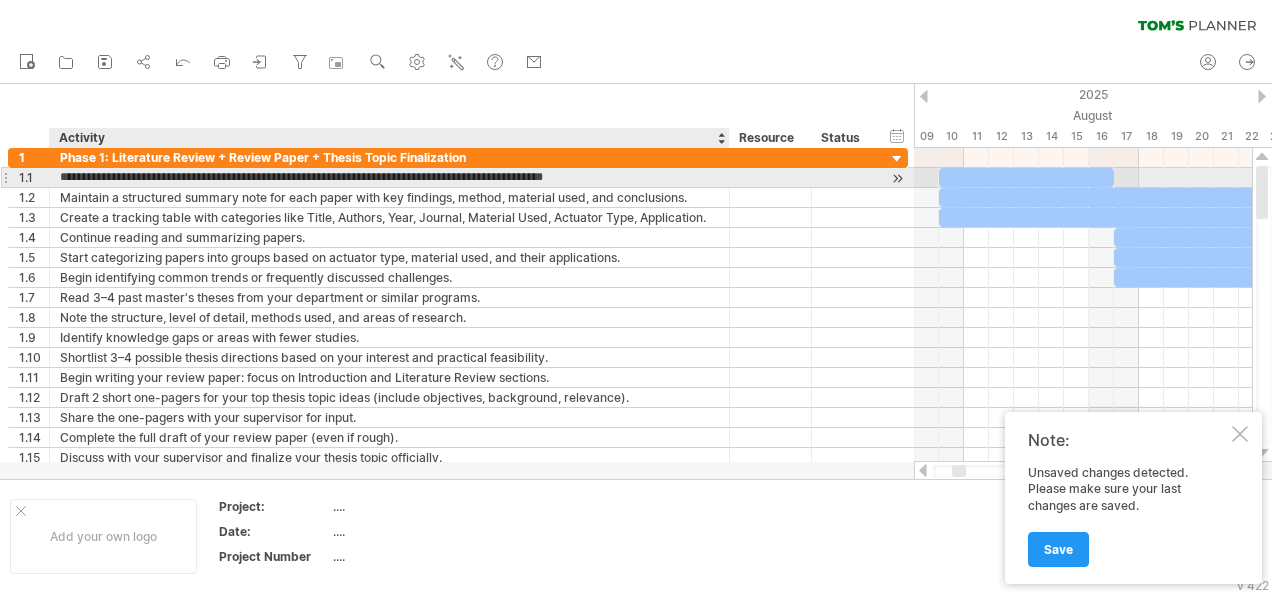 click on "**********" at bounding box center [389, 177] 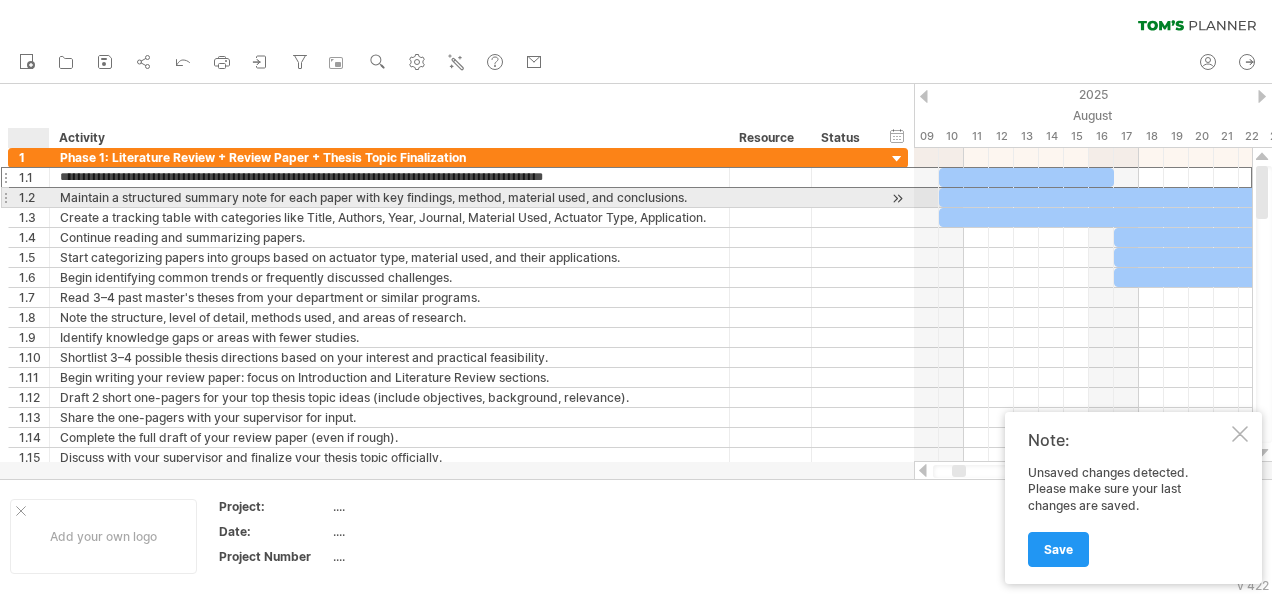 drag, startPoint x: 643, startPoint y: 179, endPoint x: 24, endPoint y: 198, distance: 619.2915 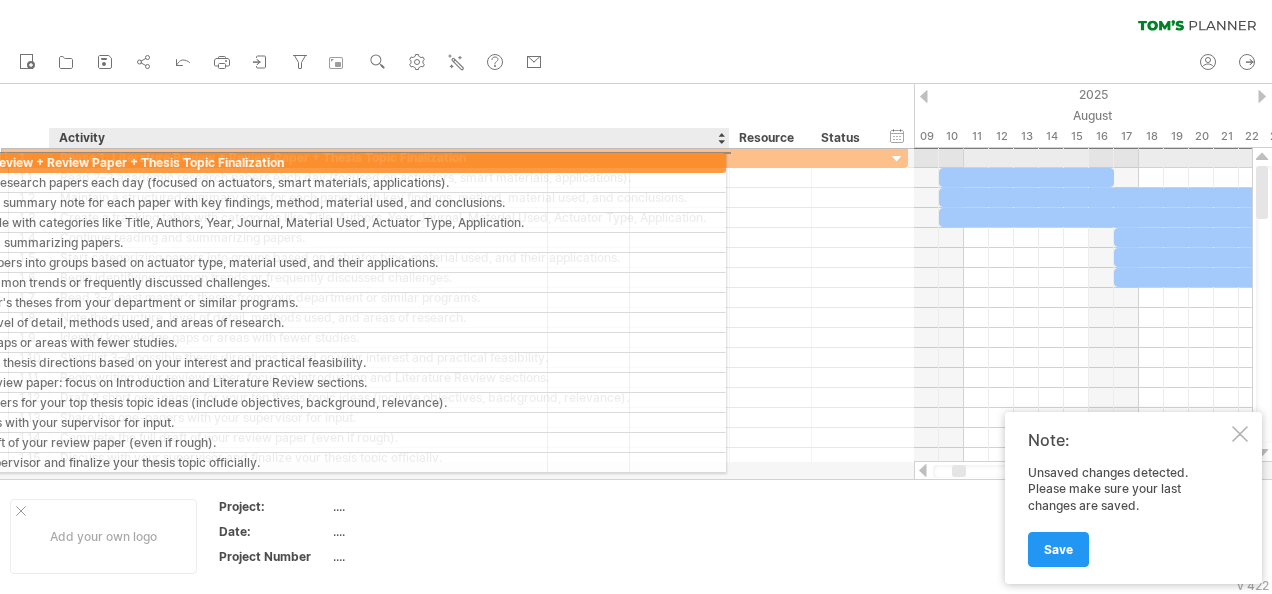 drag, startPoint x: 484, startPoint y: 152, endPoint x: 289, endPoint y: 150, distance: 195.01025 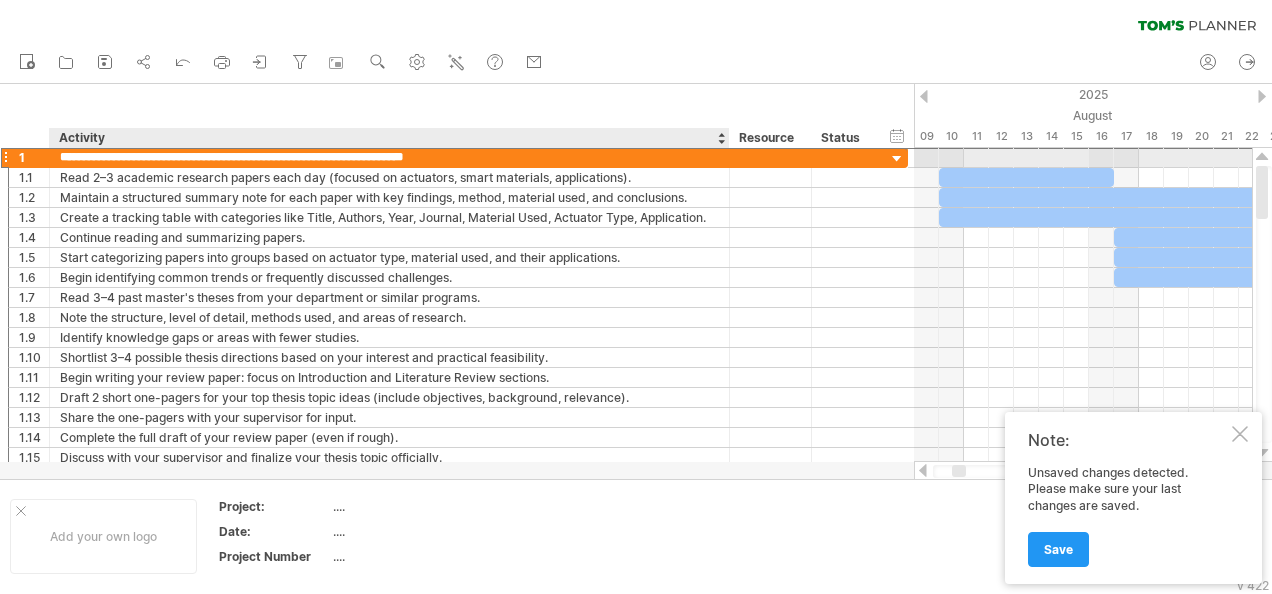 click on "**********" at bounding box center [389, 157] 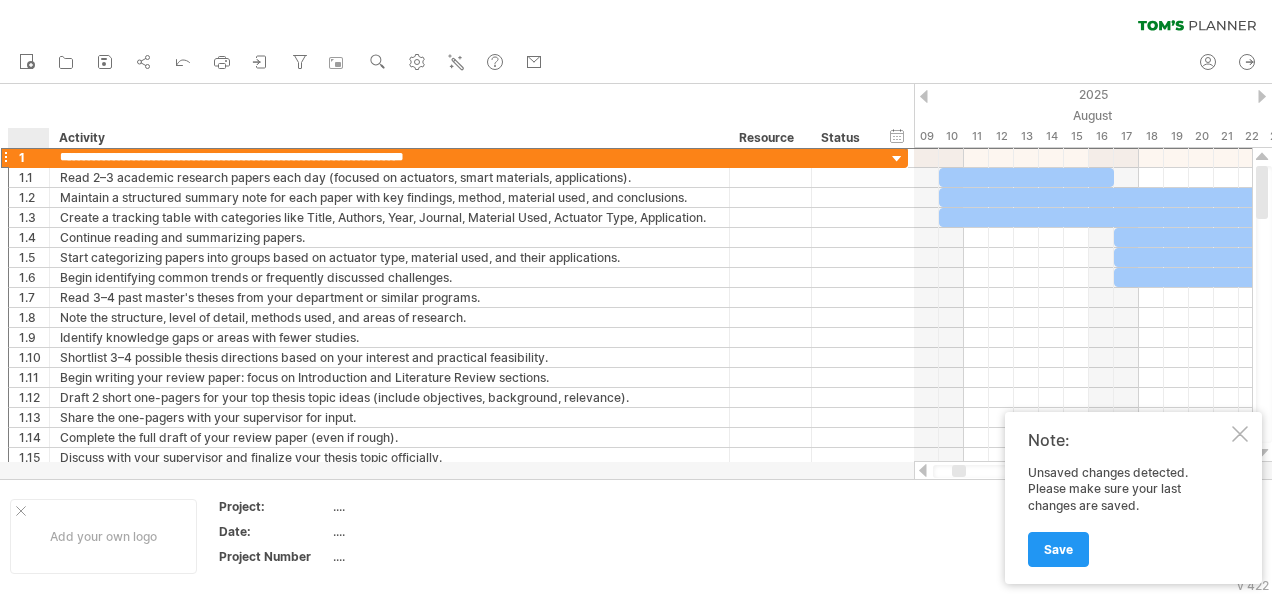 drag, startPoint x: 482, startPoint y: 158, endPoint x: 36, endPoint y: 142, distance: 446.2869 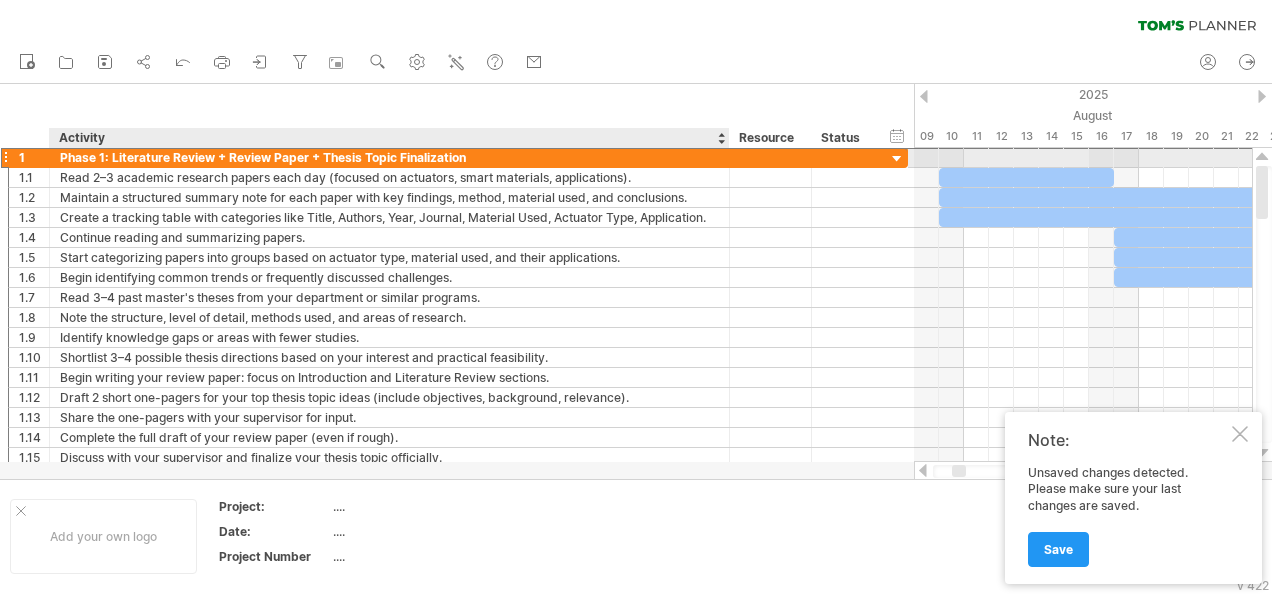 click on "Phase 1: Literature Review + Review Paper + Thesis Topic Finalization" at bounding box center (389, 157) 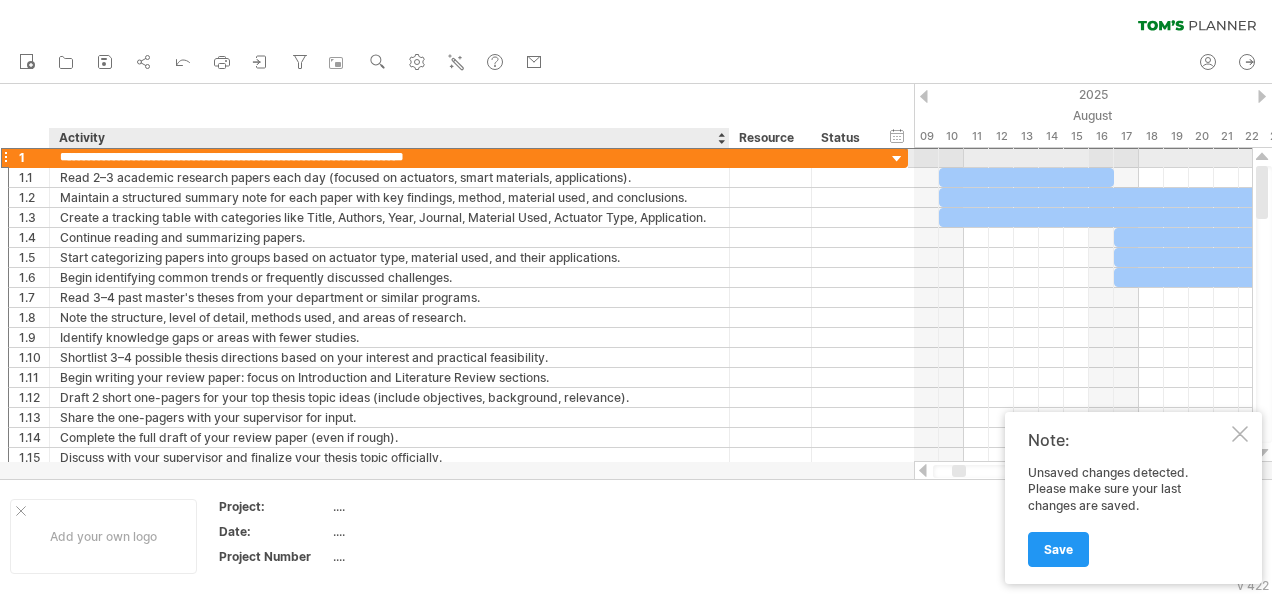 drag, startPoint x: 475, startPoint y: 154, endPoint x: 62, endPoint y: 158, distance: 413.01938 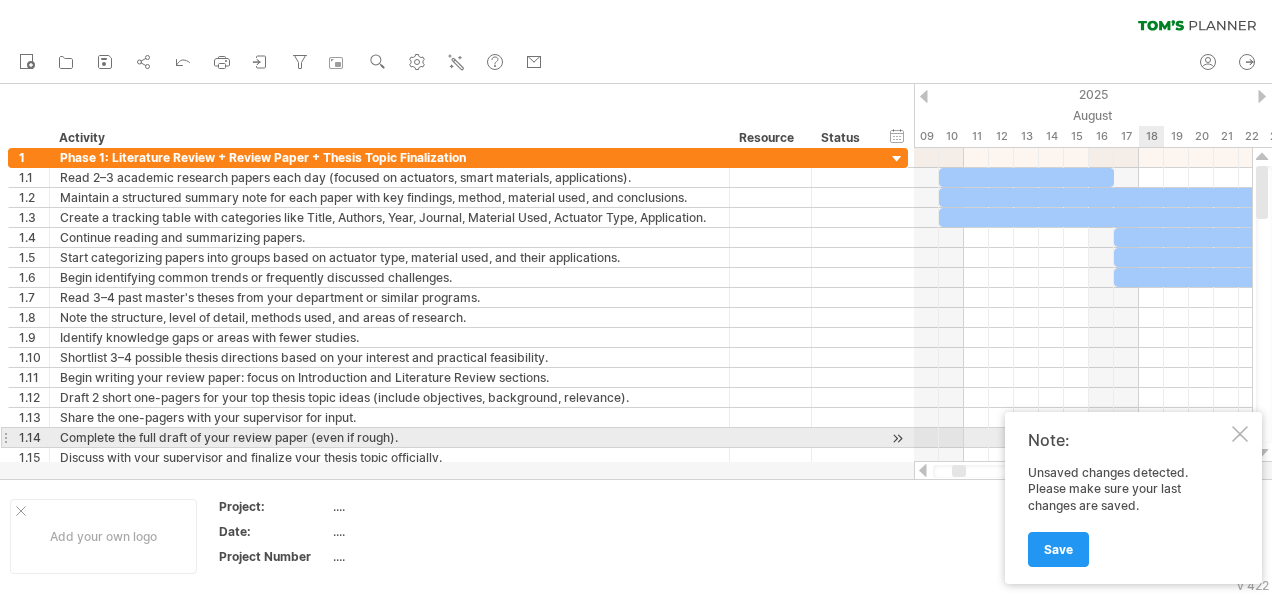 click at bounding box center (1240, 434) 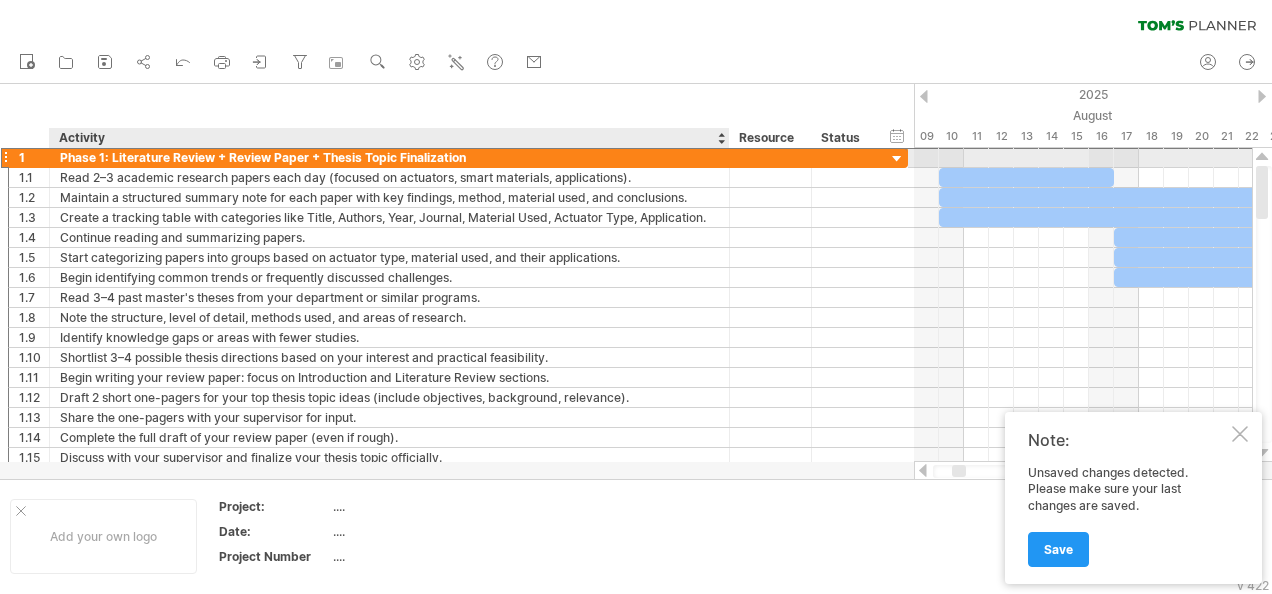 drag, startPoint x: 59, startPoint y: 156, endPoint x: 196, endPoint y: 158, distance: 137.0146 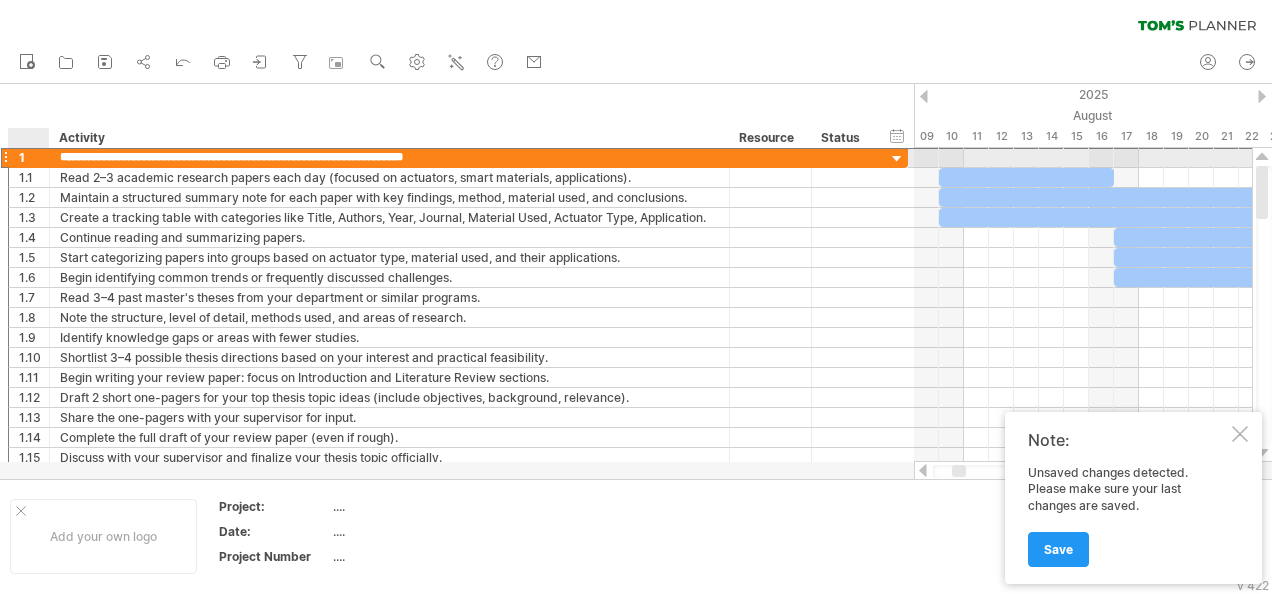 drag, startPoint x: 508, startPoint y: 152, endPoint x: 59, endPoint y: 165, distance: 449.18817 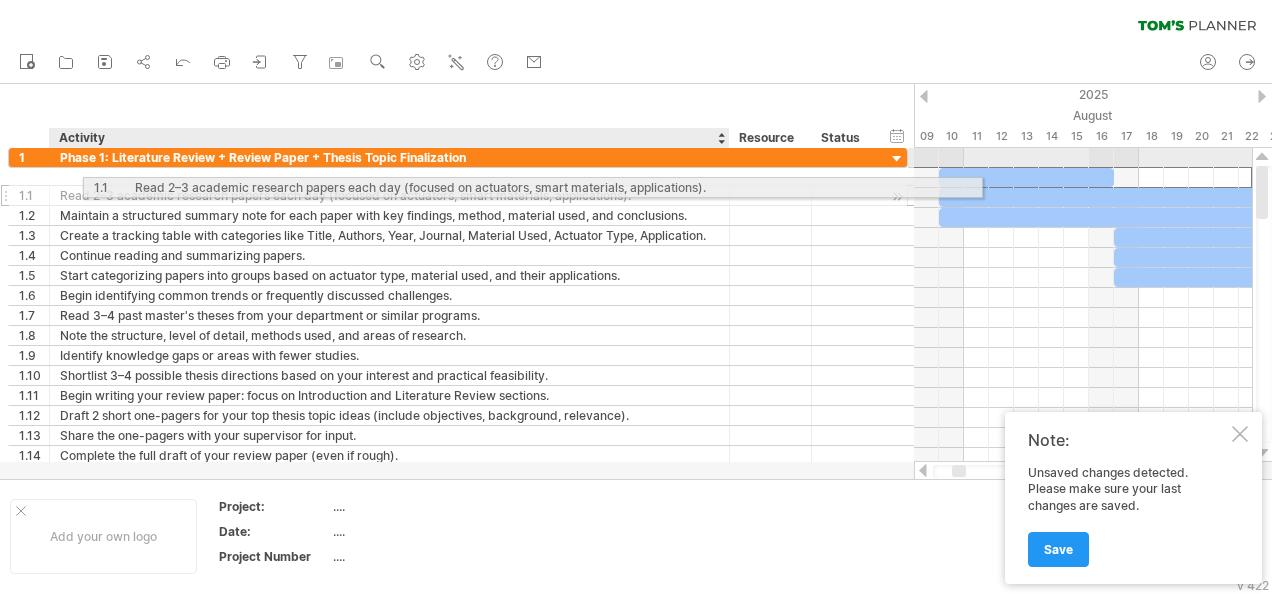 drag, startPoint x: 59, startPoint y: 177, endPoint x: 405, endPoint y: 184, distance: 346.0708 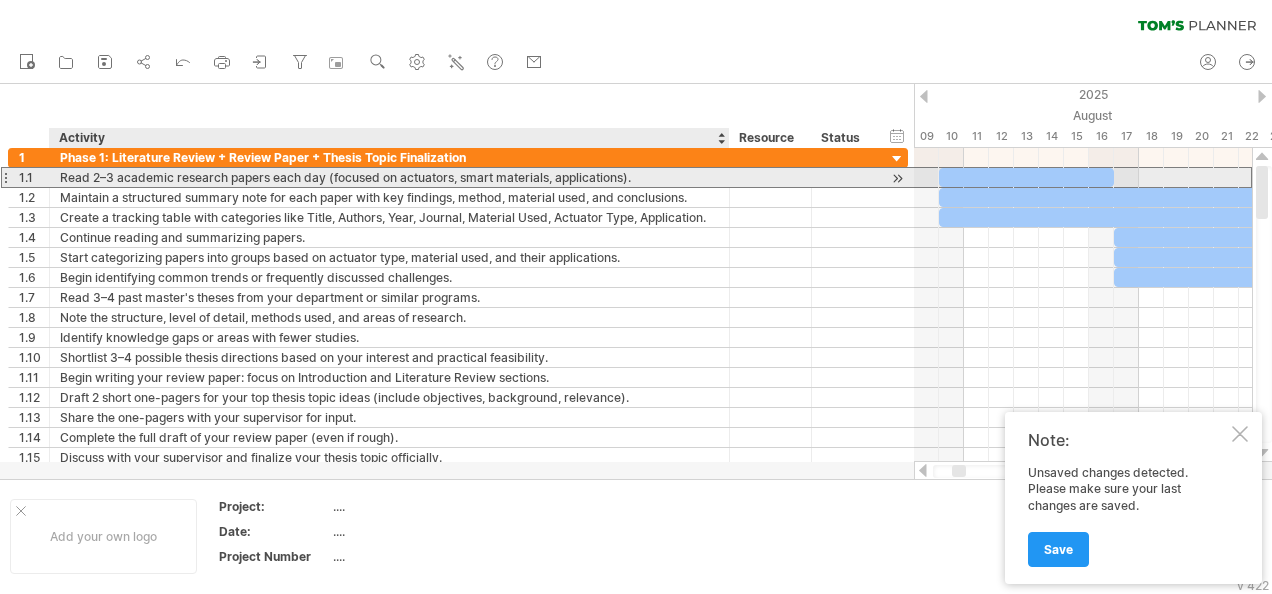 drag, startPoint x: 661, startPoint y: 172, endPoint x: 377, endPoint y: 176, distance: 284.02817 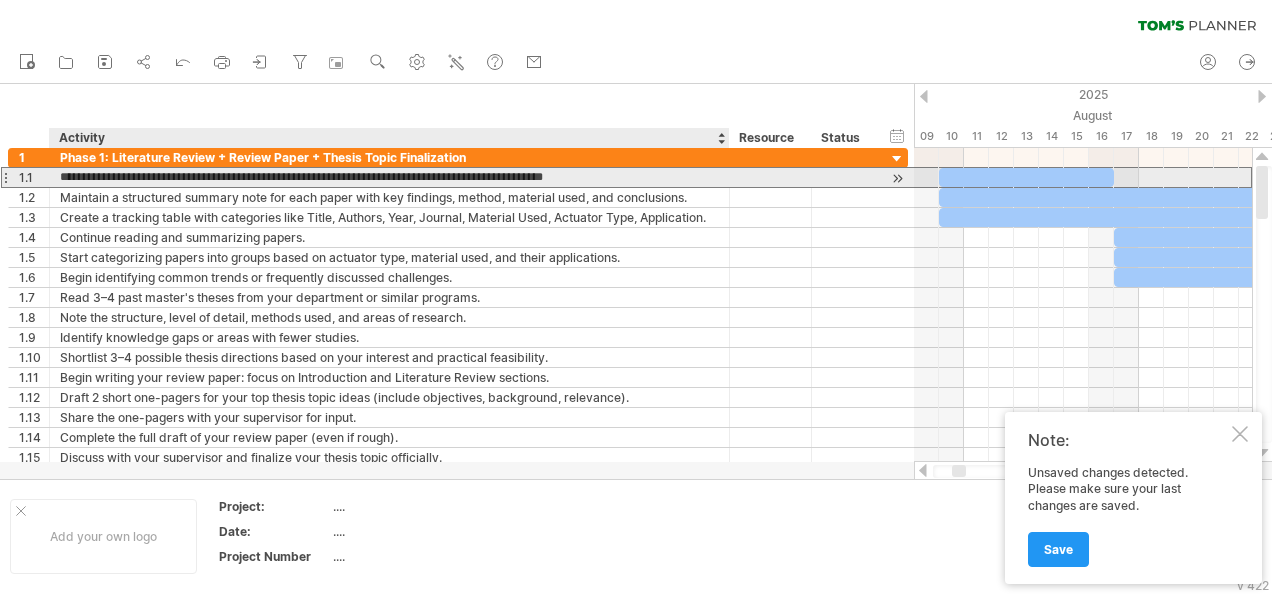 click on "**********" at bounding box center (389, 177) 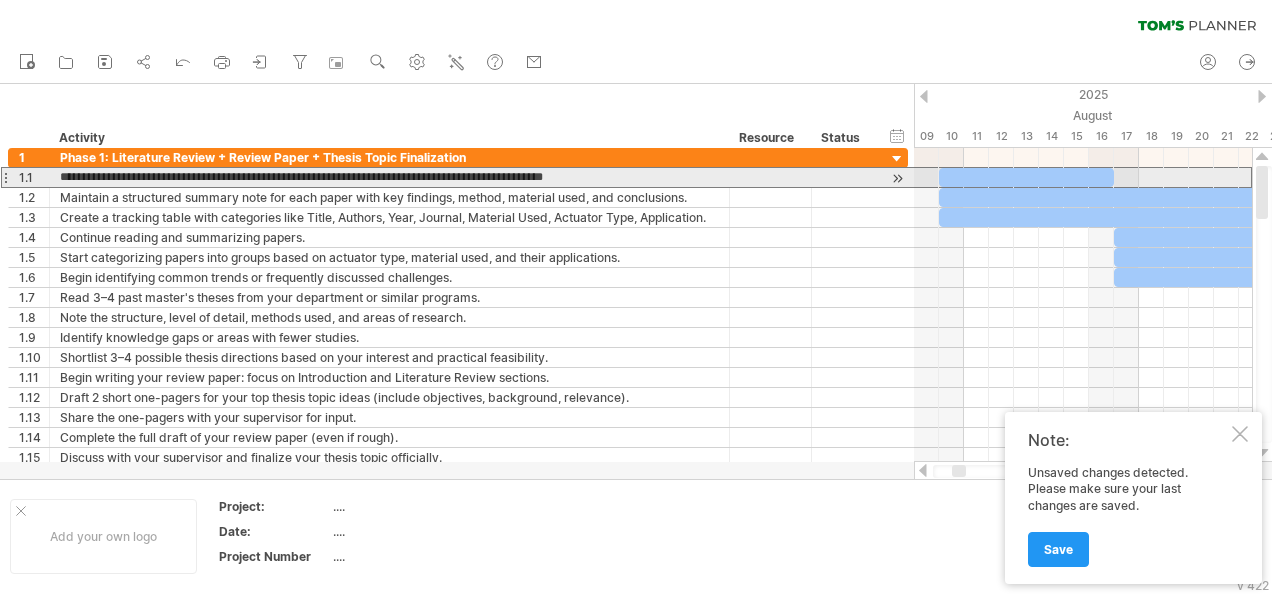 drag, startPoint x: 654, startPoint y: 175, endPoint x: 4, endPoint y: 174, distance: 650.0008 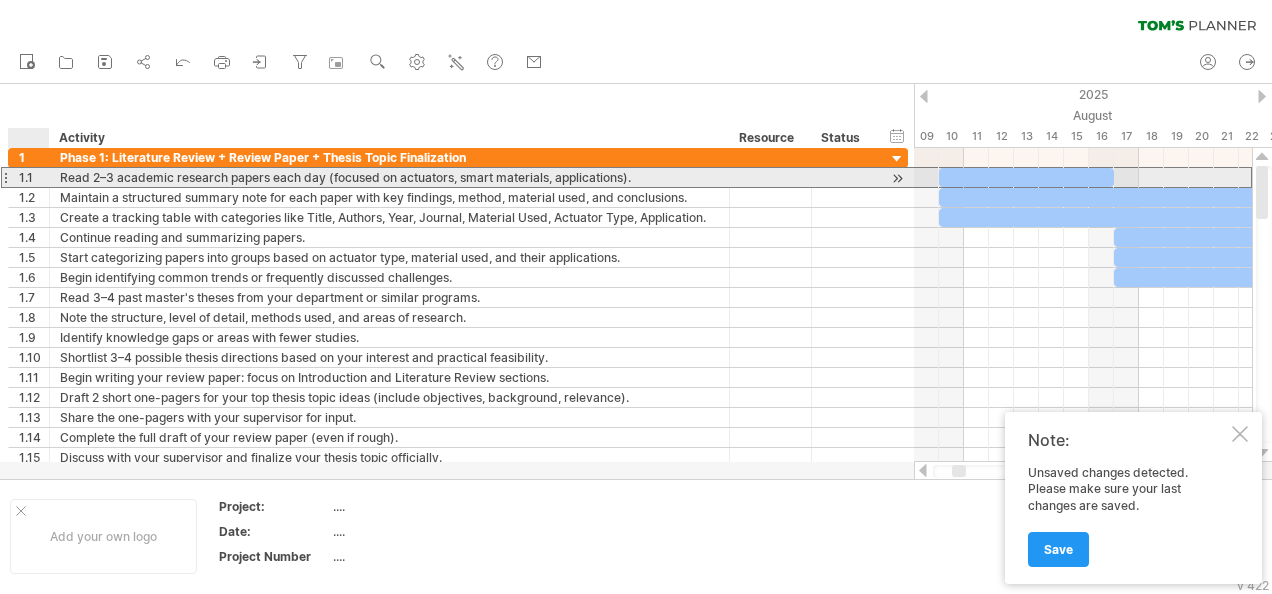 click on "Read 2–3 academic research papers each day (focused on actuators, smart materials, applications)." at bounding box center [389, 177] 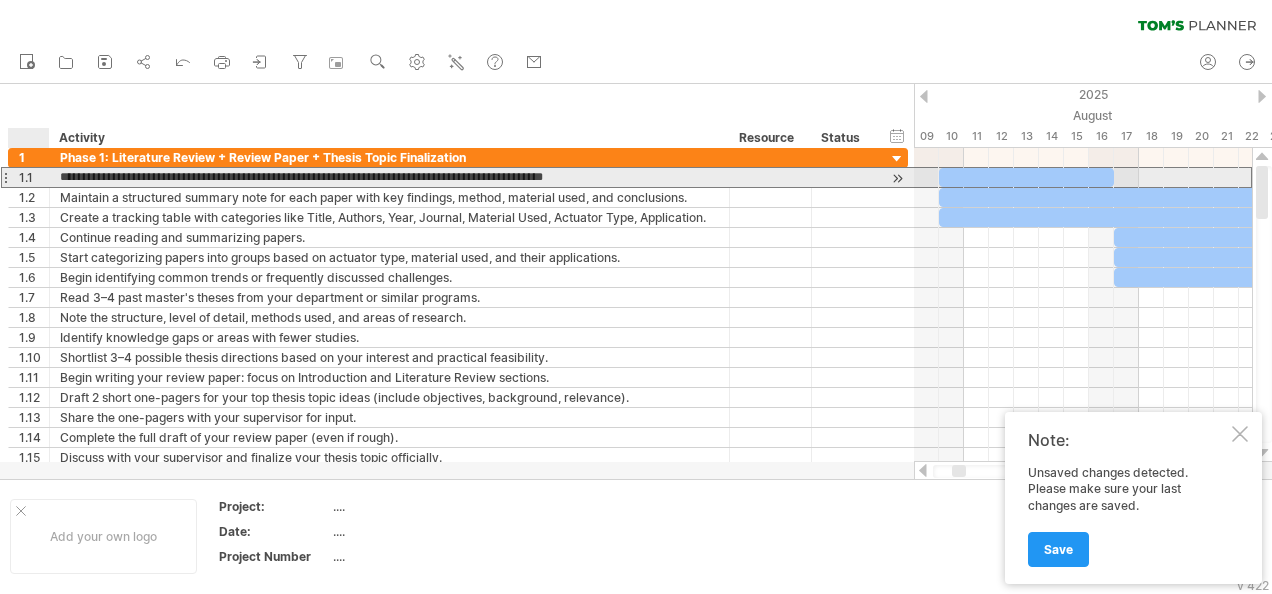 click on "**********" at bounding box center [389, 177] 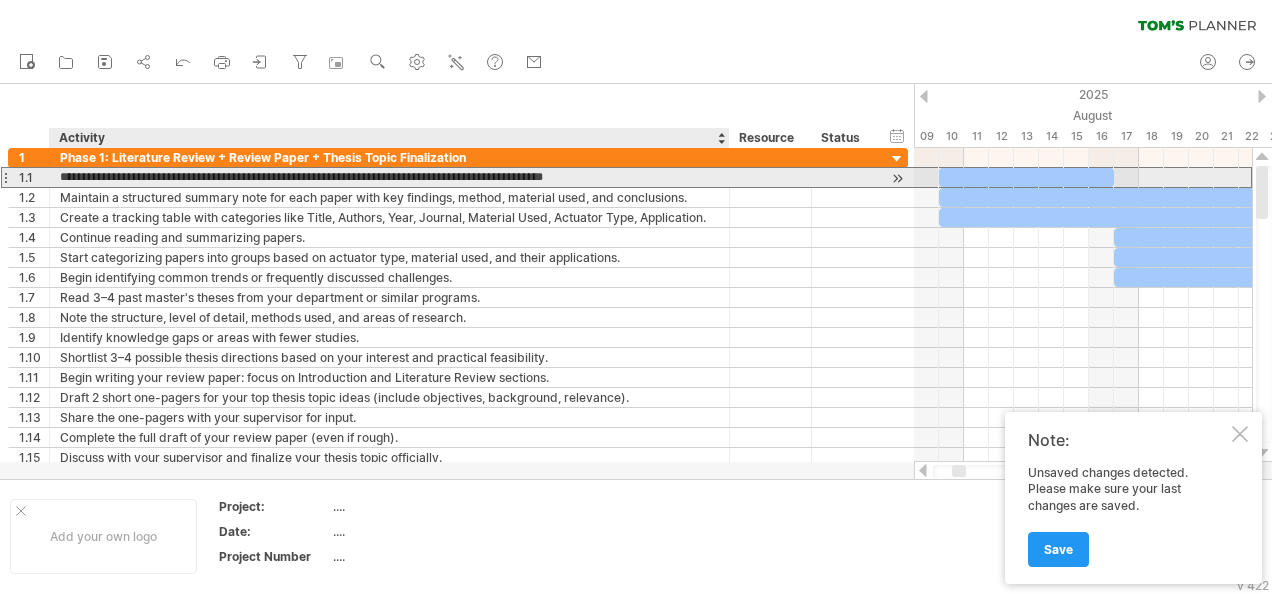drag, startPoint x: 60, startPoint y: 174, endPoint x: 632, endPoint y: 176, distance: 572.0035 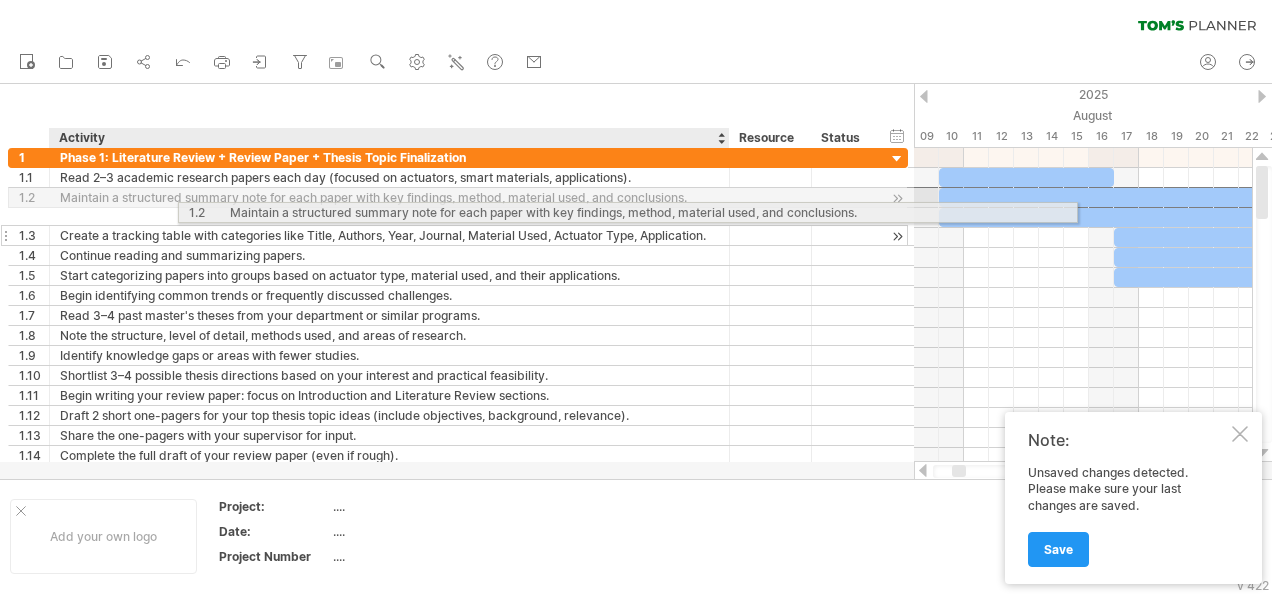 drag, startPoint x: 59, startPoint y: 198, endPoint x: 284, endPoint y: 209, distance: 225.26872 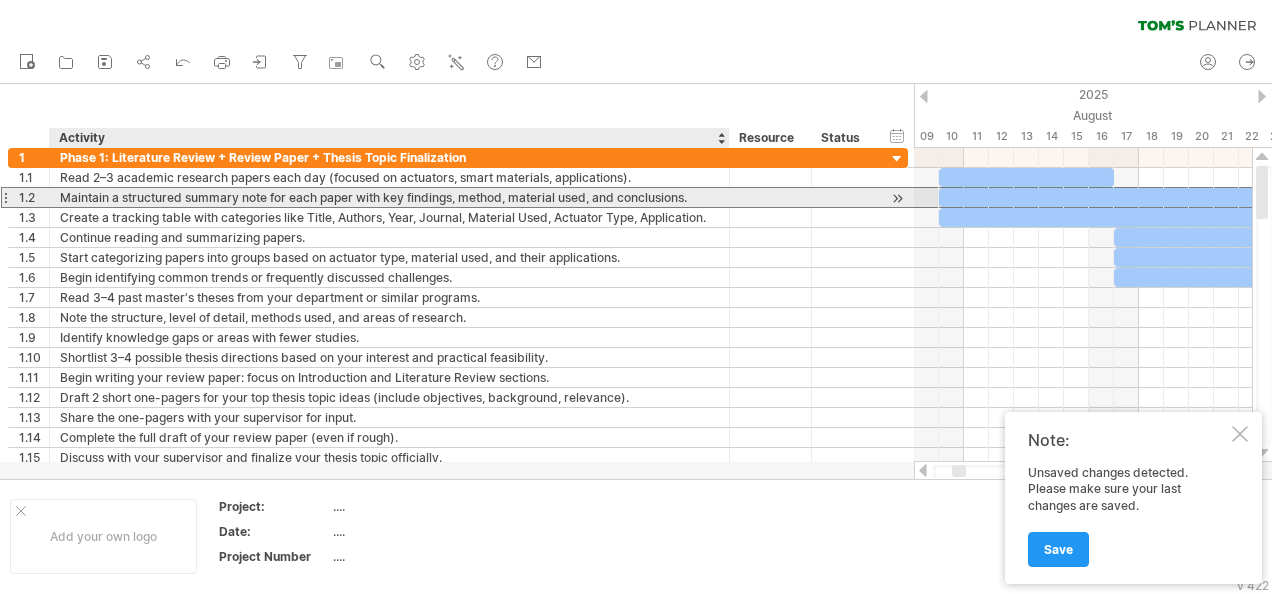 click on "Maintain a structured summary note for each paper with key findings, method, material used, and conclusions." at bounding box center [389, 197] 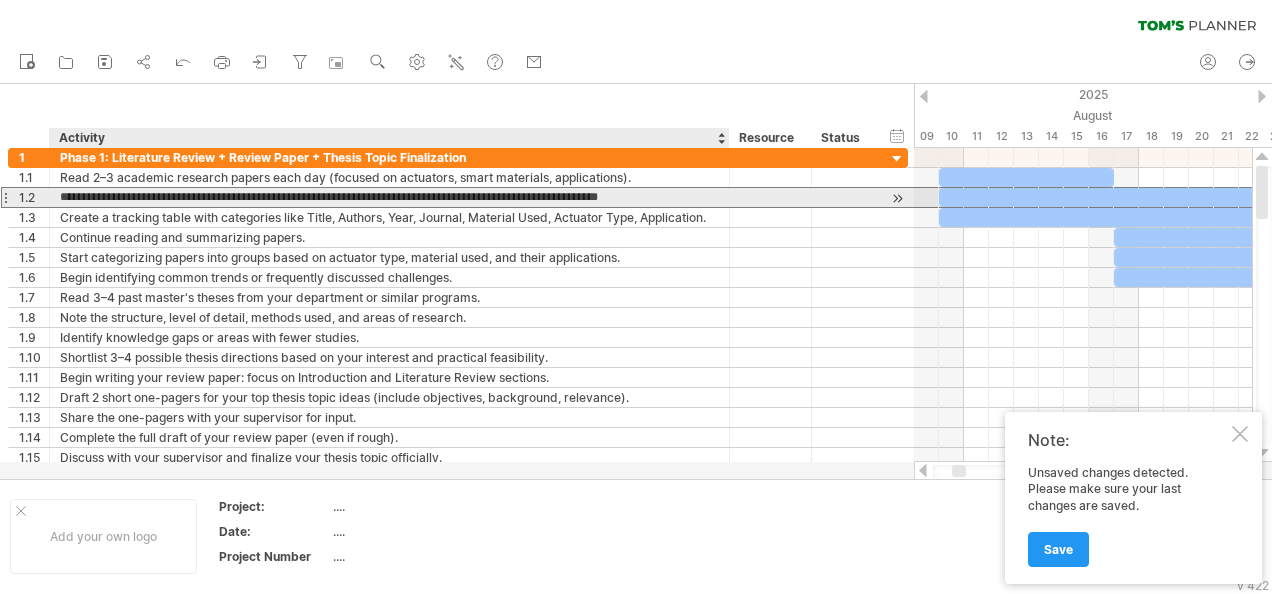 click on "**********" at bounding box center [389, 197] 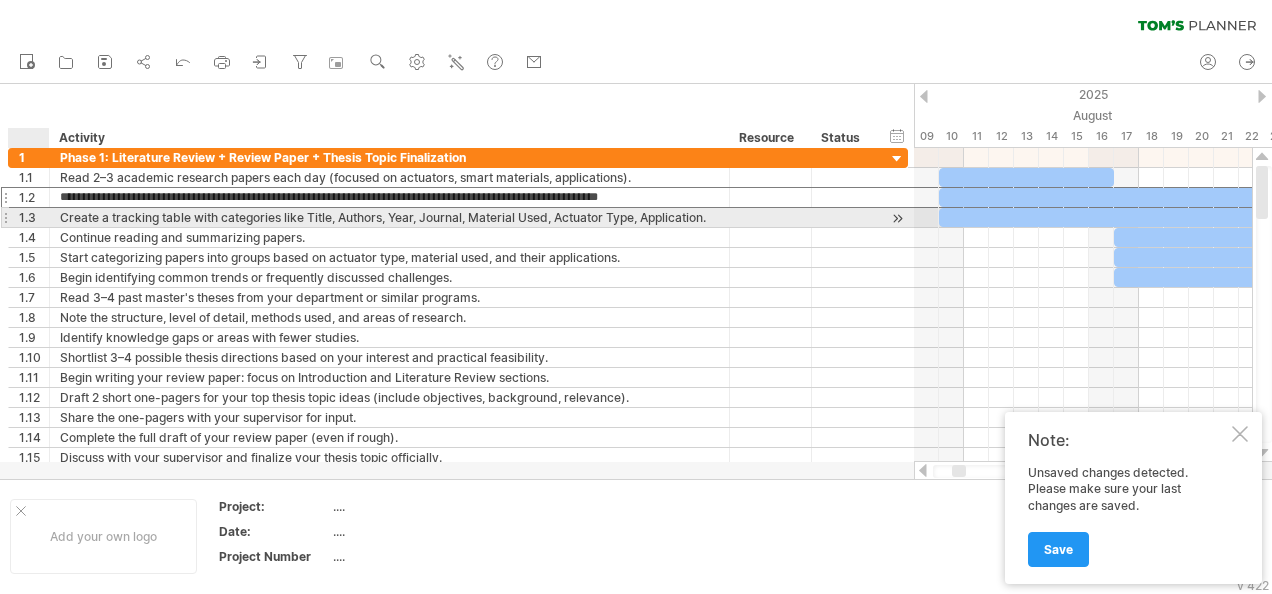 drag, startPoint x: 713, startPoint y: 196, endPoint x: 58, endPoint y: 210, distance: 655.1496 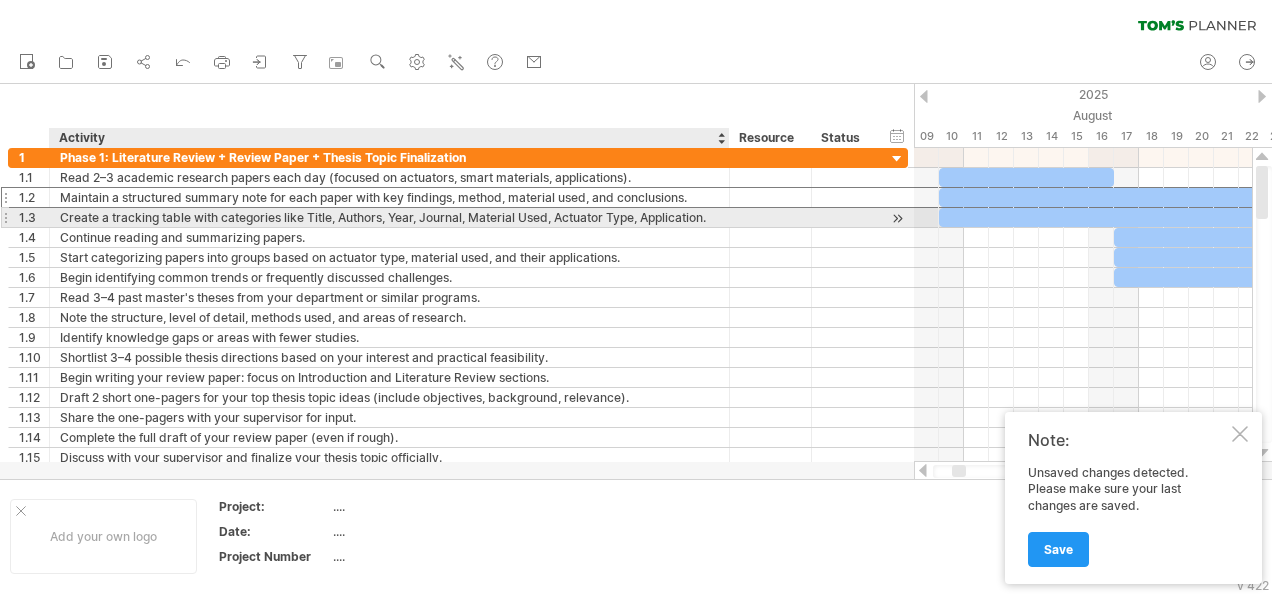 click on "Create a tracking table with categories like Title, Authors, Year, Journal, Material Used, Actuator Type, Application." at bounding box center [389, 217] 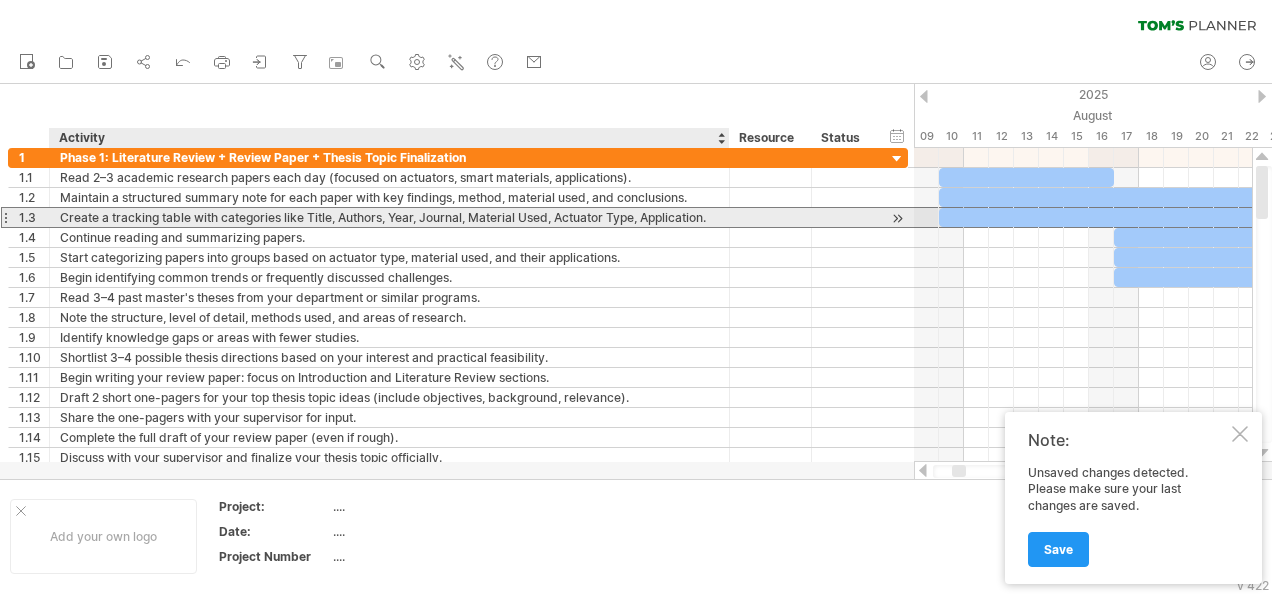drag, startPoint x: 58, startPoint y: 217, endPoint x: 154, endPoint y: 220, distance: 96.04687 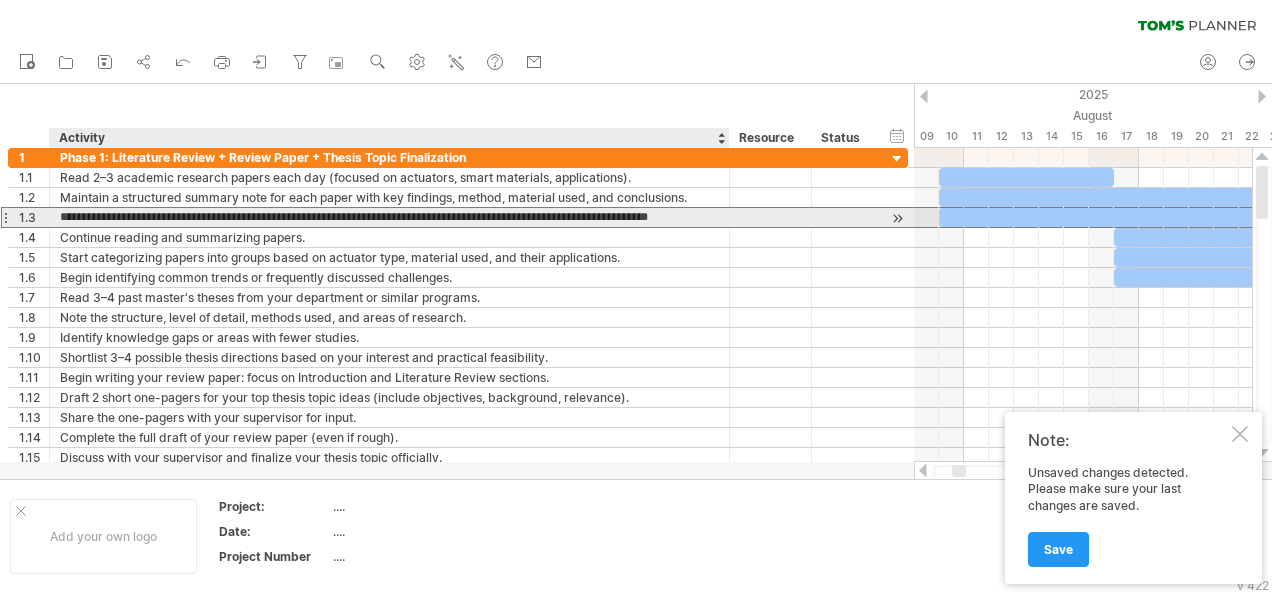 click on "**********" at bounding box center [389, 217] 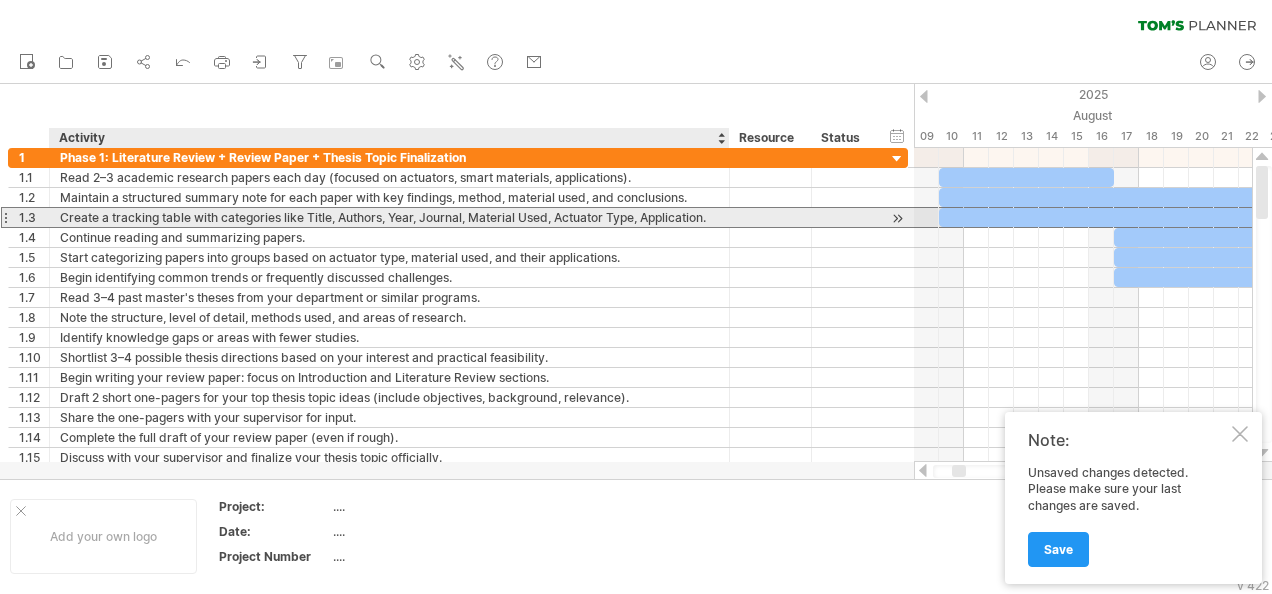 drag, startPoint x: 718, startPoint y: 216, endPoint x: 399, endPoint y: 219, distance: 319.0141 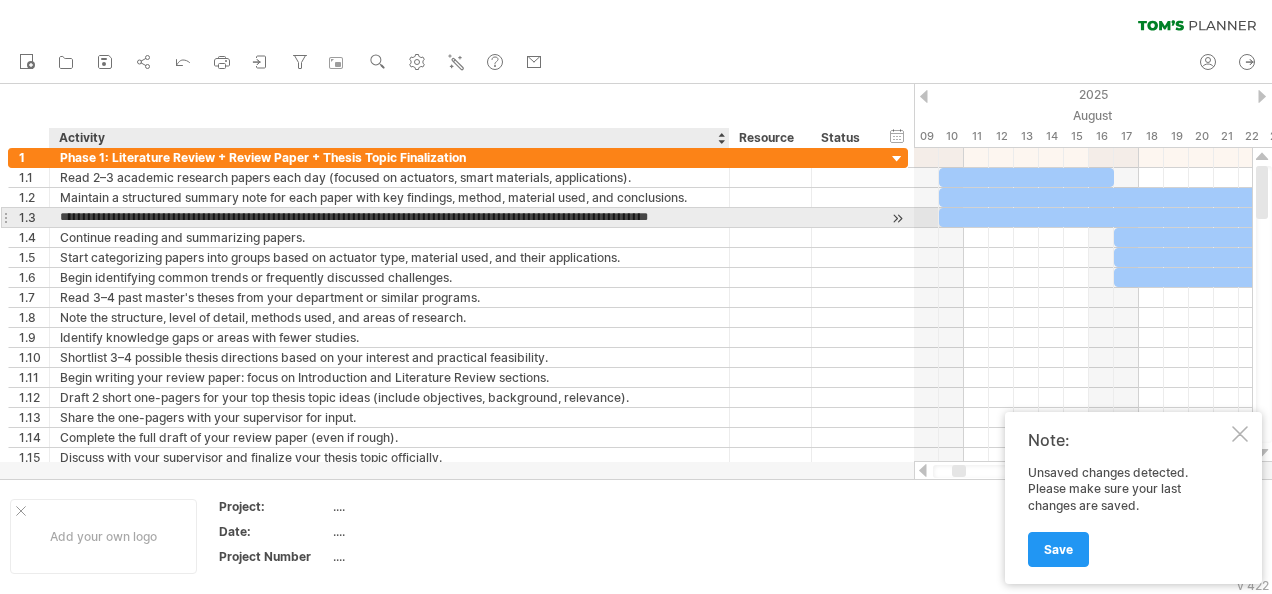 click on "**********" at bounding box center [389, 217] 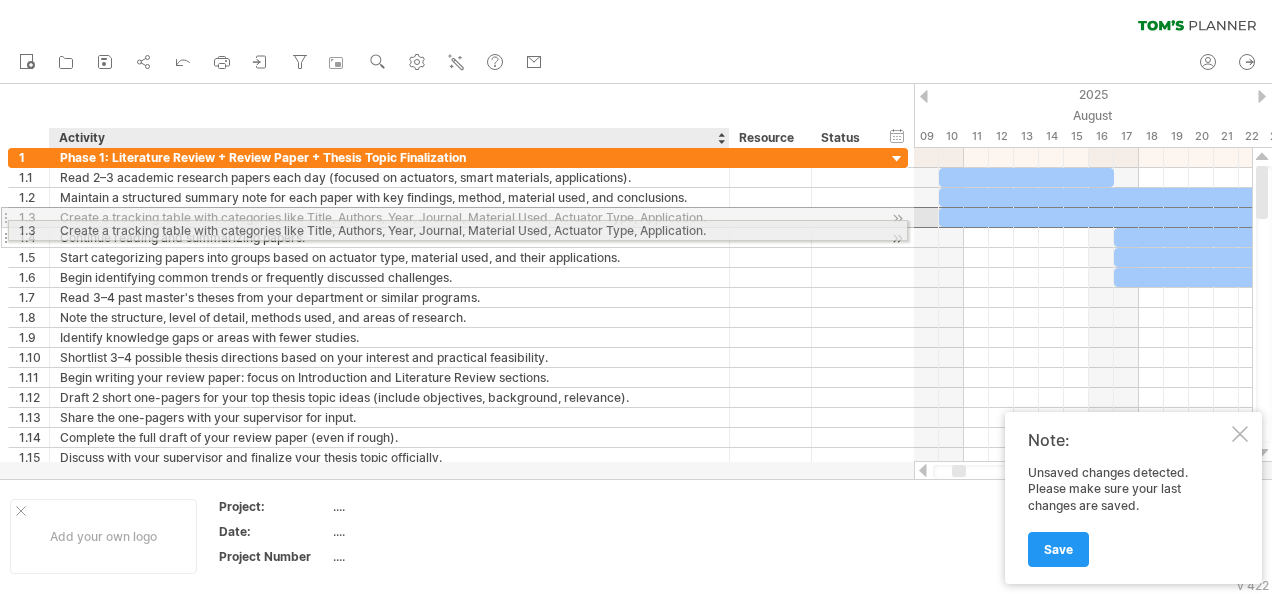 drag, startPoint x: 718, startPoint y: 217, endPoint x: 546, endPoint y: 227, distance: 172.29045 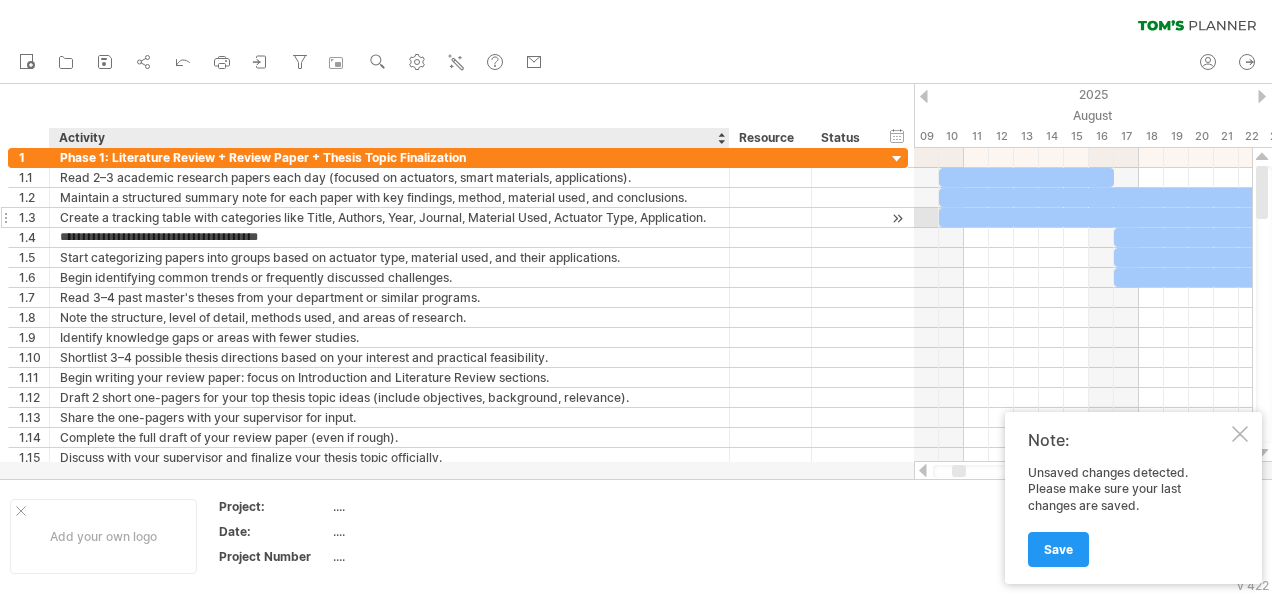 click on "Create a tracking table with categories like Title, Authors, Year, Journal, Material Used, Actuator Type, Application." at bounding box center [389, 217] 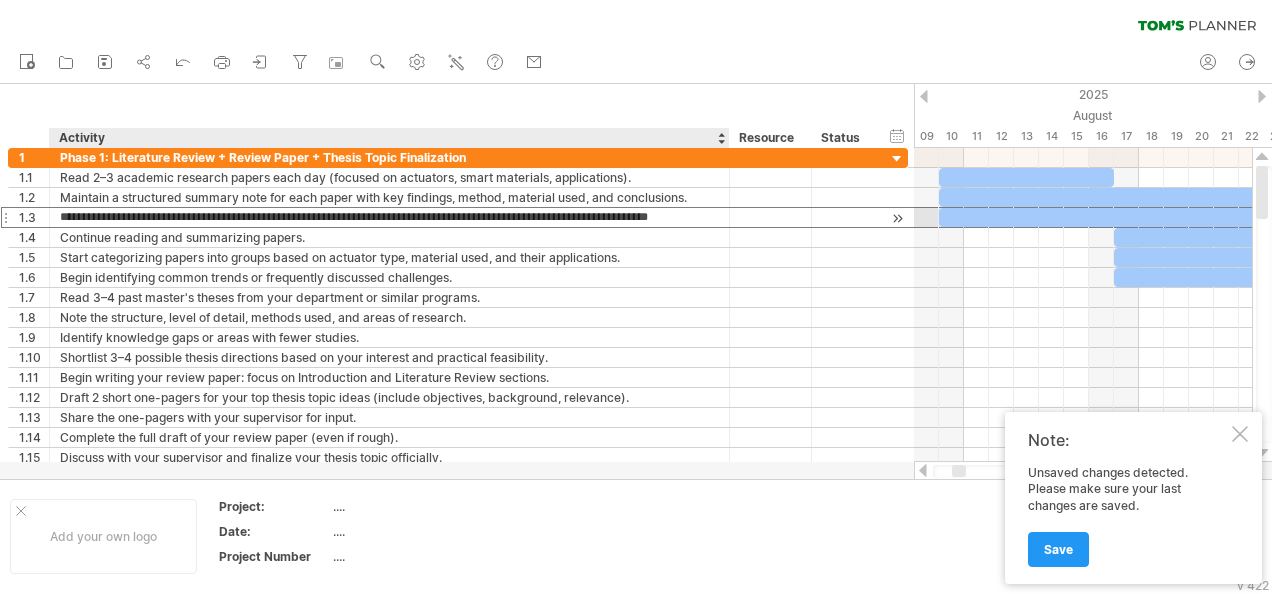 click on "**********" at bounding box center (389, 217) 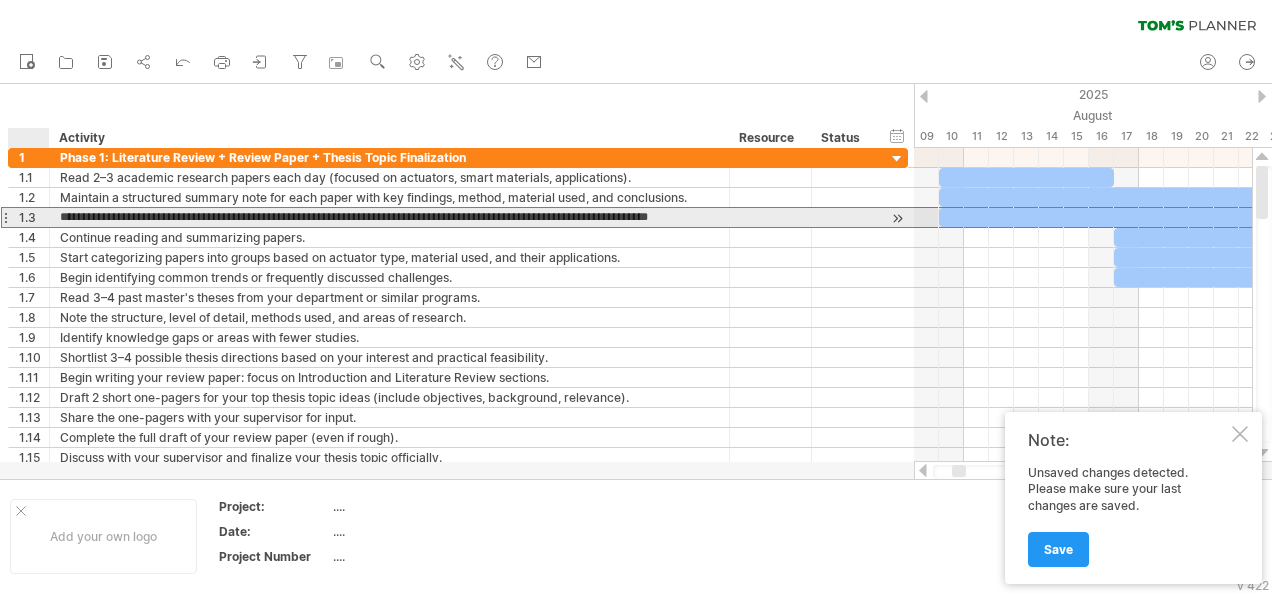 drag, startPoint x: 717, startPoint y: 216, endPoint x: 58, endPoint y: 225, distance: 659.06146 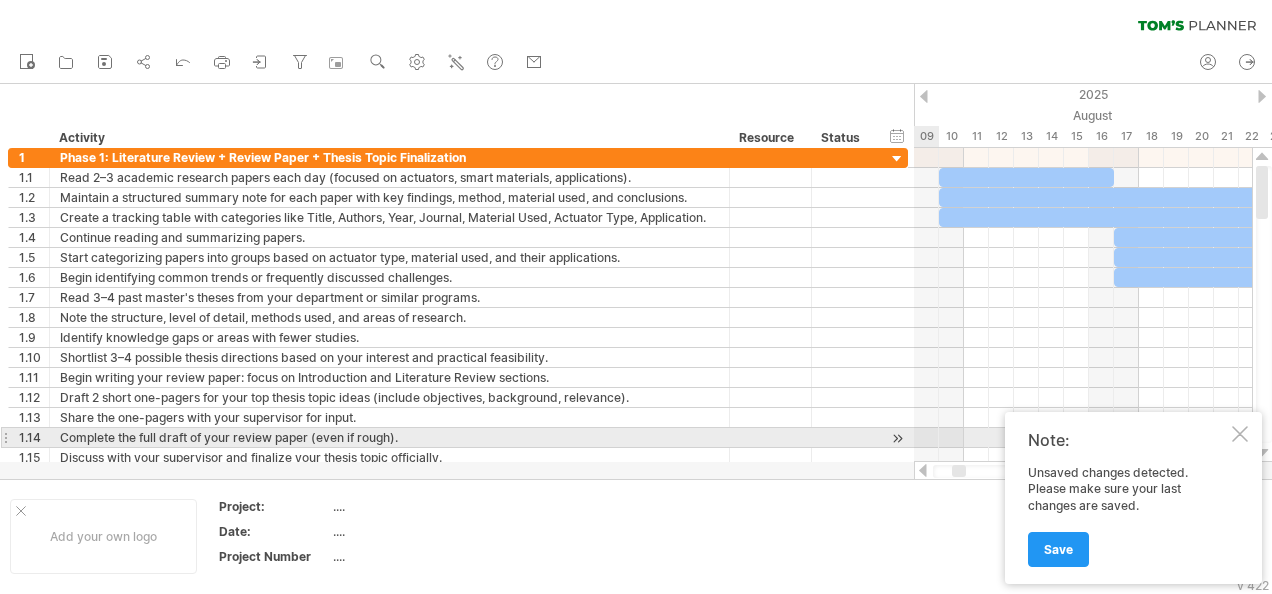 click at bounding box center [1240, 434] 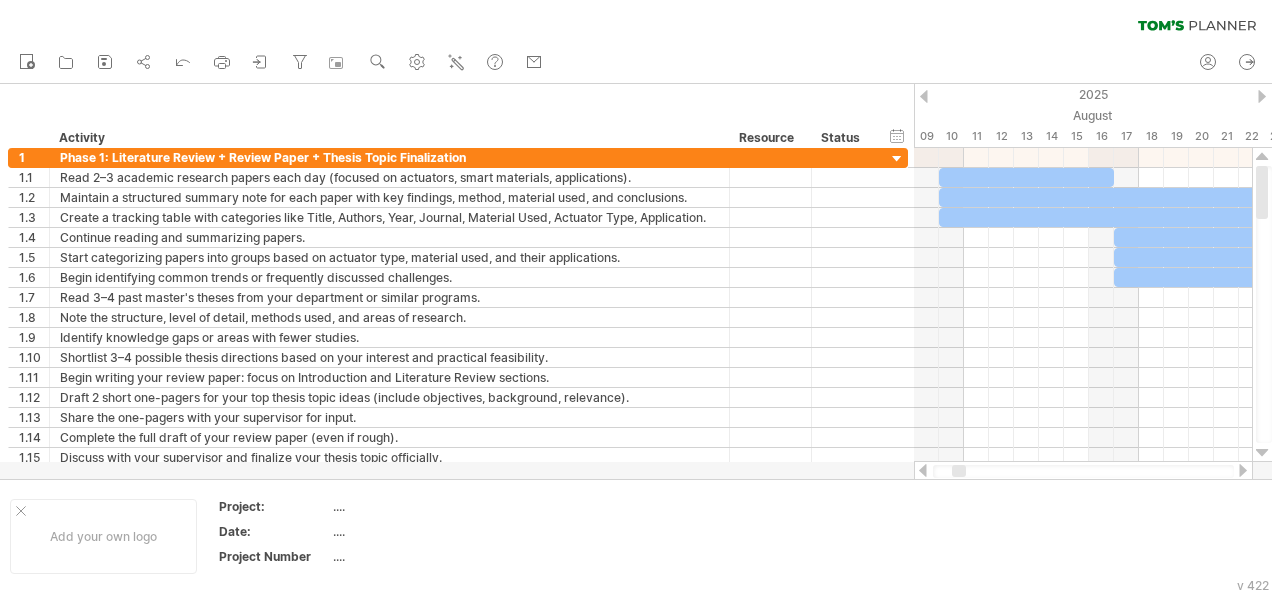 click at bounding box center (1243, 470) 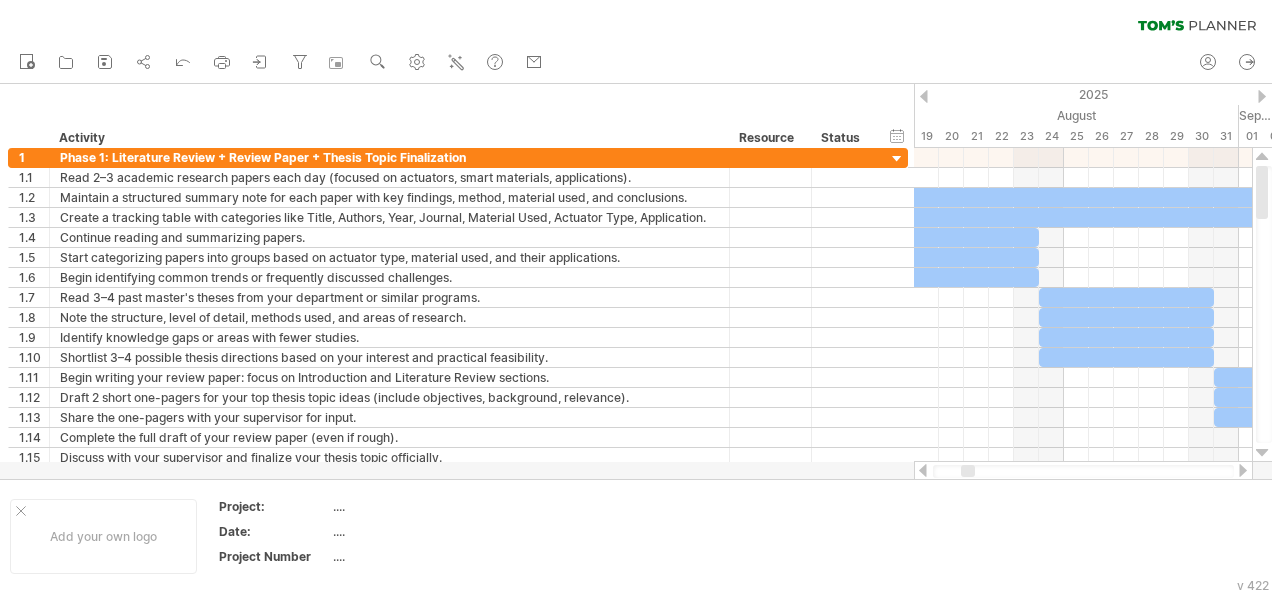 click at bounding box center (1243, 470) 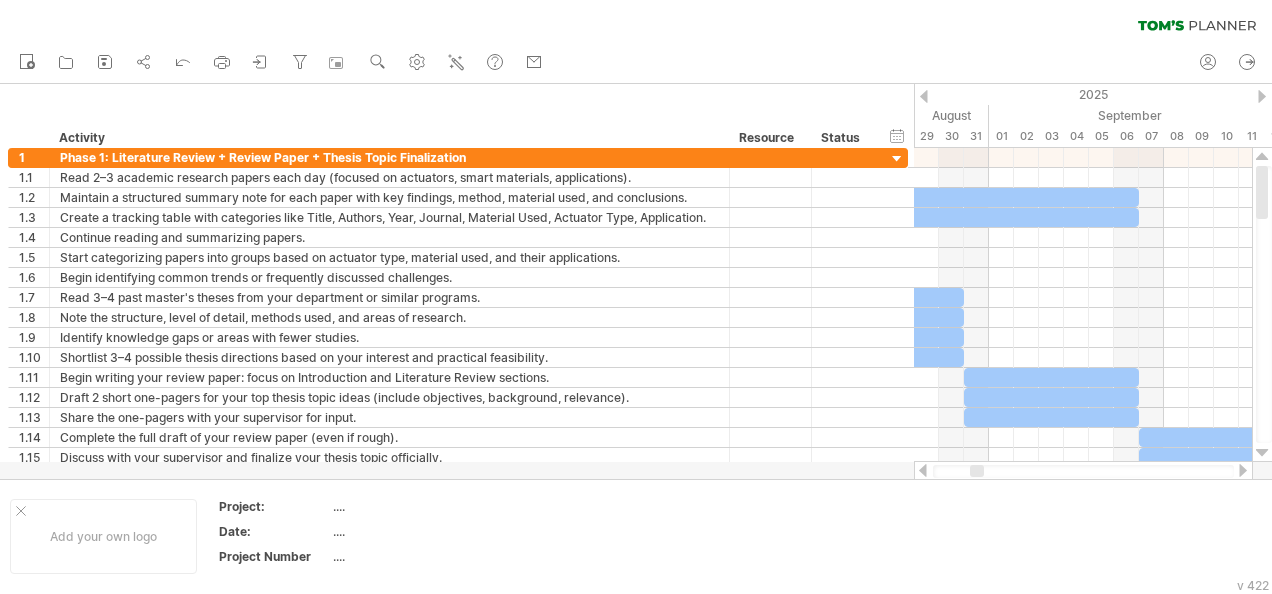 click at bounding box center (923, 470) 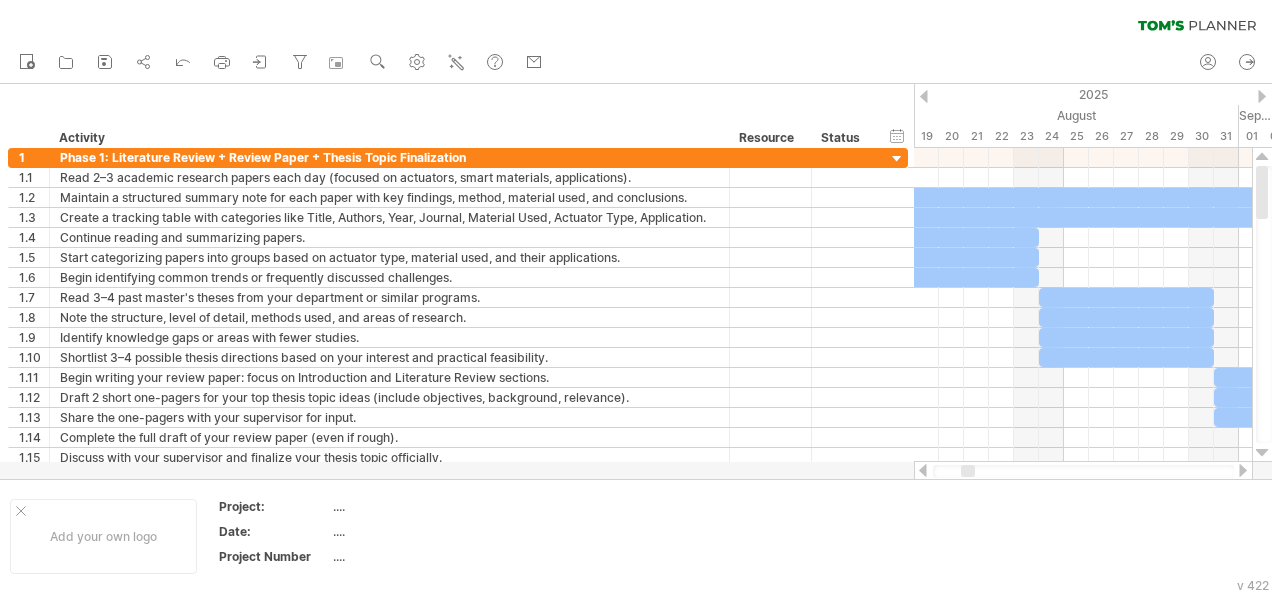 click at bounding box center (923, 470) 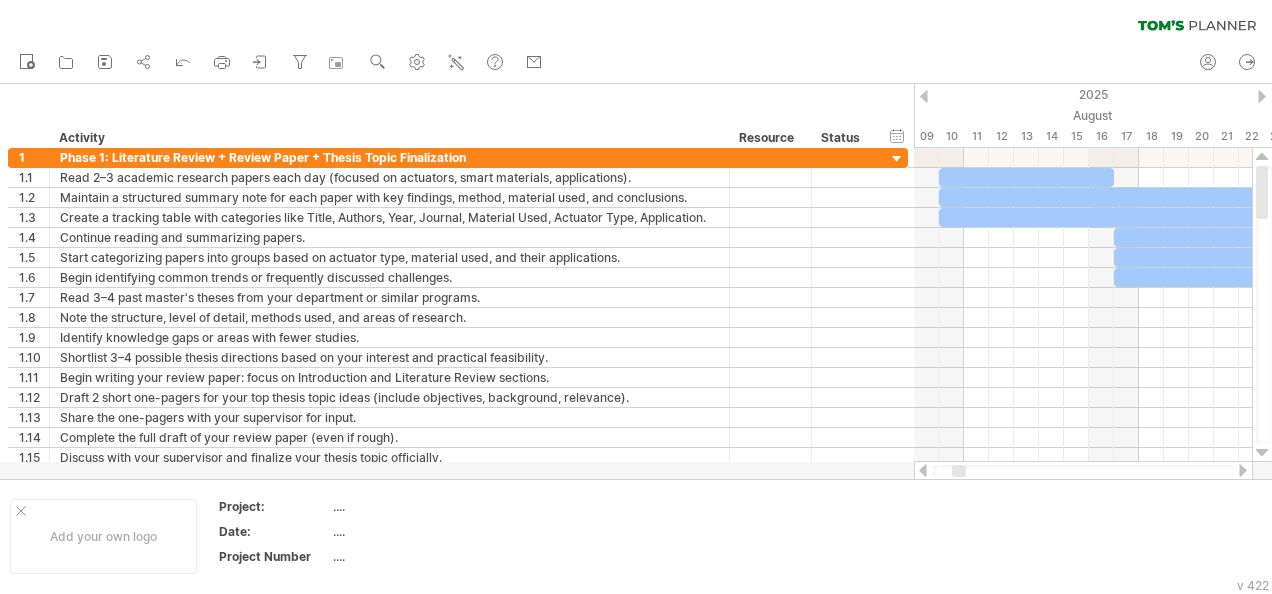 click at bounding box center (1243, 470) 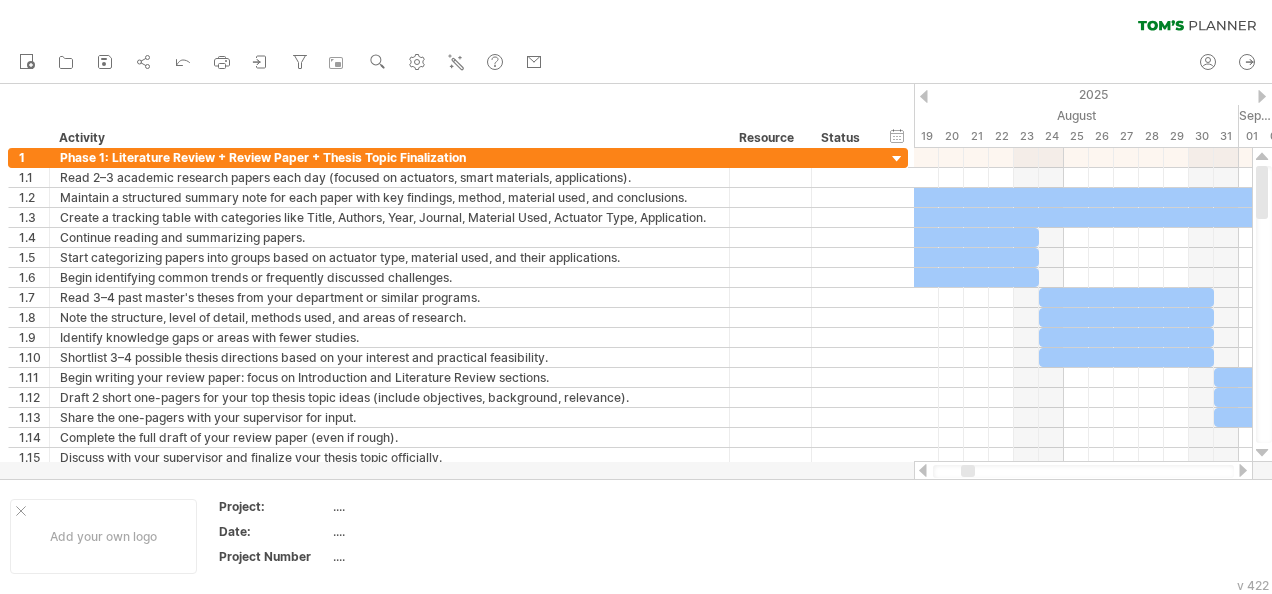 click at bounding box center [1243, 470] 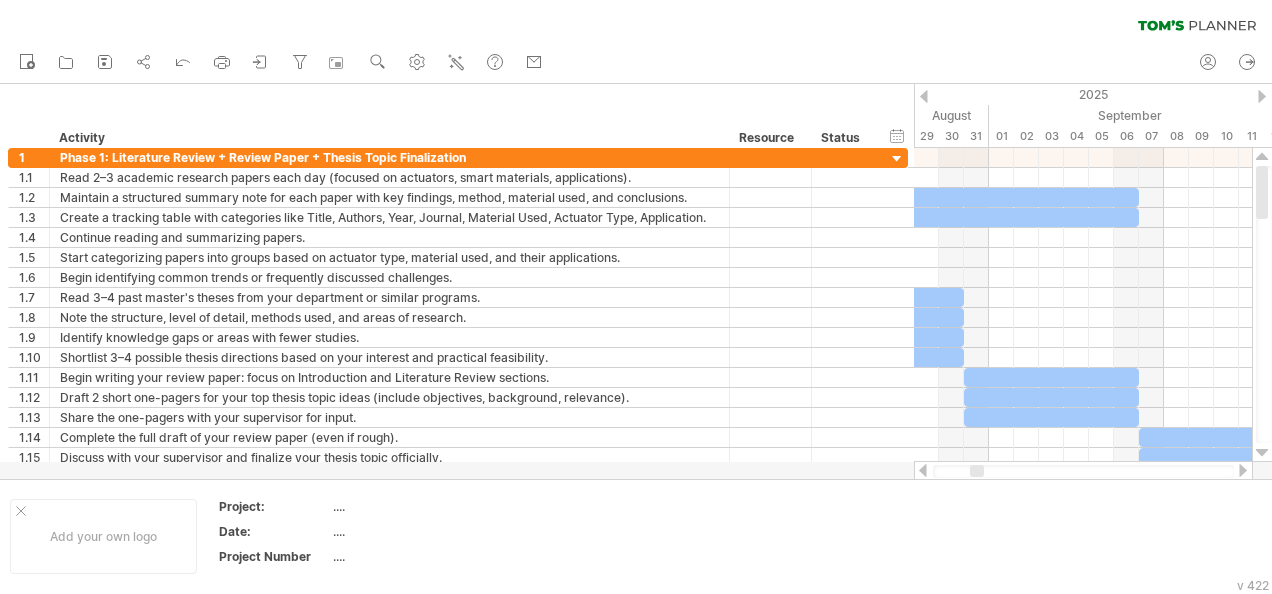 click at bounding box center (923, 470) 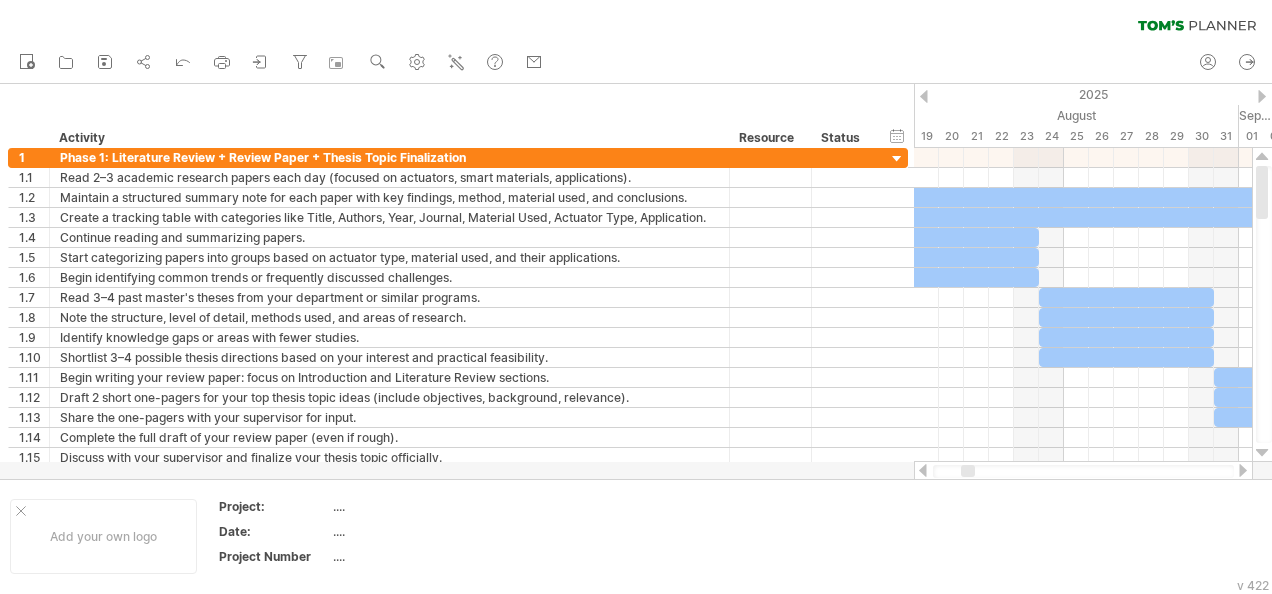click at bounding box center [923, 470] 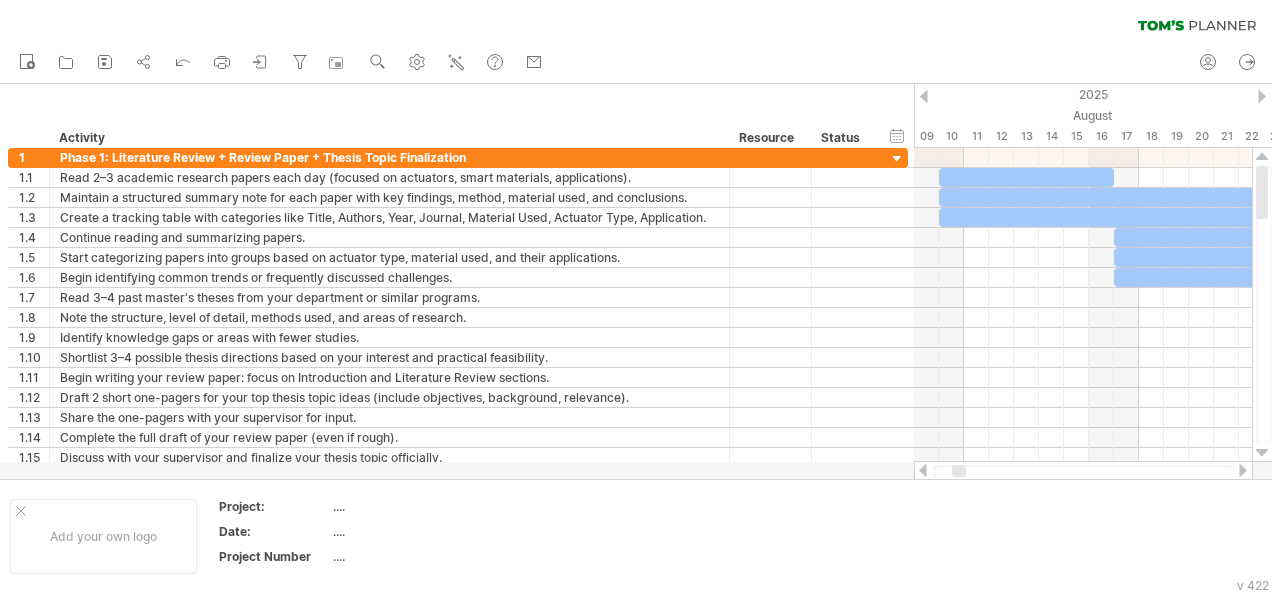 click at bounding box center (1243, 470) 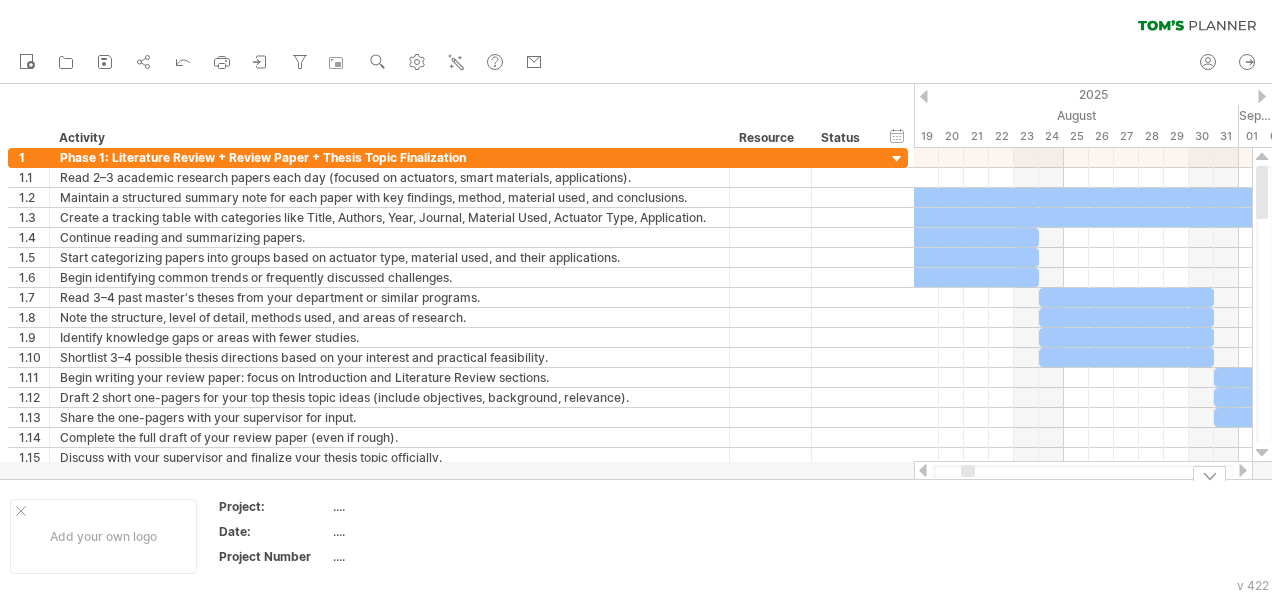 click at bounding box center [923, 470] 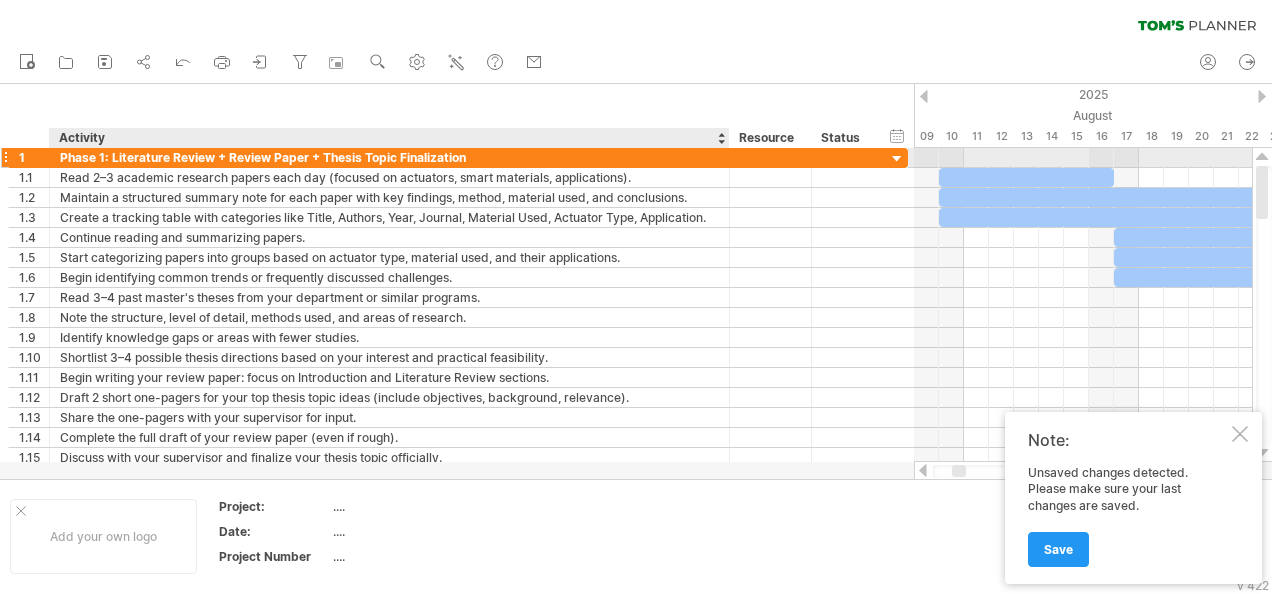 click on "Phase 1: Literature Review + Review Paper + Thesis Topic Finalization" at bounding box center [389, 157] 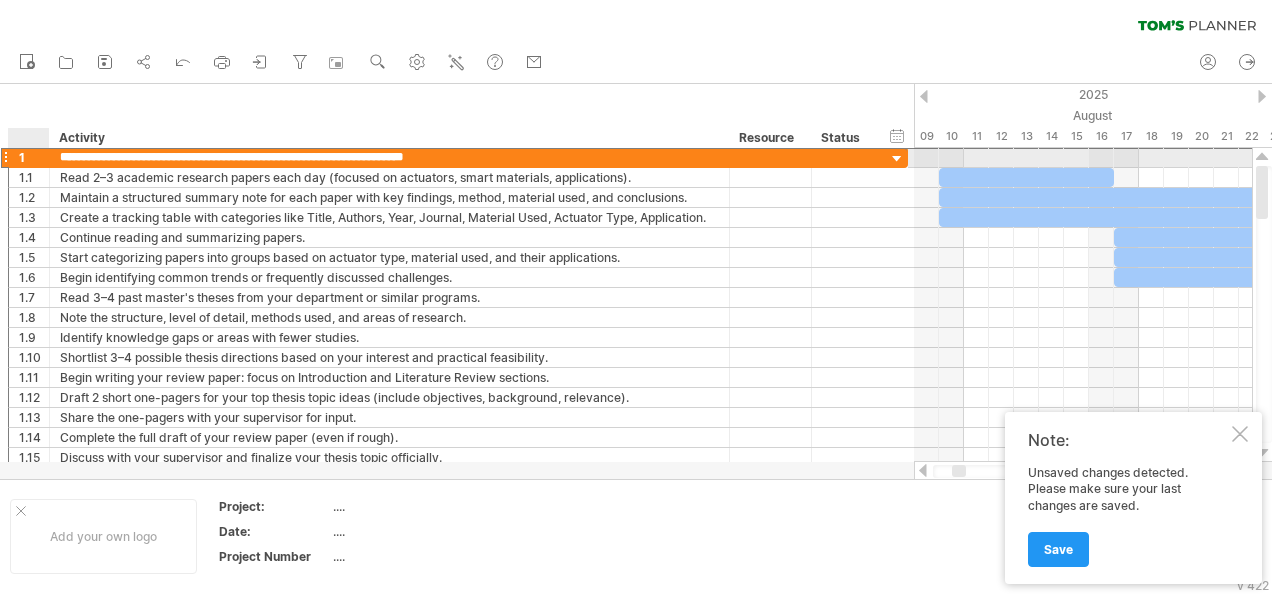 drag, startPoint x: 513, startPoint y: 156, endPoint x: 54, endPoint y: 163, distance: 459.05338 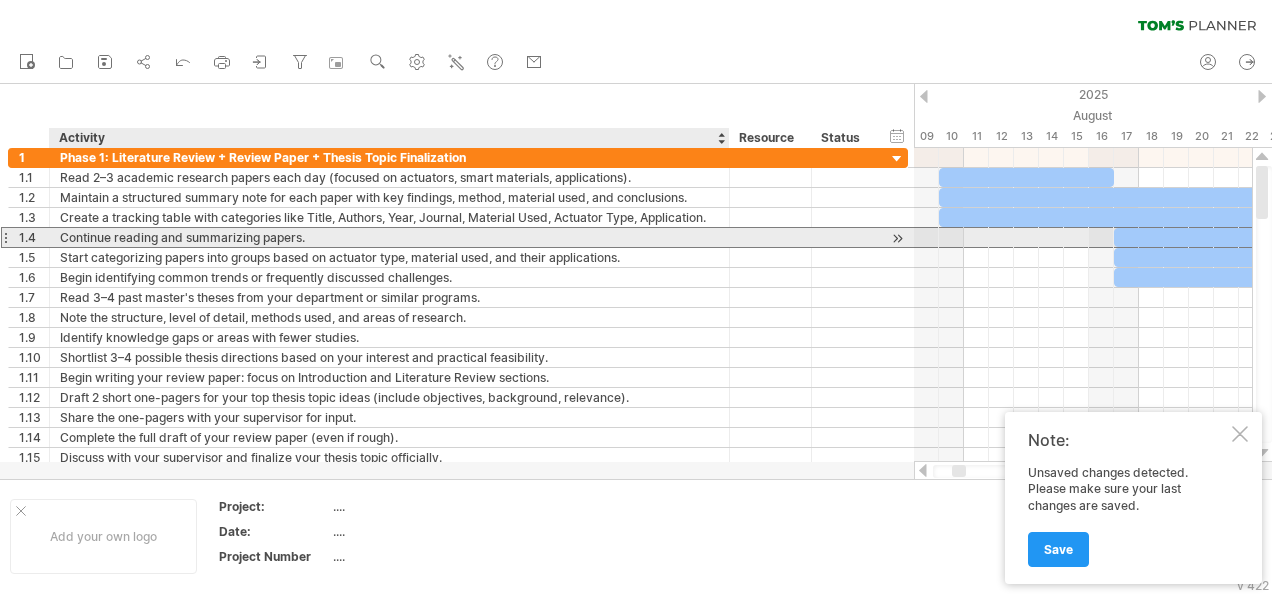 drag, startPoint x: 330, startPoint y: 232, endPoint x: 118, endPoint y: 235, distance: 212.02122 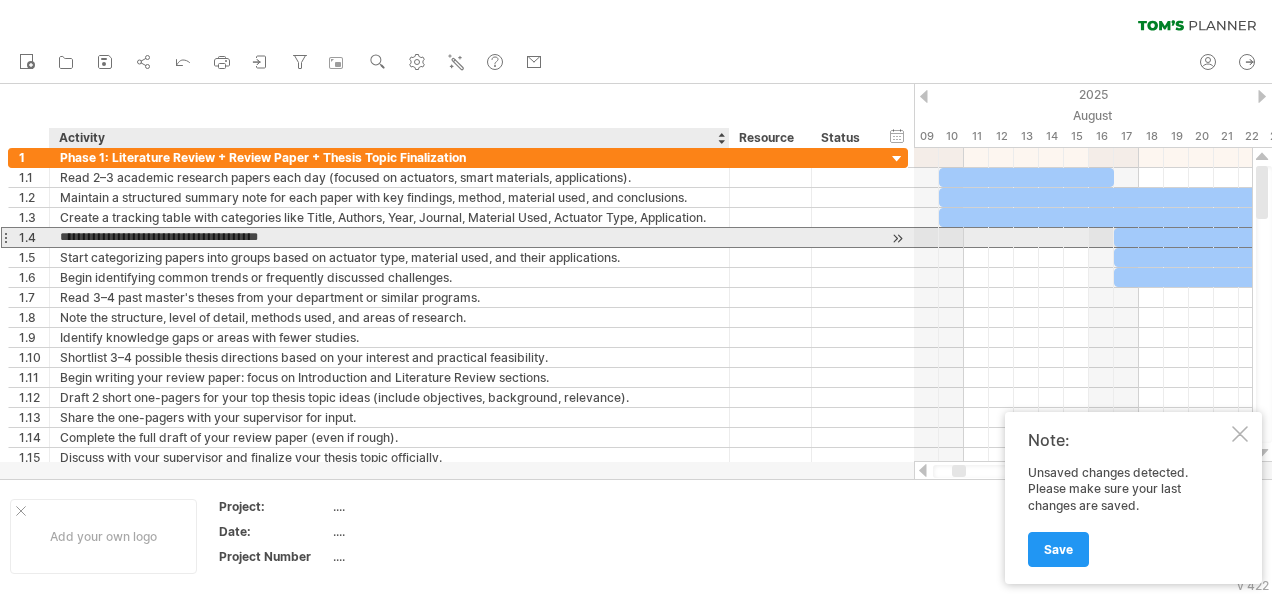 click on "**********" at bounding box center (389, 237) 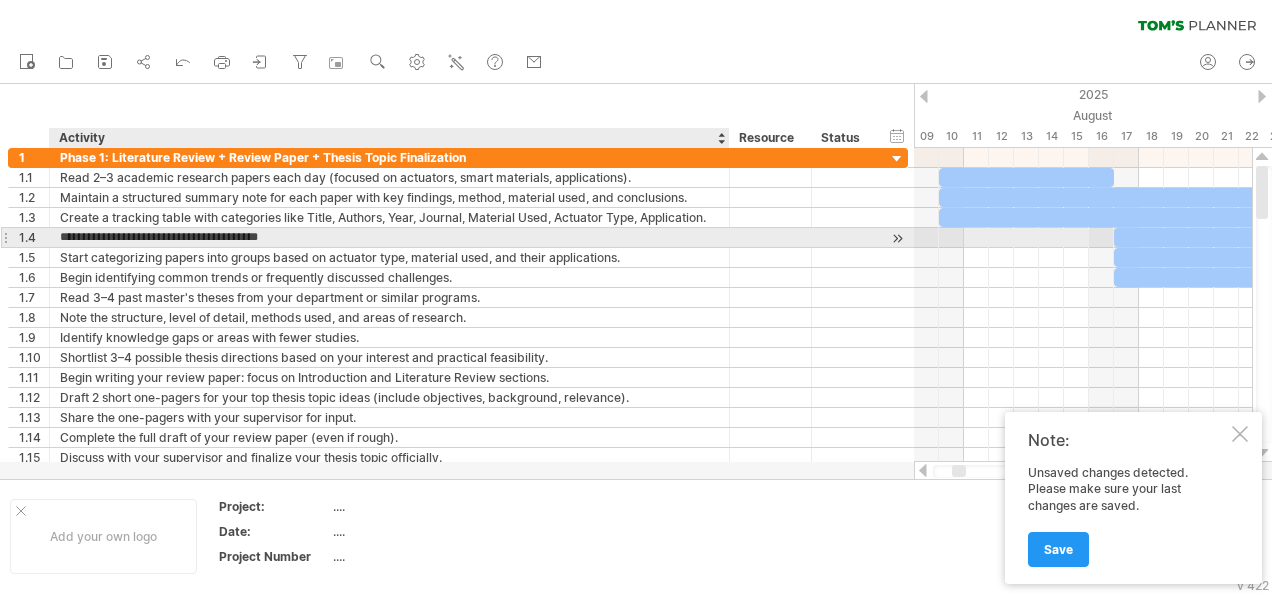 click on "**********" at bounding box center [389, 237] 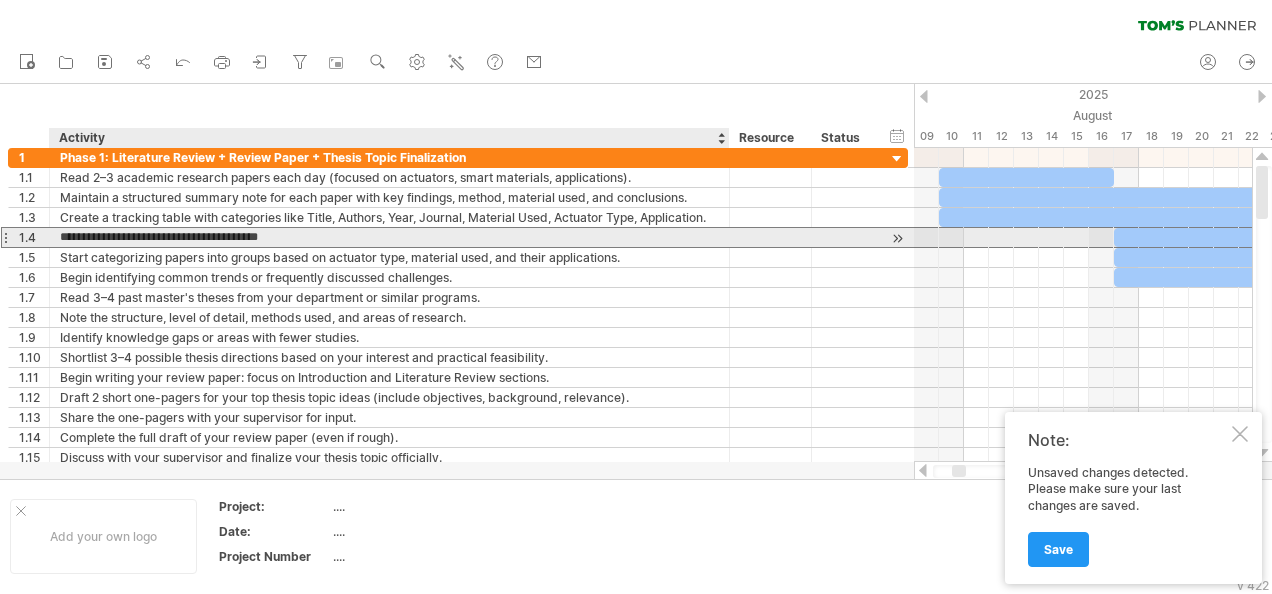click on "**********" at bounding box center (389, 237) 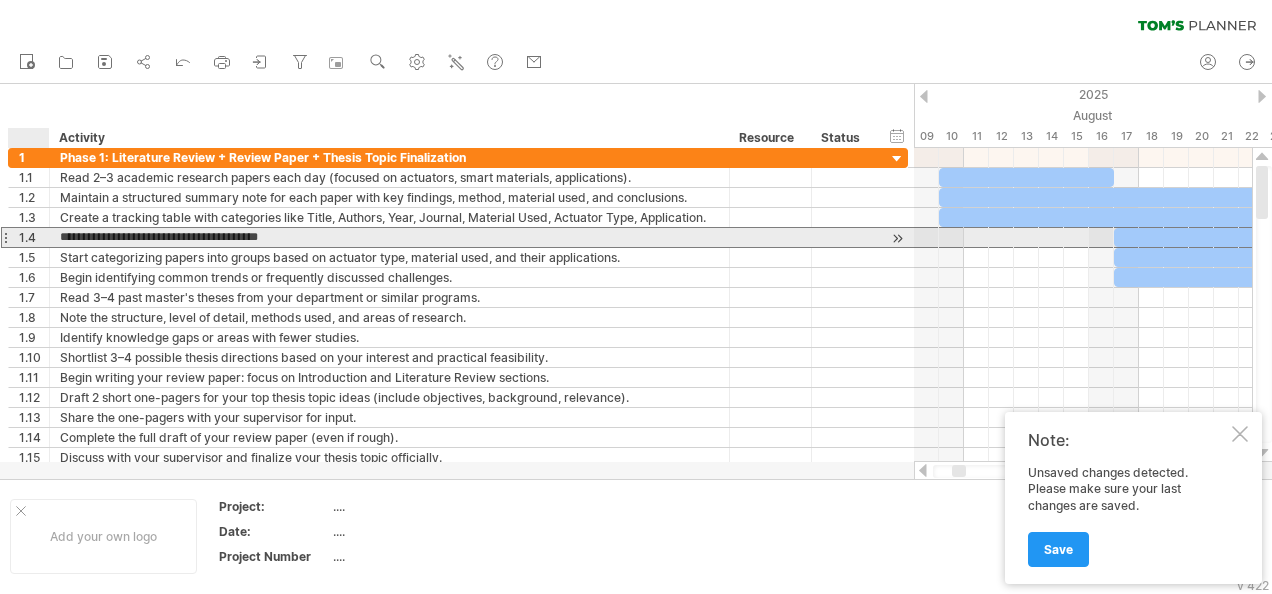 drag, startPoint x: 325, startPoint y: 236, endPoint x: 48, endPoint y: 236, distance: 277 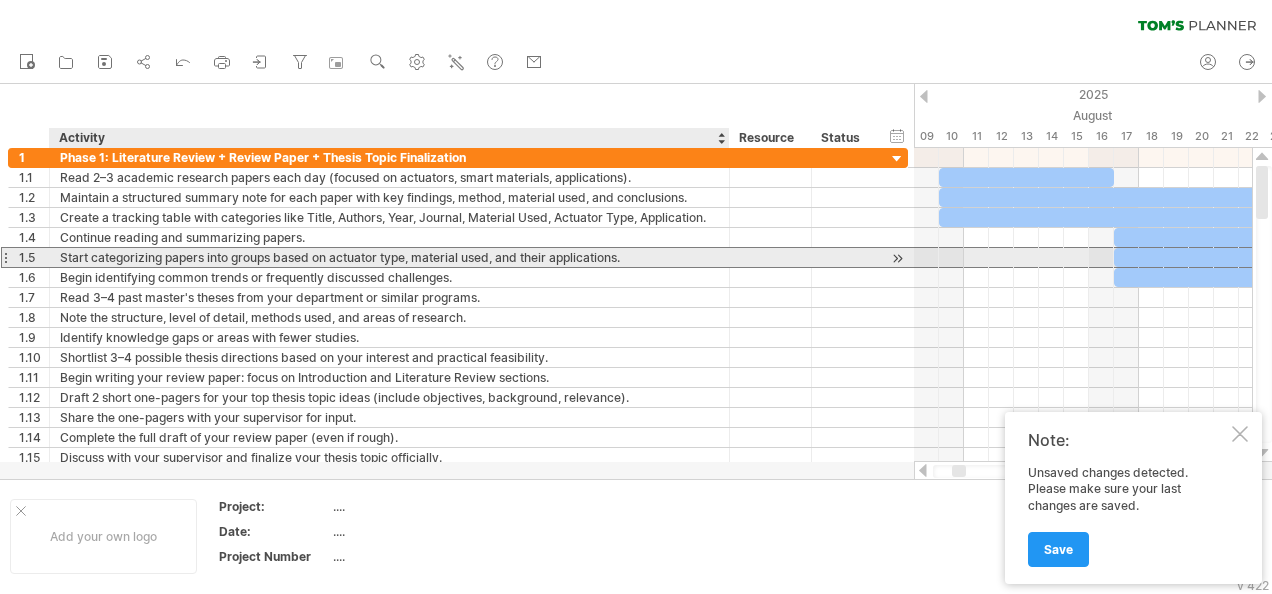 click on "Start categorizing papers into groups based on actuator type, material used, and their applications." at bounding box center (389, 257) 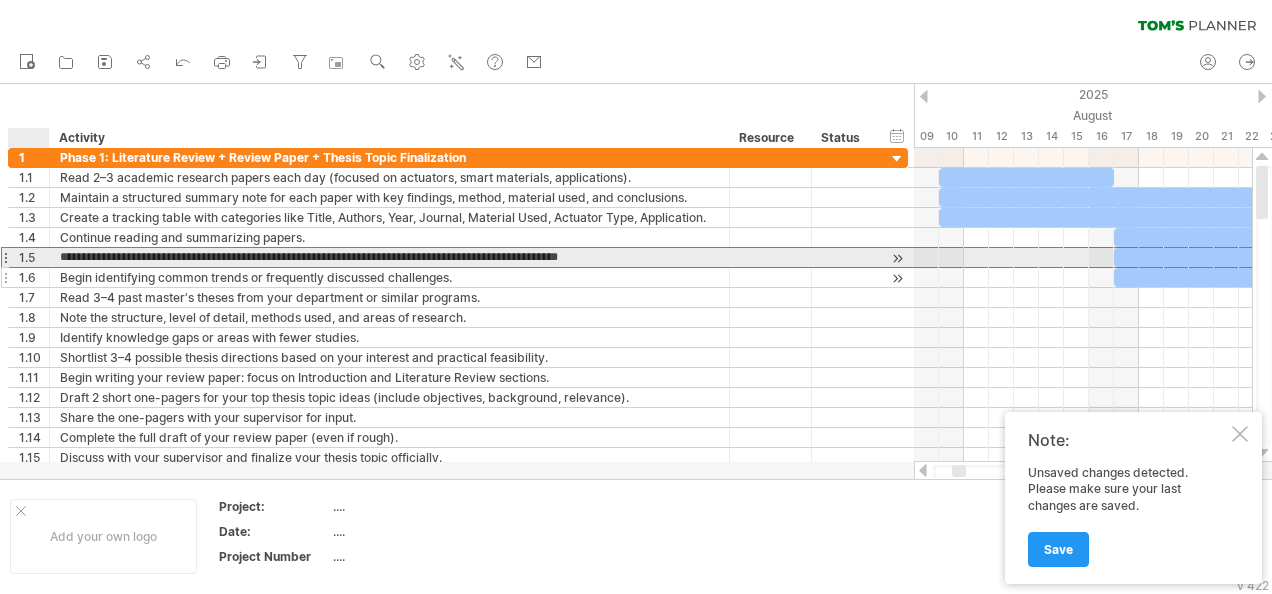 drag, startPoint x: 669, startPoint y: 254, endPoint x: 54, endPoint y: 265, distance: 615.0984 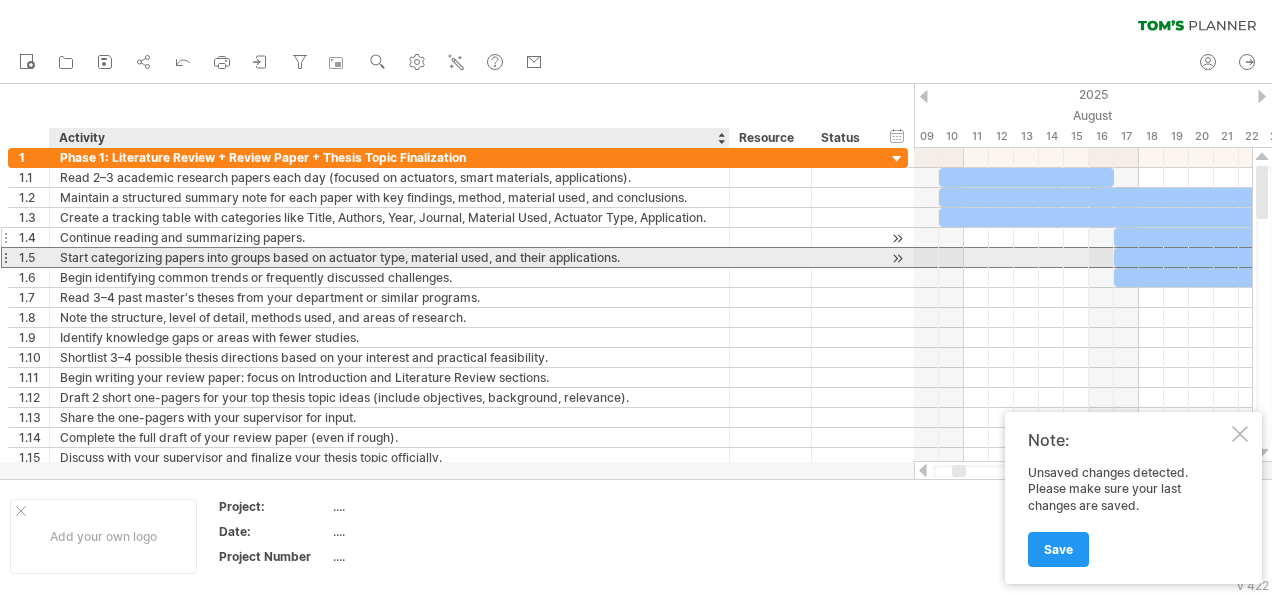 drag, startPoint x: 60, startPoint y: 254, endPoint x: 242, endPoint y: 242, distance: 182.39517 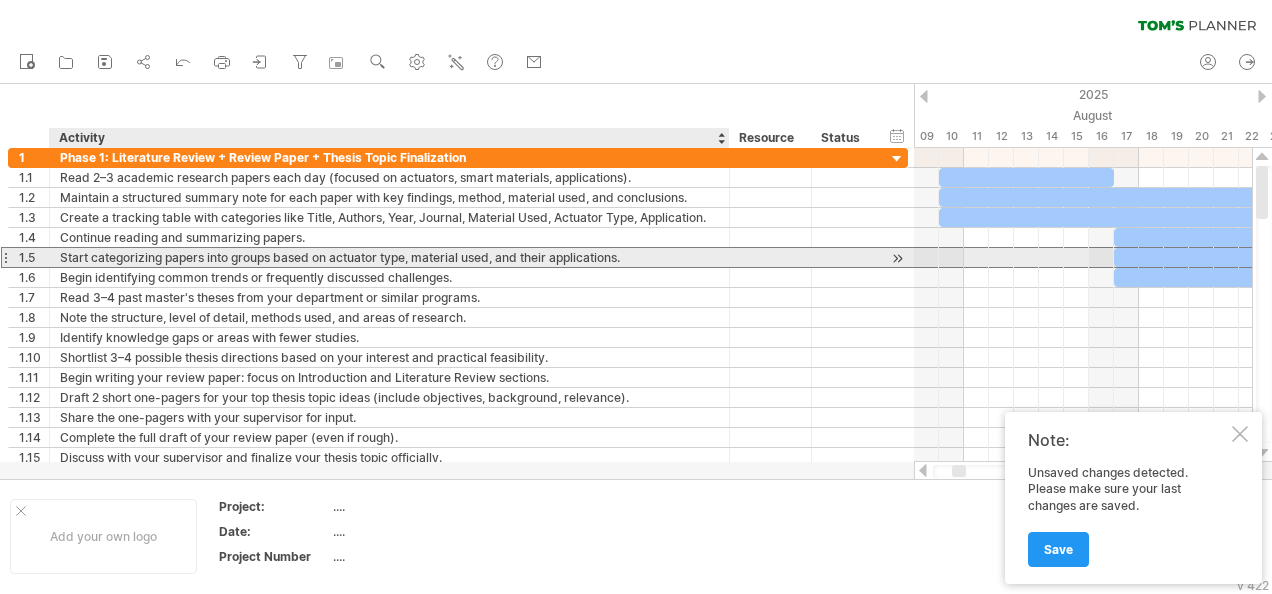click on "Start categorizing papers into groups based on actuator type, material used, and their applications." at bounding box center (389, 257) 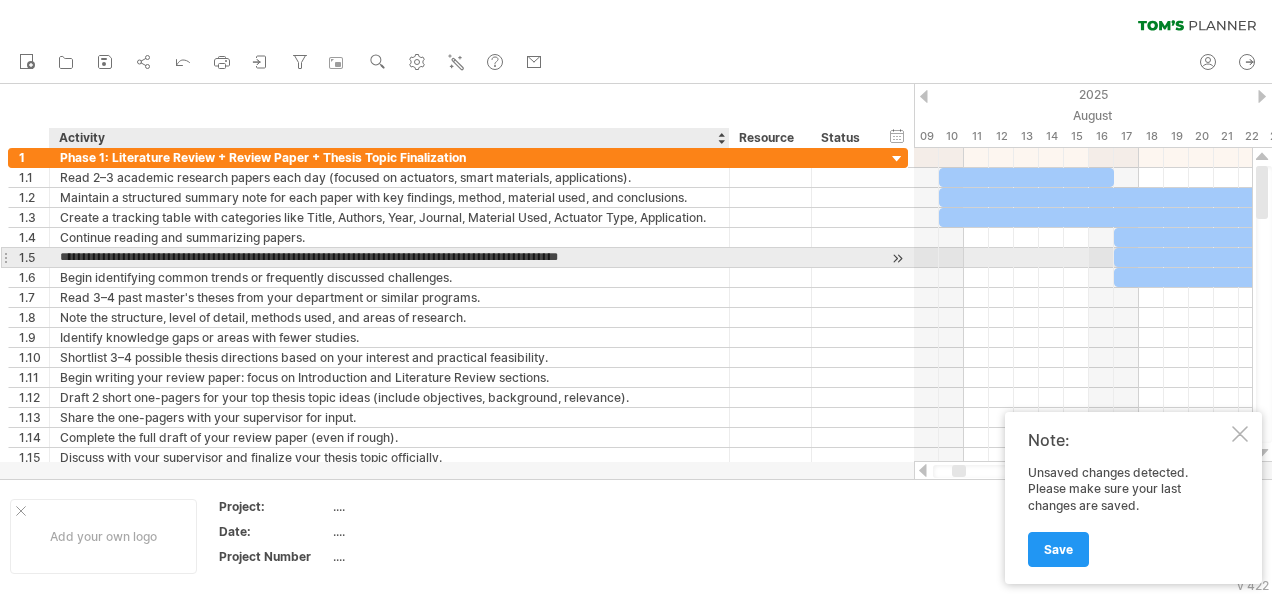 click on "**********" at bounding box center [389, 257] 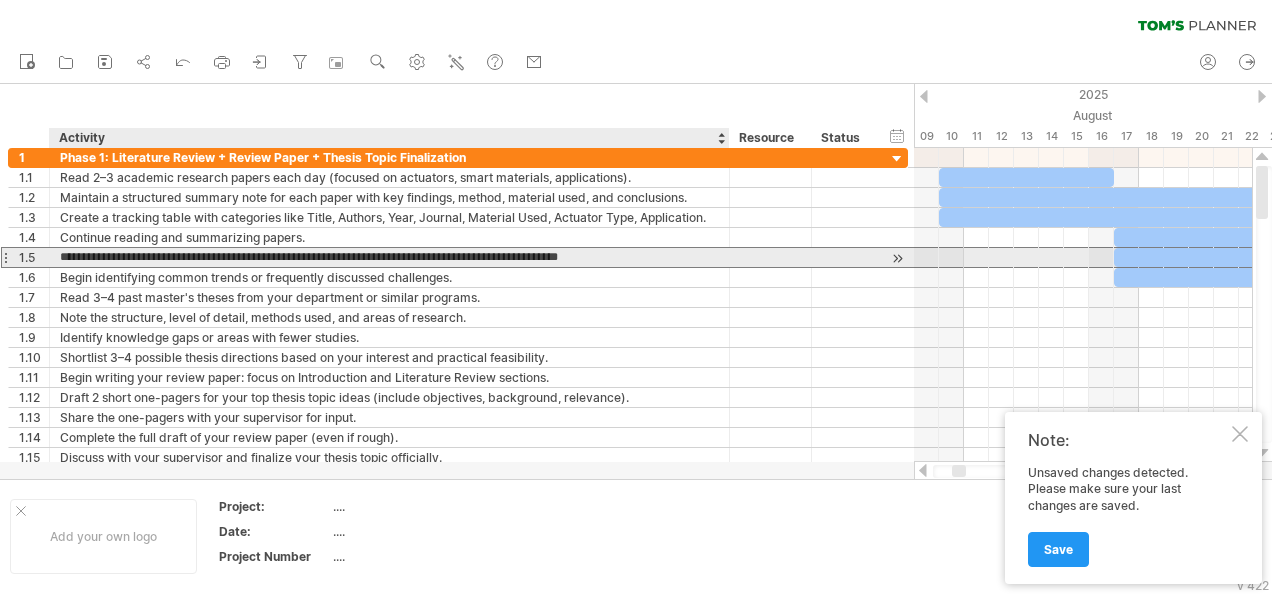 drag, startPoint x: 667, startPoint y: 252, endPoint x: 80, endPoint y: 264, distance: 587.1226 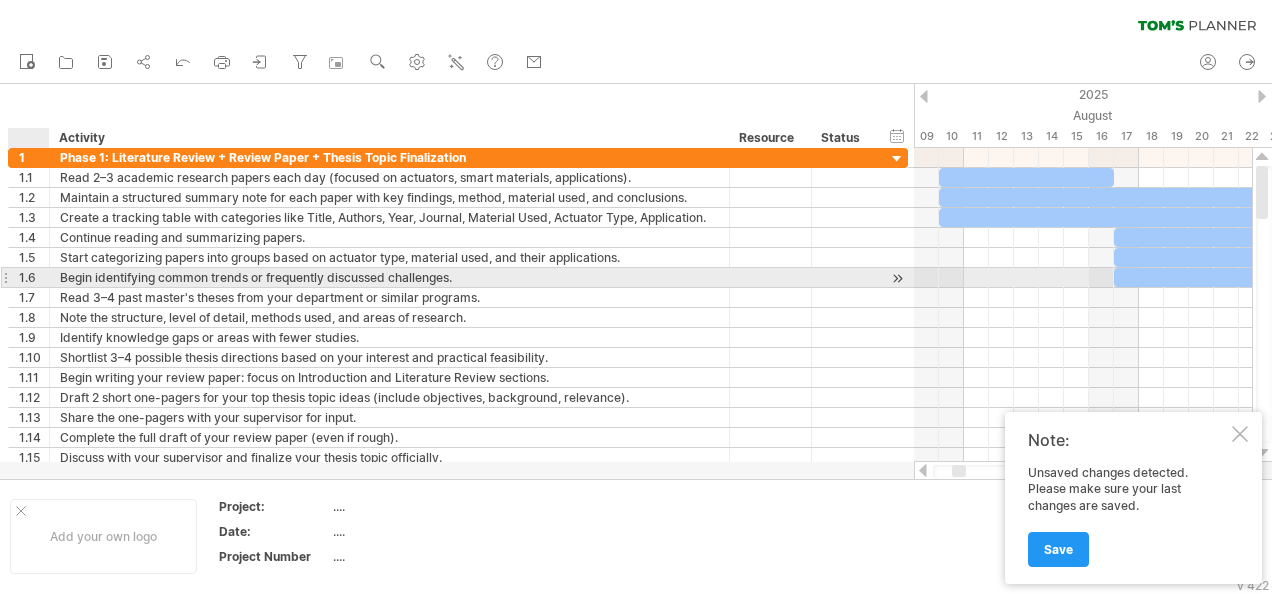 click on "**********" at bounding box center [390, 277] 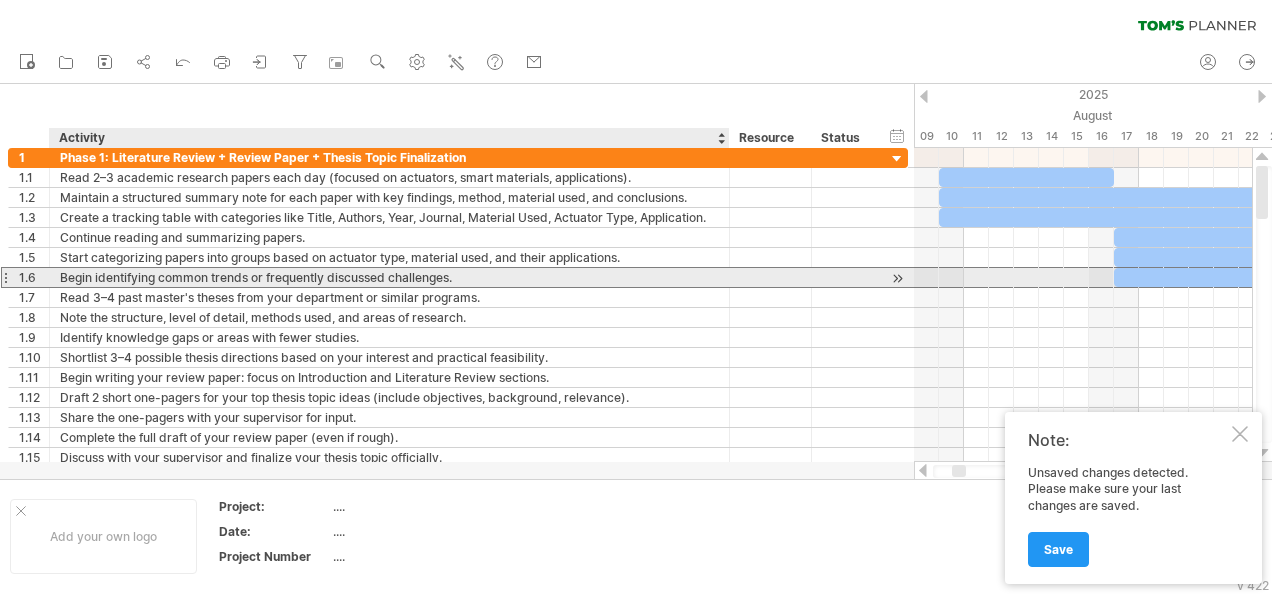 click on "Begin identifying common trends or frequently discussed challenges." at bounding box center [389, 277] 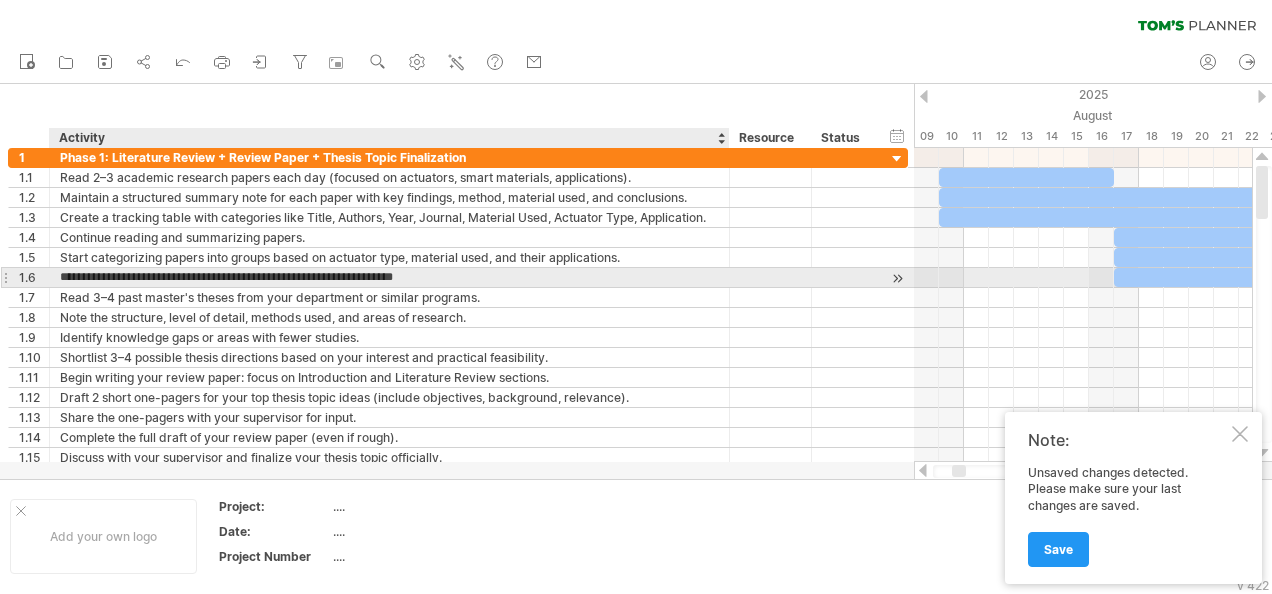 click on "**********" at bounding box center (389, 277) 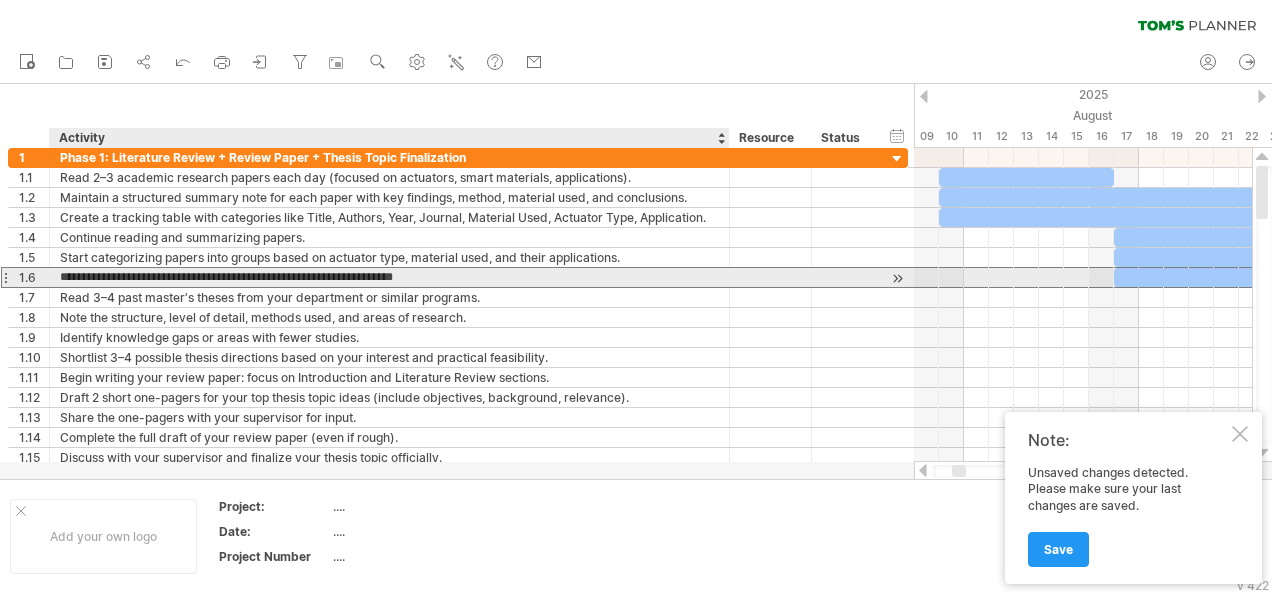 click on "**********" at bounding box center (389, 277) 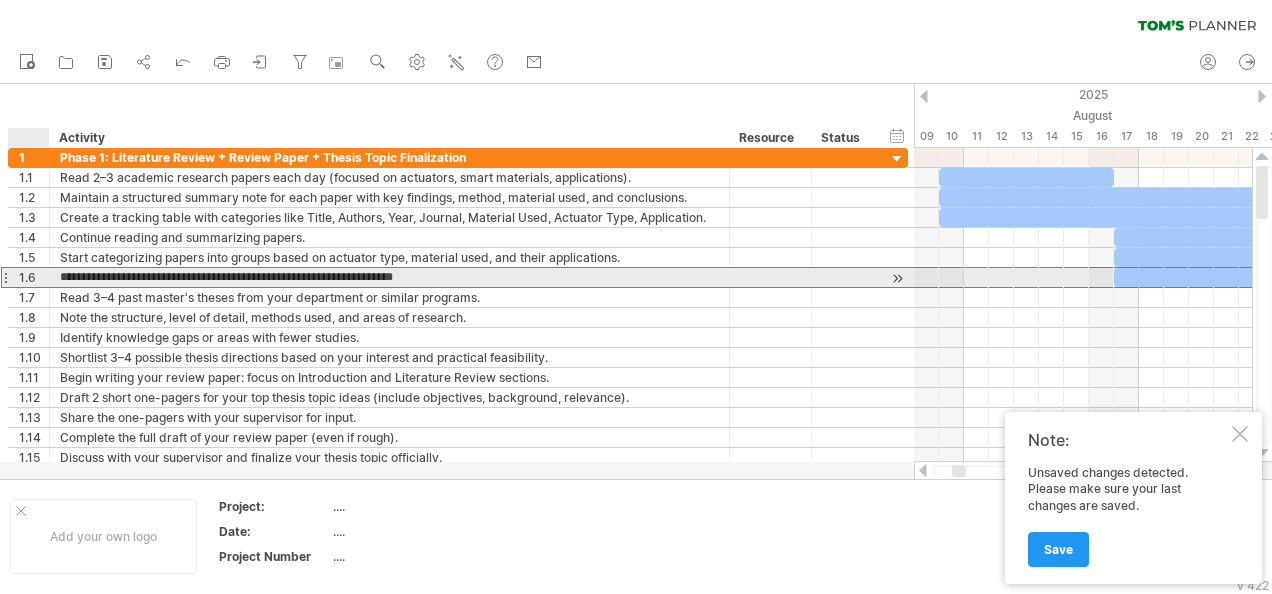drag, startPoint x: 491, startPoint y: 272, endPoint x: 52, endPoint y: 283, distance: 439.1378 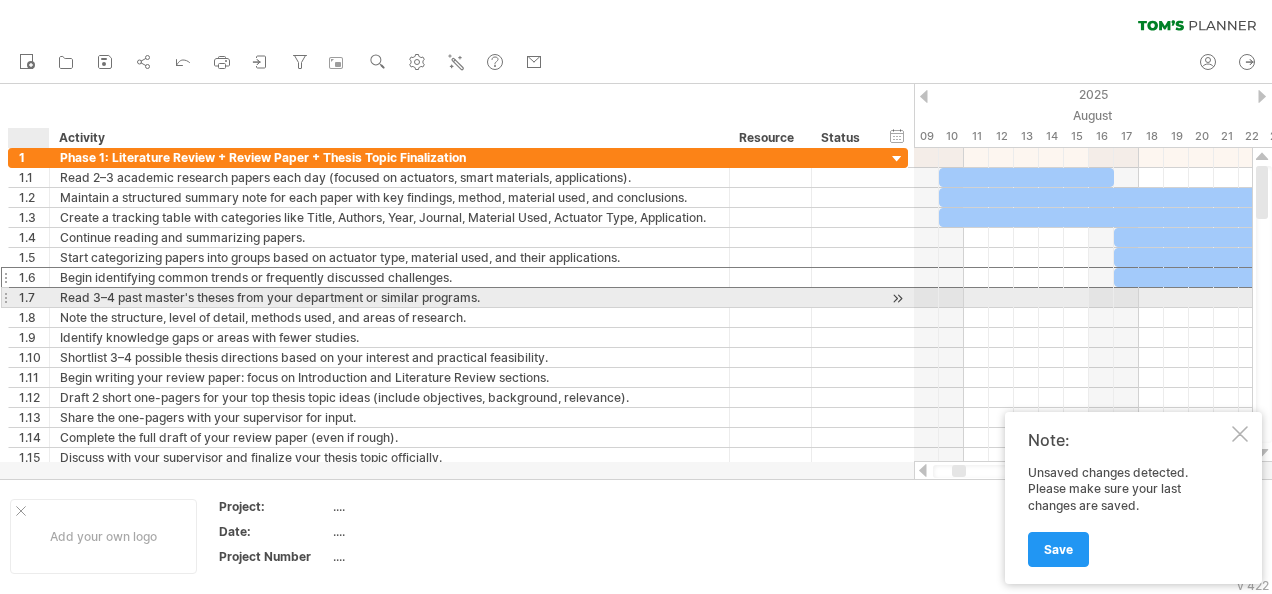 click on "**********" at bounding box center (390, 297) 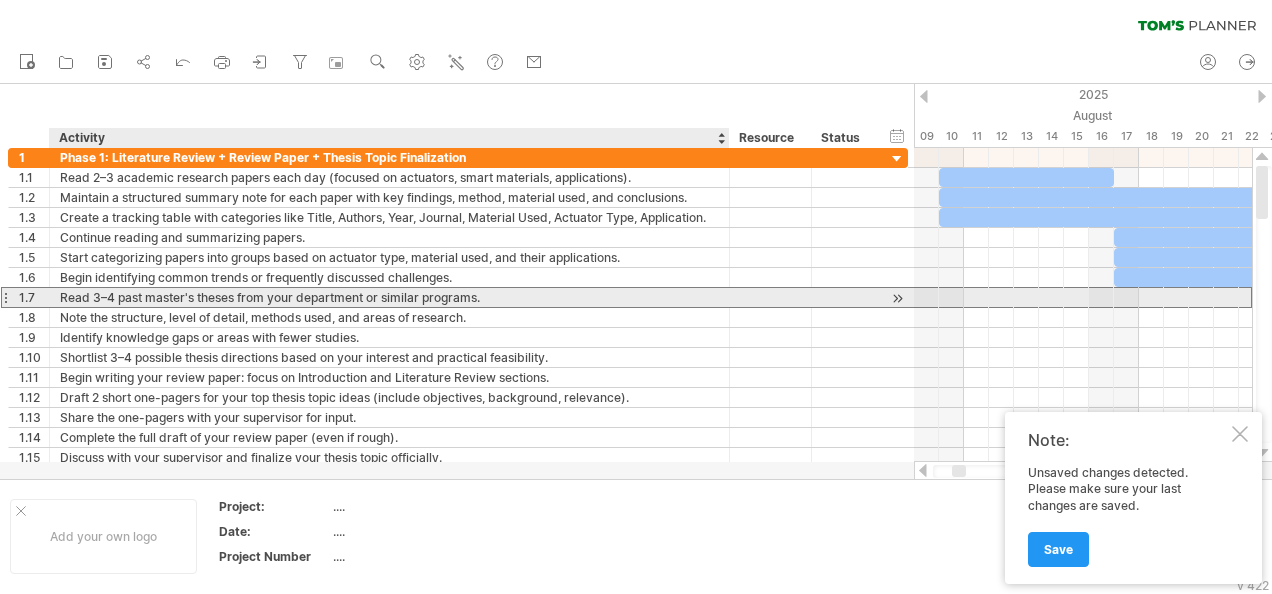 click on "Read 3–4 past master's theses from your department or similar programs." at bounding box center [389, 297] 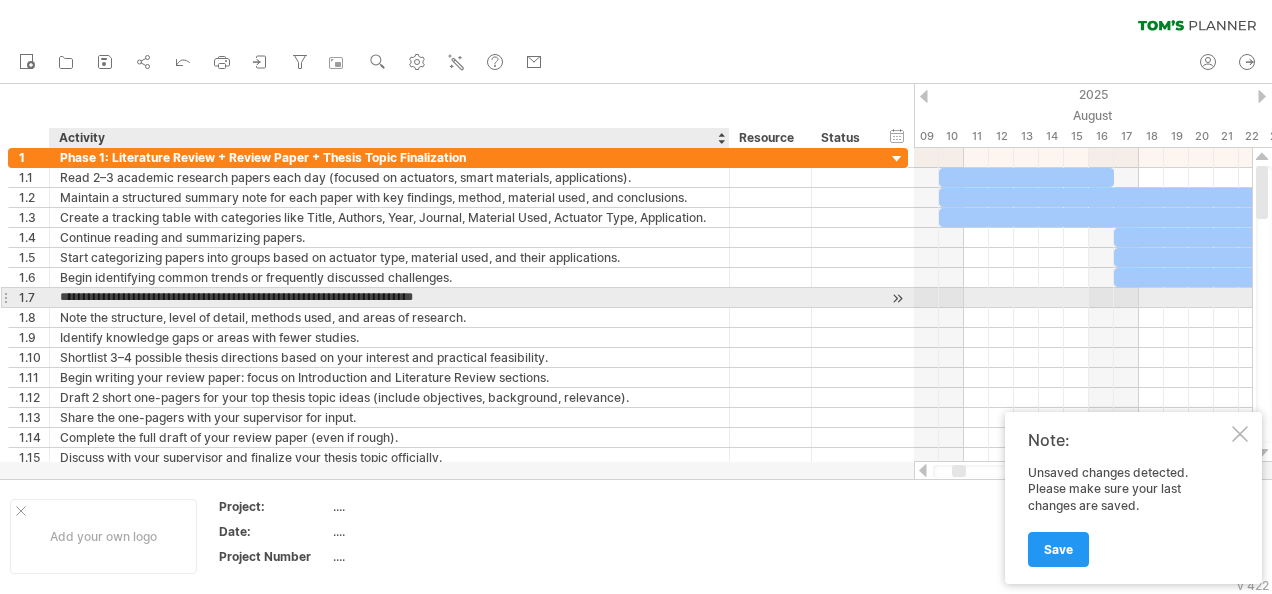 click on "**********" at bounding box center [389, 297] 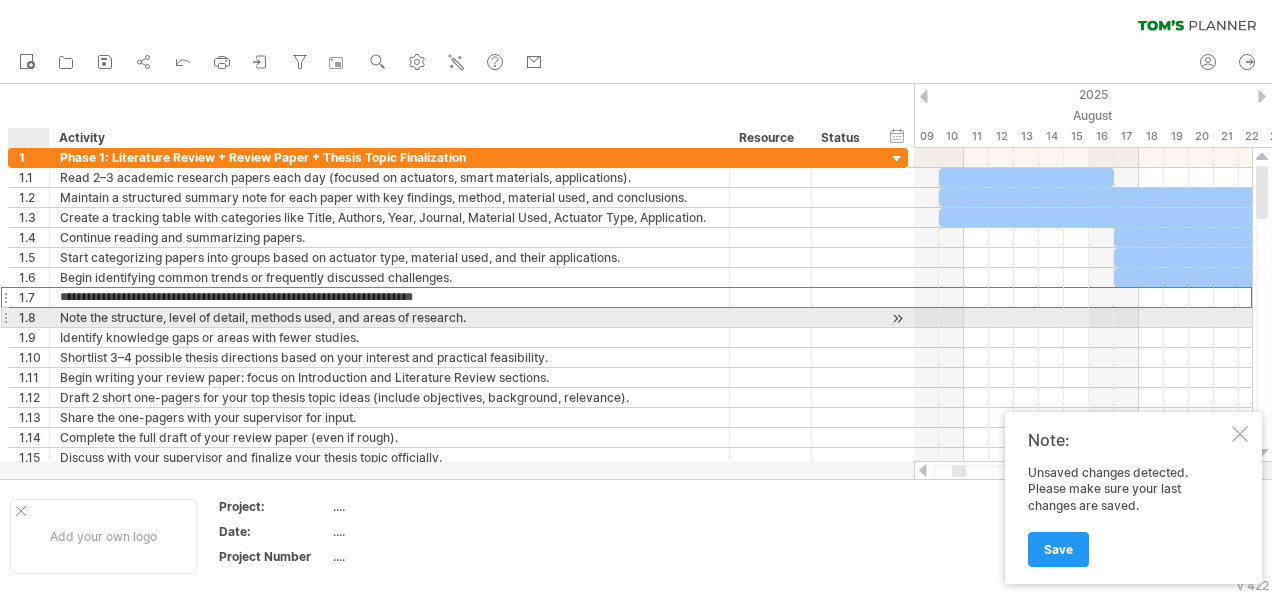 drag, startPoint x: 510, startPoint y: 296, endPoint x: 52, endPoint y: 309, distance: 458.18445 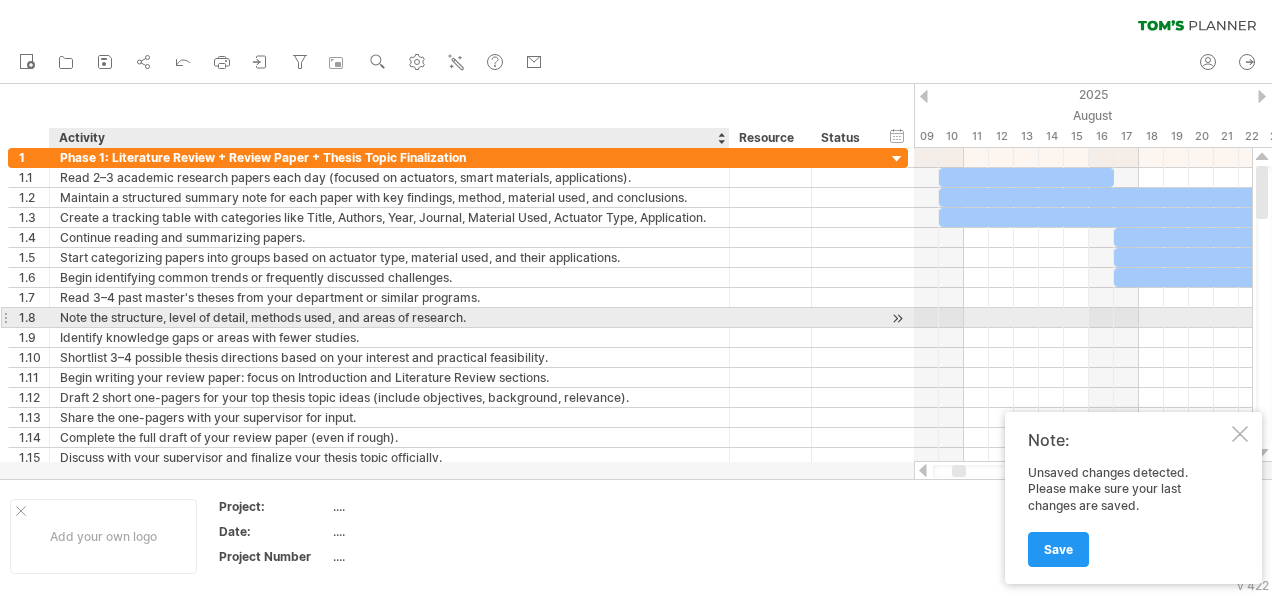 click on "Note the structure, level of detail, methods used, and areas of research." at bounding box center (389, 317) 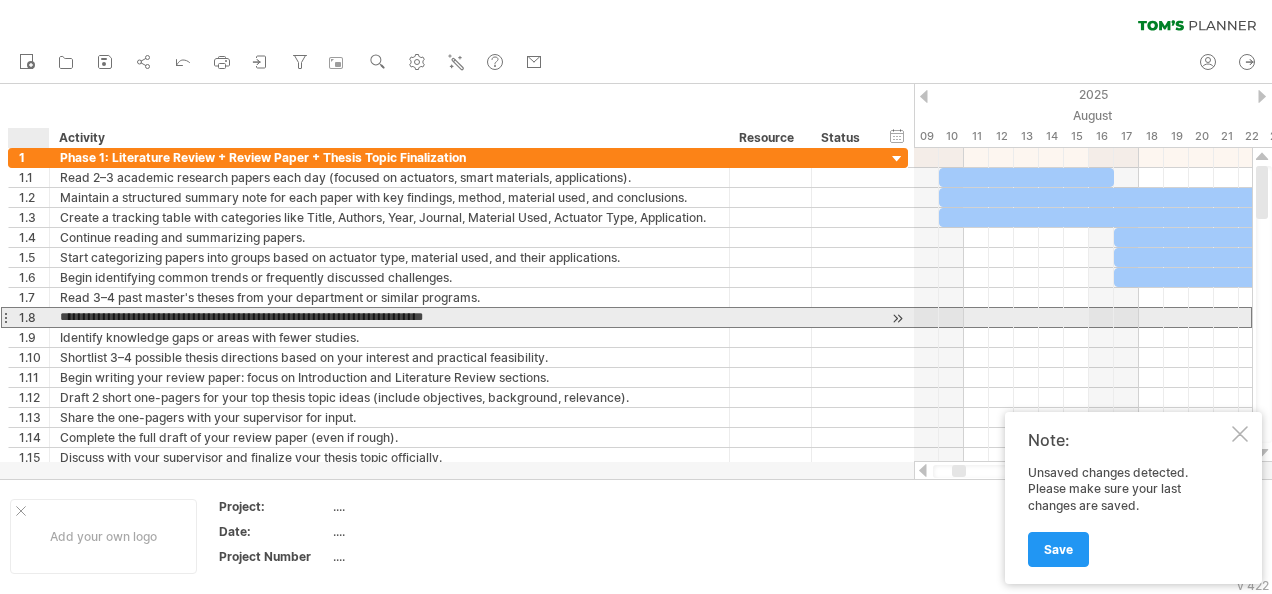 drag, startPoint x: 474, startPoint y: 314, endPoint x: 50, endPoint y: 322, distance: 424.07547 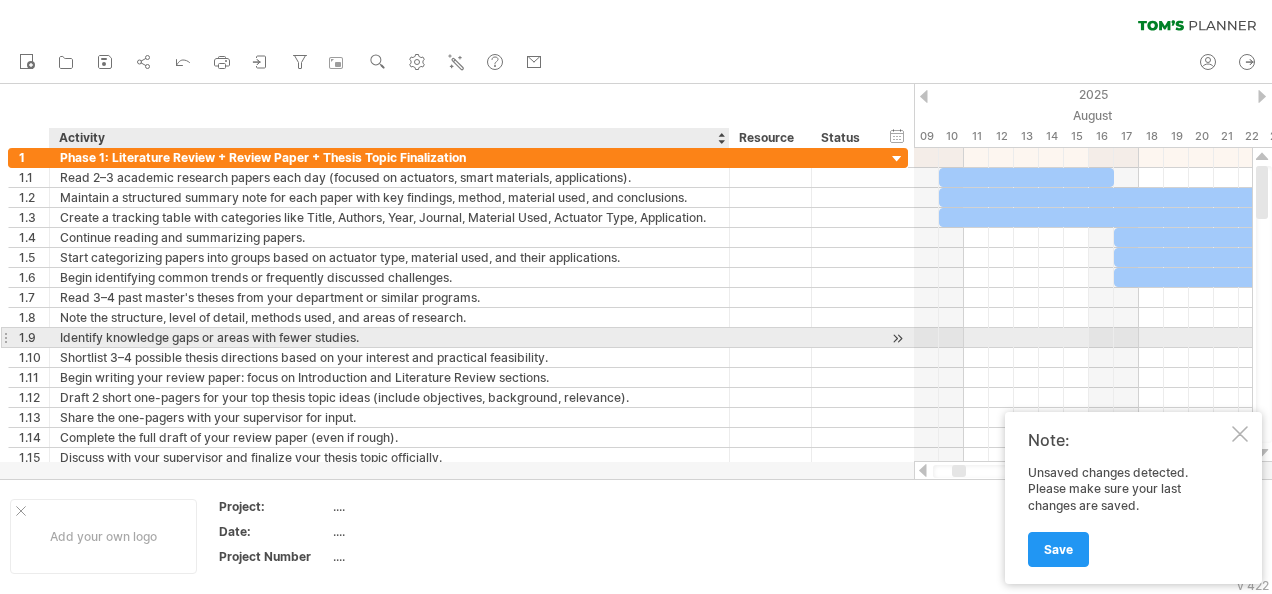 click on "Identify knowledge gaps or areas with fewer studies." at bounding box center [389, 337] 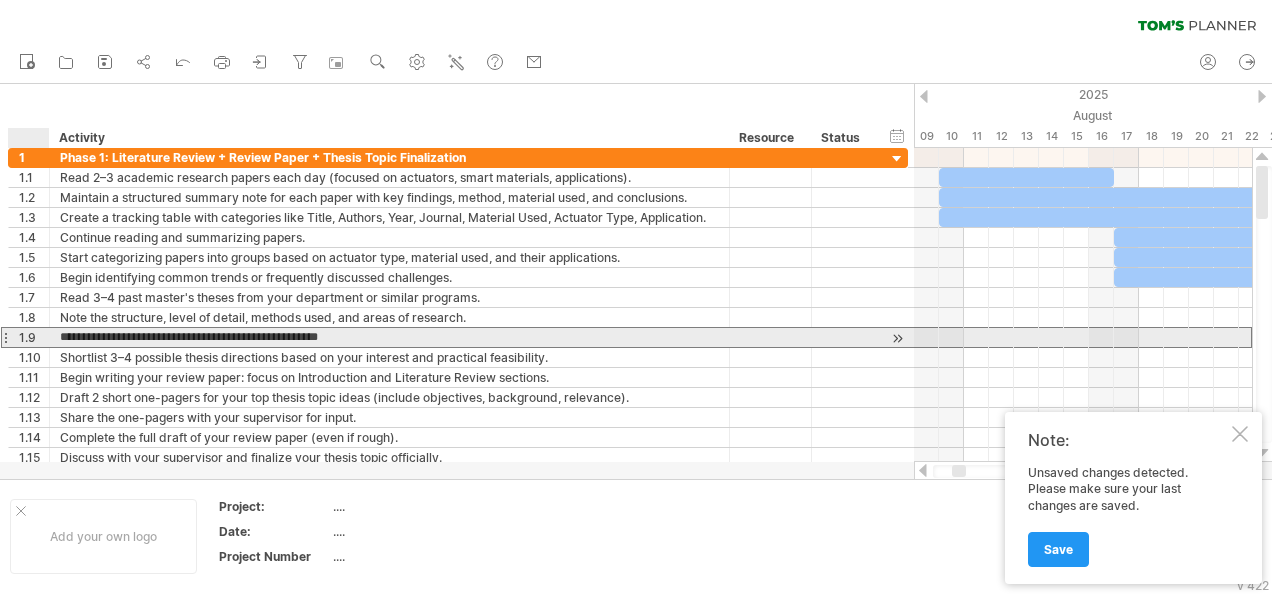 drag, startPoint x: 381, startPoint y: 327, endPoint x: 36, endPoint y: 343, distance: 345.37082 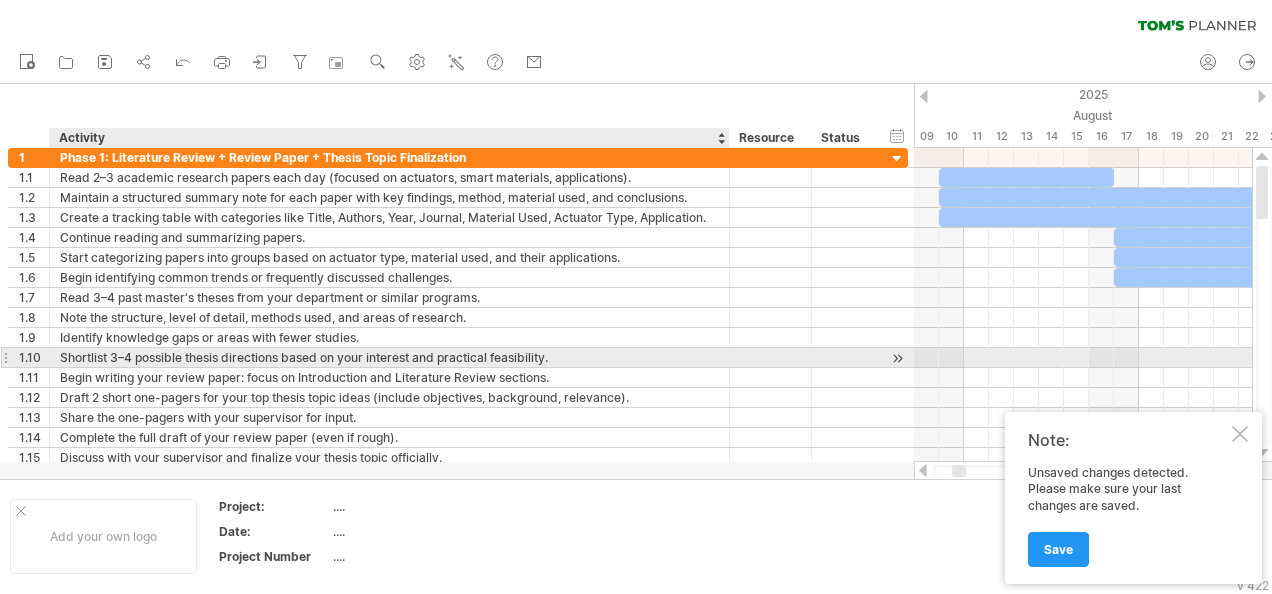 click on "Shortlist 3–4 possible thesis directions based on your interest and practical feasibility." at bounding box center (389, 357) 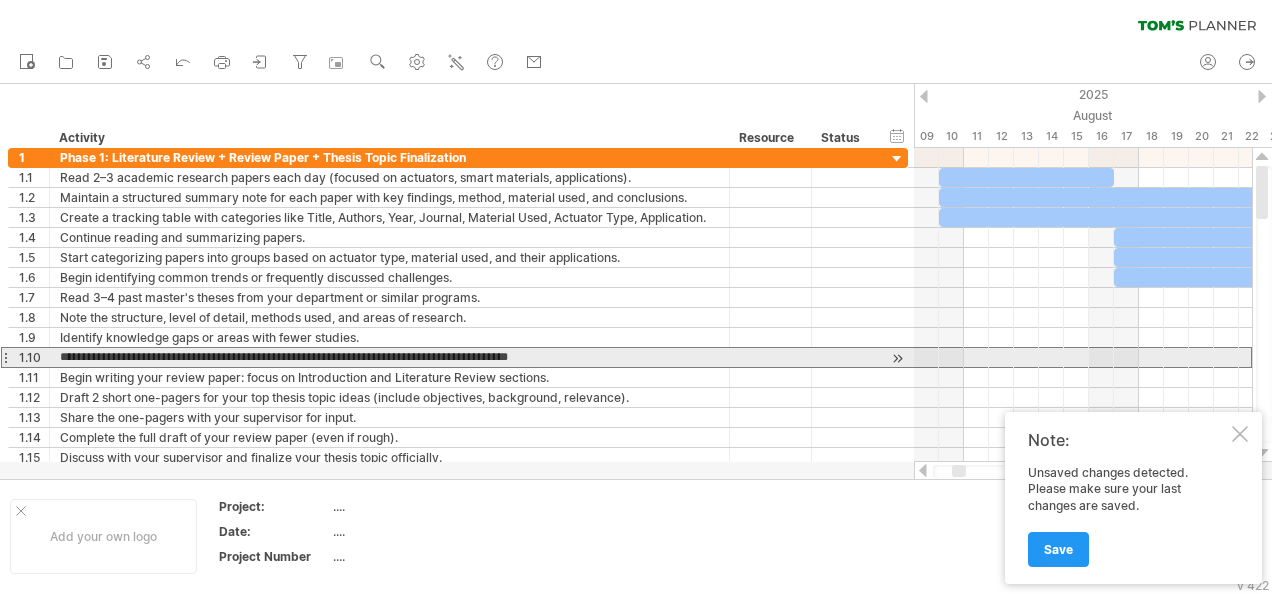 drag, startPoint x: 580, startPoint y: 352, endPoint x: 10, endPoint y: 362, distance: 570.0877 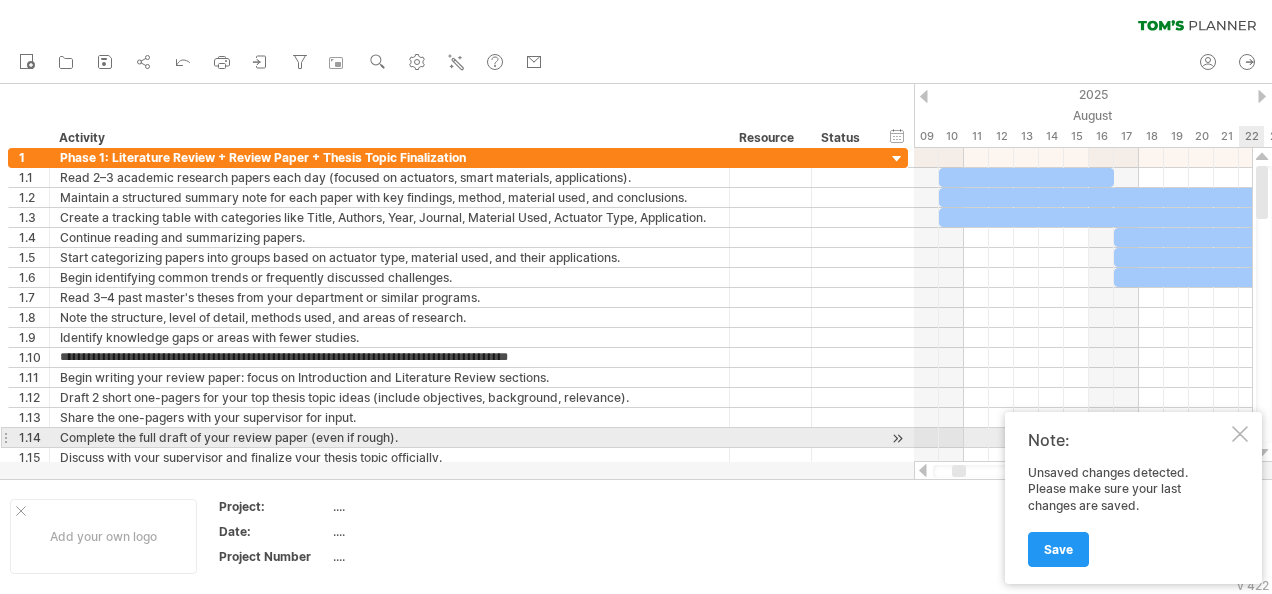 click at bounding box center [1240, 434] 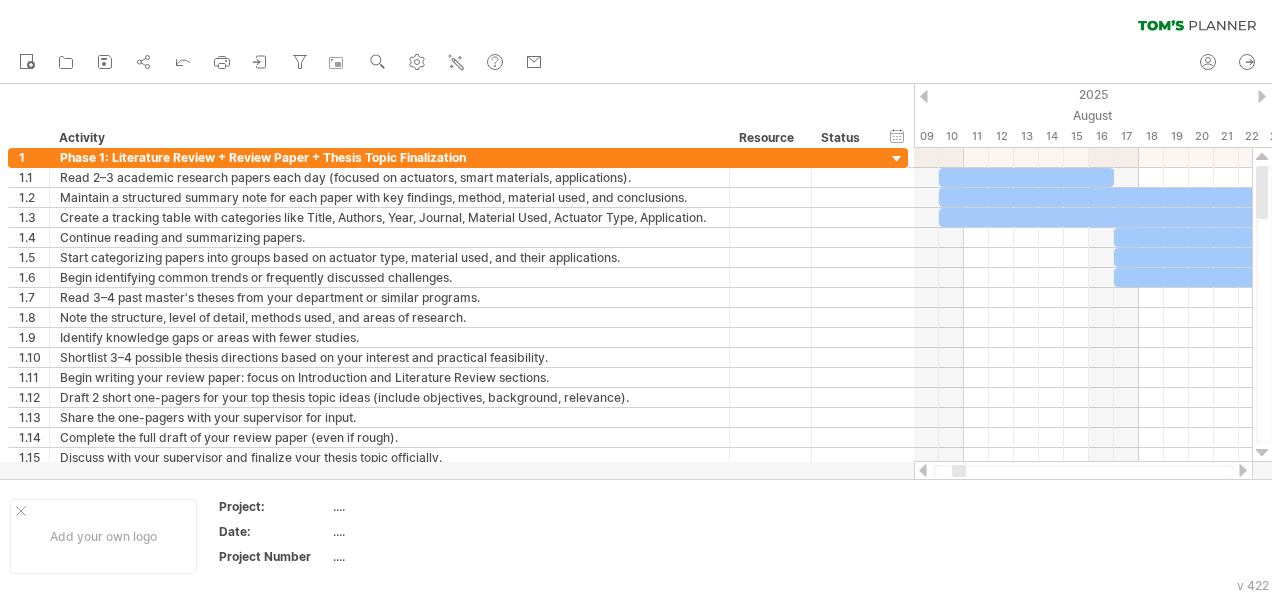 click at bounding box center [1243, 470] 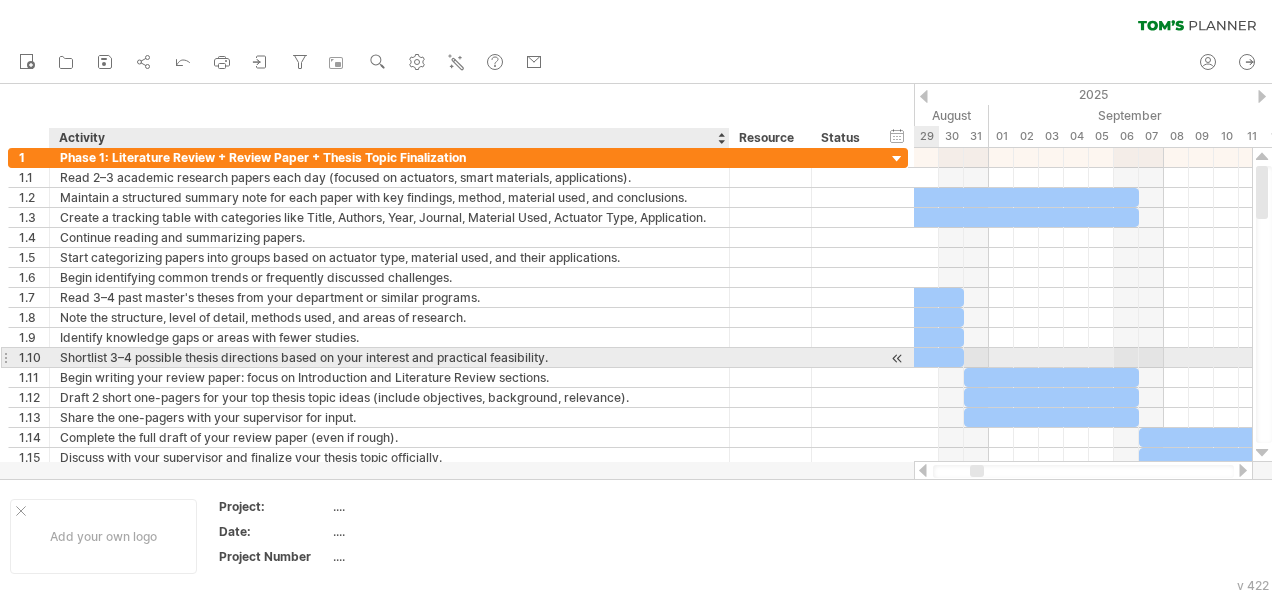click on "Shortlist 3–4 possible thesis directions based on your interest and practical feasibility." at bounding box center (389, 357) 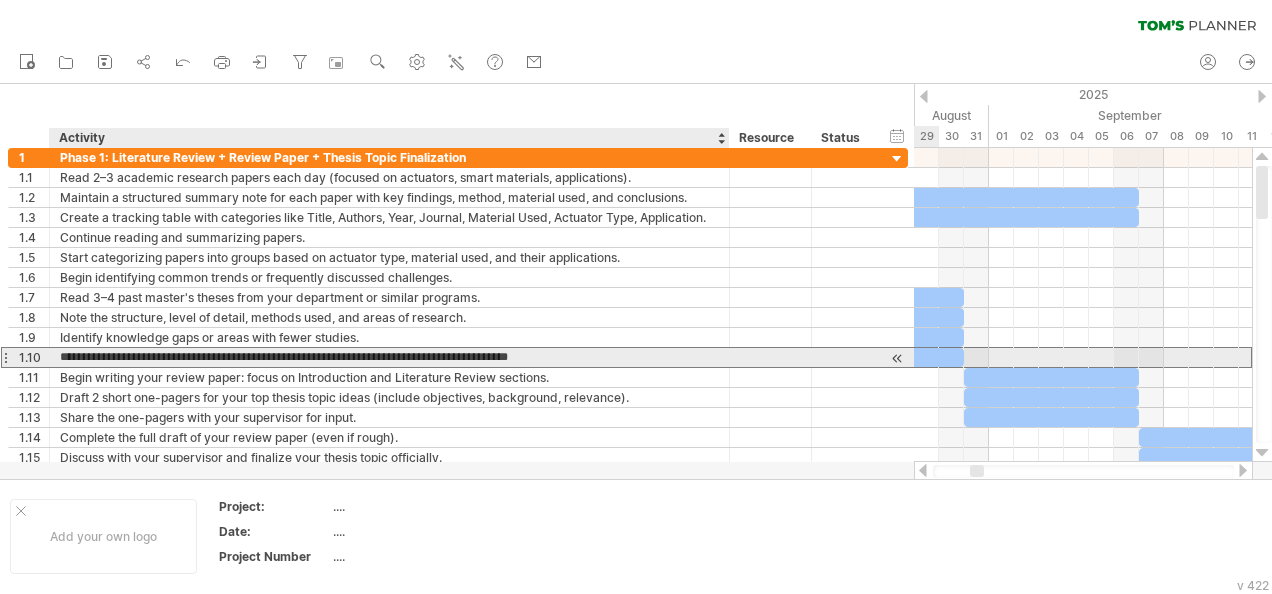 click on "**********" at bounding box center (389, 357) 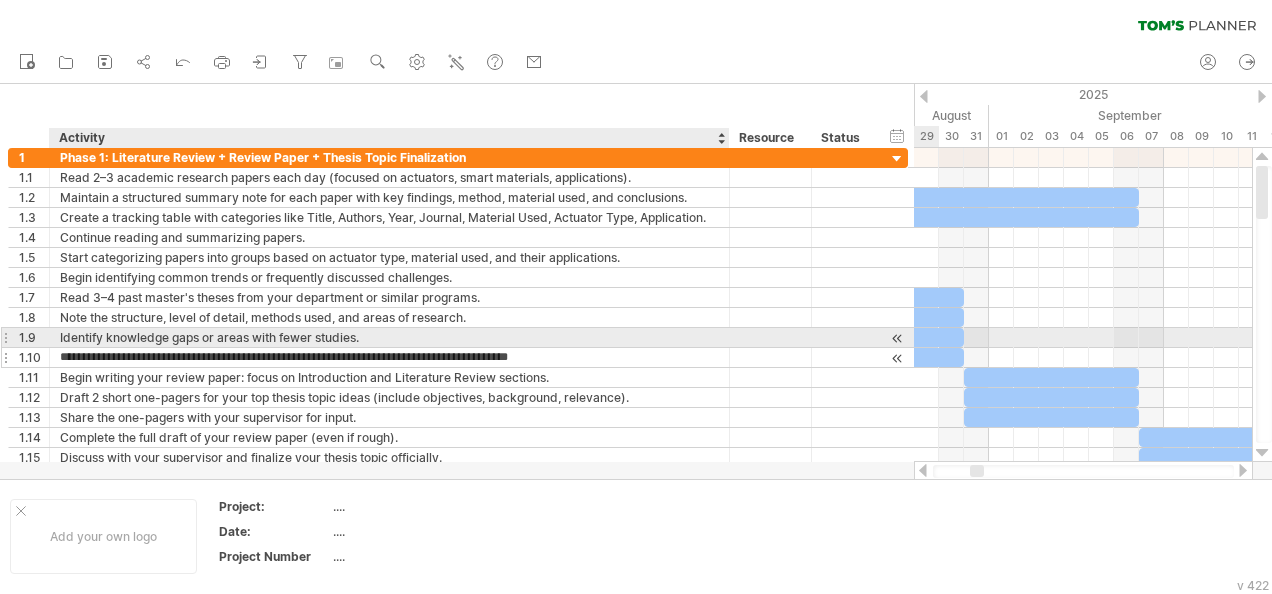 click on "**********" at bounding box center [389, 357] 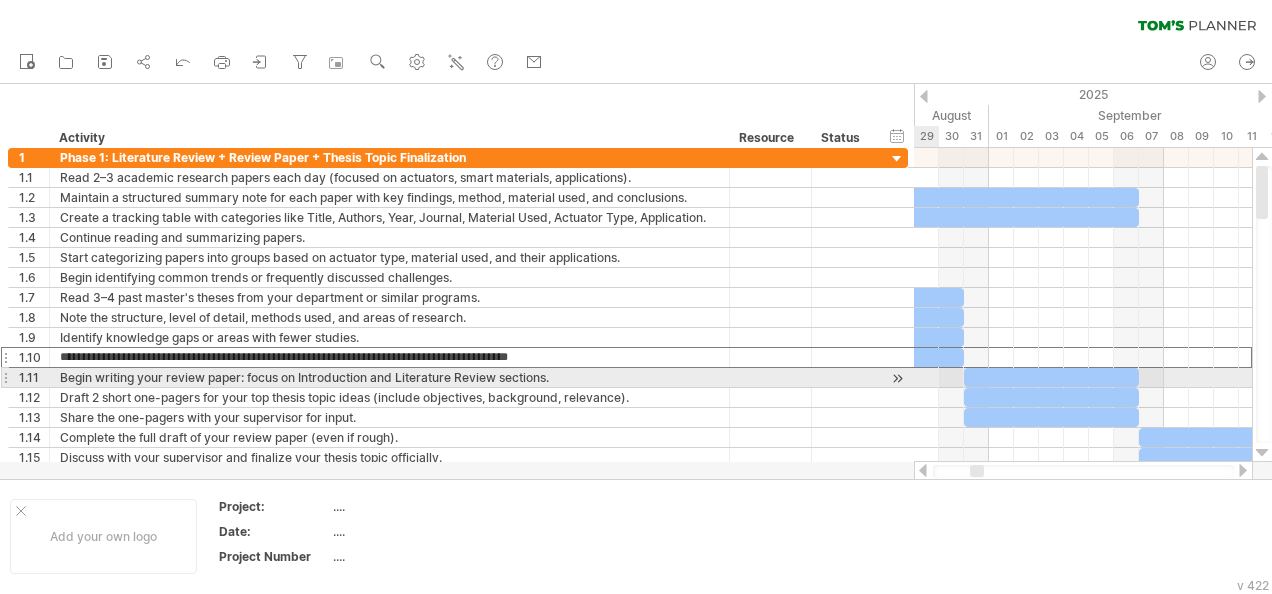 drag, startPoint x: 426, startPoint y: 355, endPoint x: 5, endPoint y: 371, distance: 421.30392 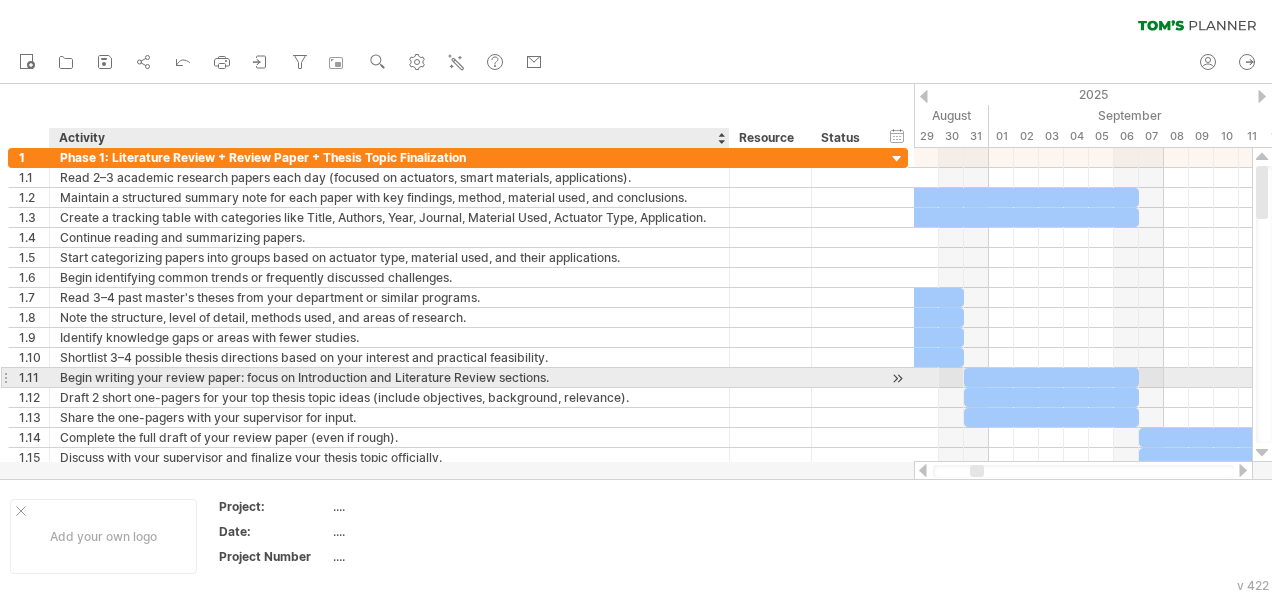 click on "Begin writing your review paper: focus on Introduction and Literature Review sections." at bounding box center [389, 377] 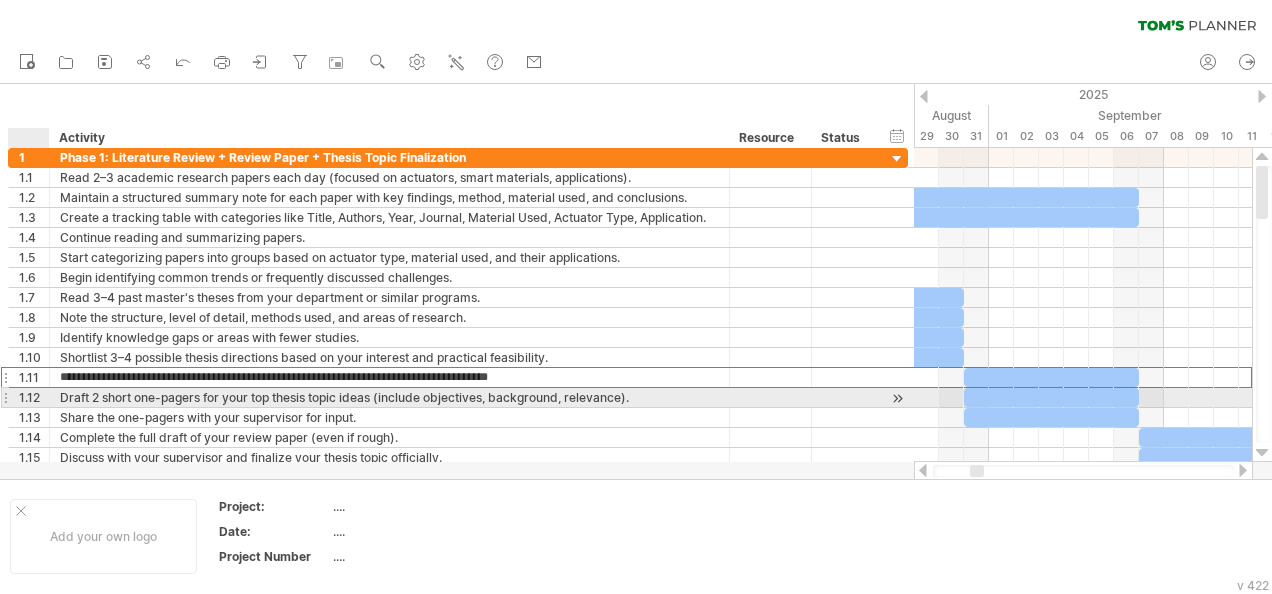 drag, startPoint x: 581, startPoint y: 372, endPoint x: 56, endPoint y: 394, distance: 525.46075 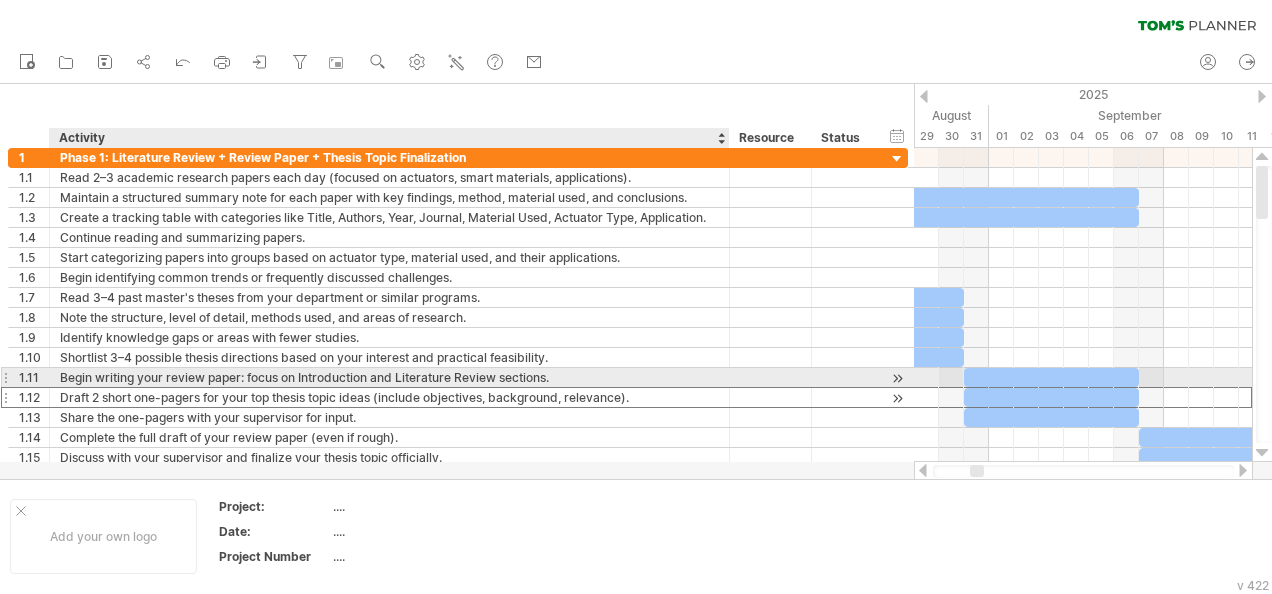 click on "Draft 2 short one-pagers for your top thesis topic ideas (include objectives, background, relevance)." at bounding box center [389, 397] 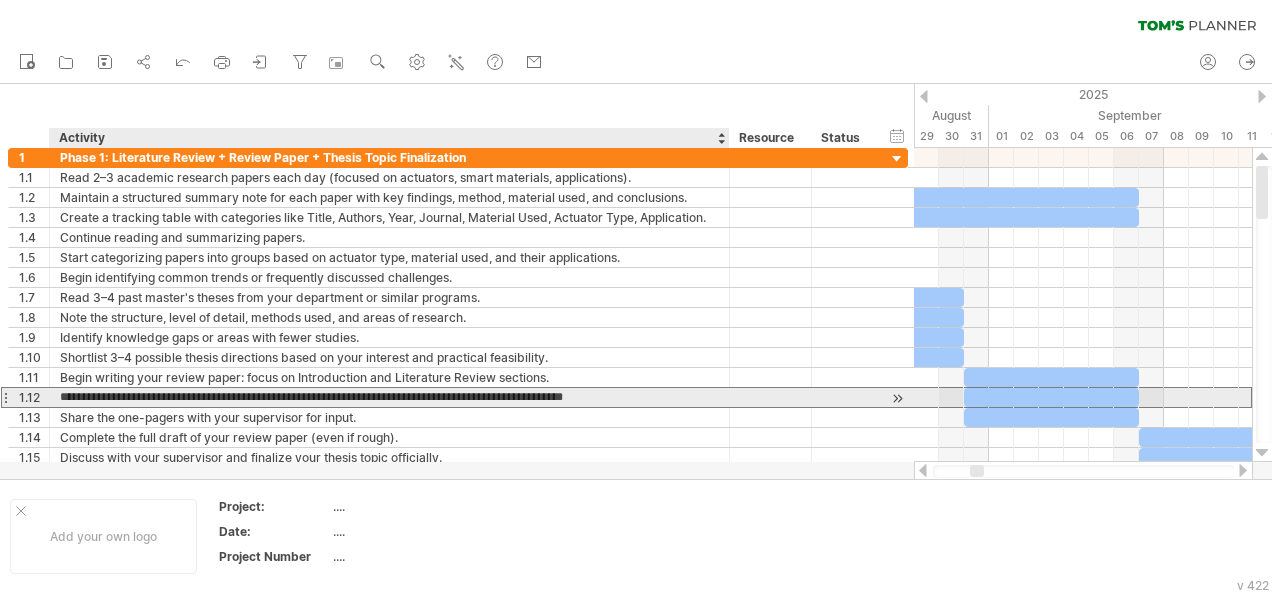 click on "**********" at bounding box center (389, 397) 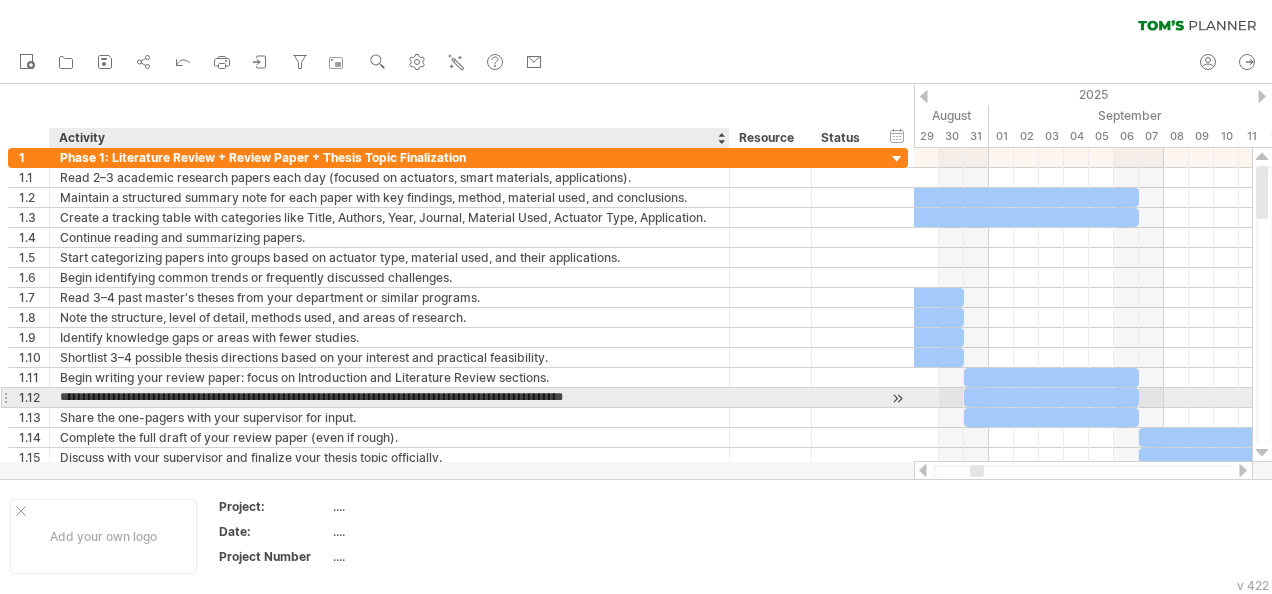 click on "**********" at bounding box center (389, 397) 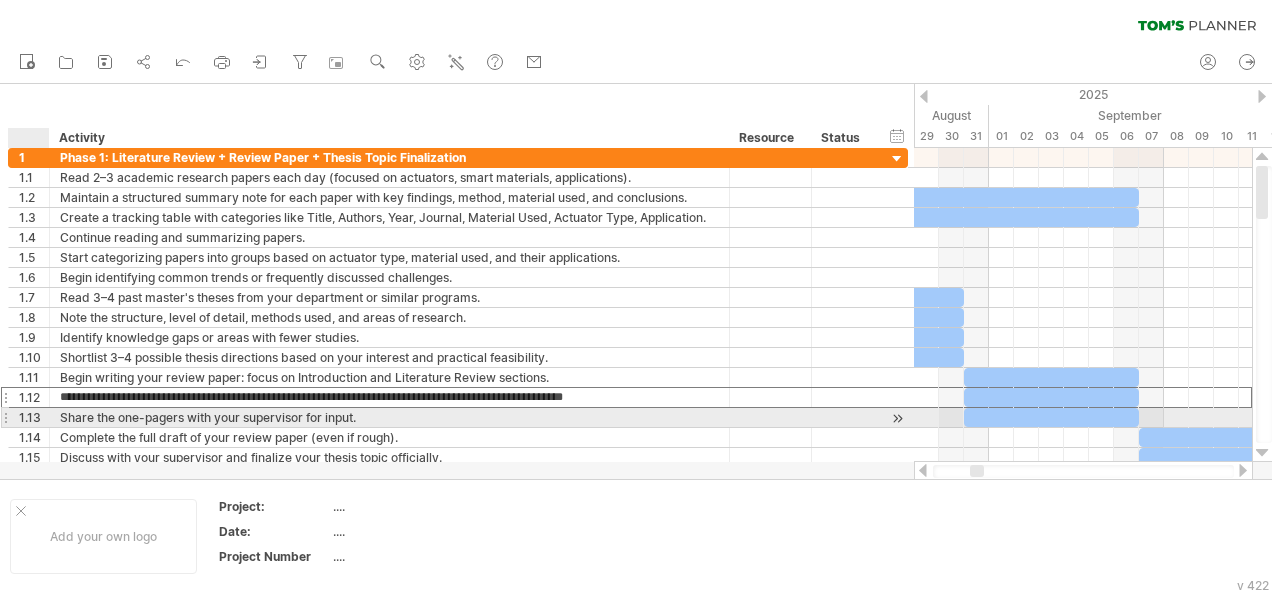 drag, startPoint x: 654, startPoint y: 391, endPoint x: 20, endPoint y: 411, distance: 634.31537 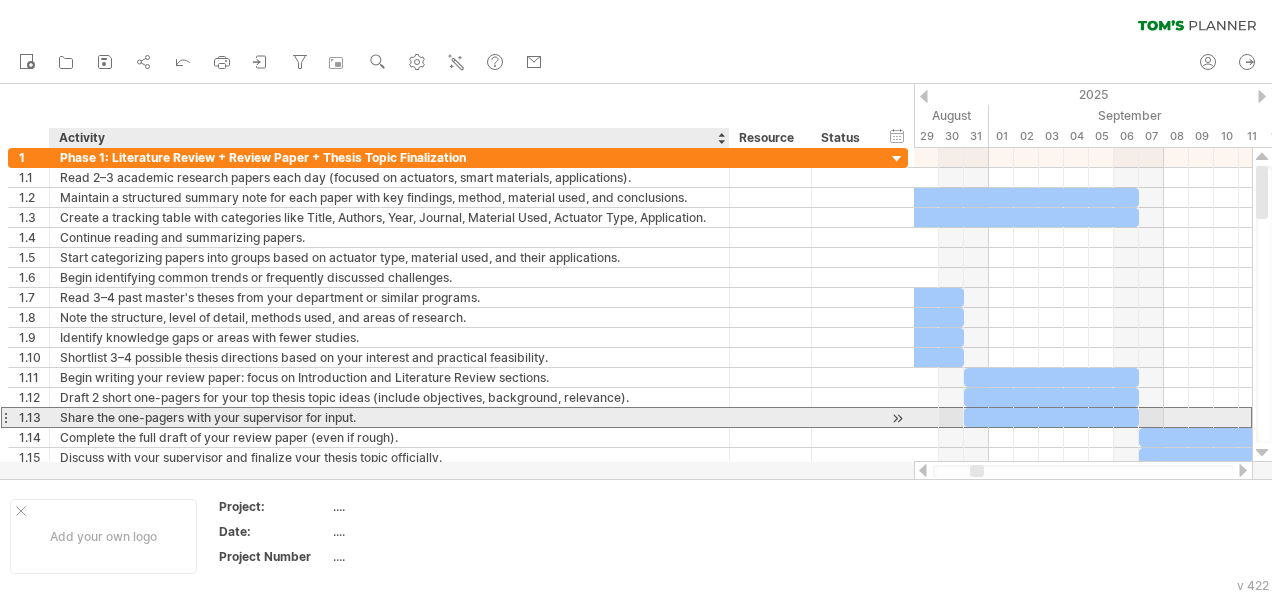 click on "Share the one-pagers with your supervisor for input." at bounding box center [389, 417] 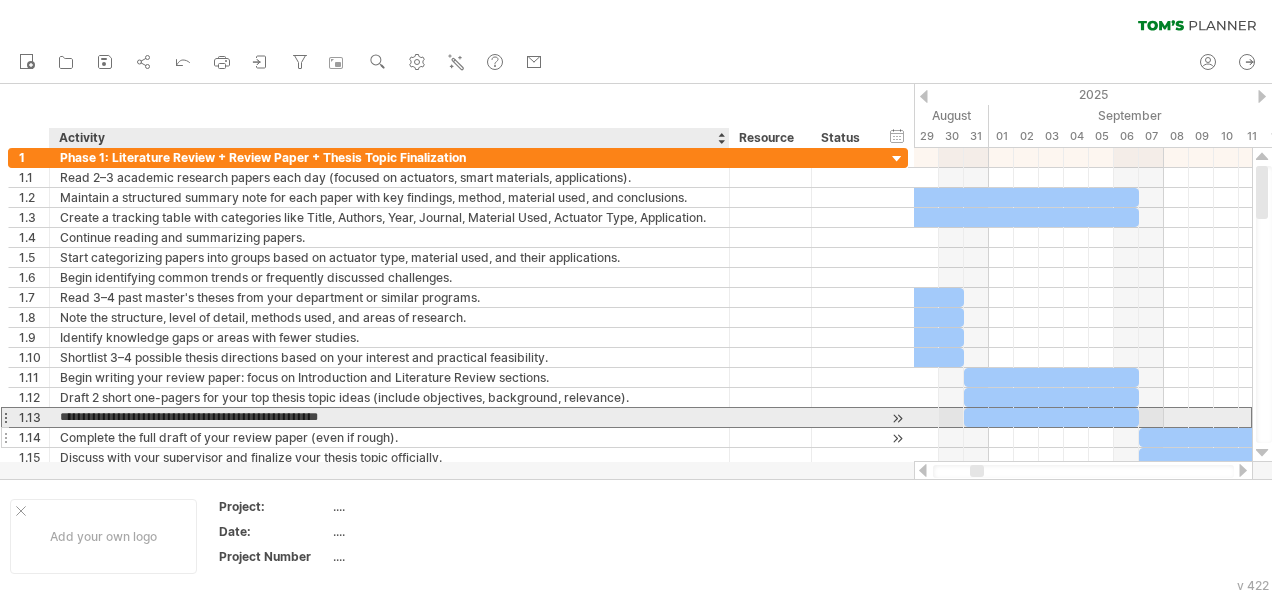 drag, startPoint x: 384, startPoint y: 415, endPoint x: 62, endPoint y: 427, distance: 322.2235 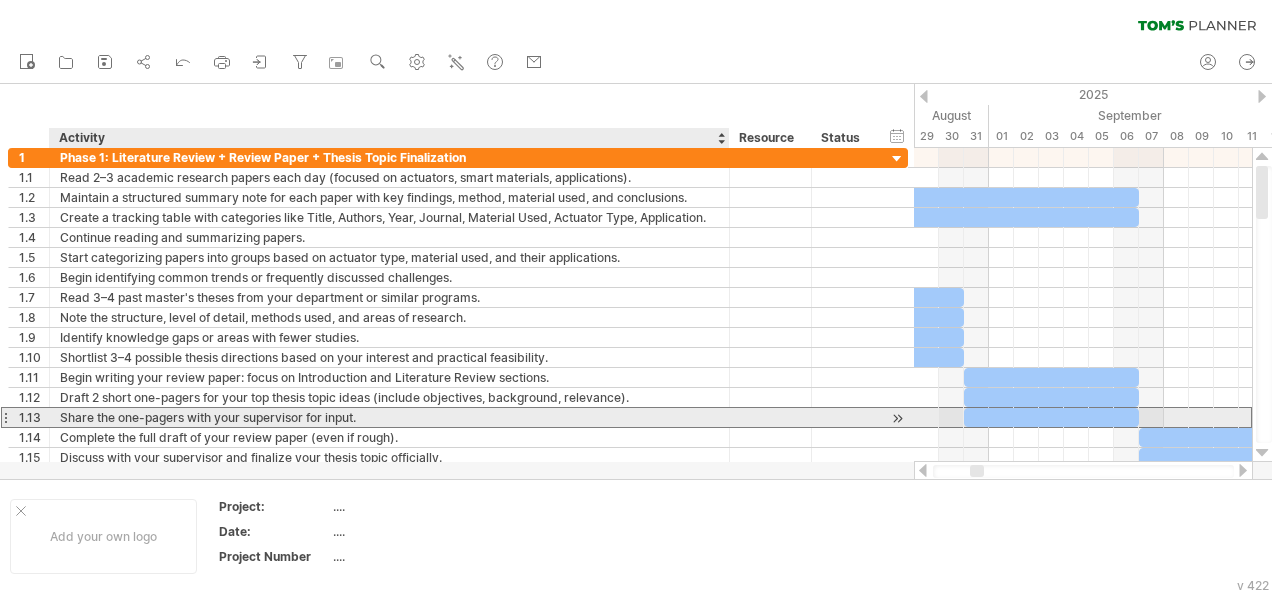 click on "Share the one-pagers with your supervisor for input." at bounding box center (389, 417) 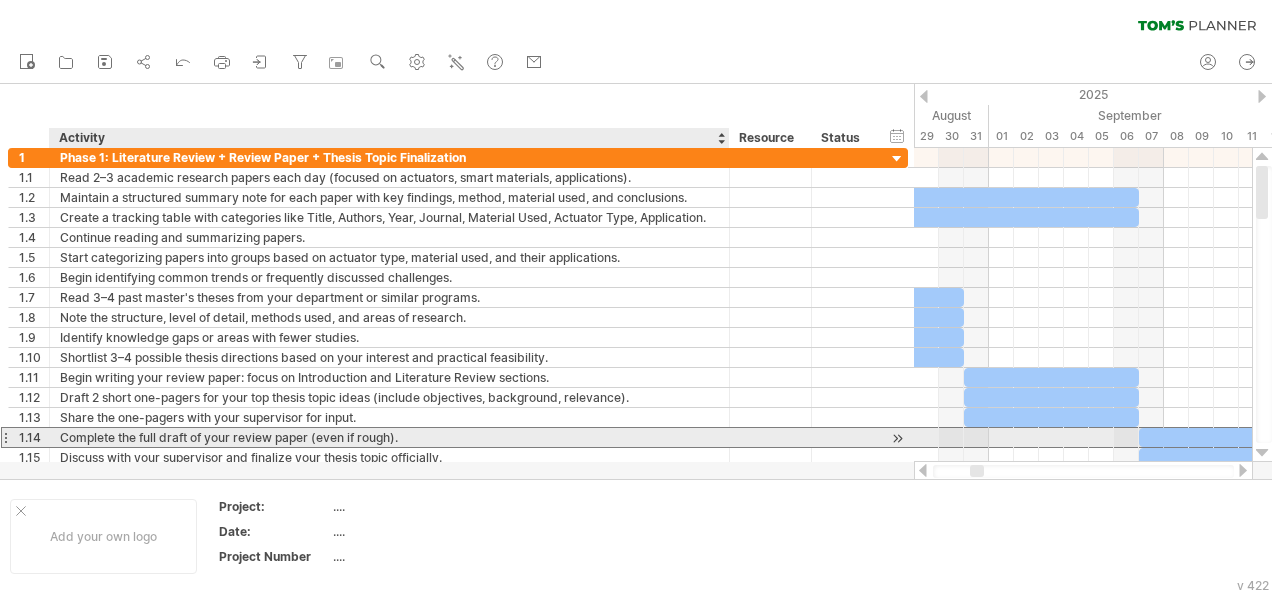 click on "Complete the full draft of your review paper (even if rough)." at bounding box center (389, 437) 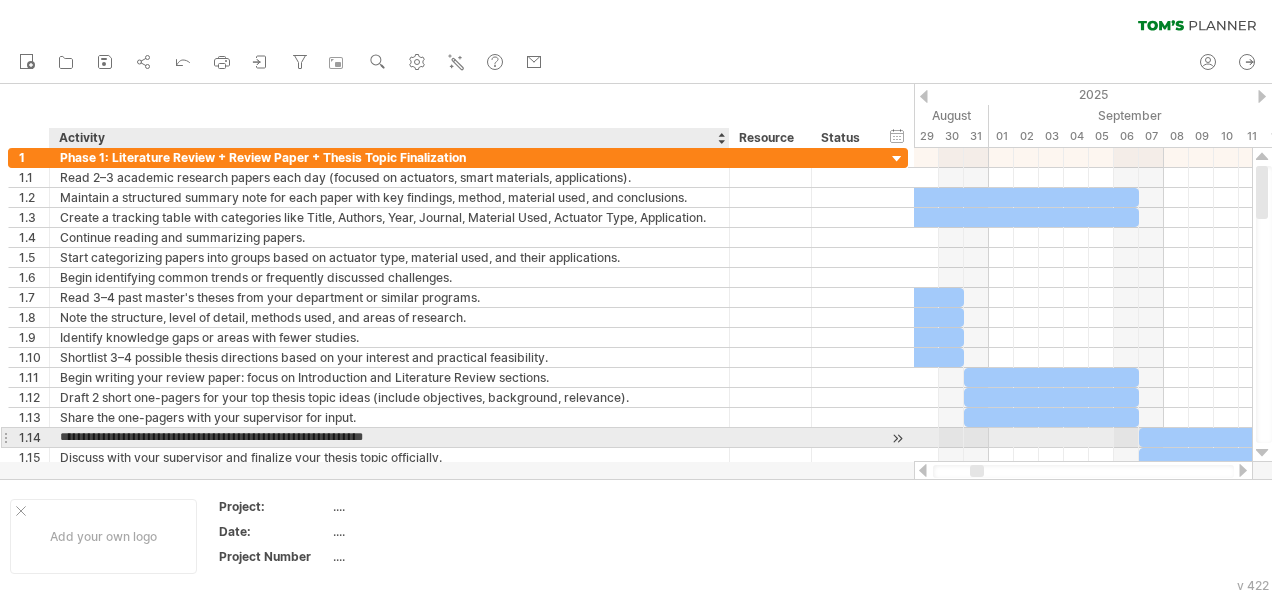 click on "**********" at bounding box center [389, 437] 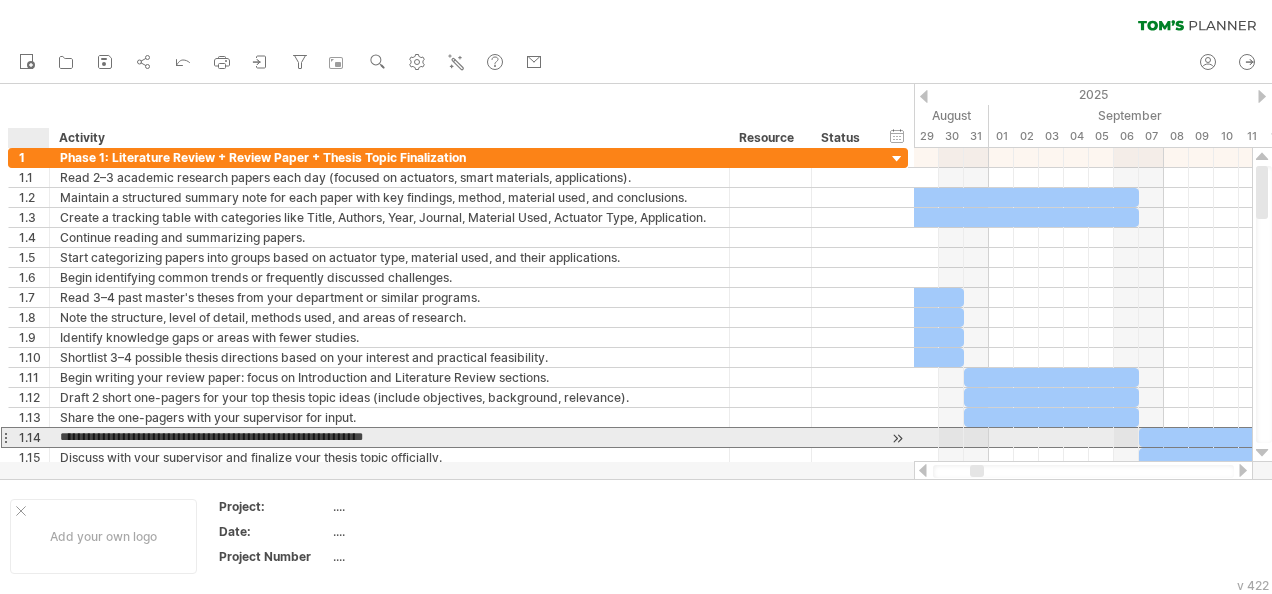 drag, startPoint x: 420, startPoint y: 430, endPoint x: 51, endPoint y: 436, distance: 369.04877 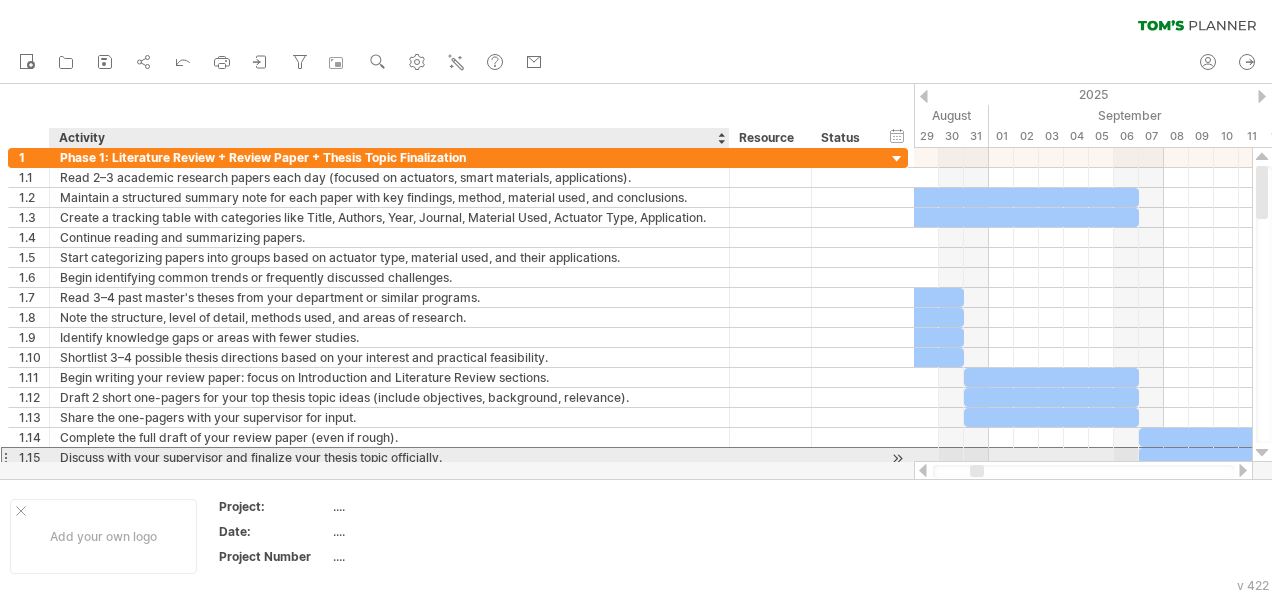 click on "Discuss with your supervisor and finalize your thesis topic officially." at bounding box center [389, 457] 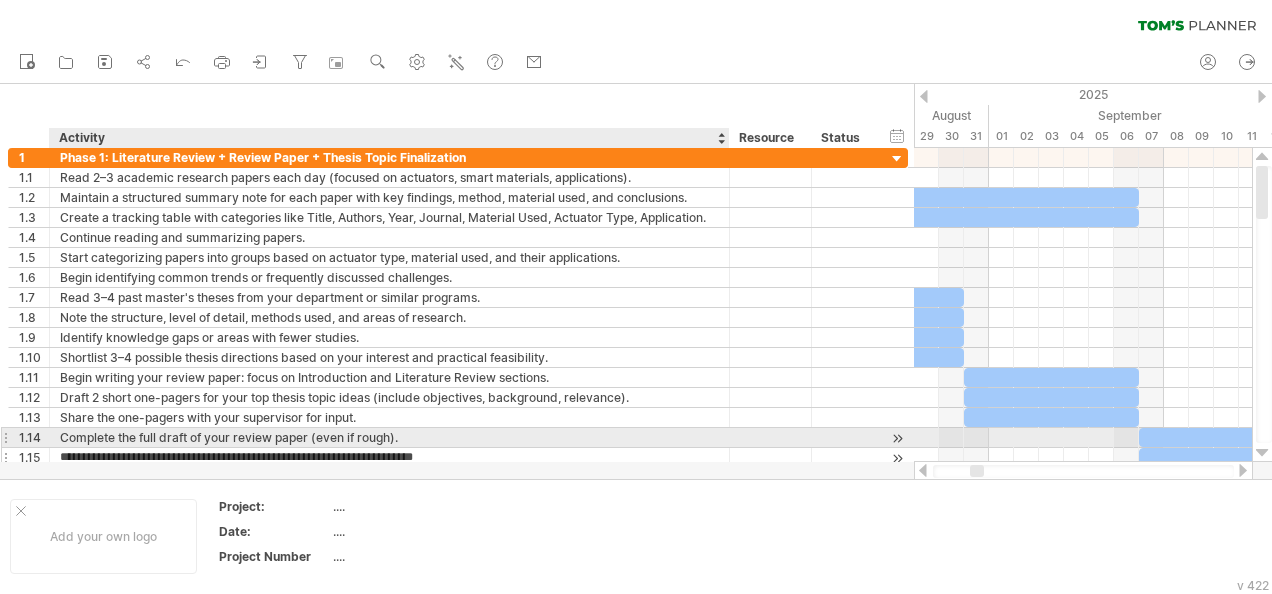 click on "**********" at bounding box center [389, 457] 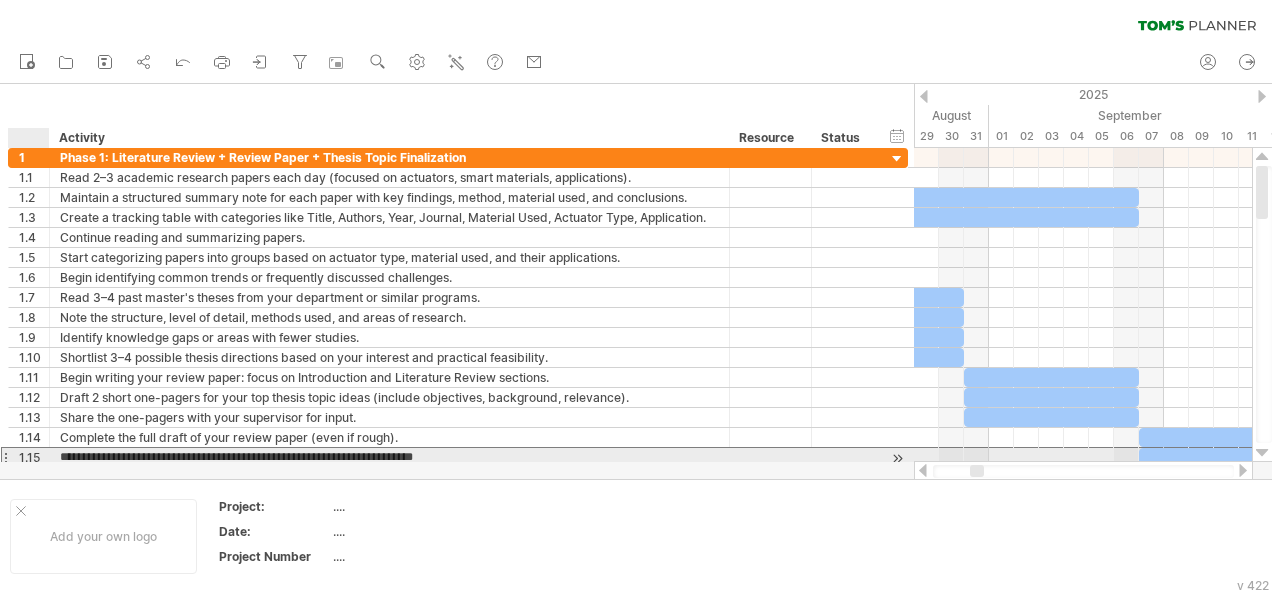 drag, startPoint x: 494, startPoint y: 447, endPoint x: 40, endPoint y: 454, distance: 454.05396 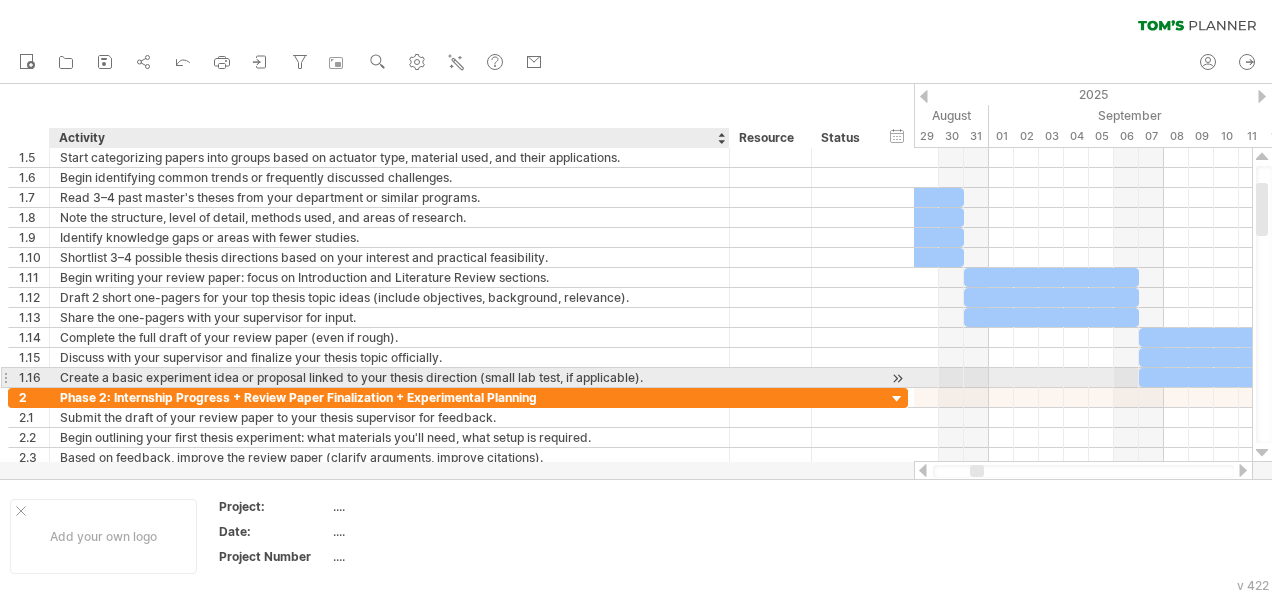 click on "Create a basic experiment idea or proposal linked to your thesis direction (small lab test, if applicable)." at bounding box center [389, 377] 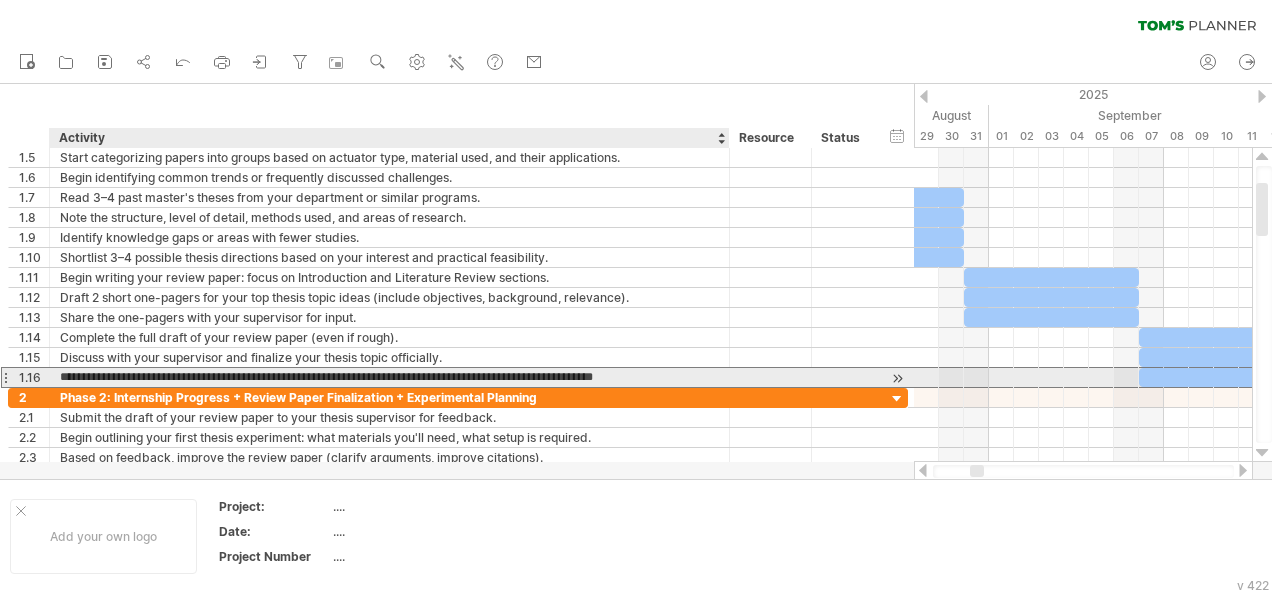 click on "**********" at bounding box center [389, 377] 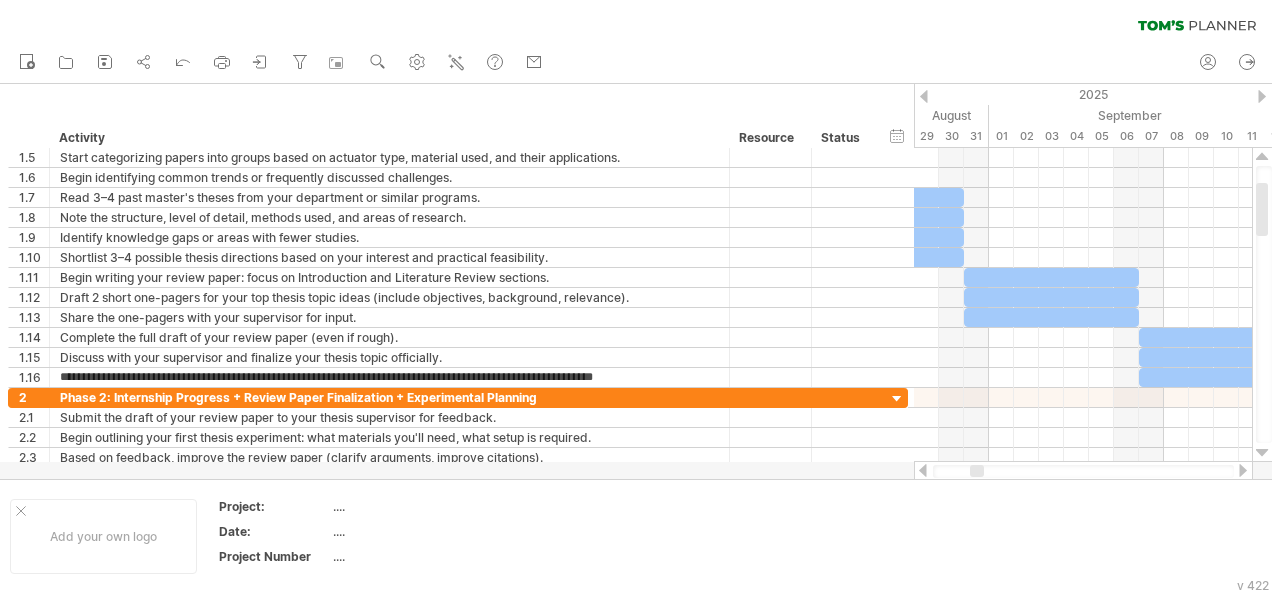click at bounding box center (1243, 470) 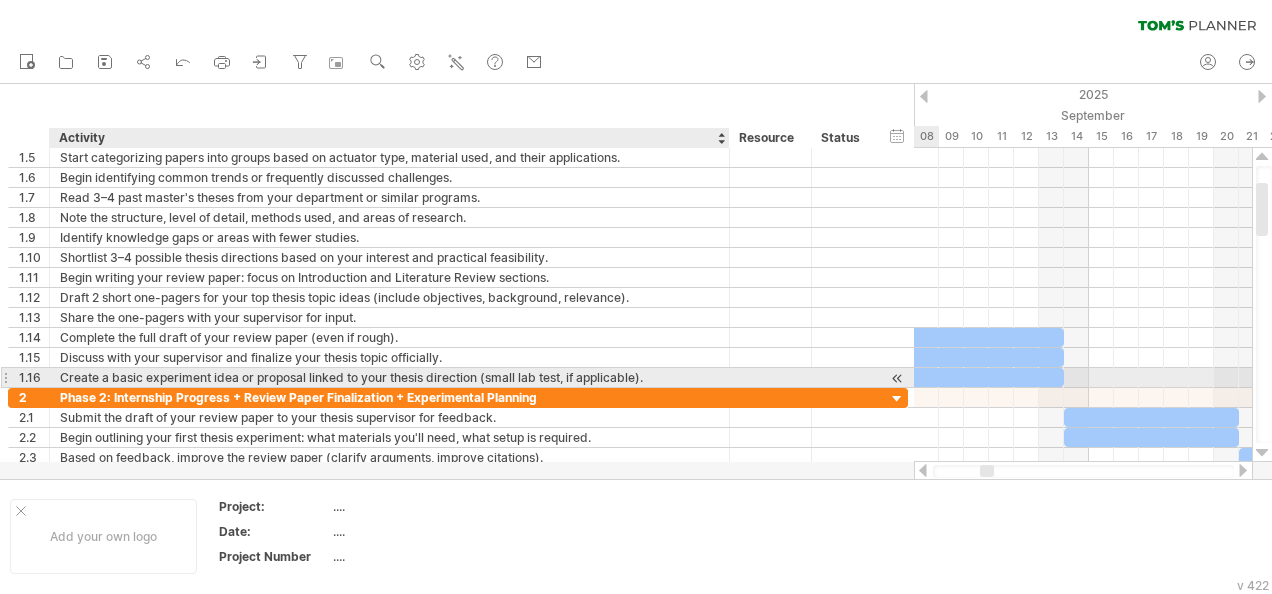click on "Create a basic experiment idea or proposal linked to your thesis direction (small lab test, if applicable)." at bounding box center (389, 377) 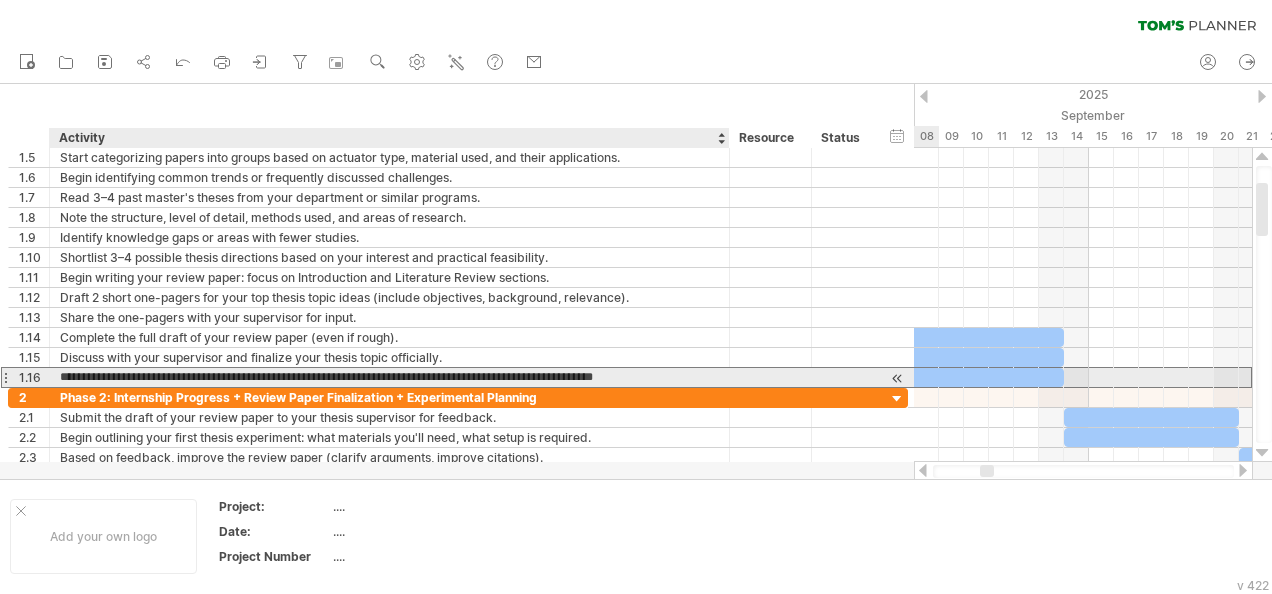 click on "**********" at bounding box center (389, 377) 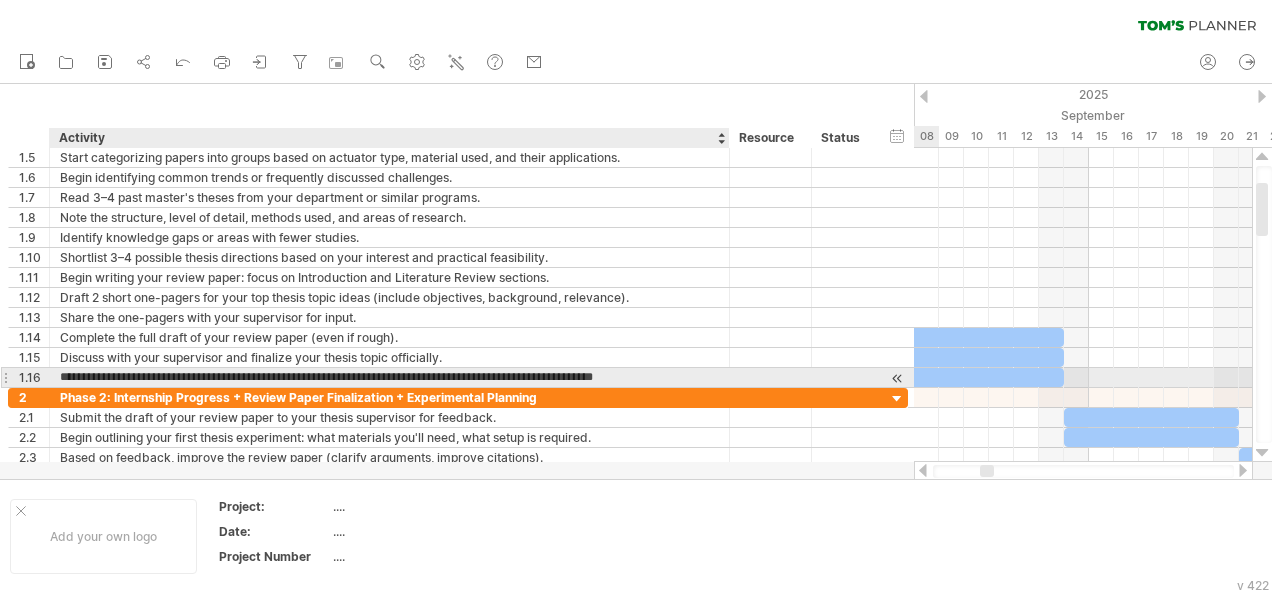 click on "**********" at bounding box center (389, 377) 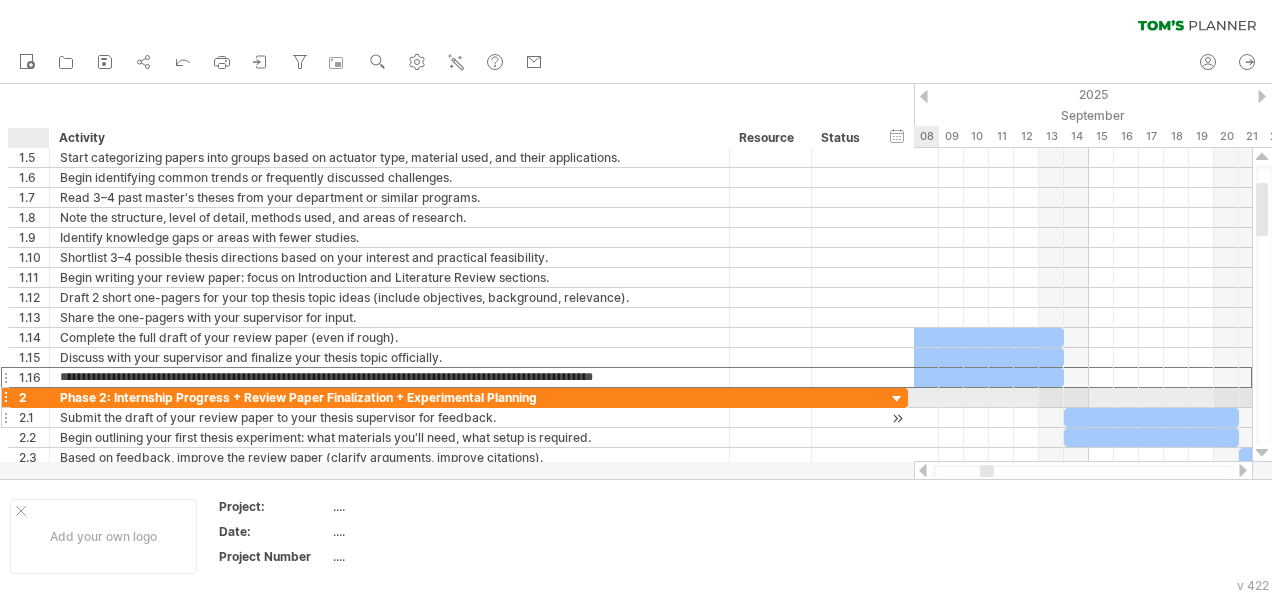drag, startPoint x: 672, startPoint y: 372, endPoint x: 44, endPoint y: 408, distance: 629.031 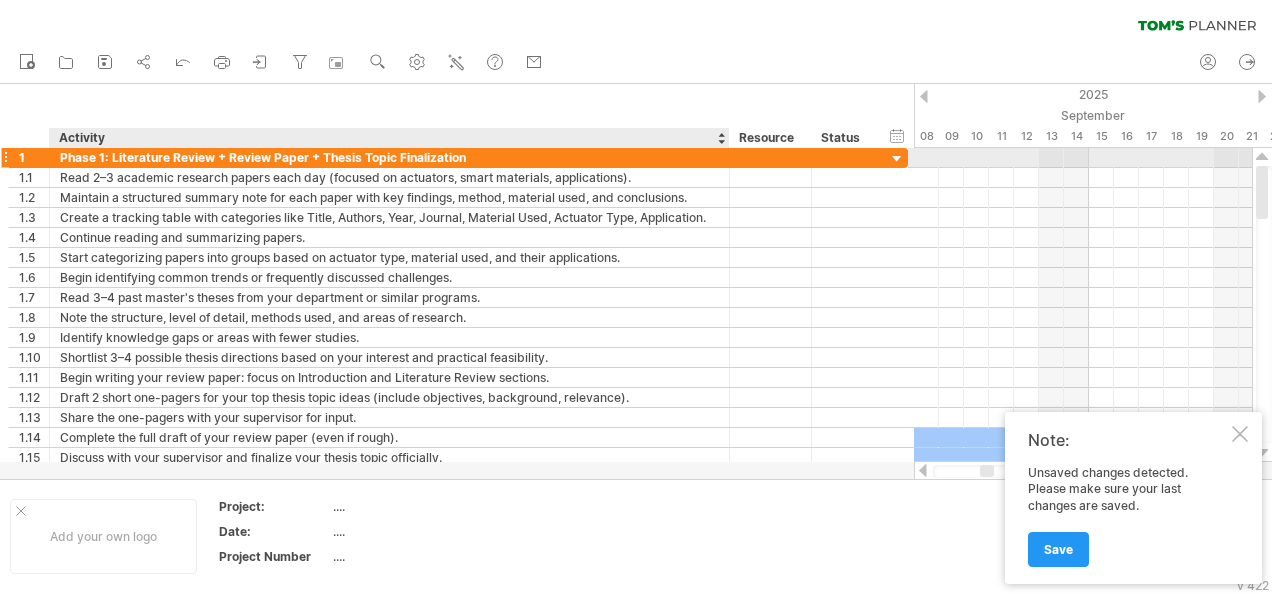 click on "Phase 1: Literature Review + Review Paper + Thesis Topic Finalization" at bounding box center [389, 157] 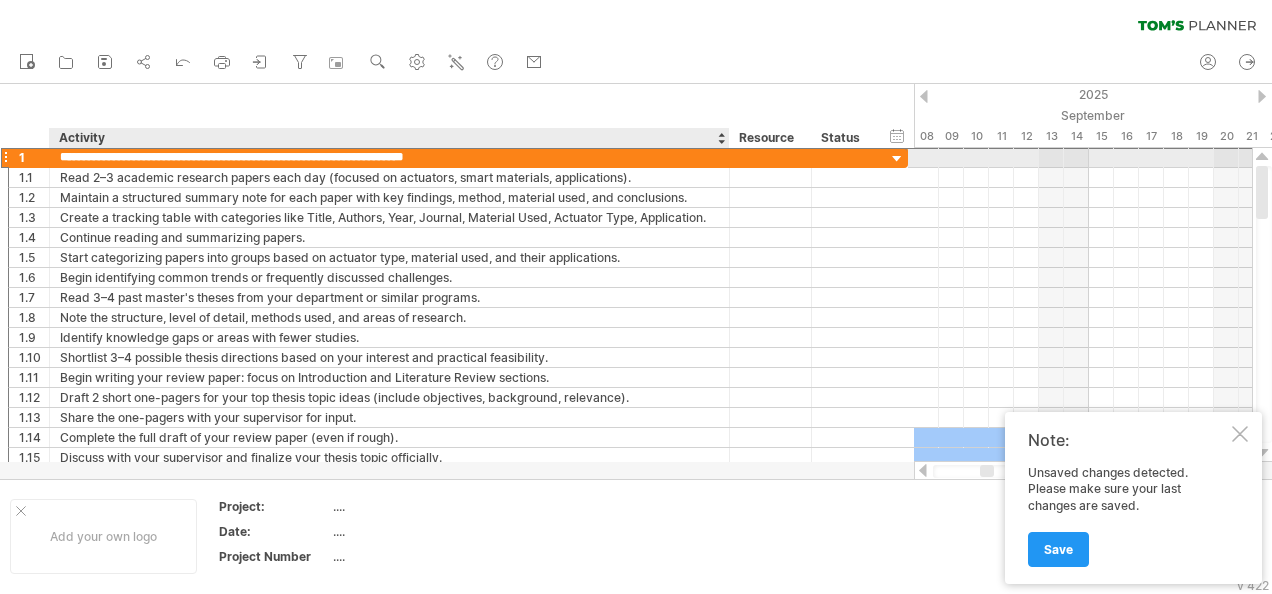 click on "**********" at bounding box center [389, 157] 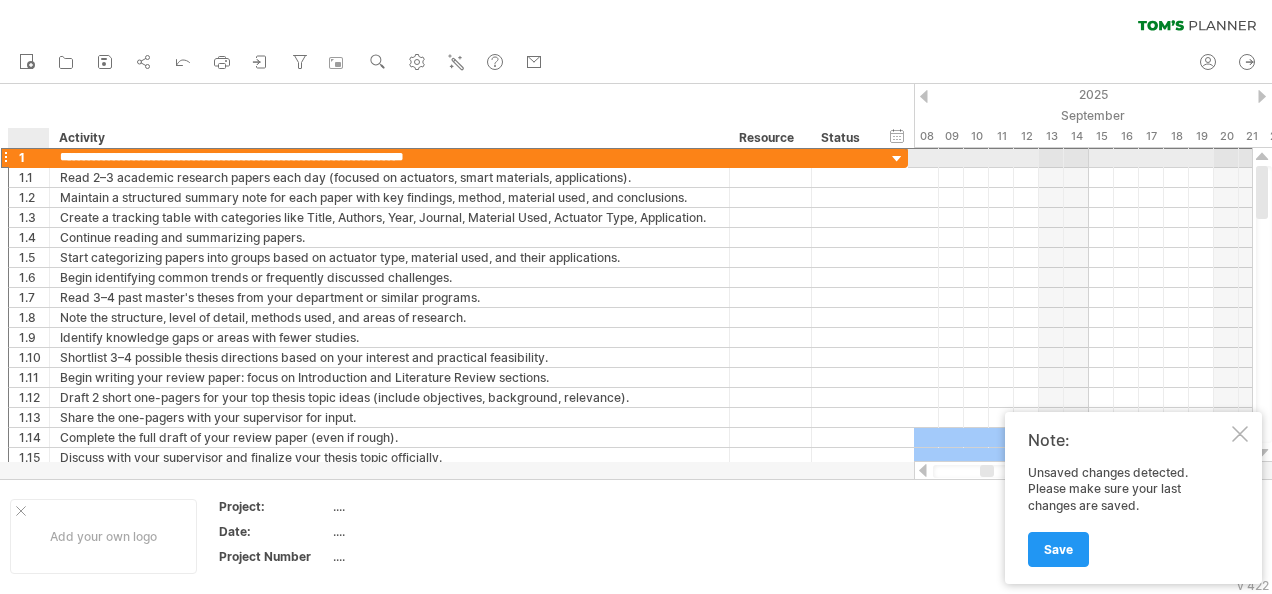 drag, startPoint x: 474, startPoint y: 154, endPoint x: 54, endPoint y: 166, distance: 420.1714 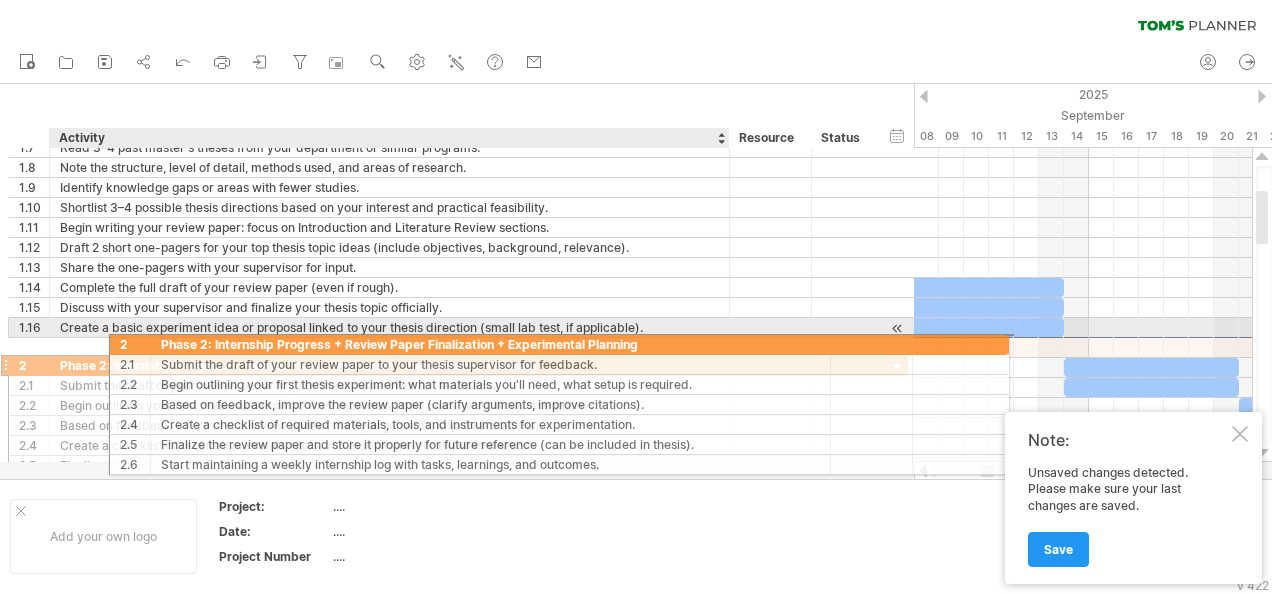 drag, startPoint x: 50, startPoint y: 341, endPoint x: 191, endPoint y: 341, distance: 141 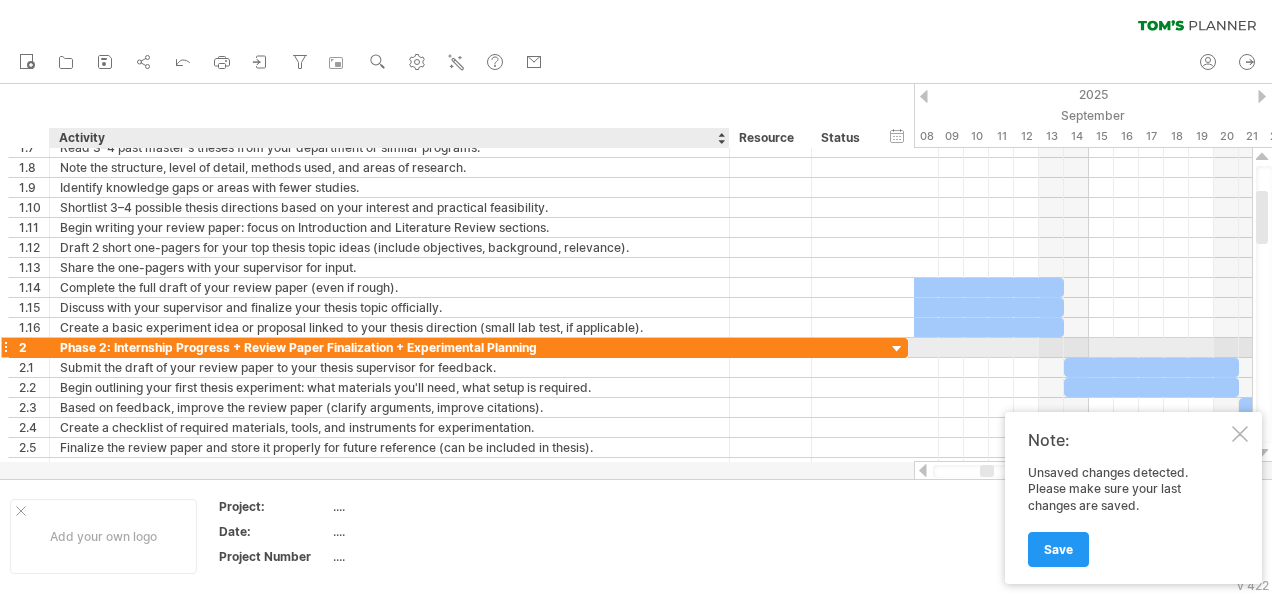 click on "Phase 2: Internship Progress + Review Paper Finalization + Experimental Planning" at bounding box center [389, 347] 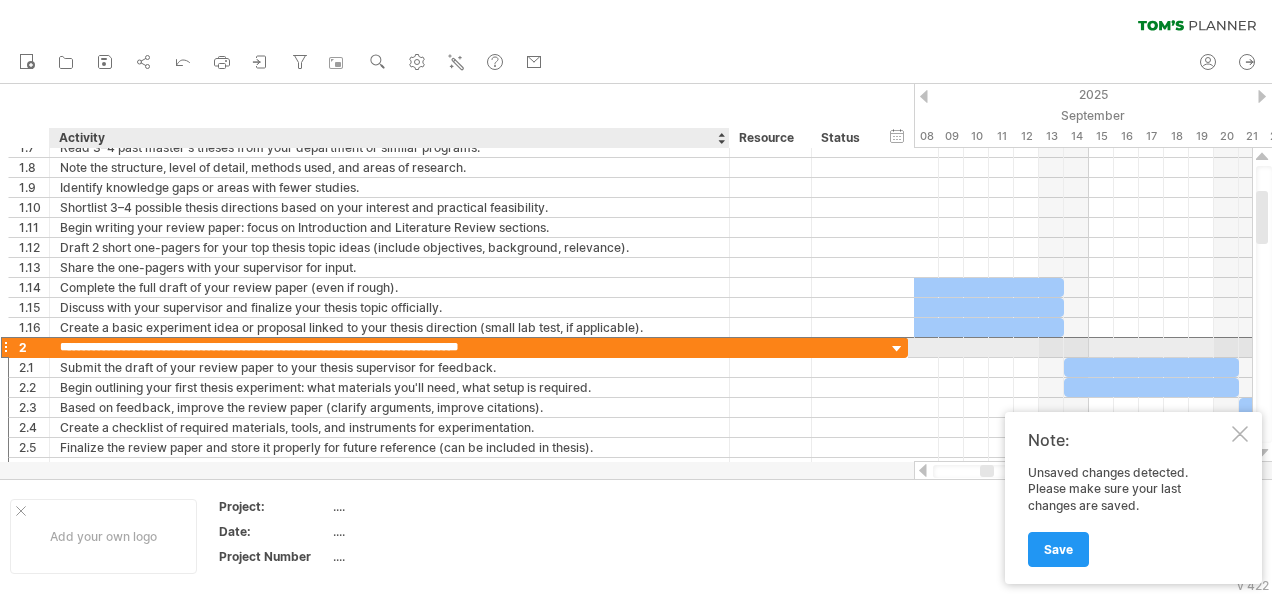 click on "**********" at bounding box center [389, 347] 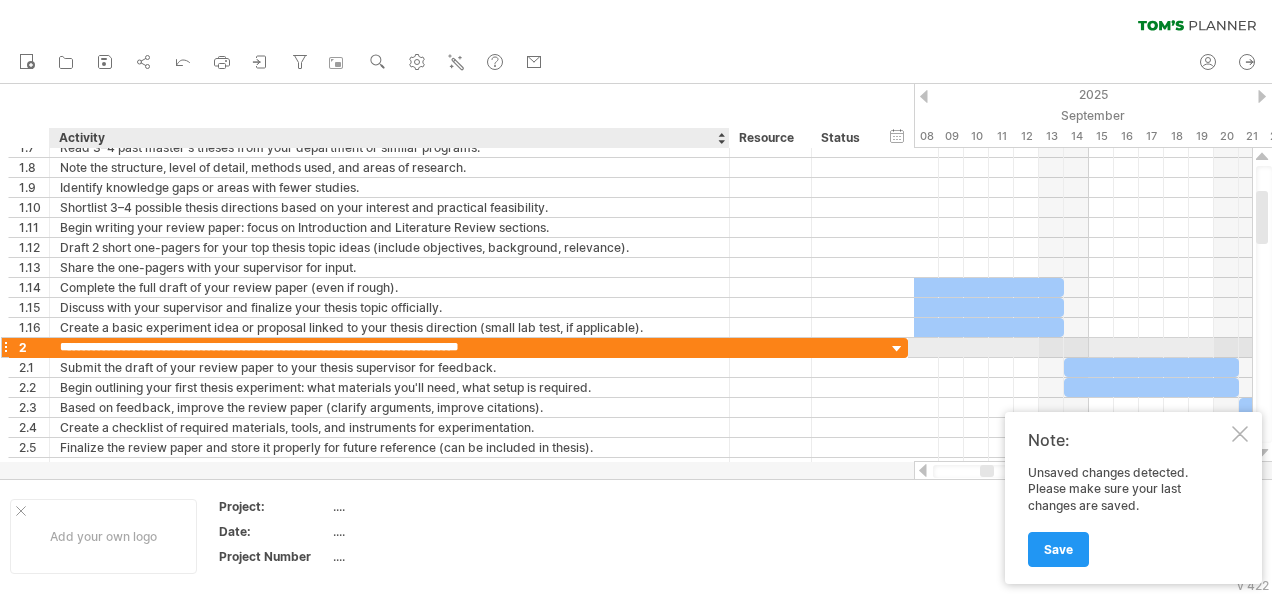 click on "**********" at bounding box center (389, 347) 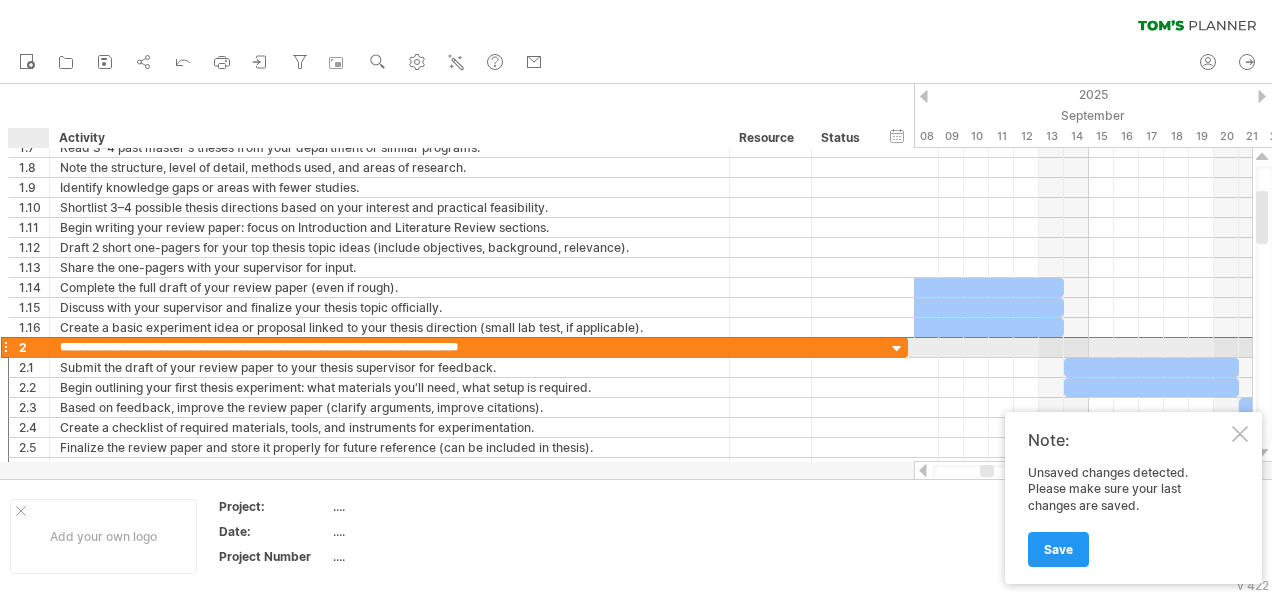drag, startPoint x: 573, startPoint y: 342, endPoint x: 24, endPoint y: 342, distance: 549 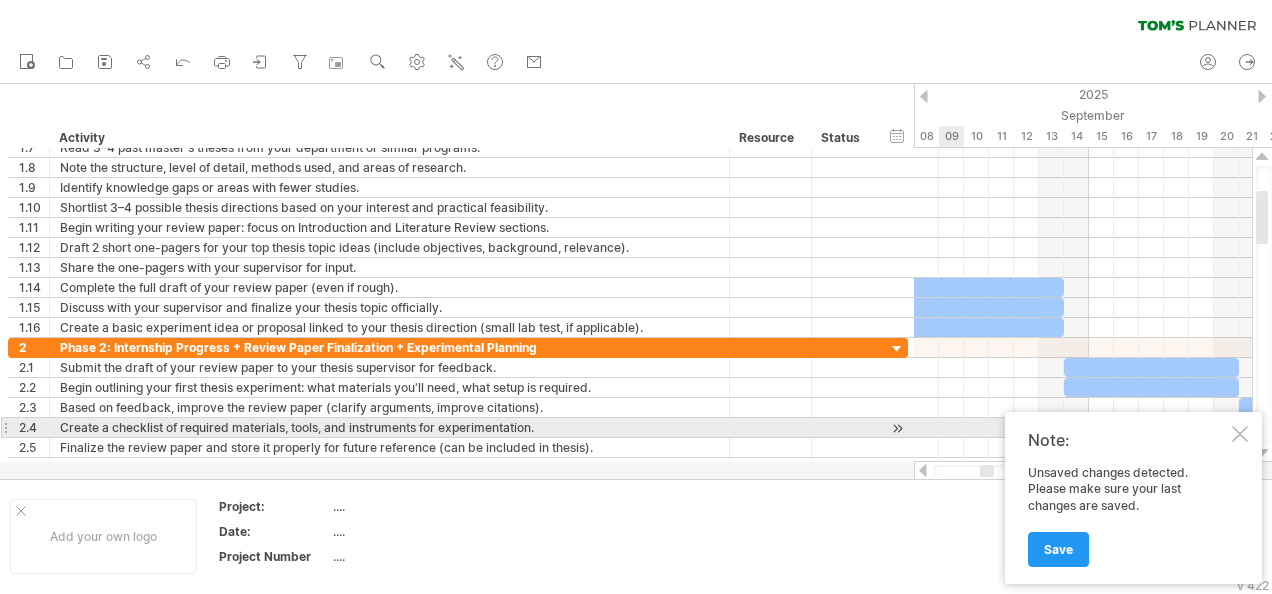 click at bounding box center [1240, 434] 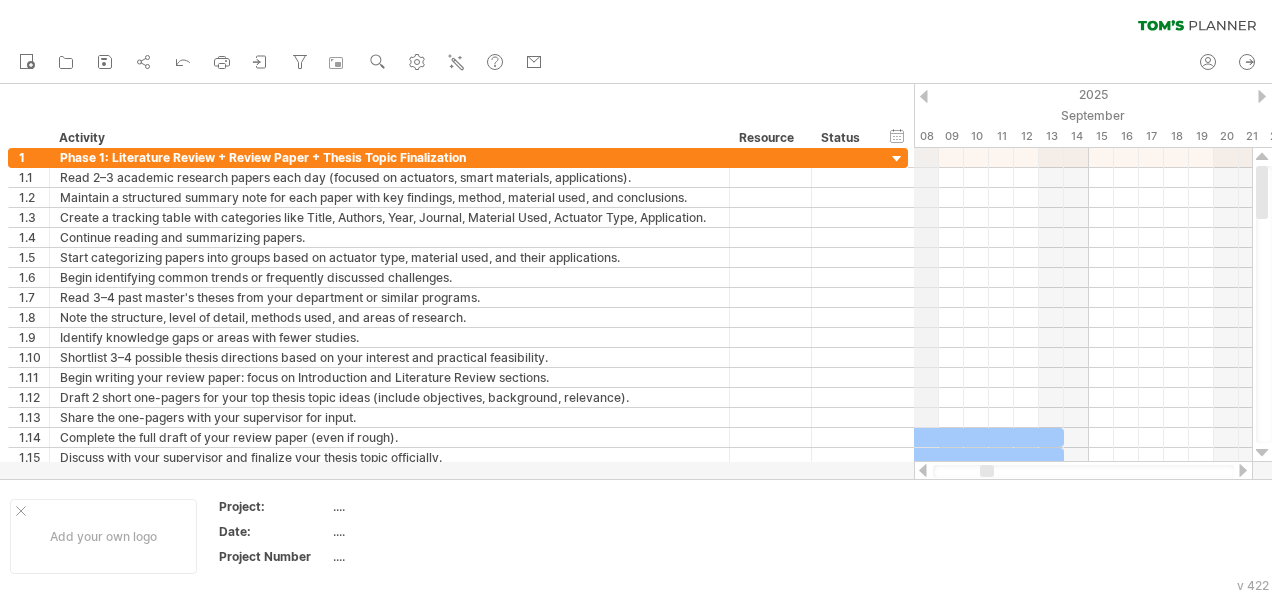 click on "2025" at bounding box center (814, 94) 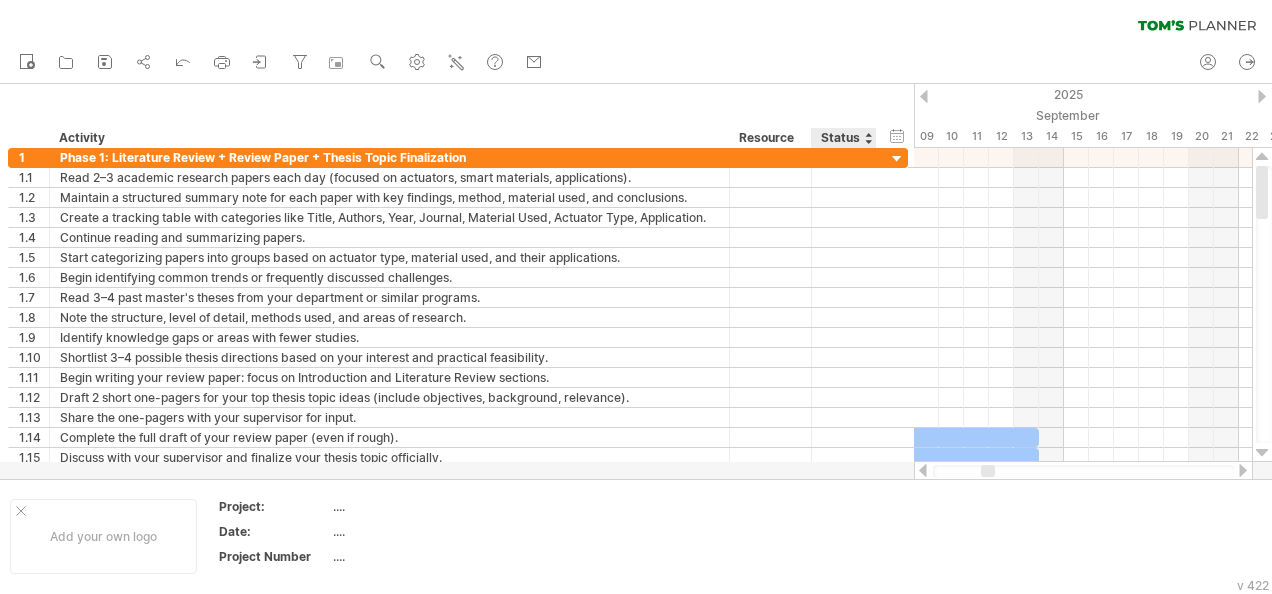 drag, startPoint x: 916, startPoint y: 88, endPoint x: 880, endPoint y: 97, distance: 37.107952 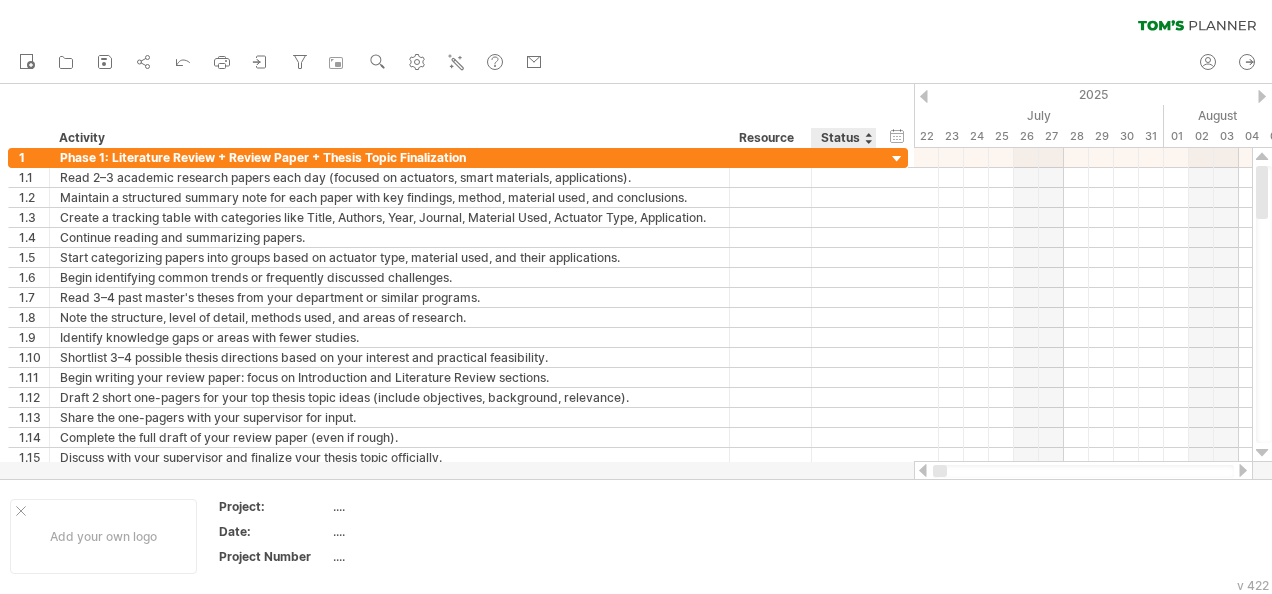 drag, startPoint x: 986, startPoint y: 466, endPoint x: 884, endPoint y: 473, distance: 102.239914 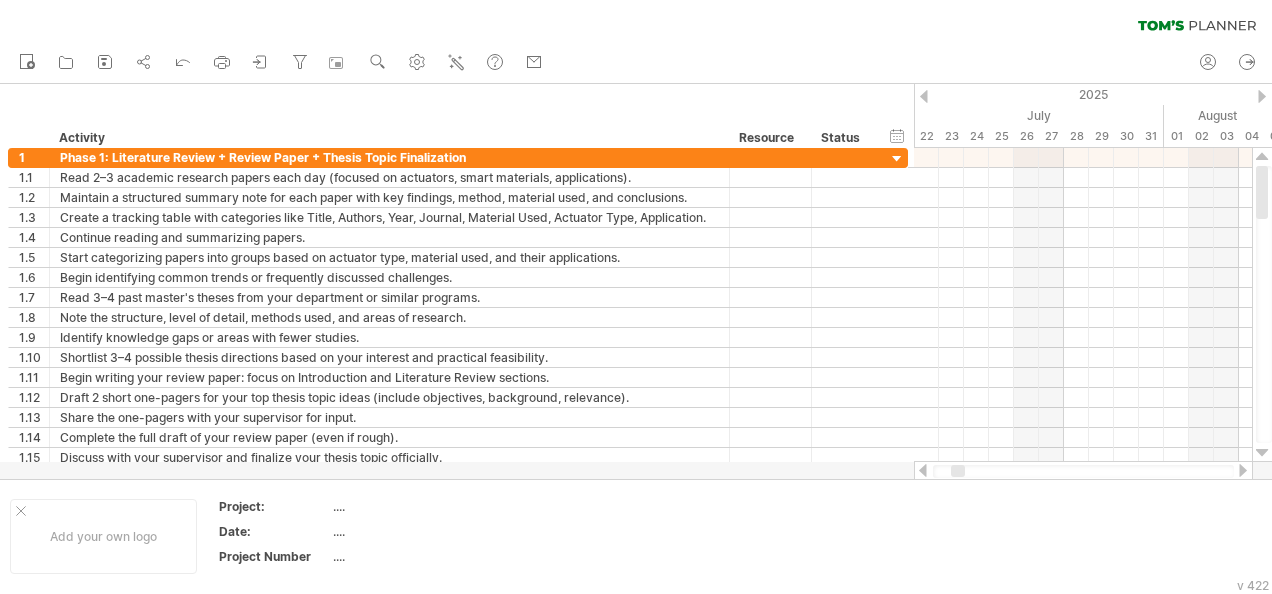 click at bounding box center [1243, 470] 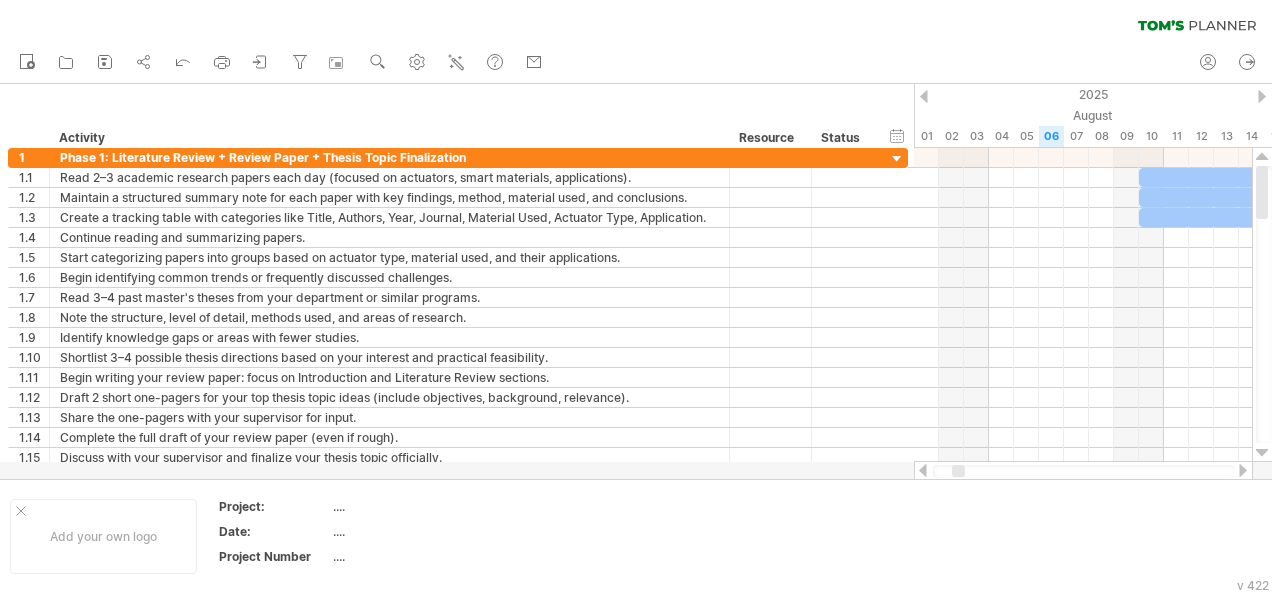 click at bounding box center (1243, 470) 